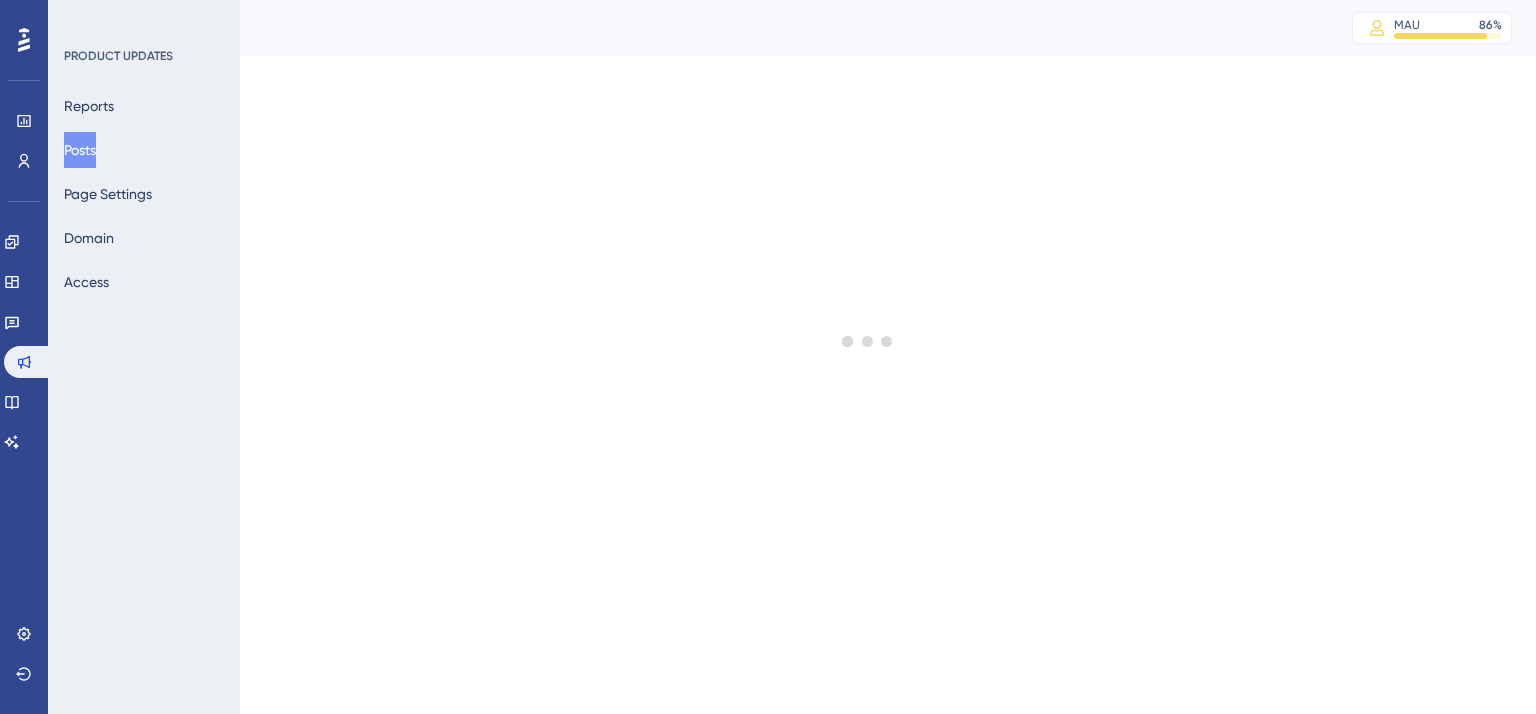 scroll, scrollTop: 0, scrollLeft: 0, axis: both 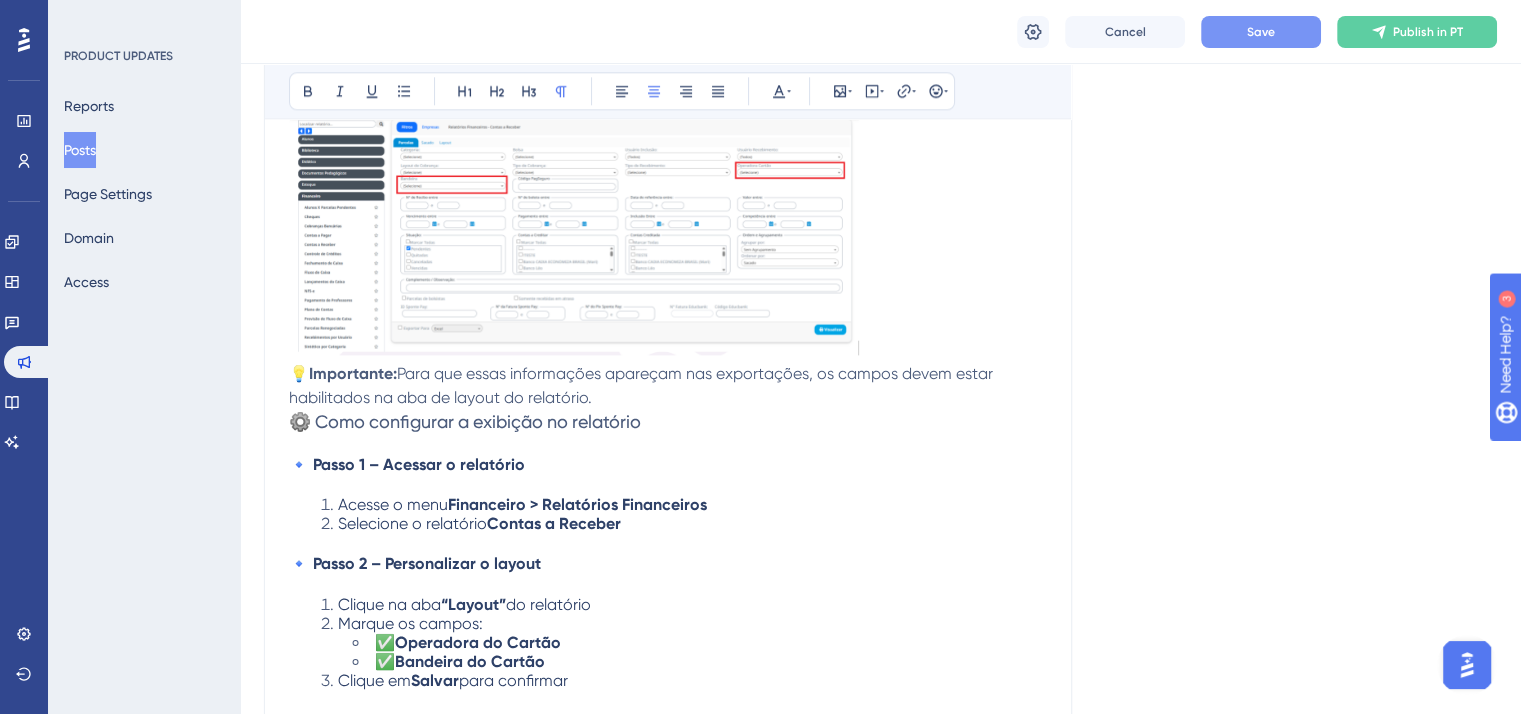 click on "Save" at bounding box center (1261, 32) 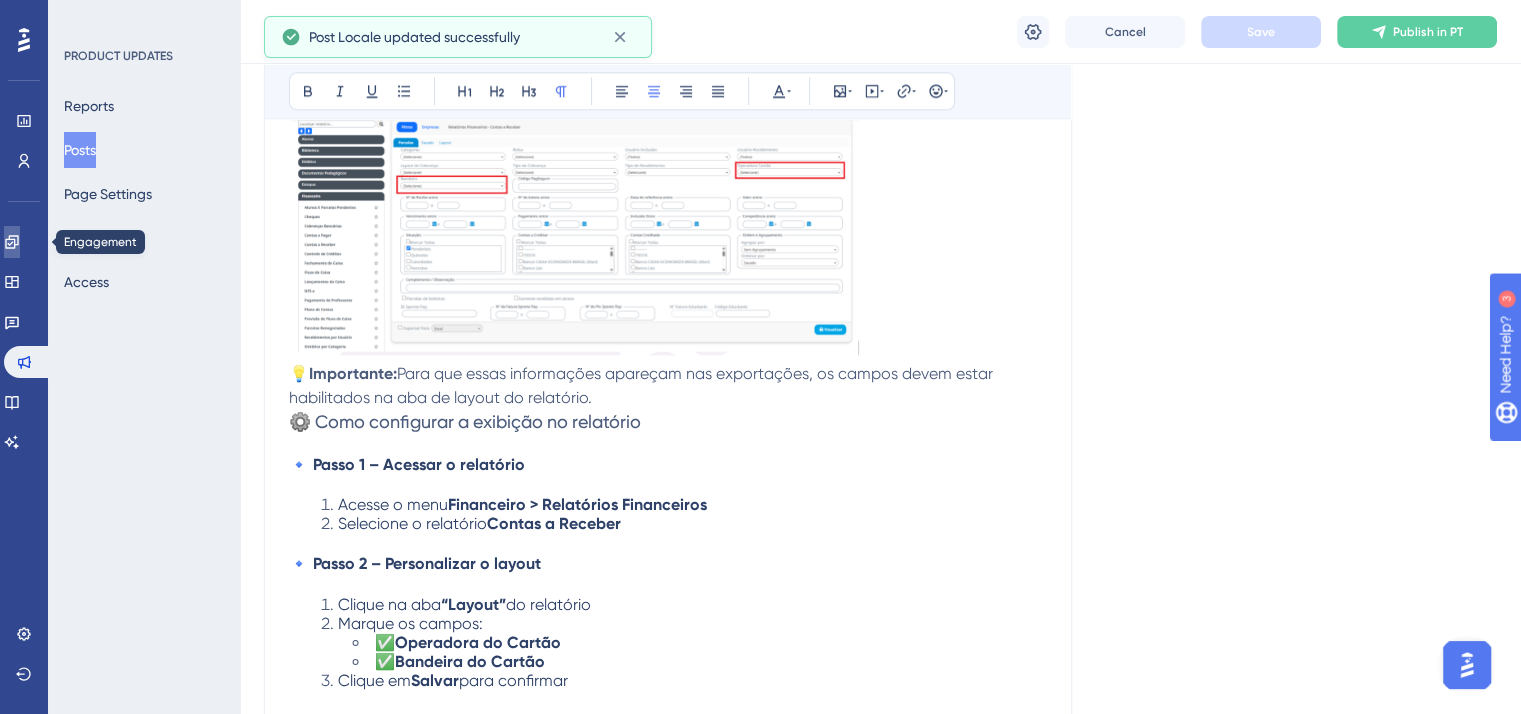 click at bounding box center [12, 242] 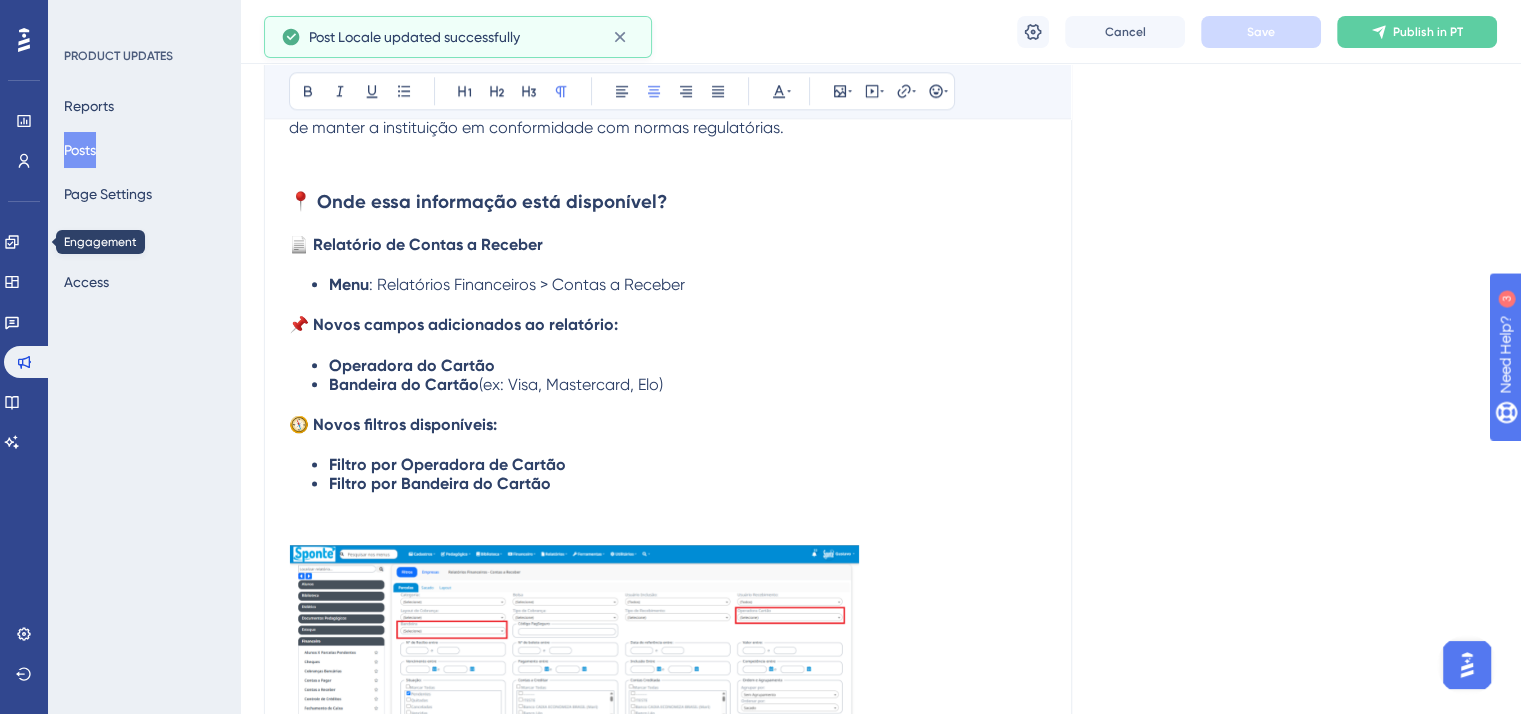 scroll, scrollTop: 0, scrollLeft: 0, axis: both 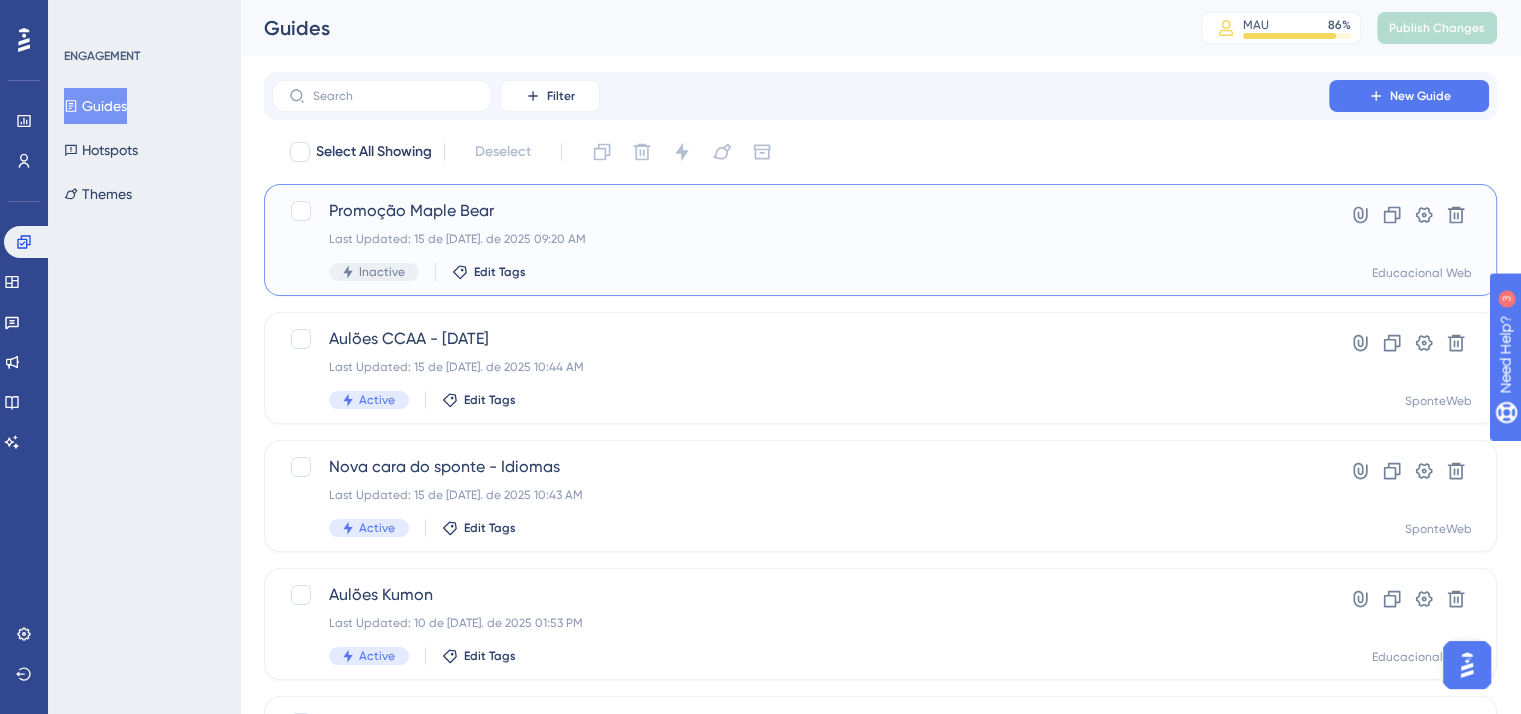 click on "Promoção Maple Bear Last Updated: 15 de [DATE]. de 2025 09:20 AM Inactive Edit Tags" at bounding box center (800, 240) 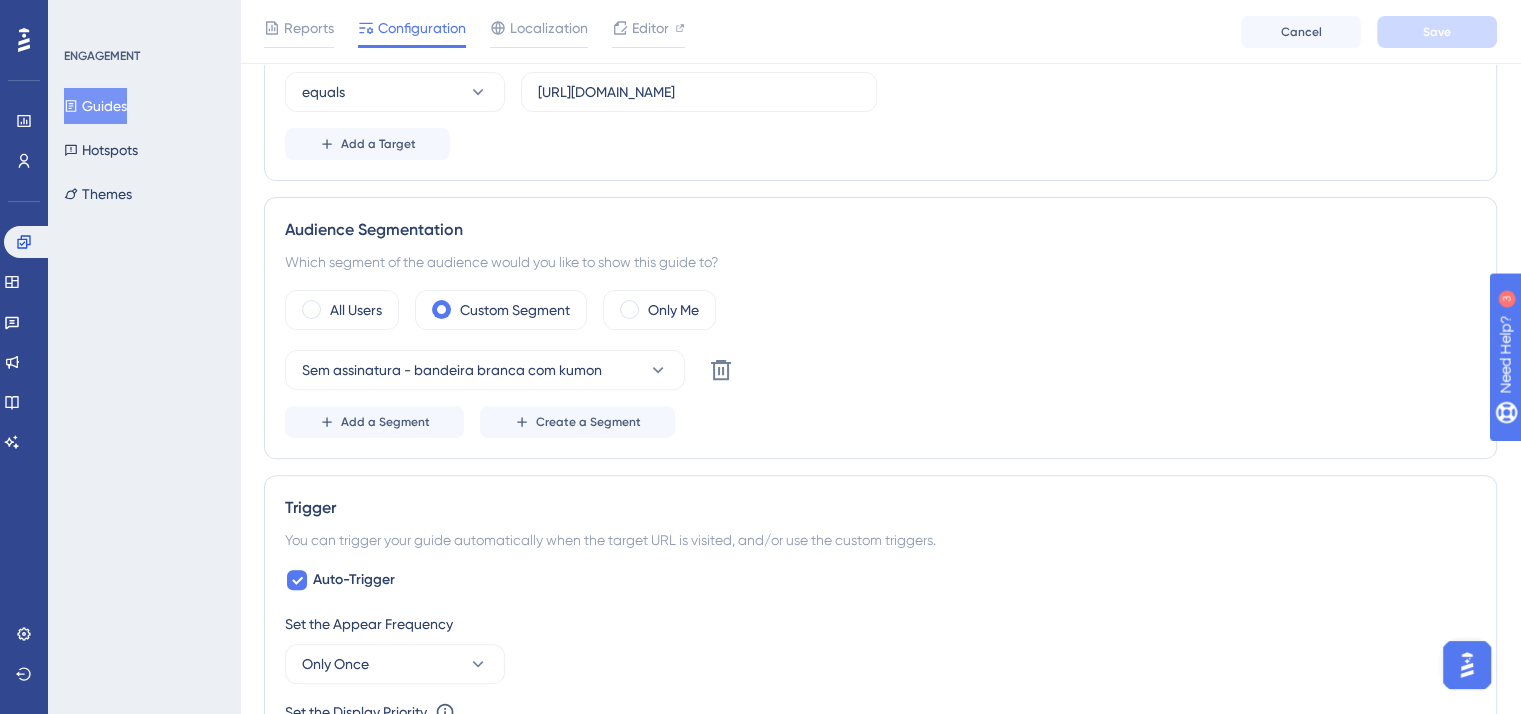 scroll, scrollTop: 500, scrollLeft: 0, axis: vertical 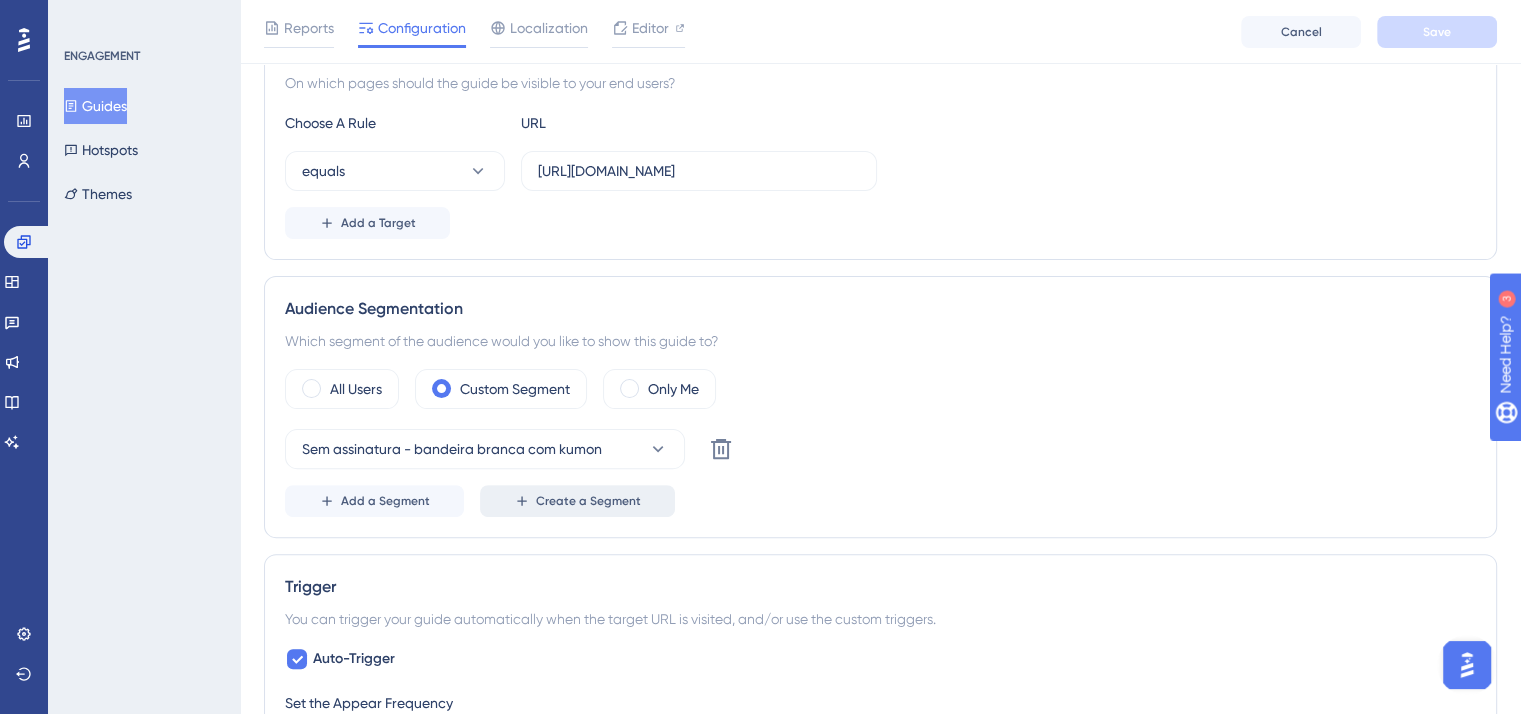 click on "Create a Segment" at bounding box center (577, 501) 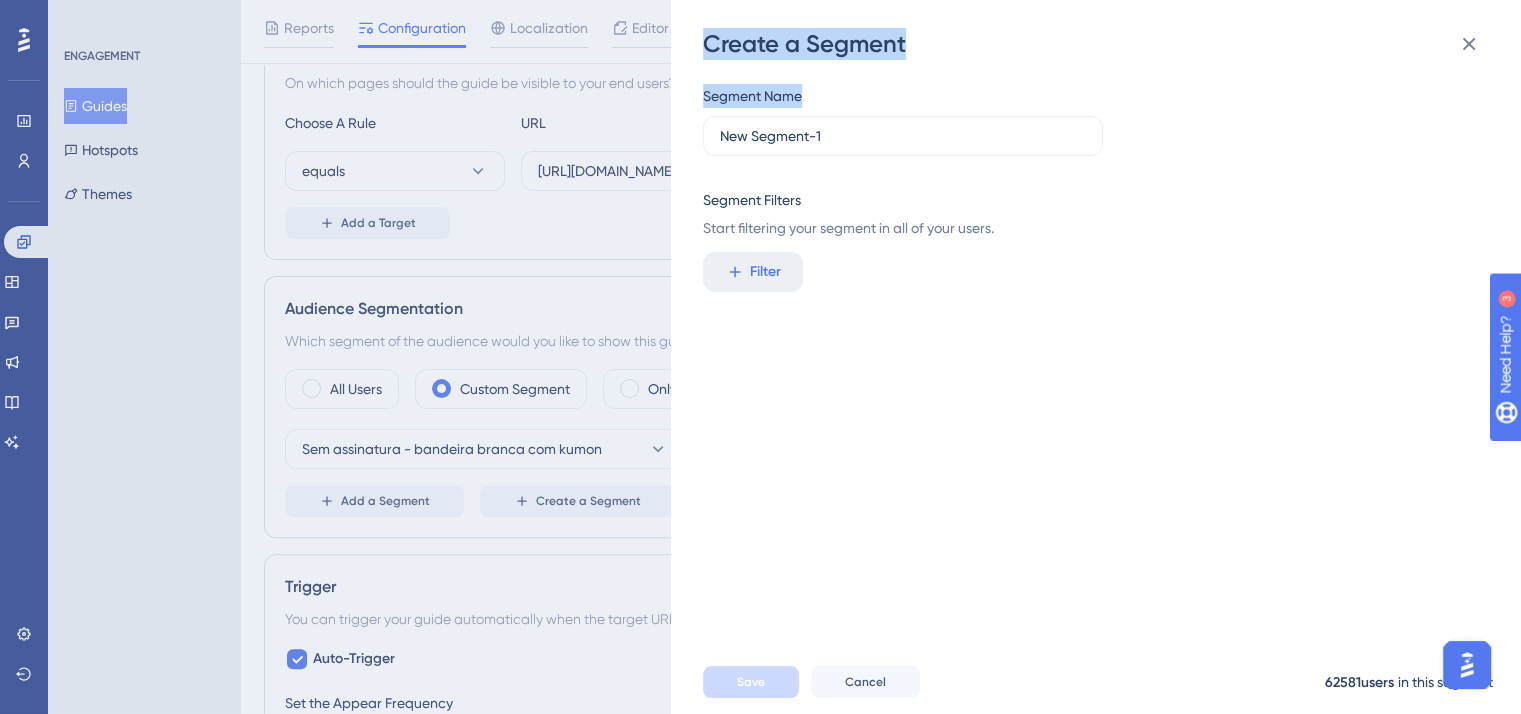 drag, startPoint x: 848, startPoint y: 123, endPoint x: 643, endPoint y: 118, distance: 205.06097 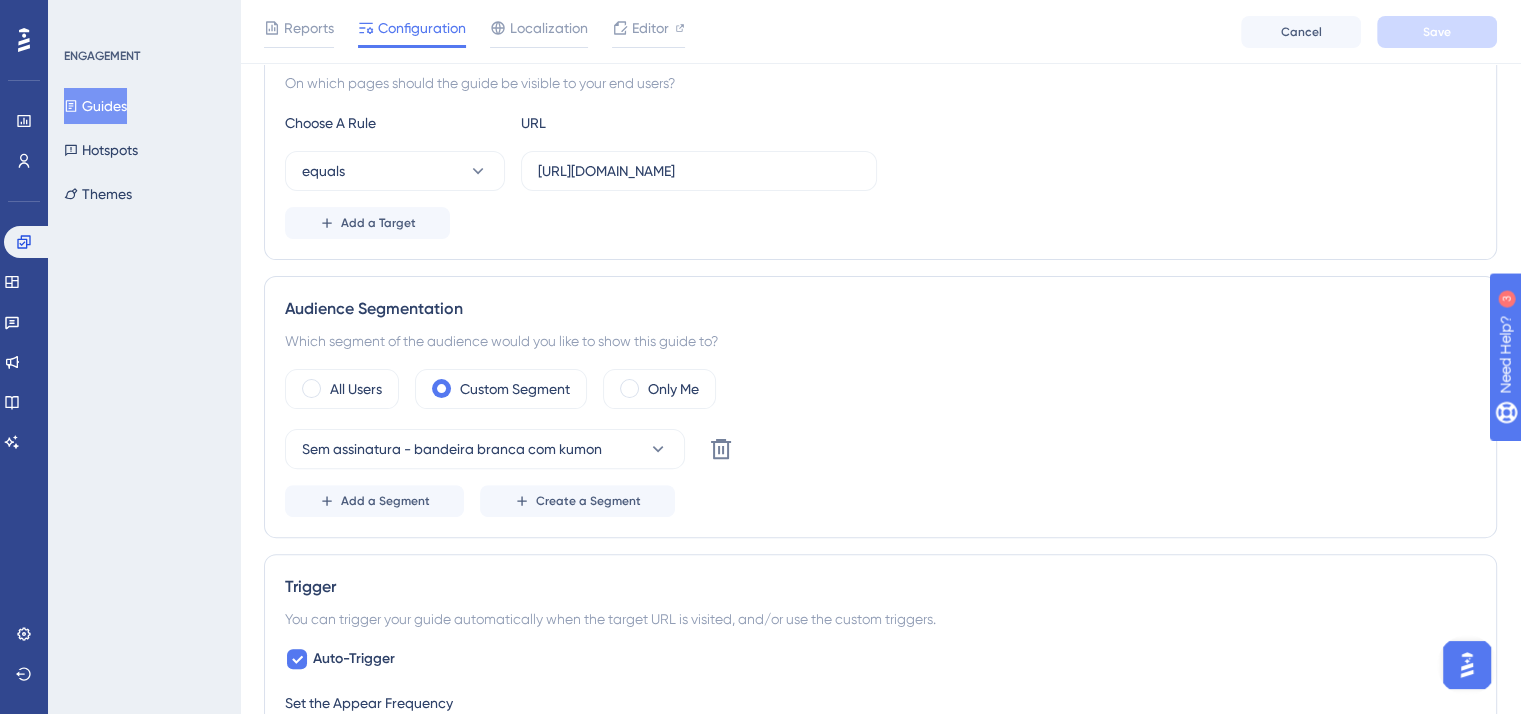 click on "Choose A Rule URL equals [URL][DOMAIN_NAME] Add a Target" at bounding box center [880, 175] 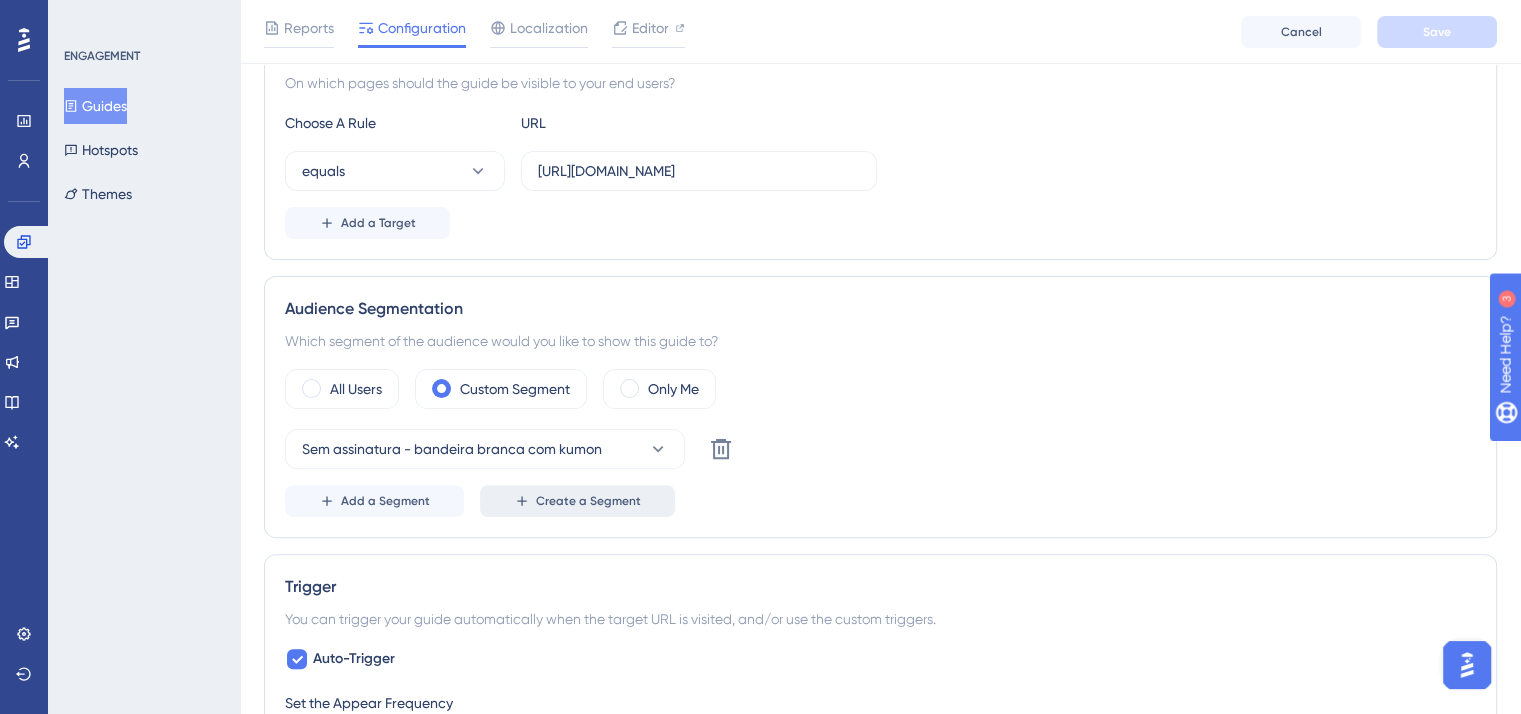 click on "Create a Segment" at bounding box center [588, 501] 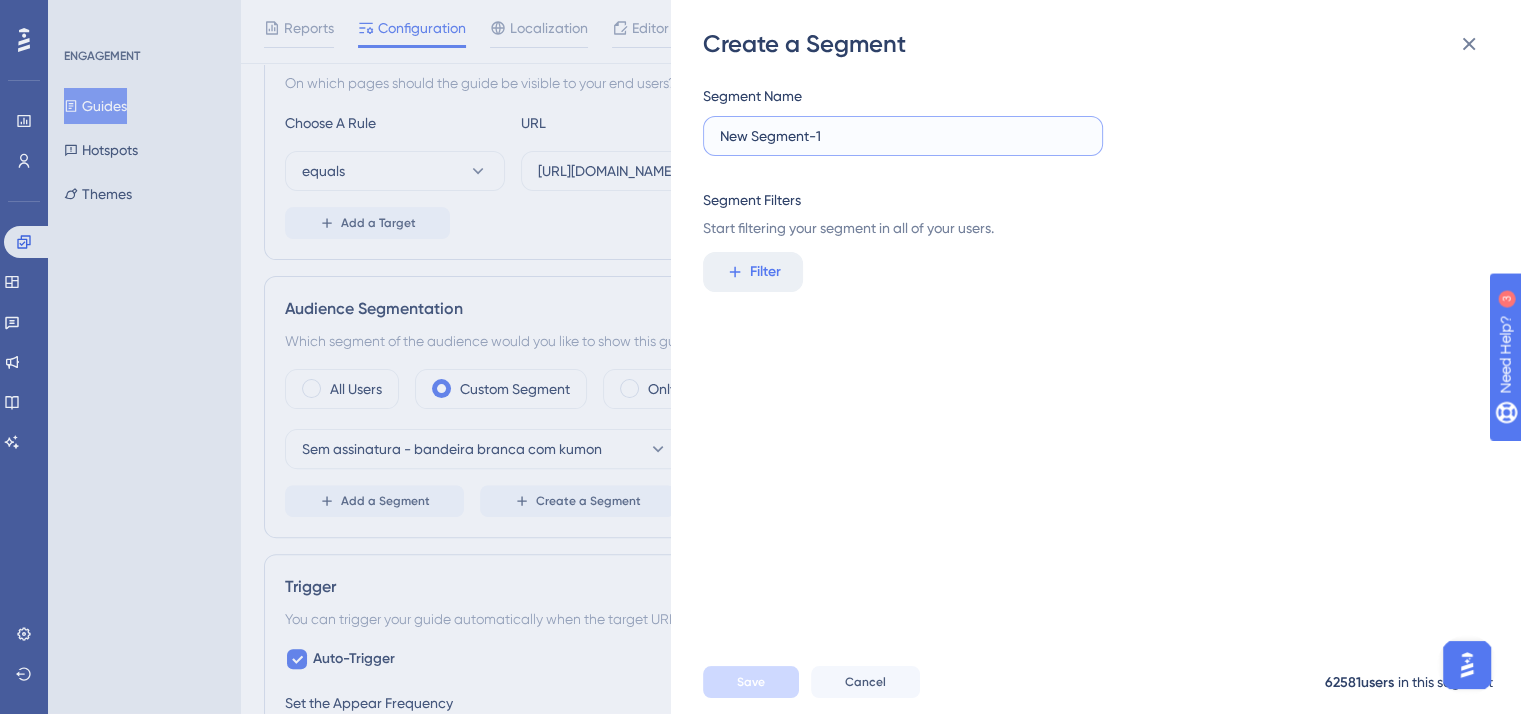 drag, startPoint x: 856, startPoint y: 126, endPoint x: 657, endPoint y: 126, distance: 199 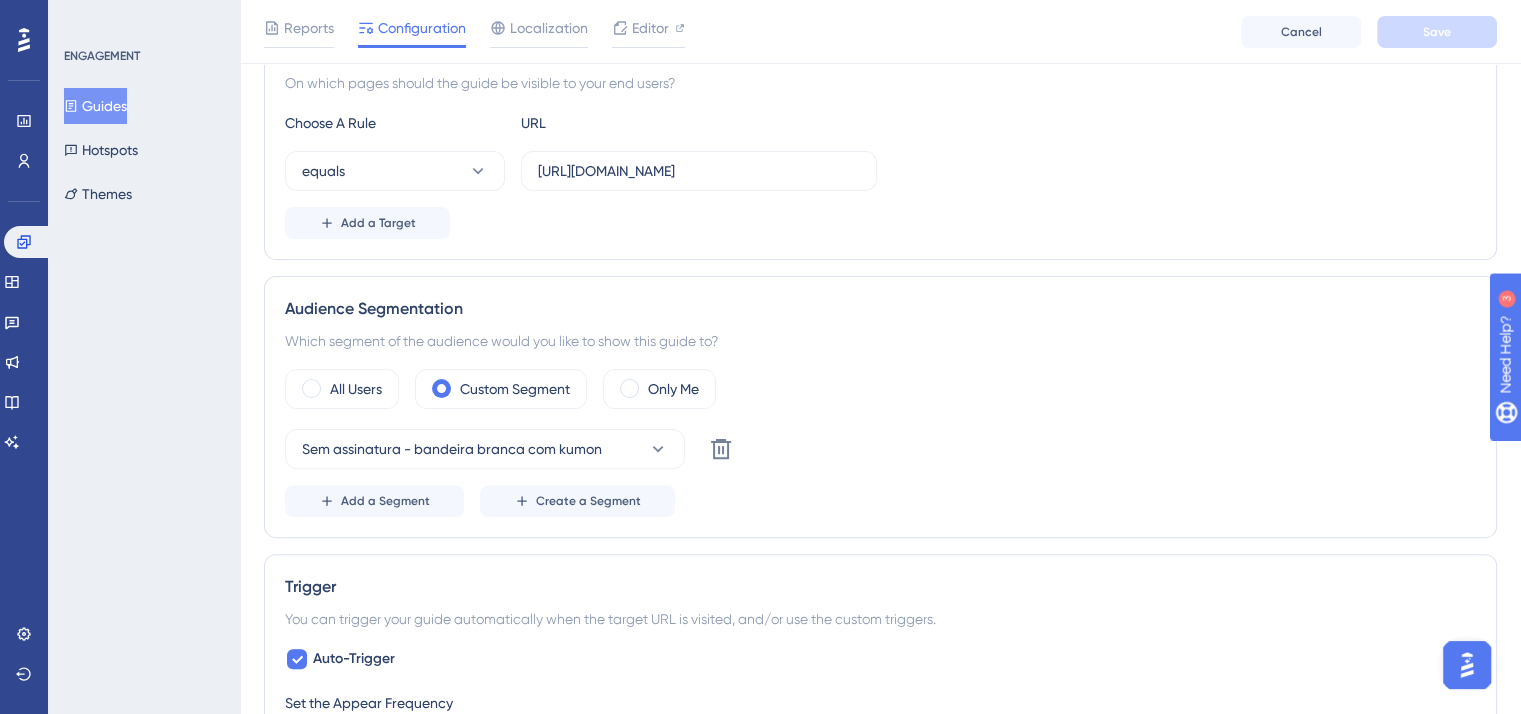 click on "Create a Segment" at bounding box center (588, 501) 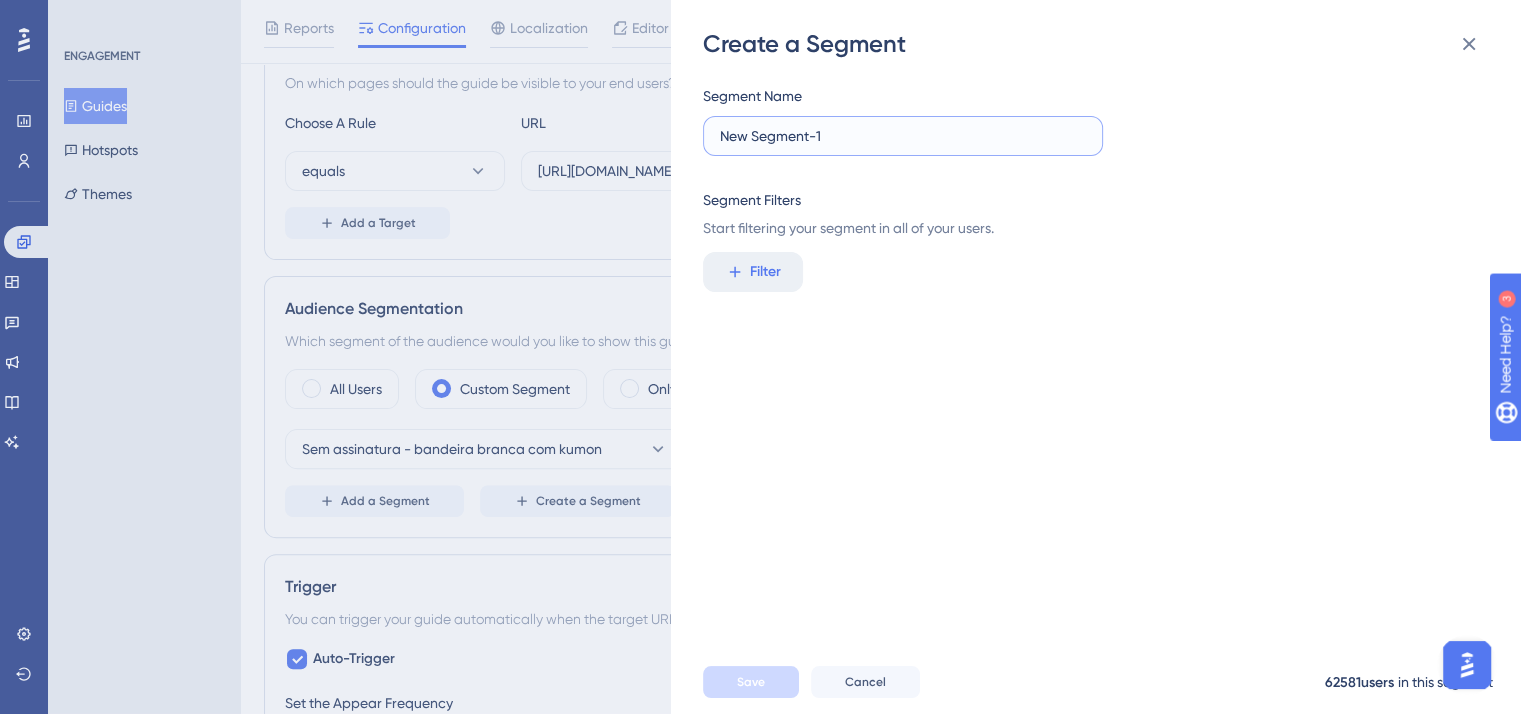 click on "New Segment-1" at bounding box center (903, 136) 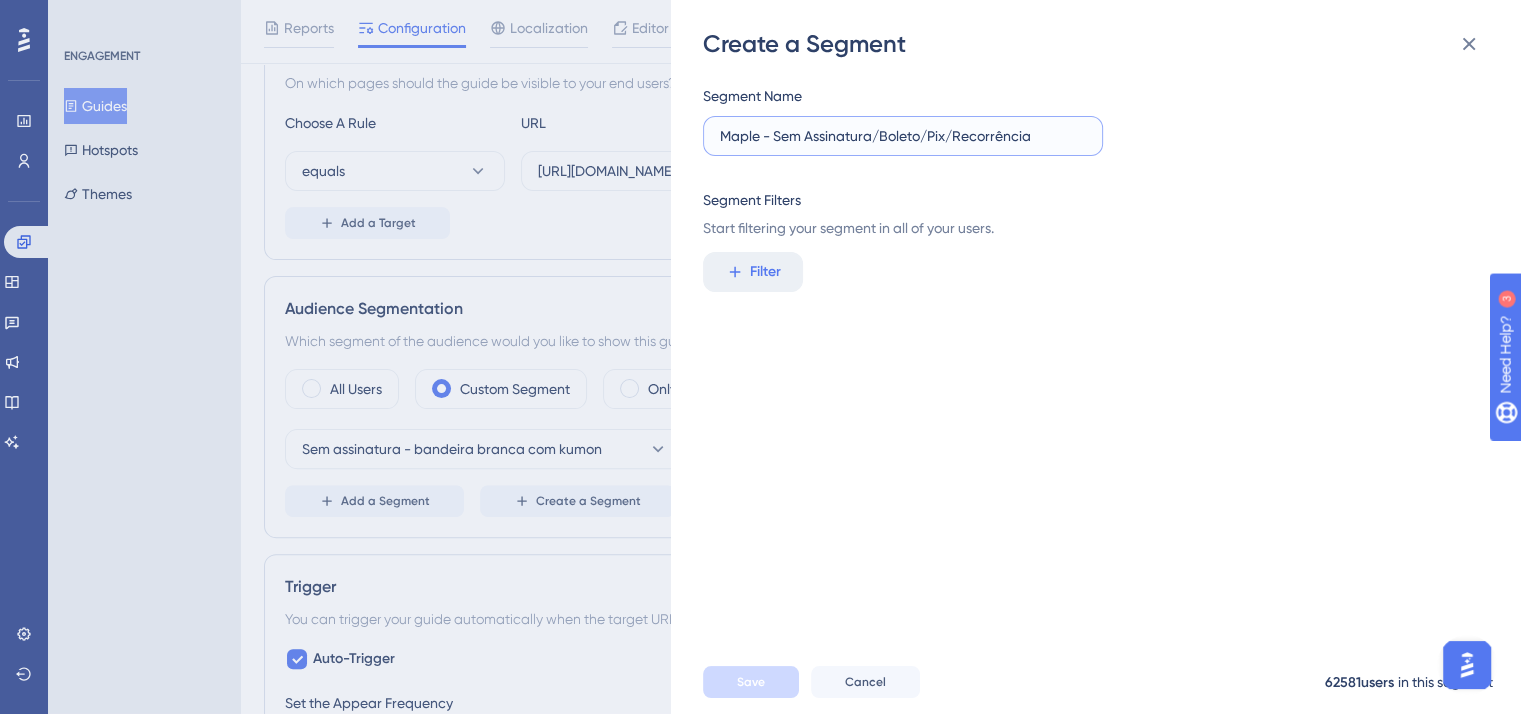 type on "Maple - Sem Assinatura/Boleto/Pix/Recorrência" 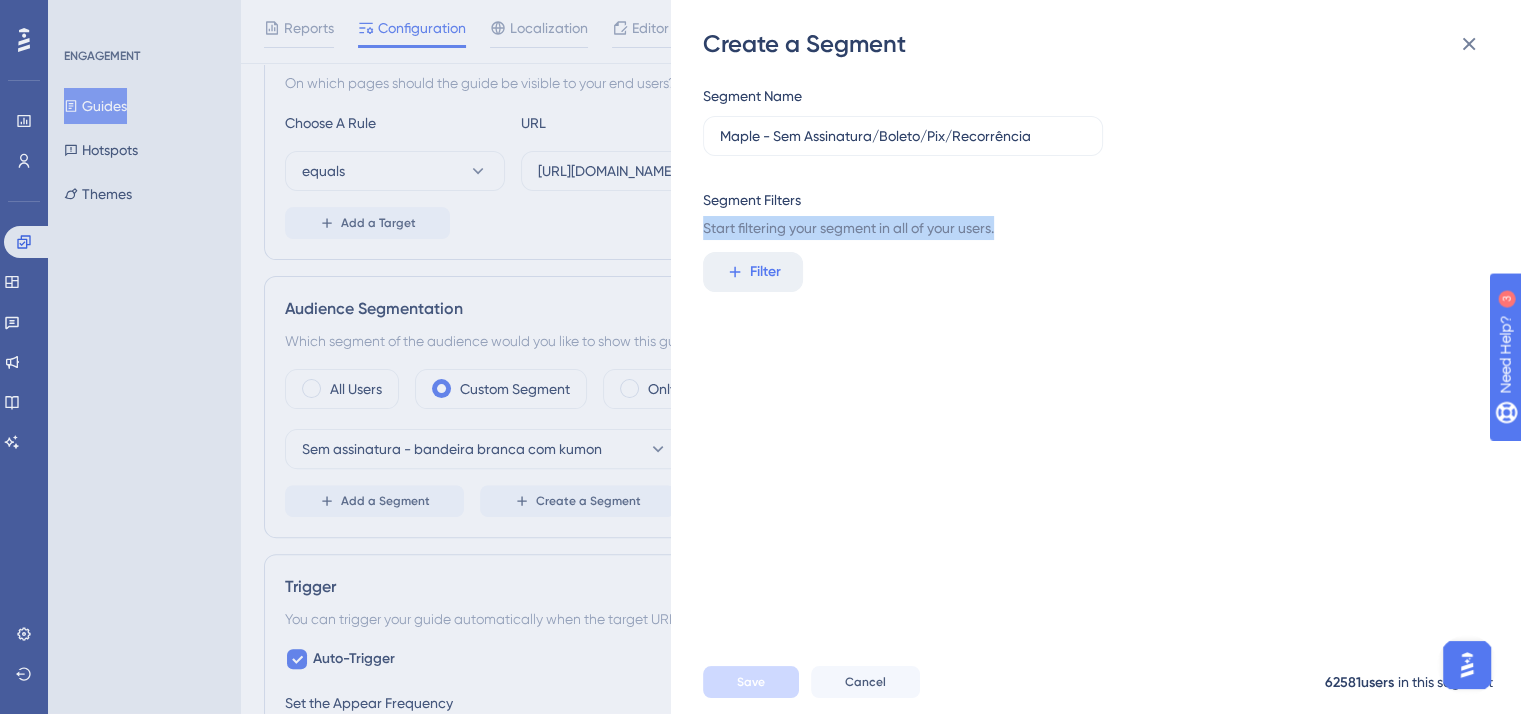 drag, startPoint x: 704, startPoint y: 229, endPoint x: 1020, endPoint y: 226, distance: 316.01425 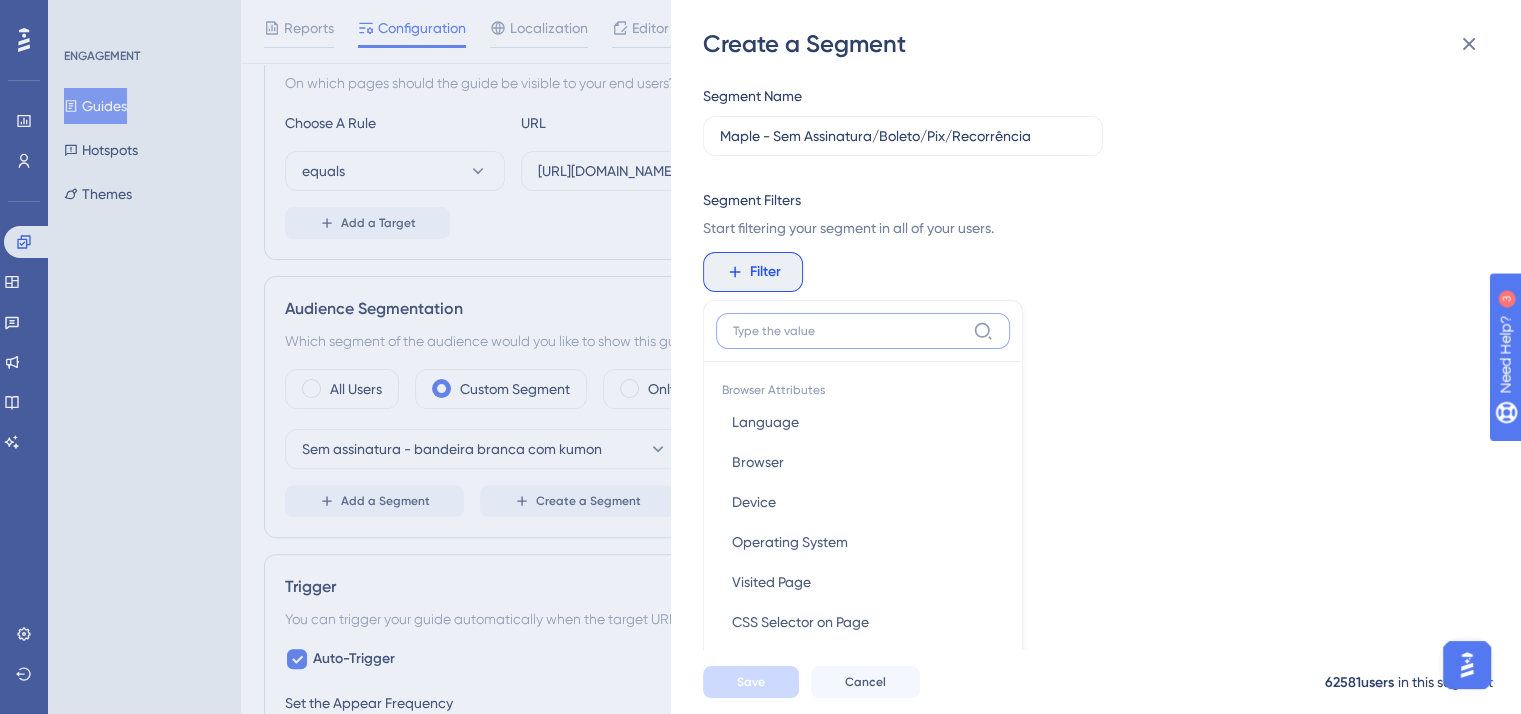 scroll, scrollTop: 145, scrollLeft: 0, axis: vertical 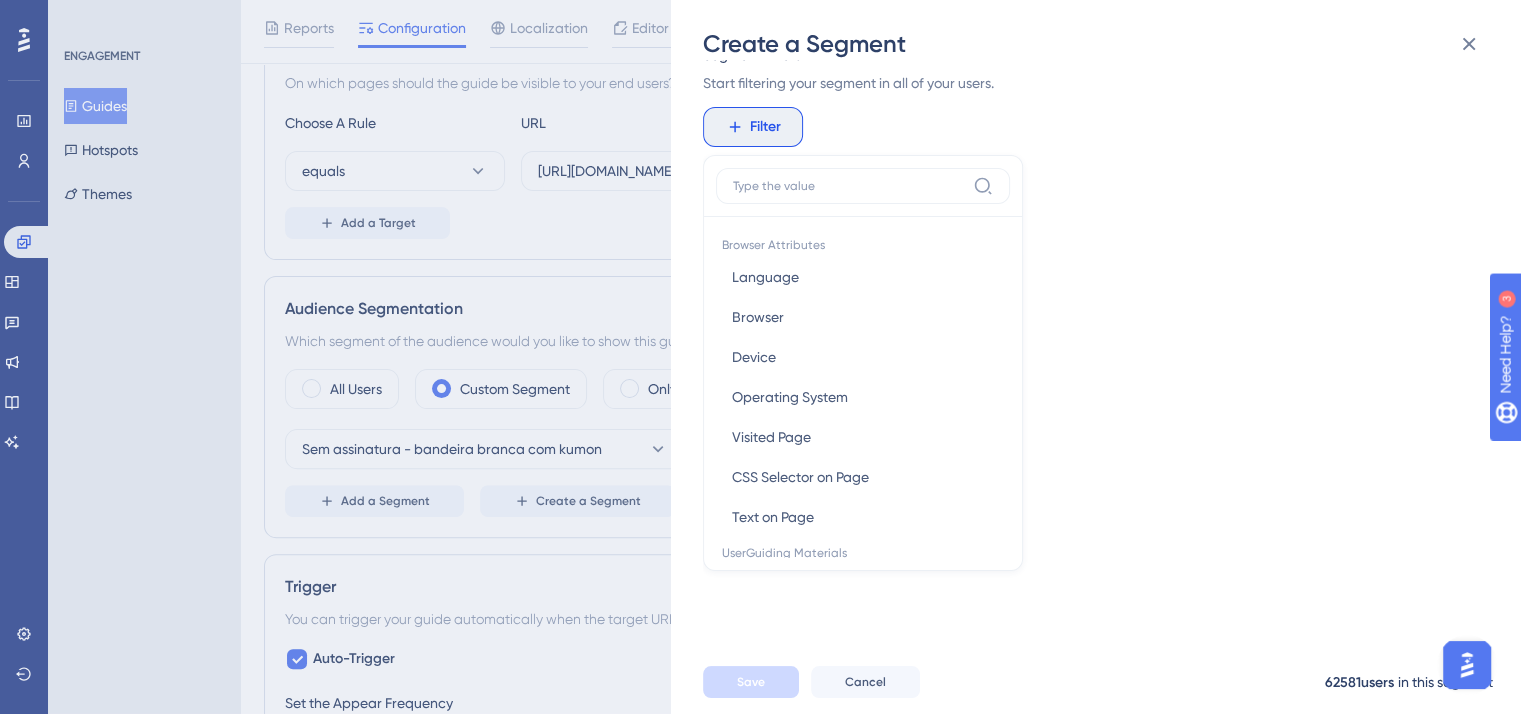 drag, startPoint x: 827, startPoint y: 242, endPoint x: 729, endPoint y: 243, distance: 98.005104 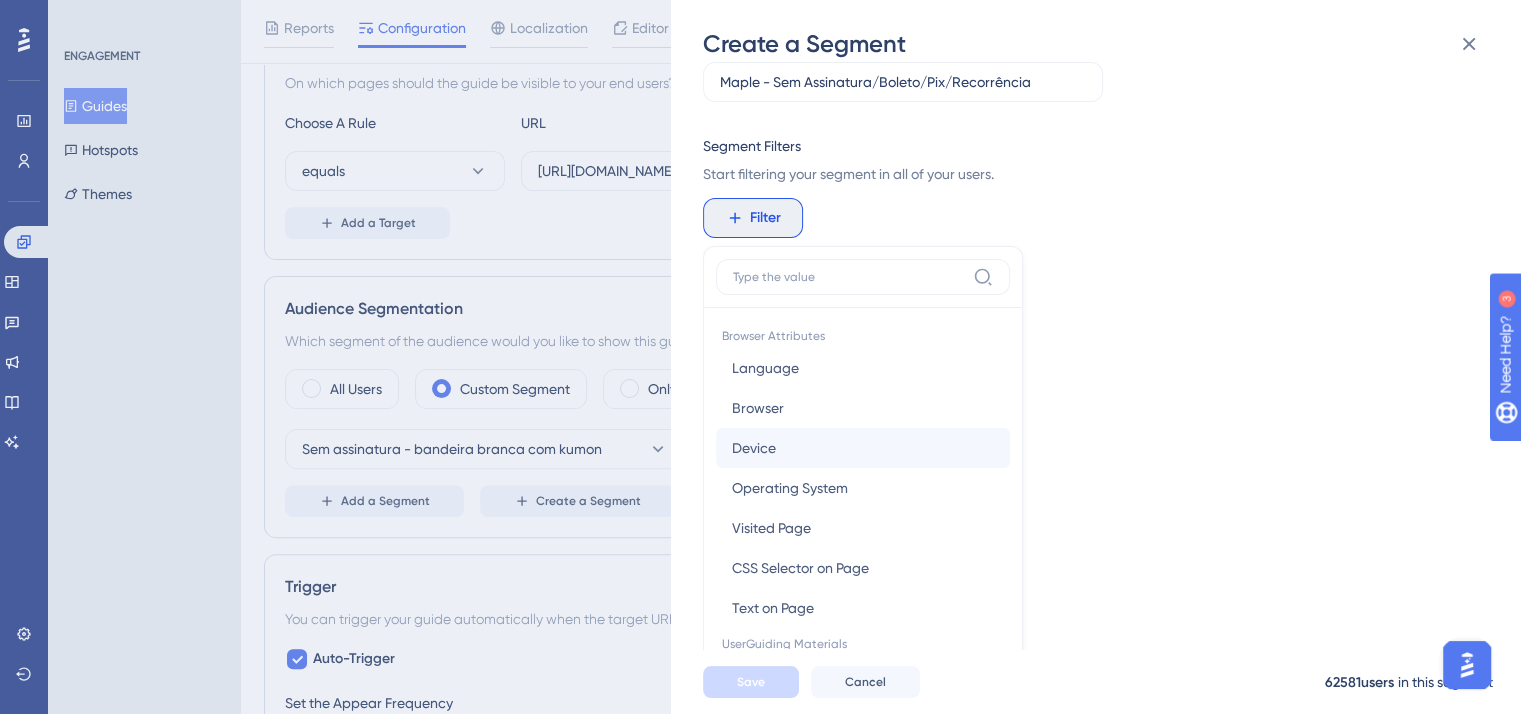 scroll, scrollTop: 100, scrollLeft: 0, axis: vertical 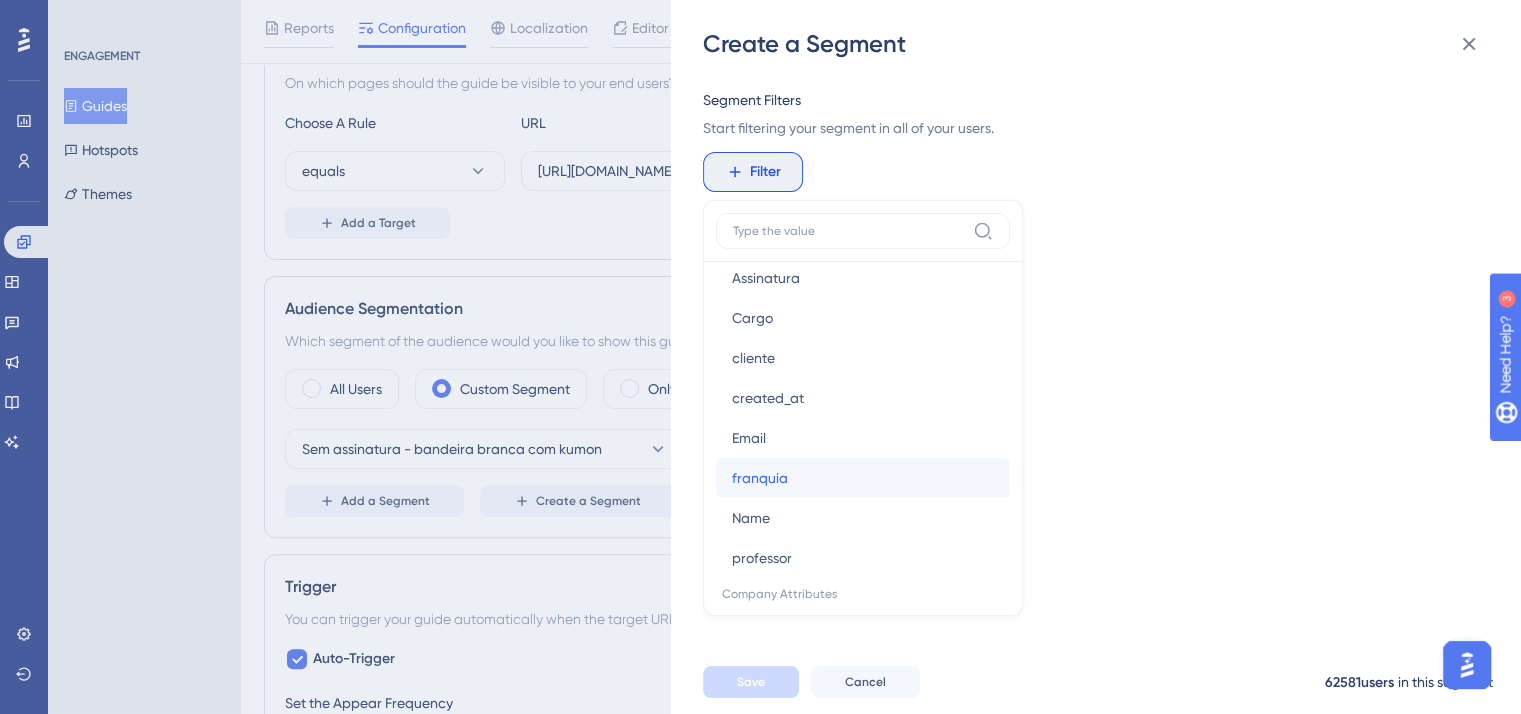 click on "franquia franquia" at bounding box center (863, 478) 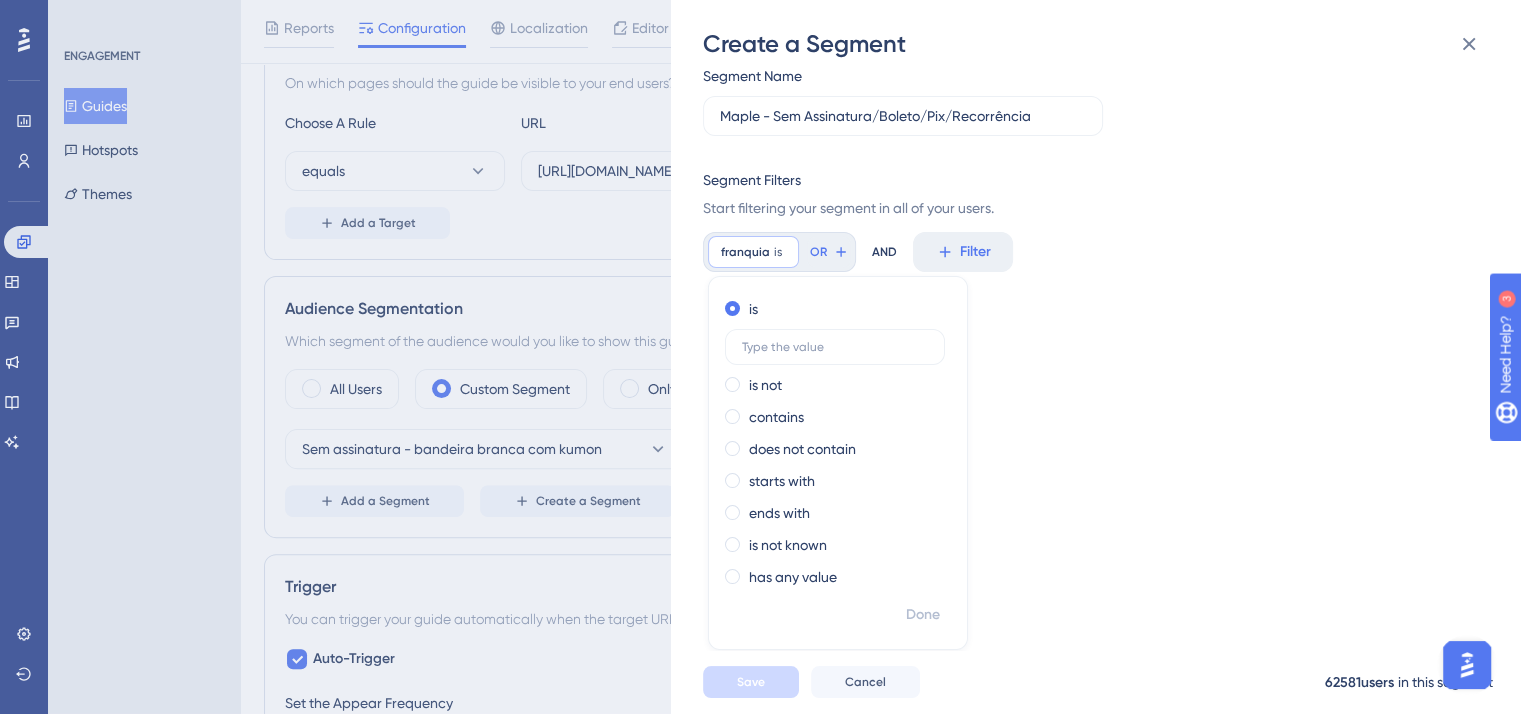 scroll, scrollTop: 0, scrollLeft: 0, axis: both 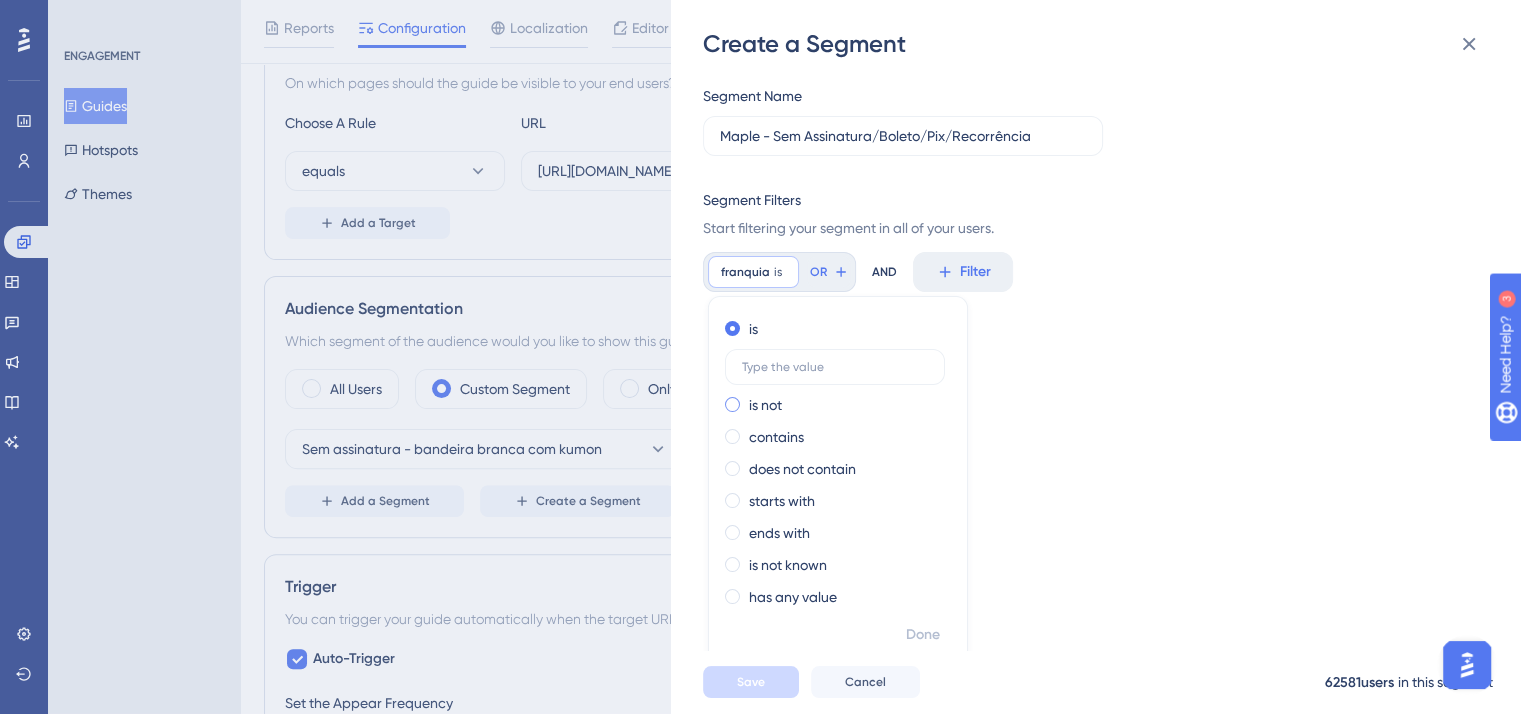 drag, startPoint x: 746, startPoint y: 409, endPoint x: 786, endPoint y: 411, distance: 40.04997 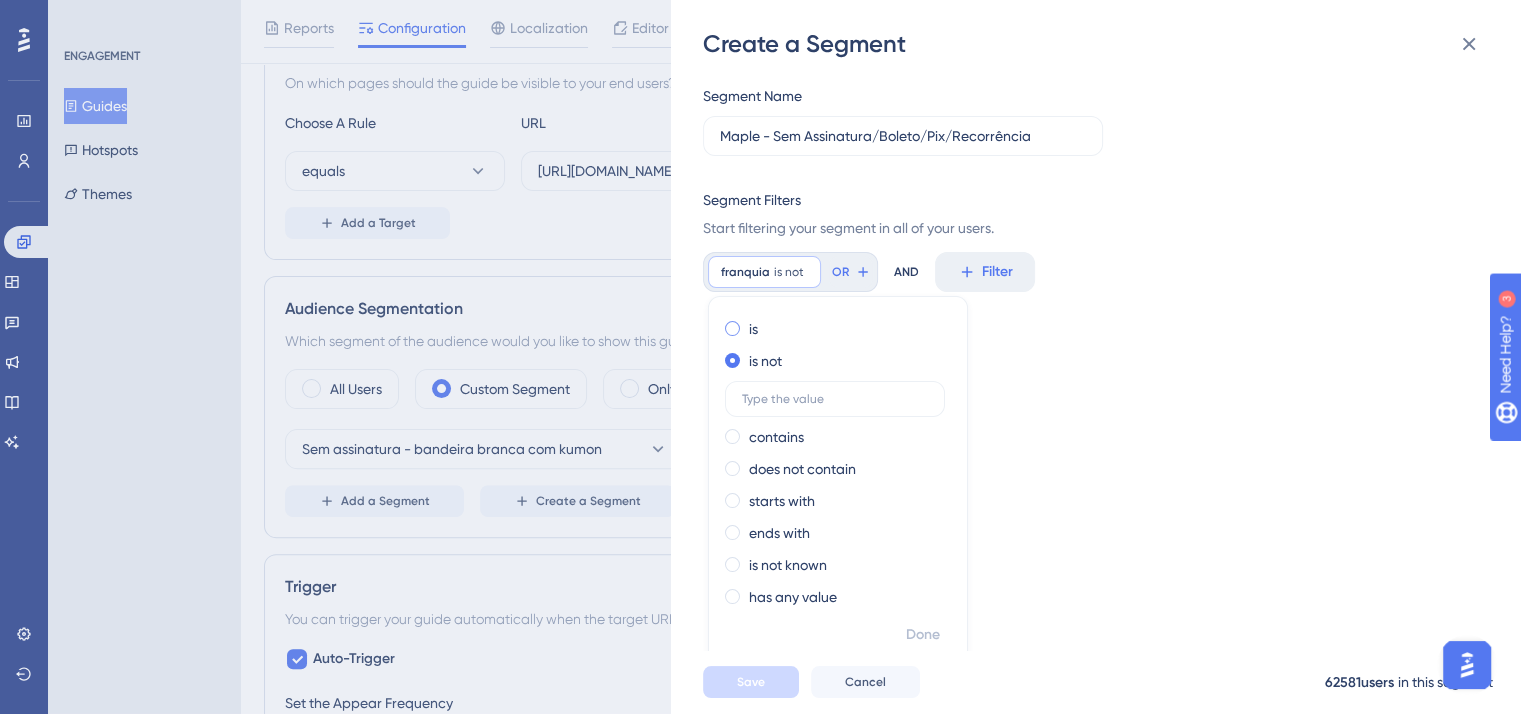 click at bounding box center [732, 328] 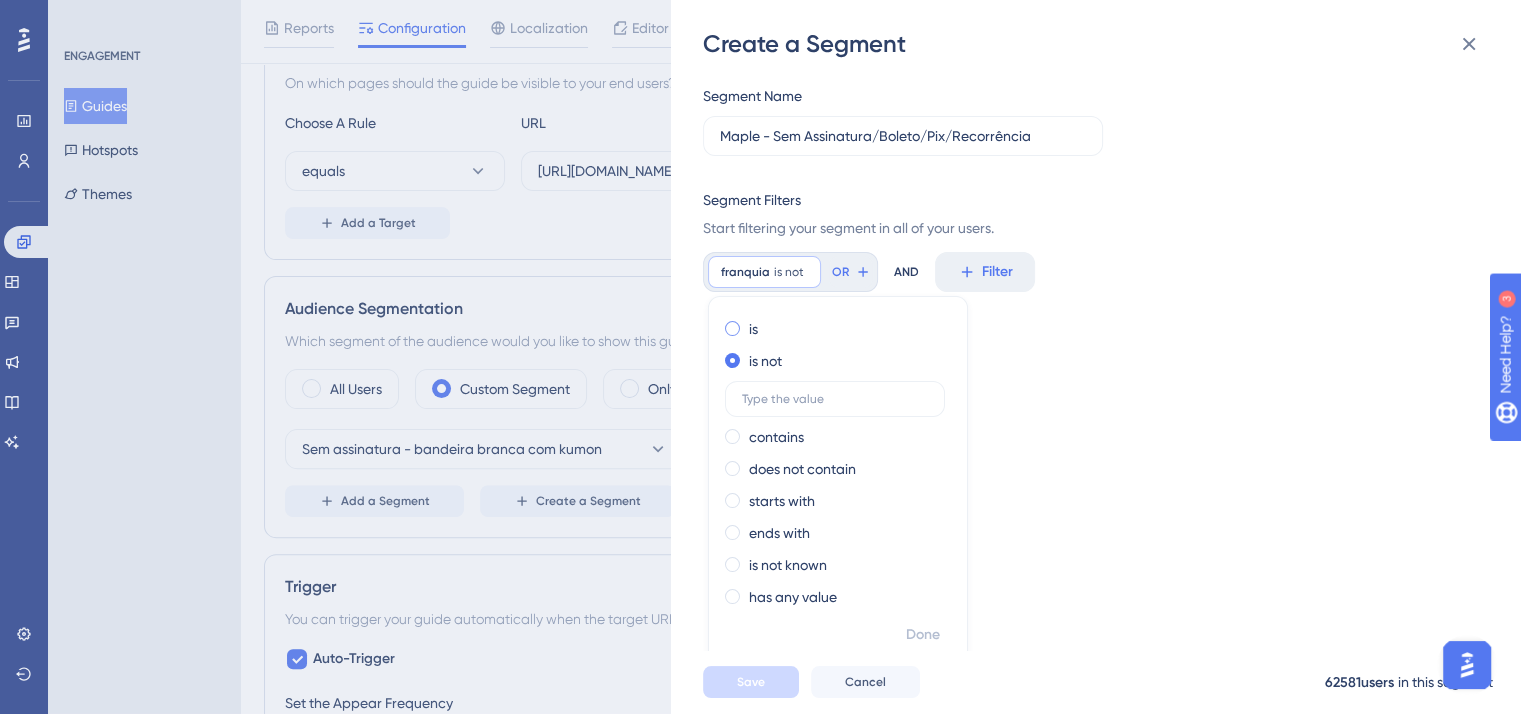 click at bounding box center [746, 324] 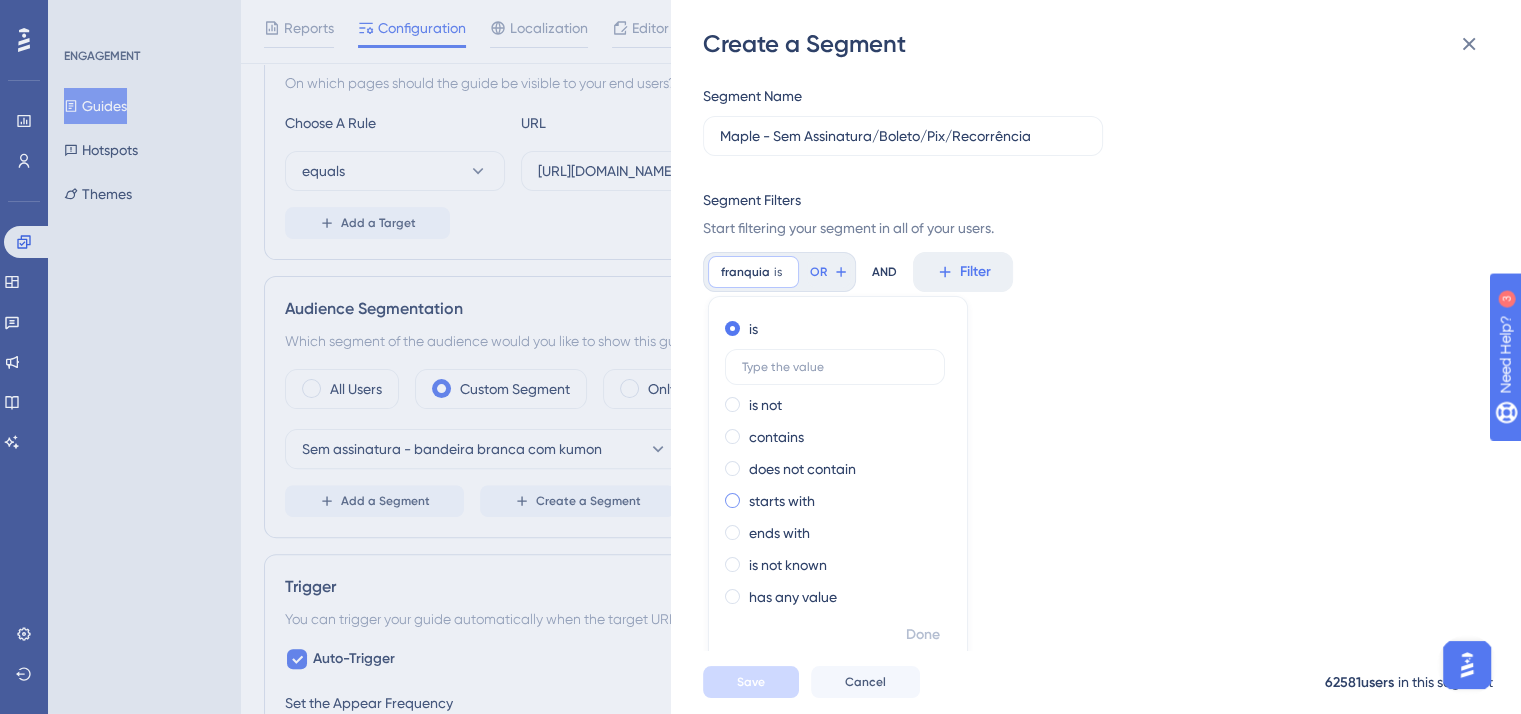 click at bounding box center [732, 500] 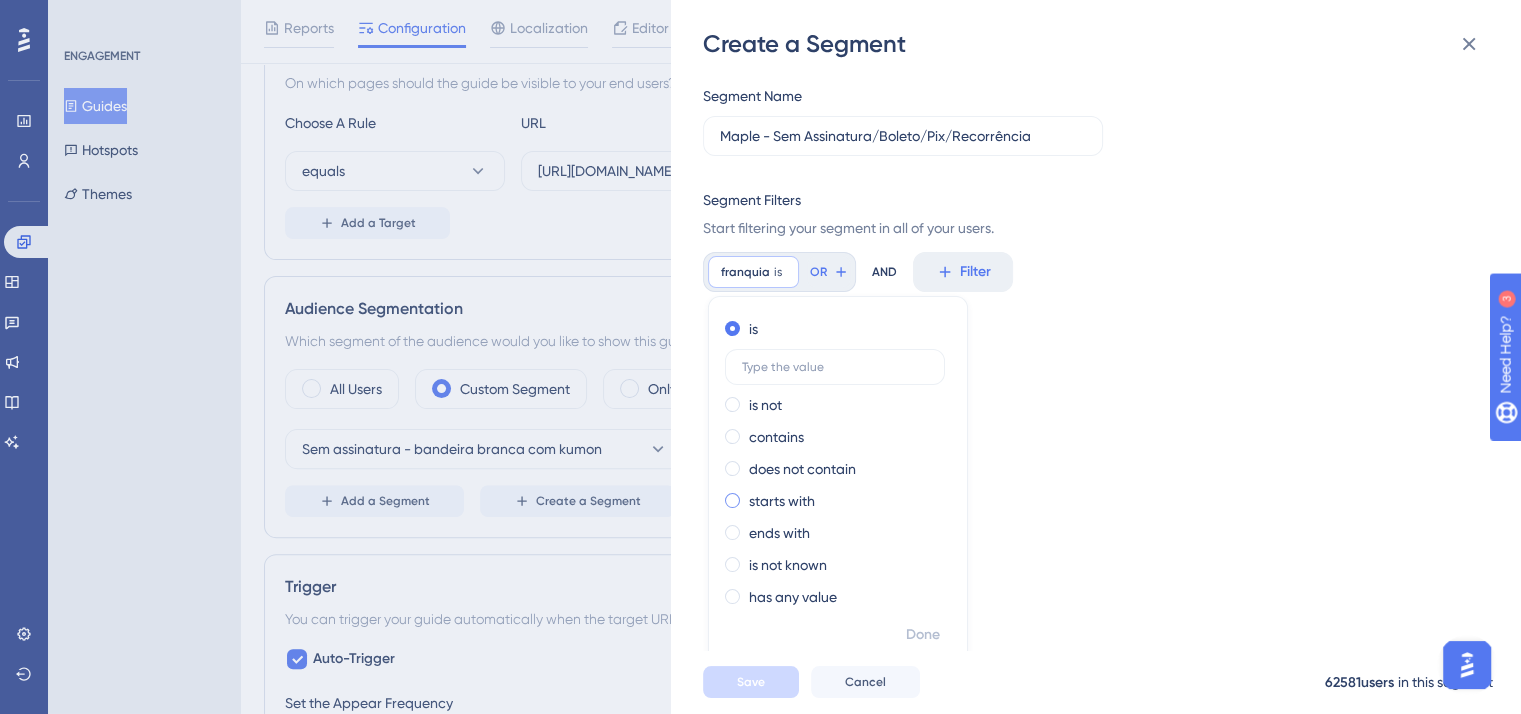 click at bounding box center (746, 496) 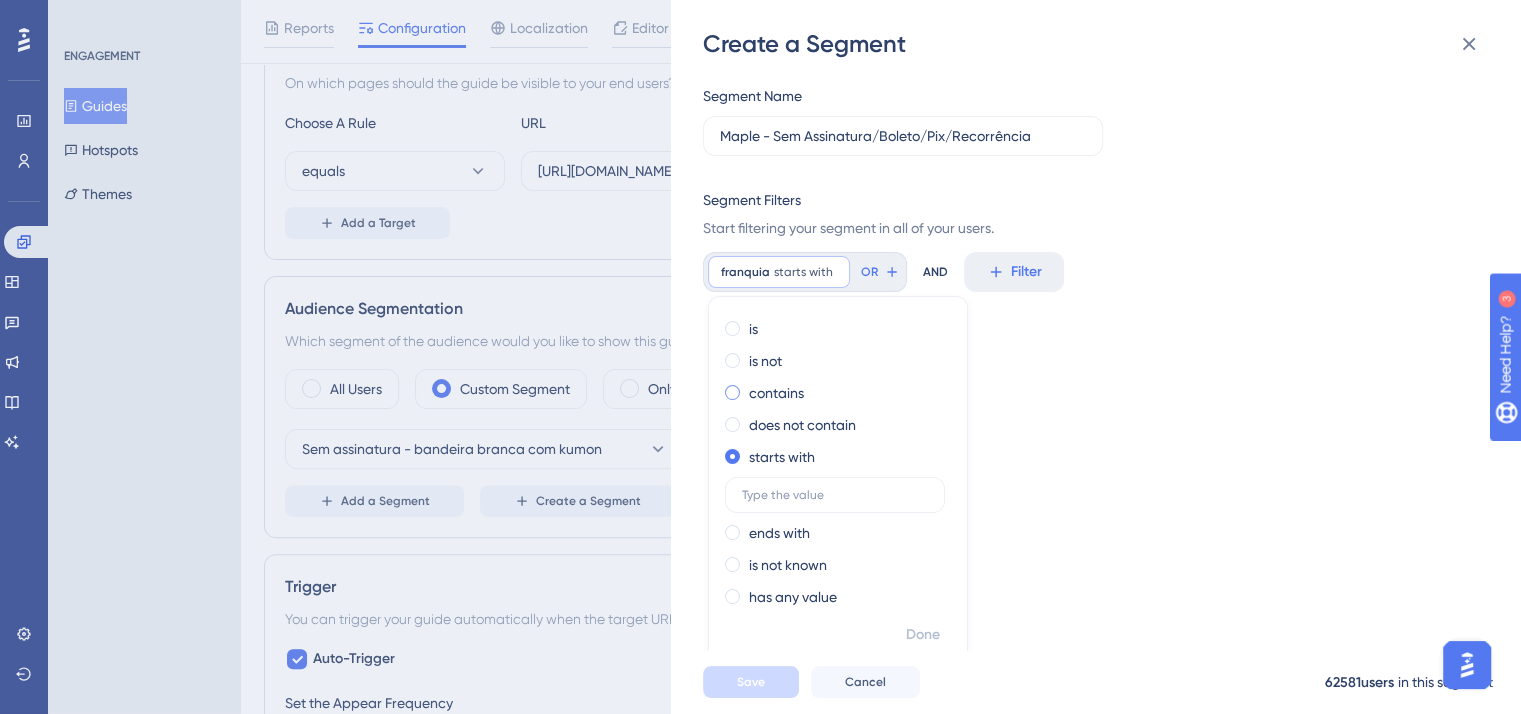 click at bounding box center [732, 392] 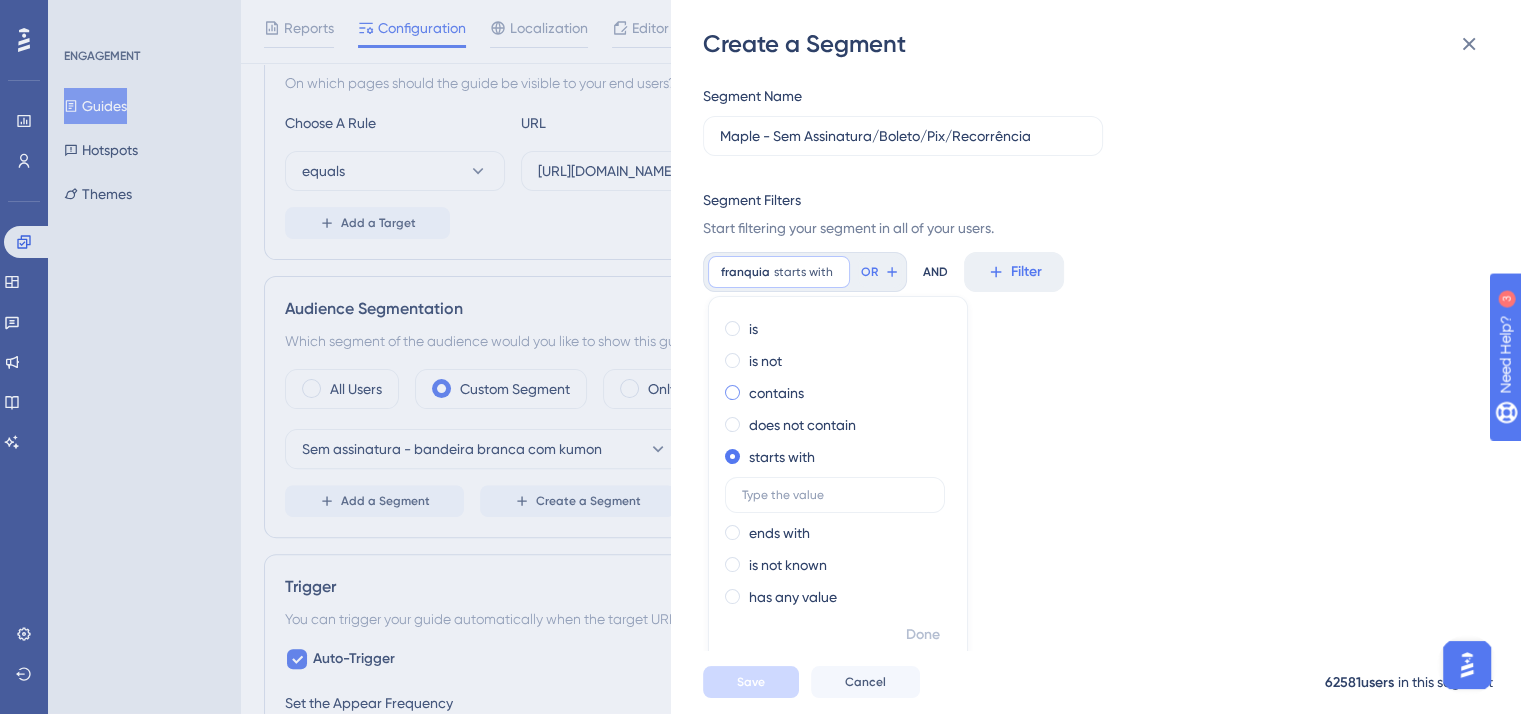 click at bounding box center (746, 388) 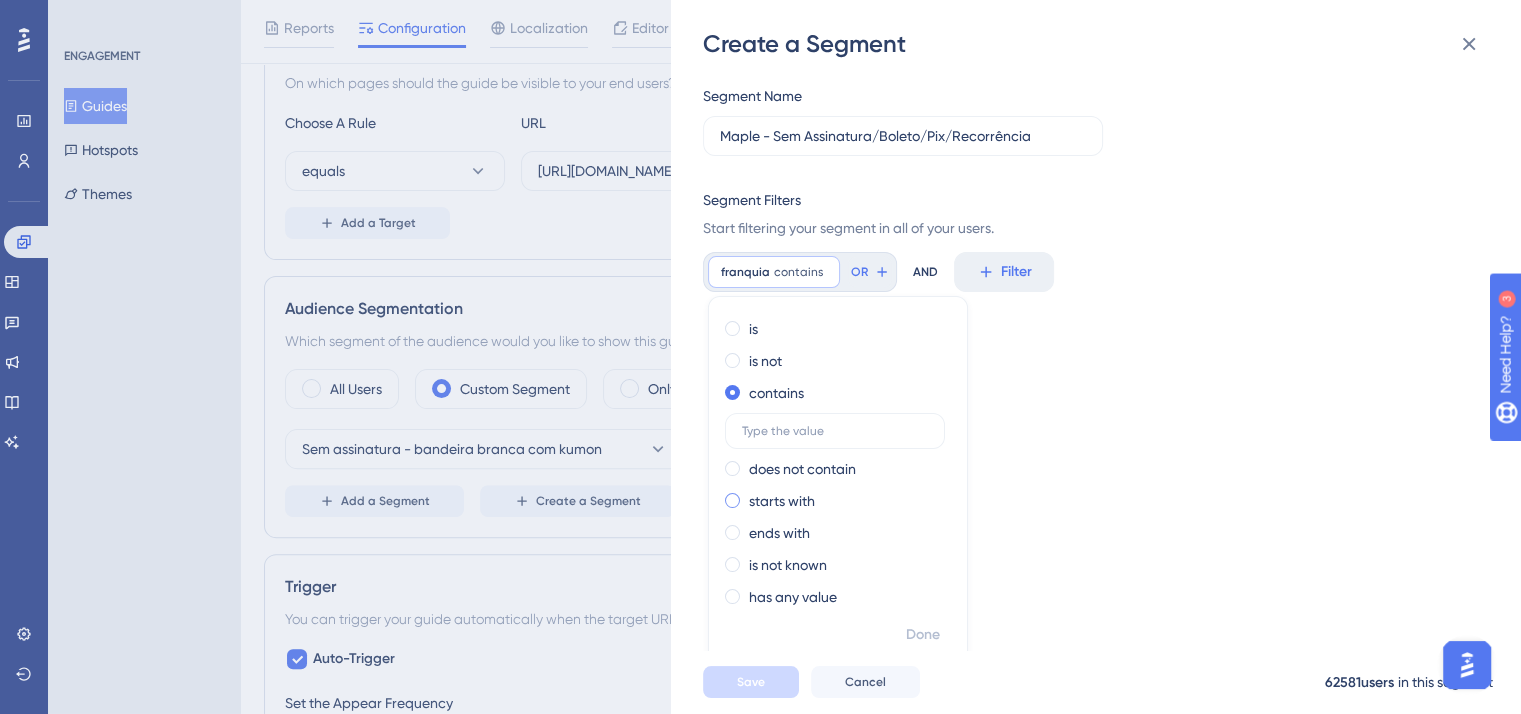 click at bounding box center [732, 500] 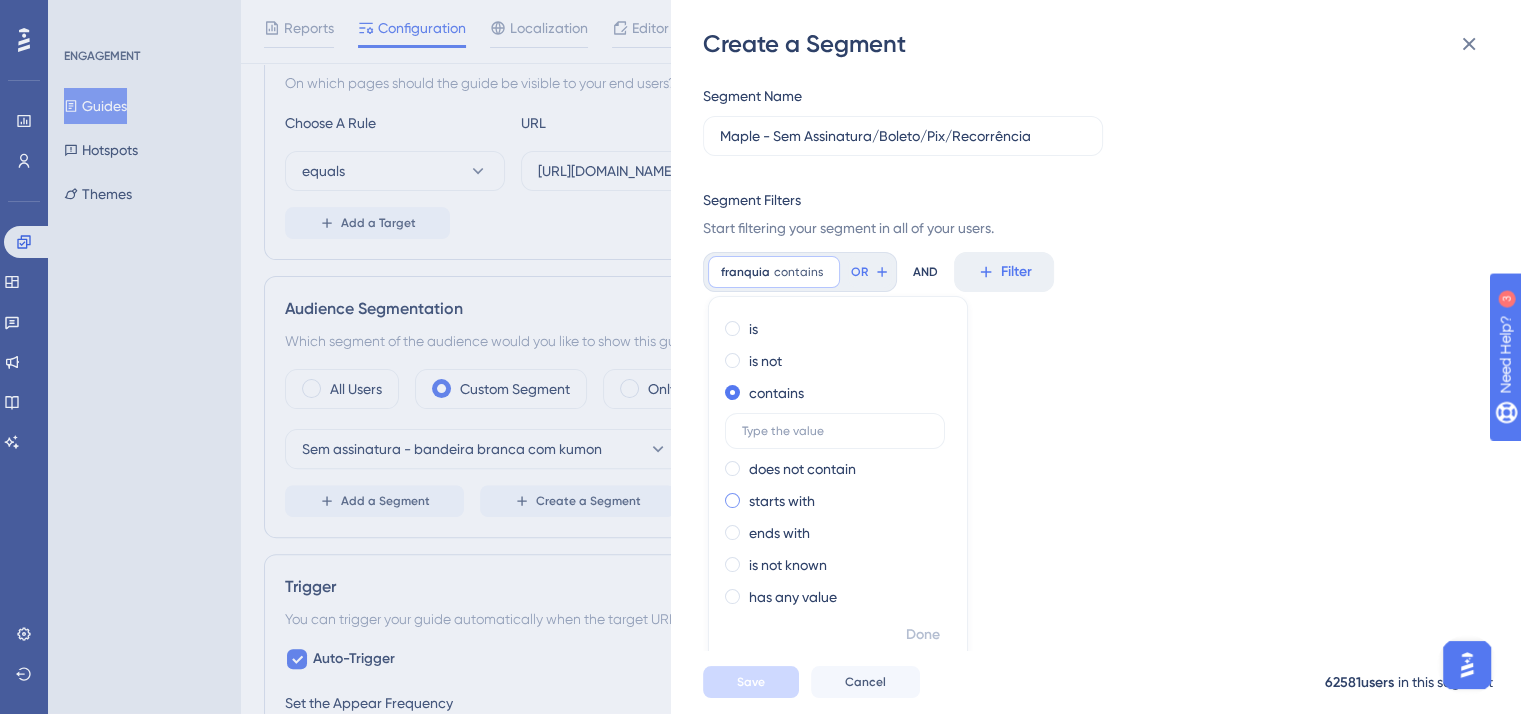 click at bounding box center [746, 496] 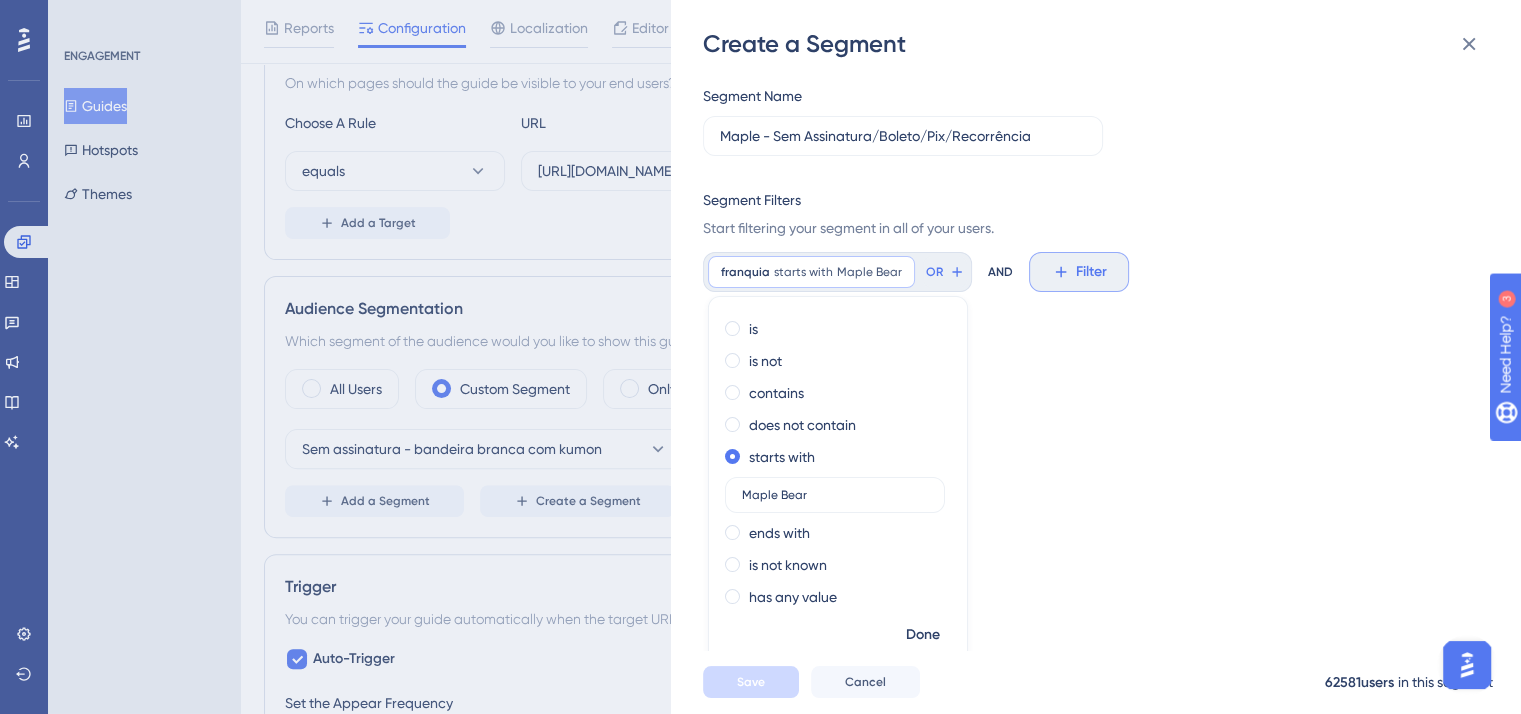 type on "Maple Bear" 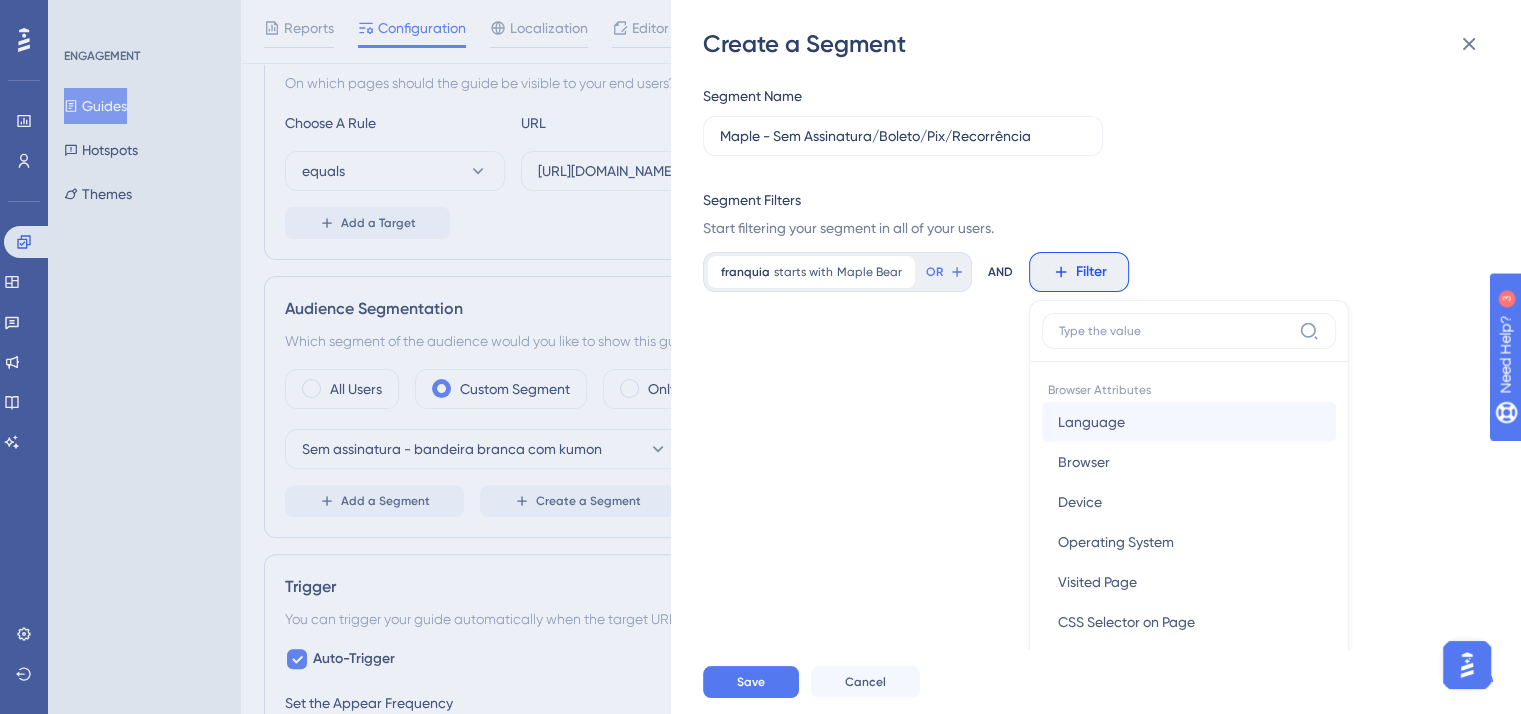 scroll, scrollTop: 145, scrollLeft: 0, axis: vertical 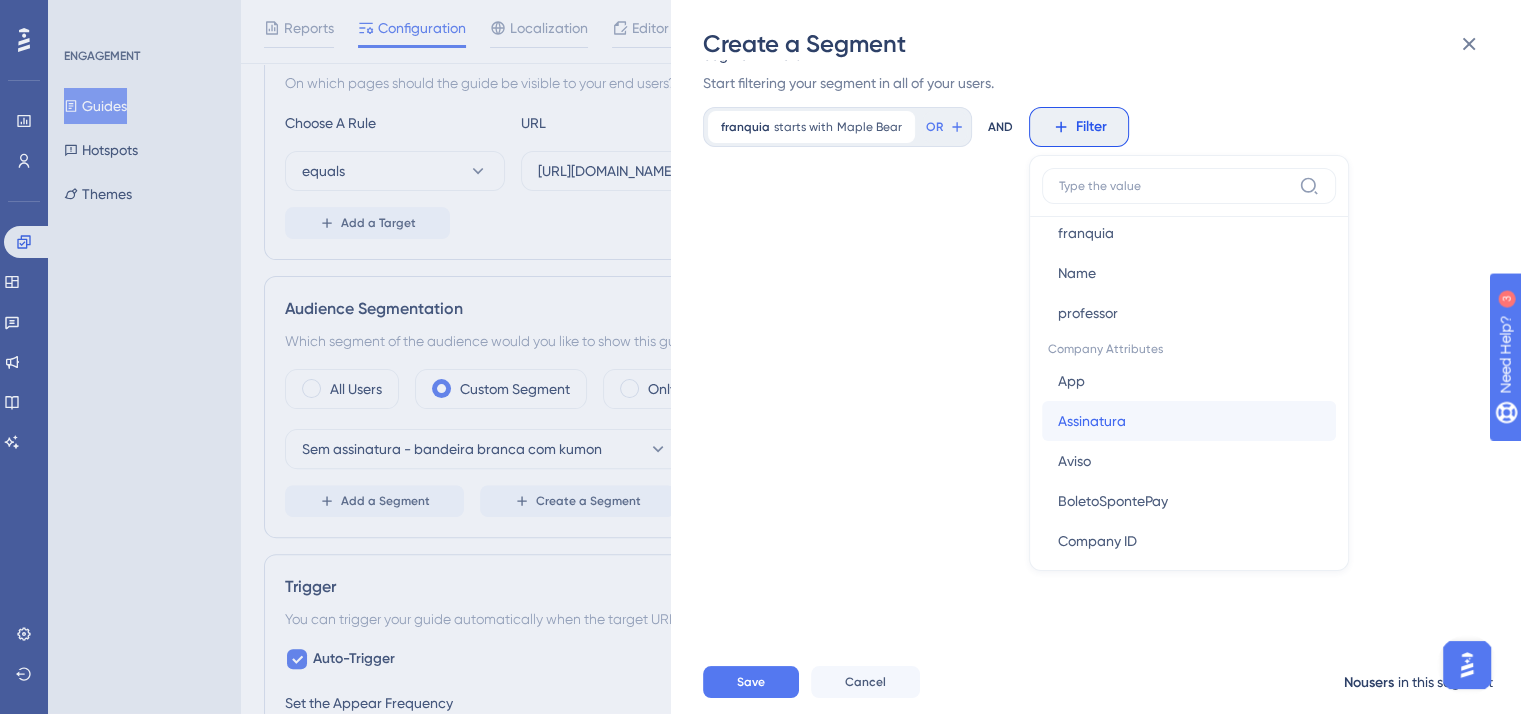 click on "Assinatura Assinatura" at bounding box center (1189, 421) 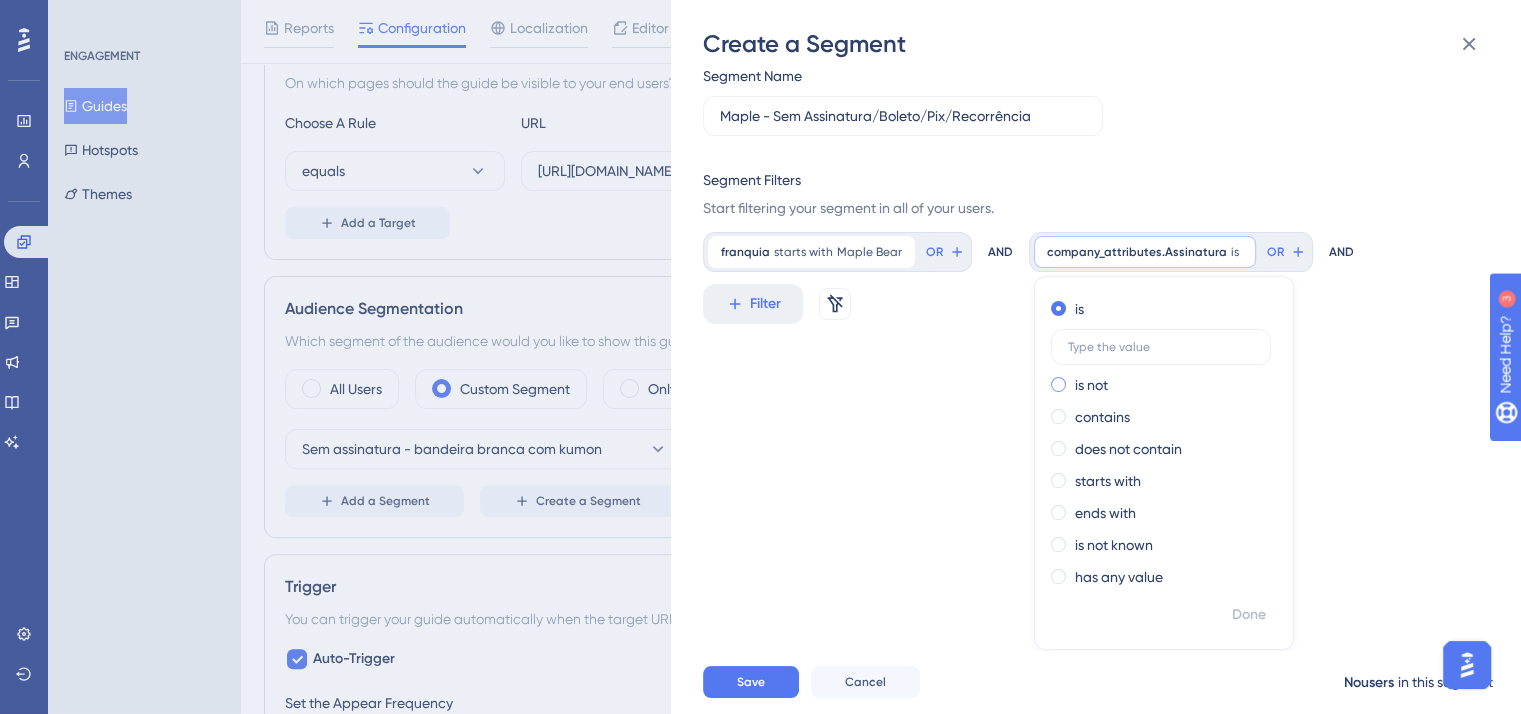 scroll, scrollTop: 0, scrollLeft: 0, axis: both 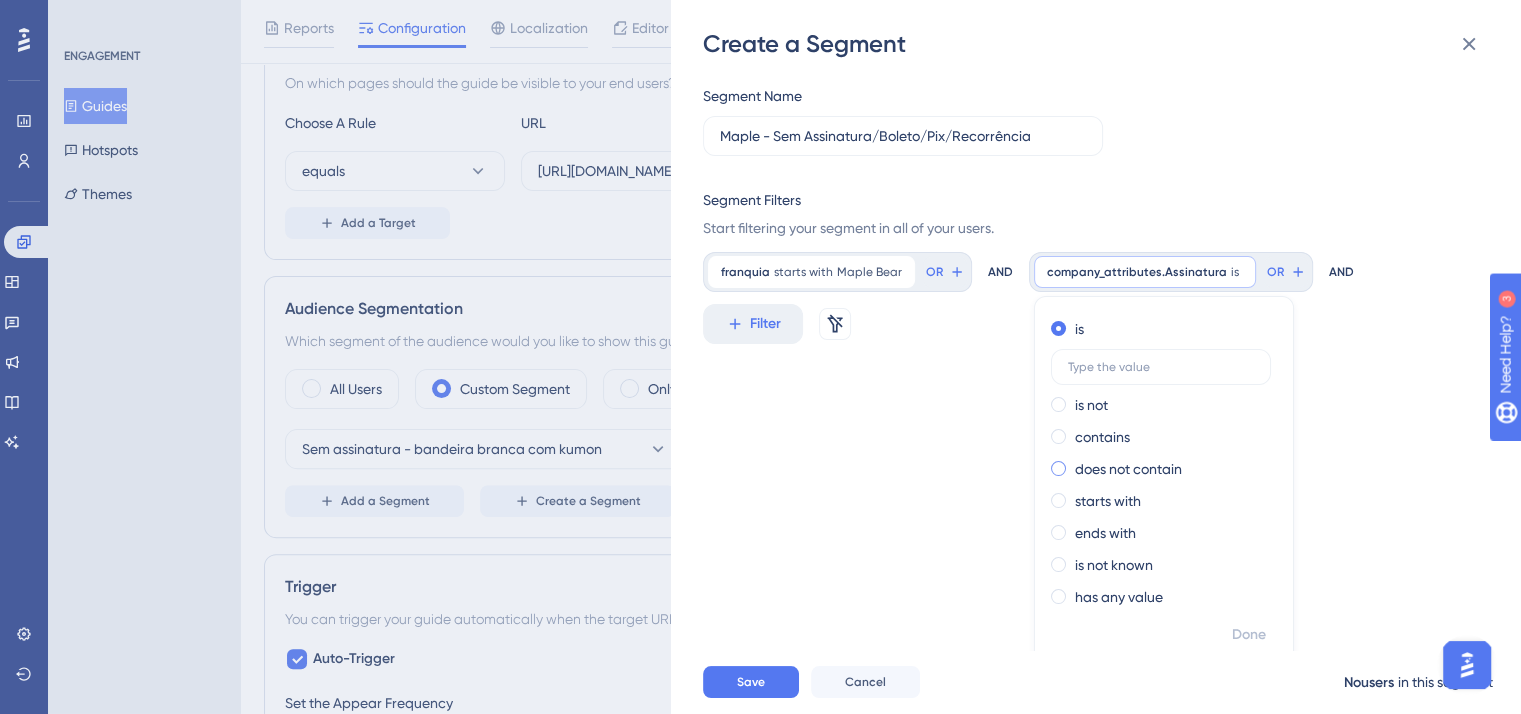 click on "does not contain" at bounding box center [1160, 469] 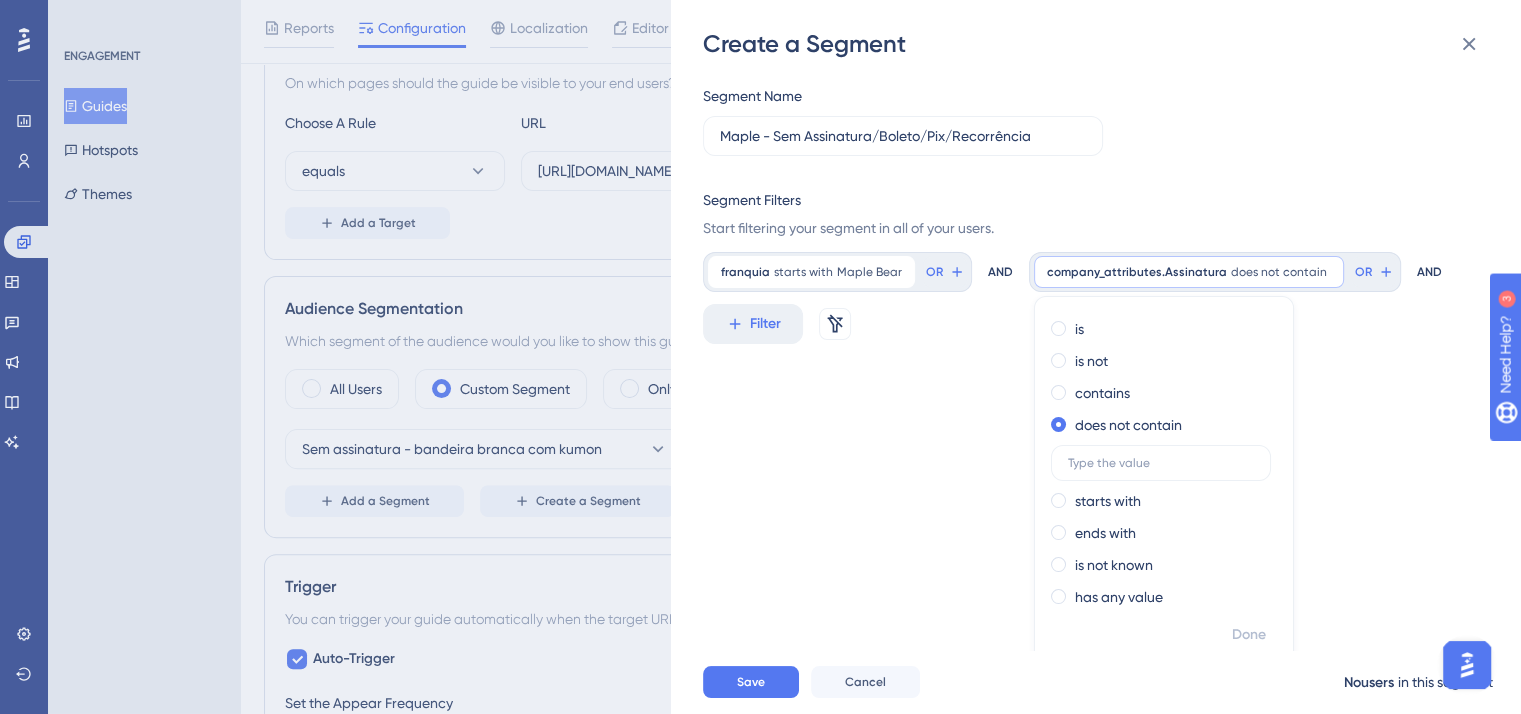 click on "Segment Name Maple - Sem Assinatura/Boleto/Pix/Recorrência Segment Filters Start filtering your segment in all of your users. franquia starts with Maple Bear Maple Bear Remove OR AND company_attributes.Assinatura does not contain Remove is is not contains does not contain starts with ends with is not known has any value Done OR AND Filter Remove Filters" at bounding box center [1106, 355] 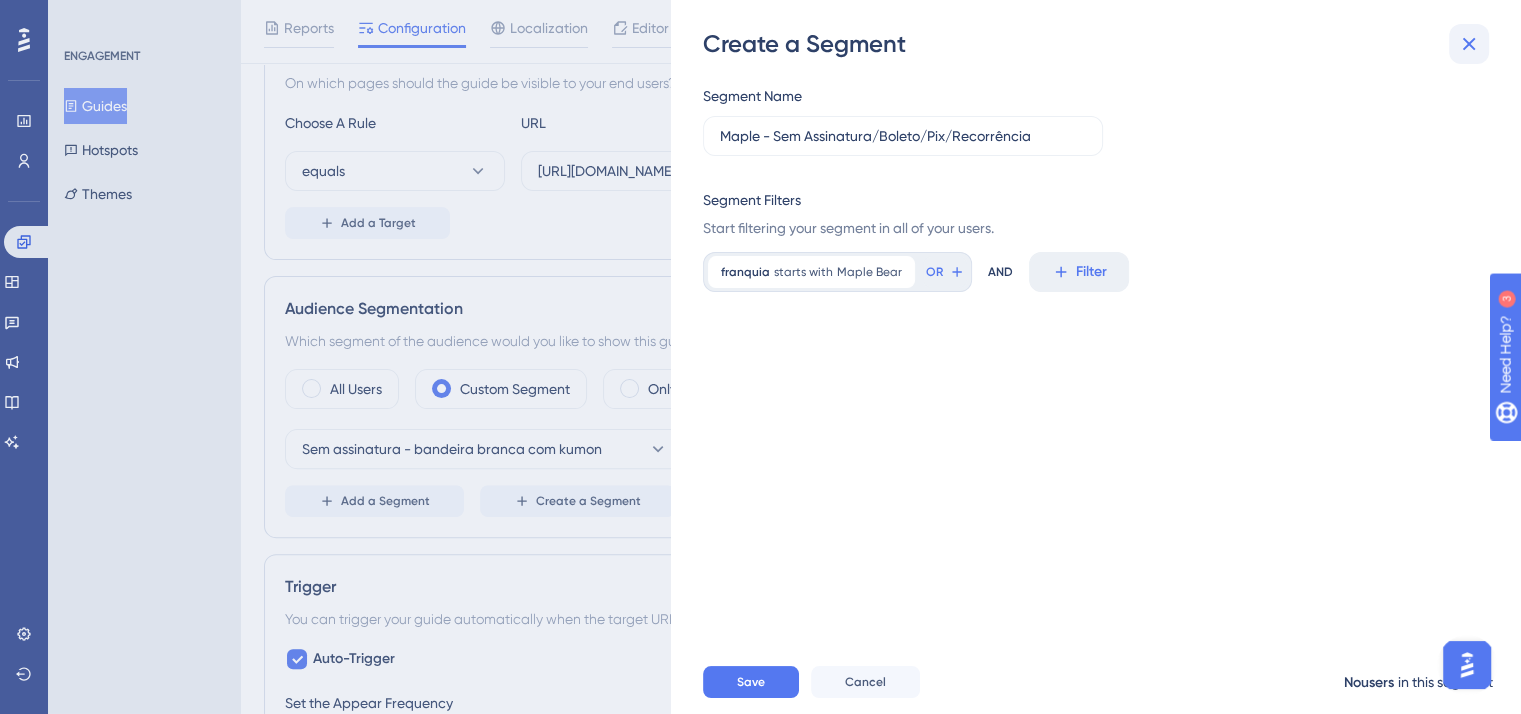 click at bounding box center [1469, 44] 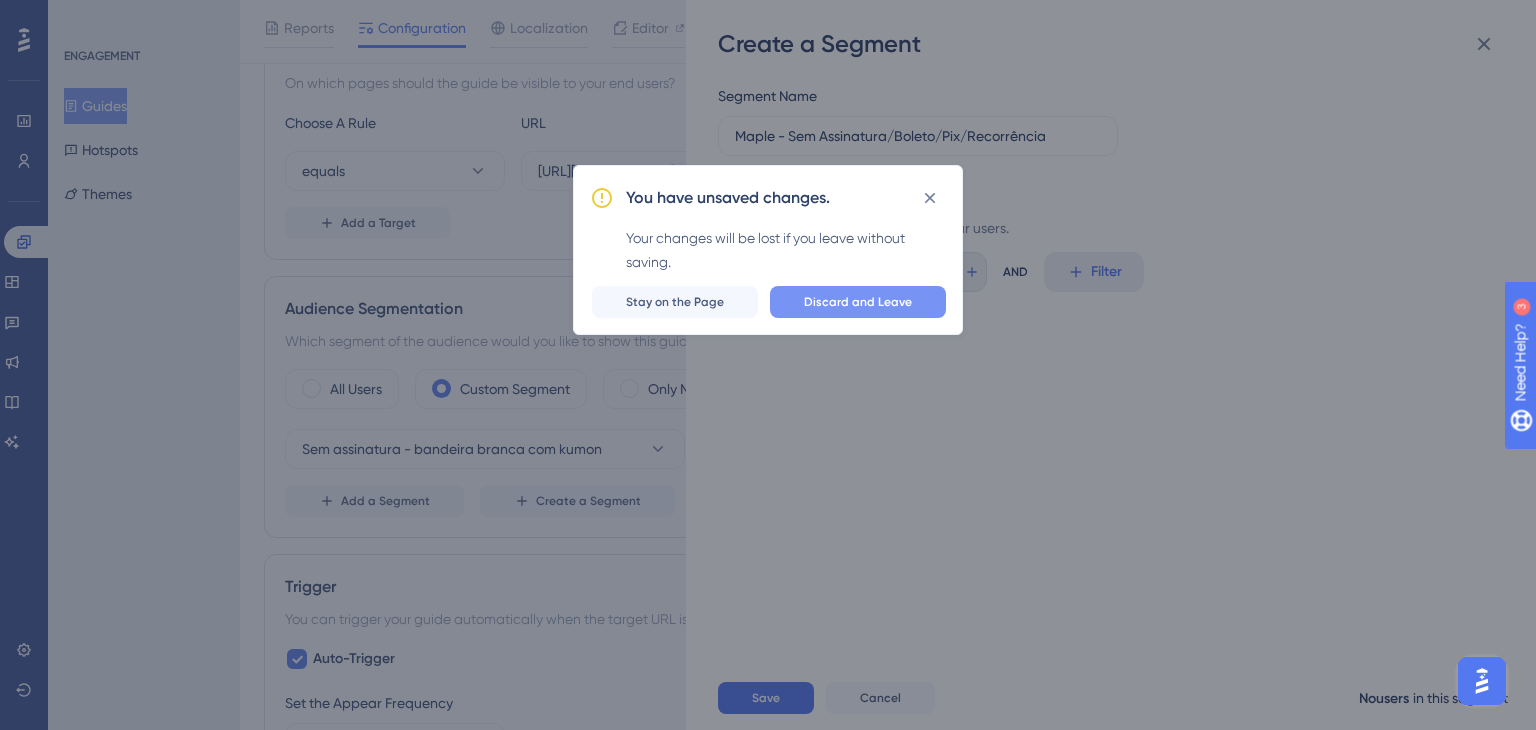 click on "Discard and Leave" at bounding box center [858, 302] 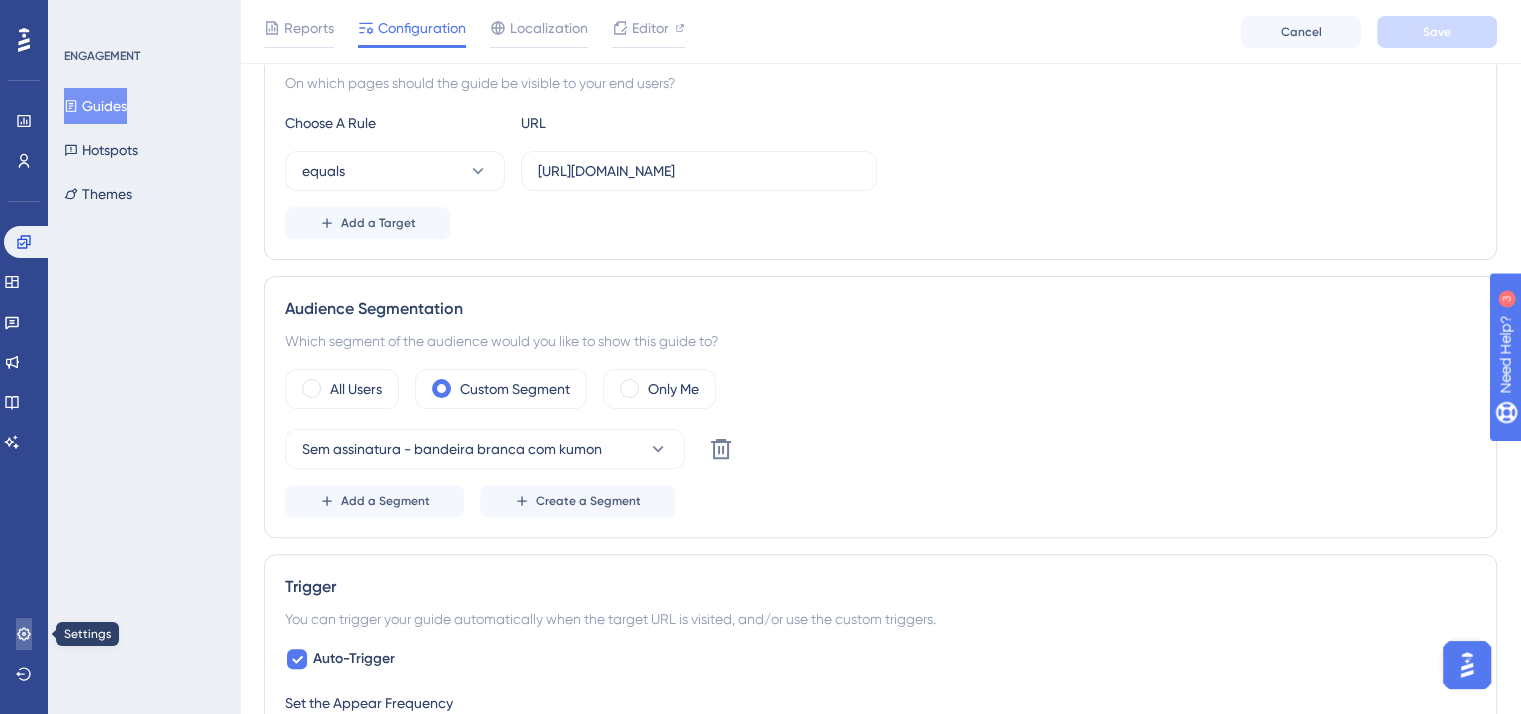 click at bounding box center [24, 634] 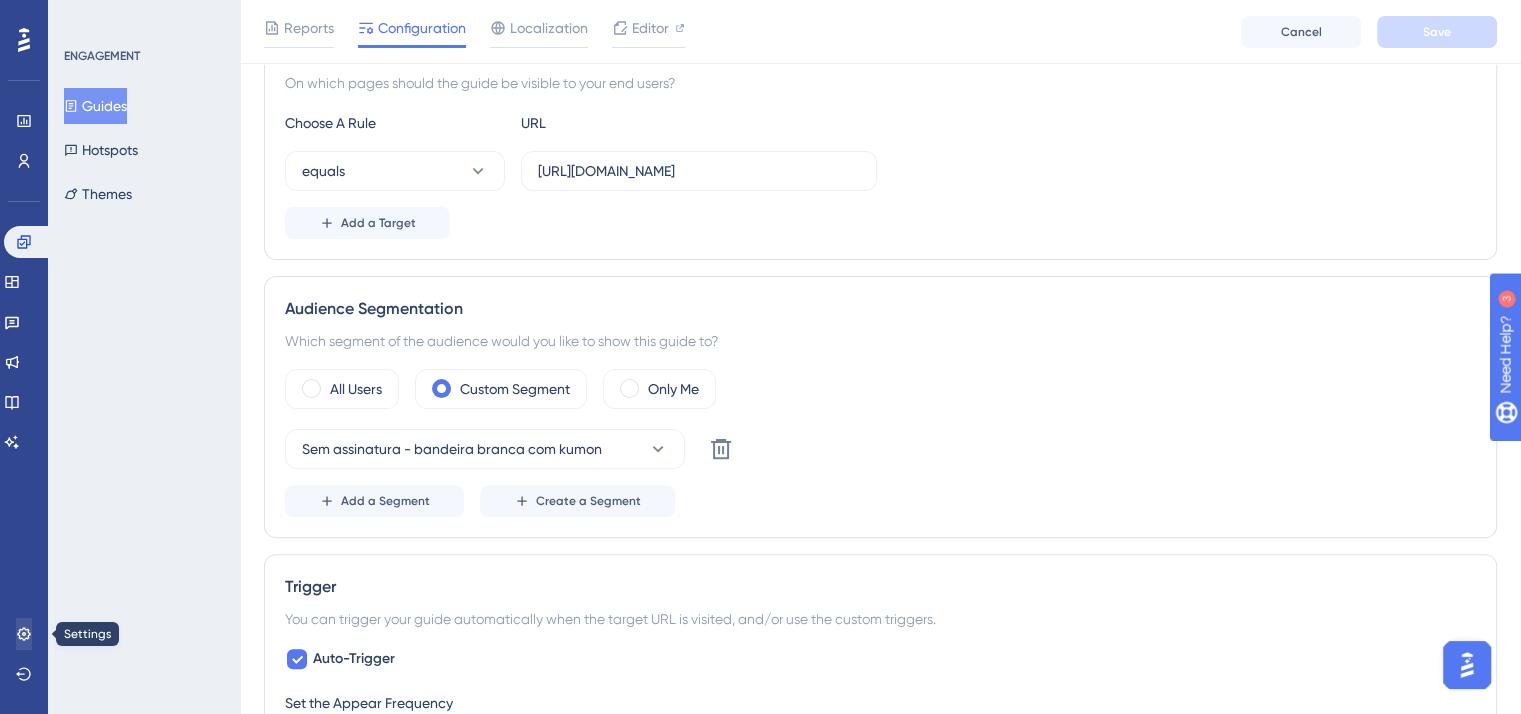 scroll, scrollTop: 0, scrollLeft: 0, axis: both 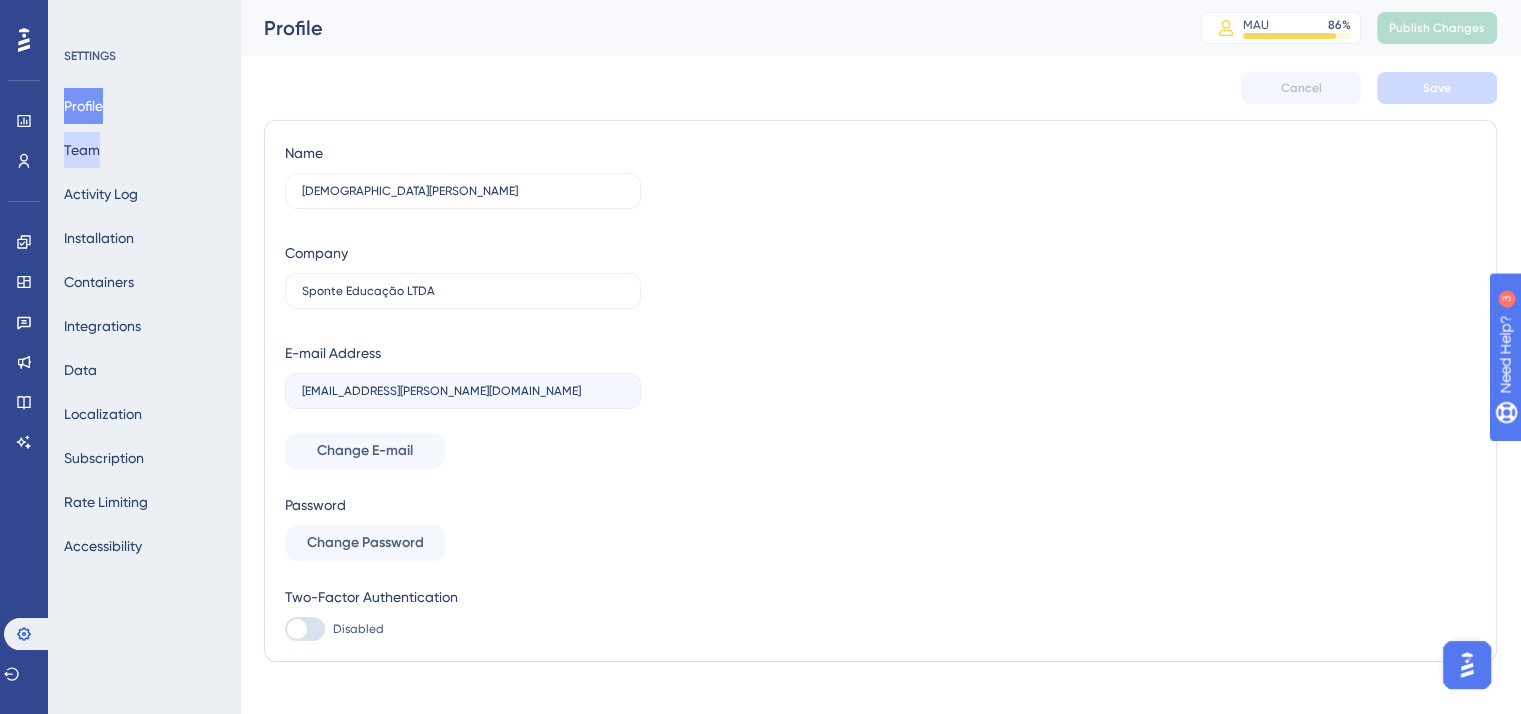 click on "Team" at bounding box center (82, 150) 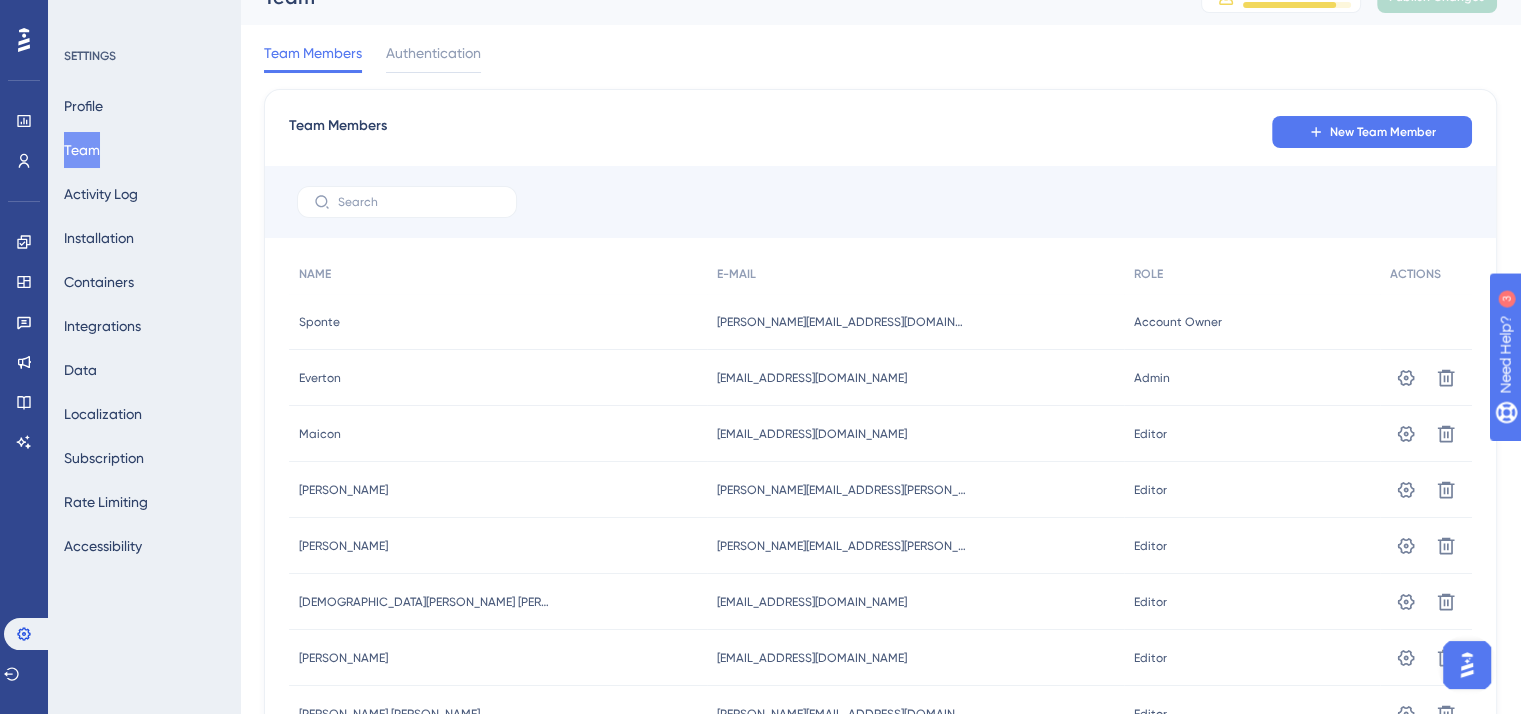 scroll, scrollTop: 323, scrollLeft: 0, axis: vertical 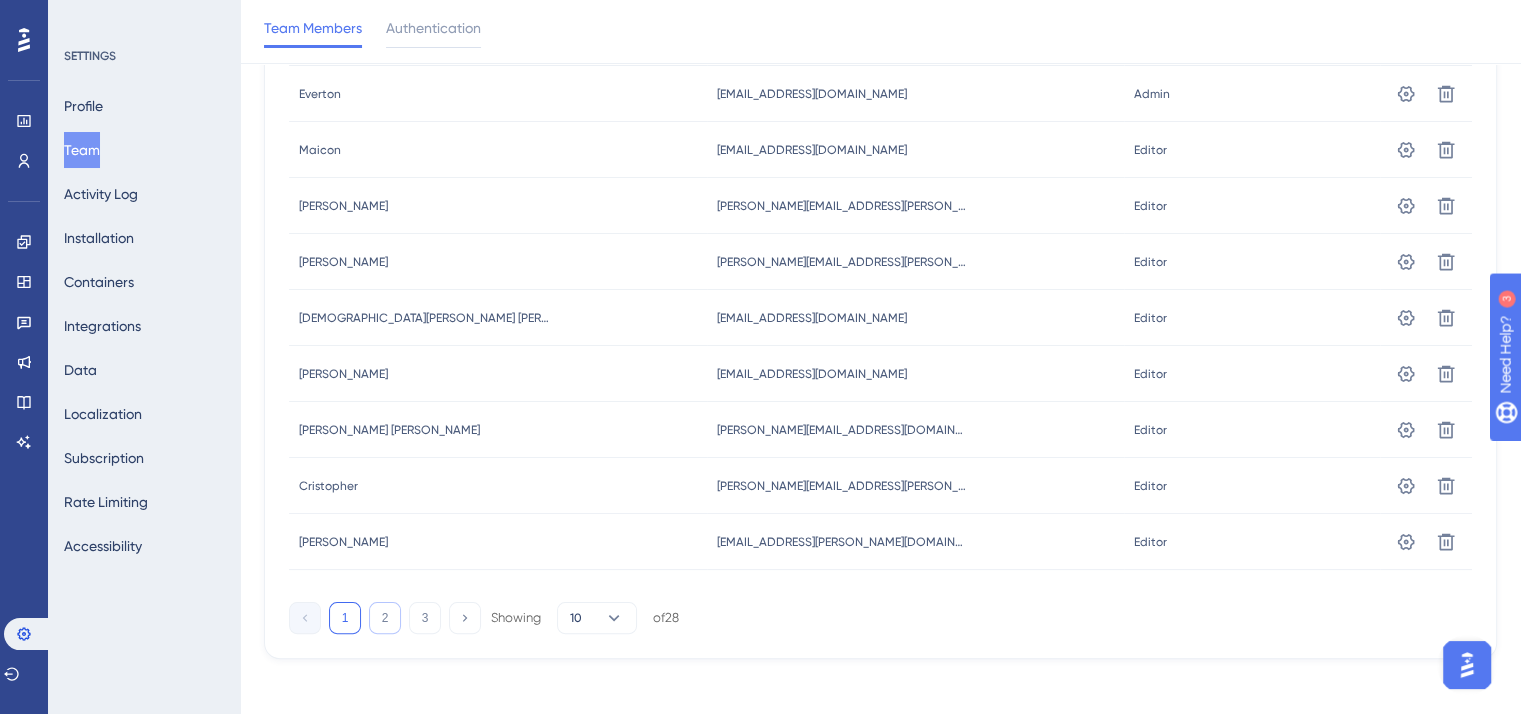 click on "2" at bounding box center (385, 618) 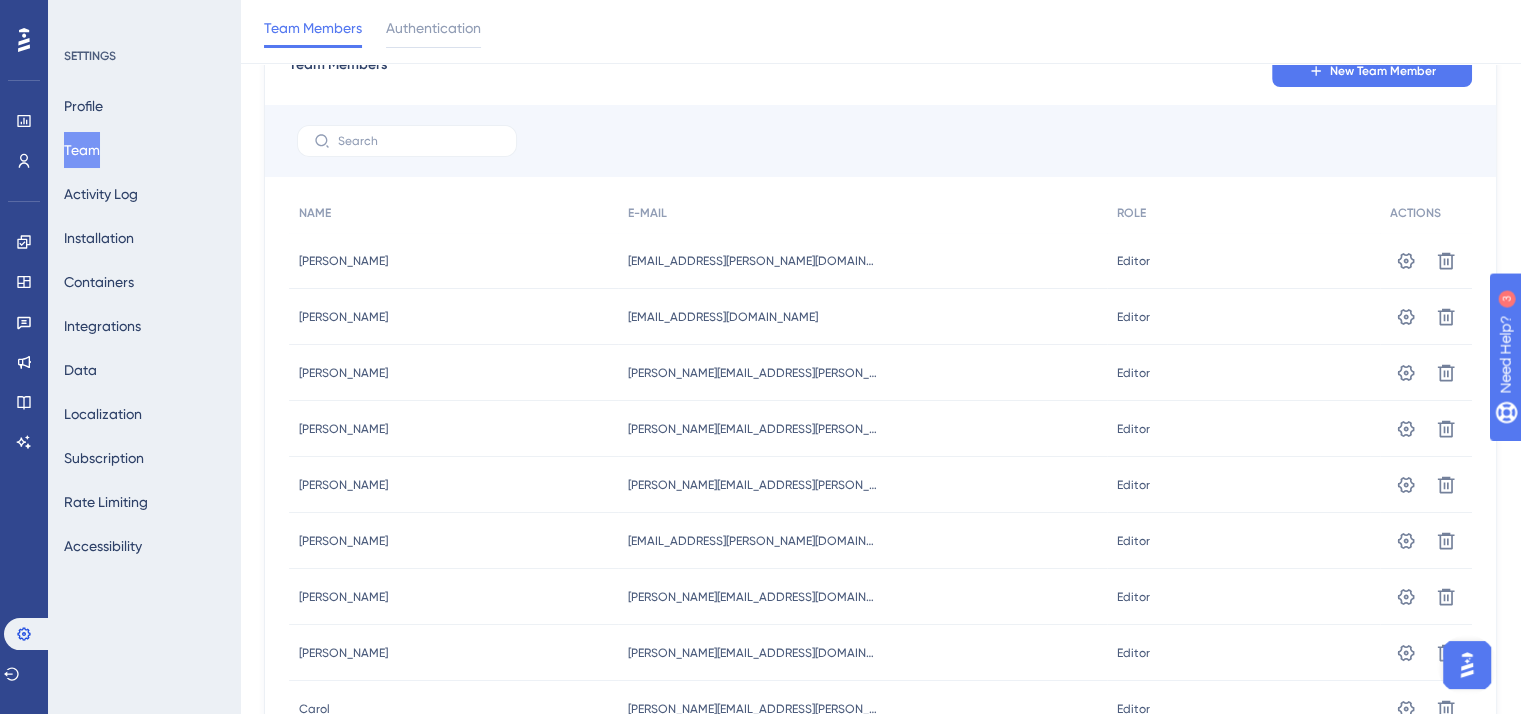scroll, scrollTop: 331, scrollLeft: 0, axis: vertical 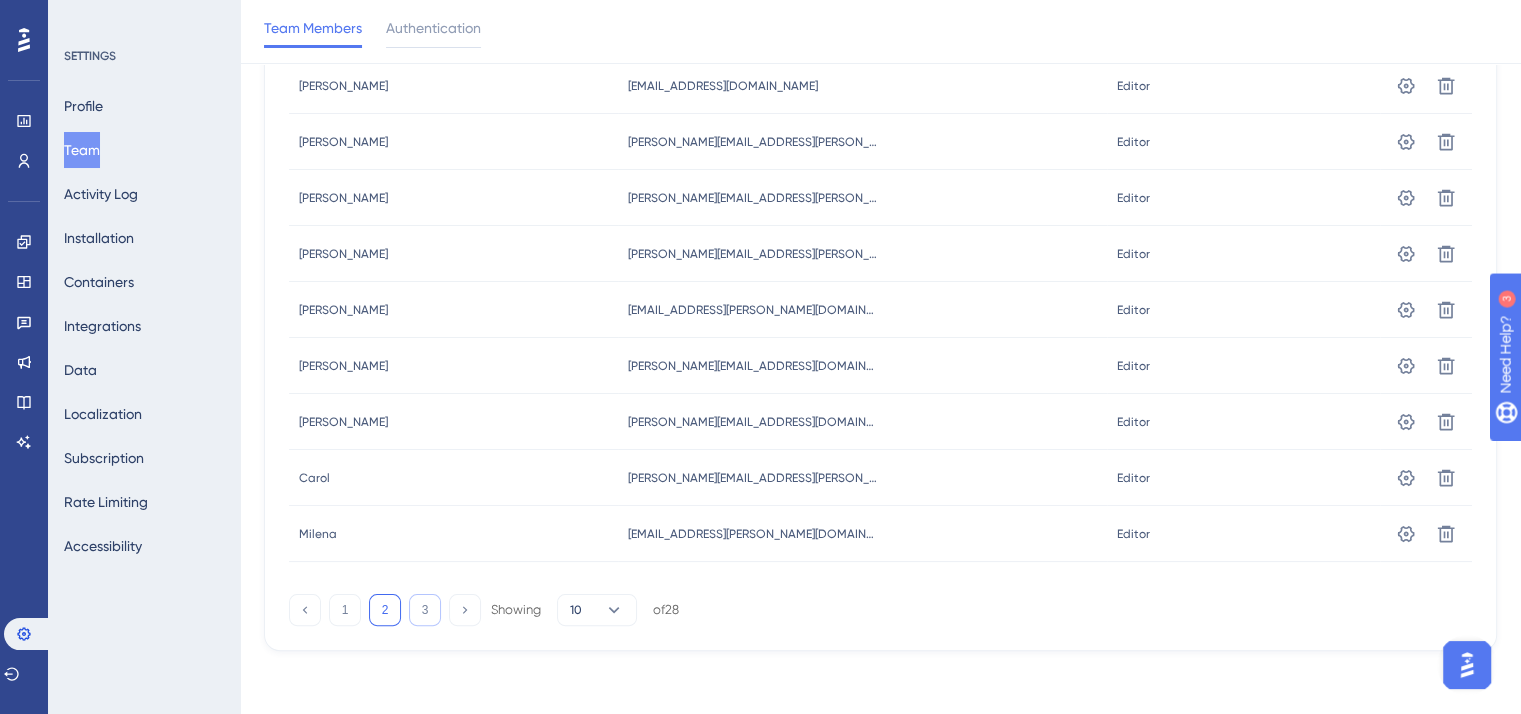 click on "3" at bounding box center (425, 610) 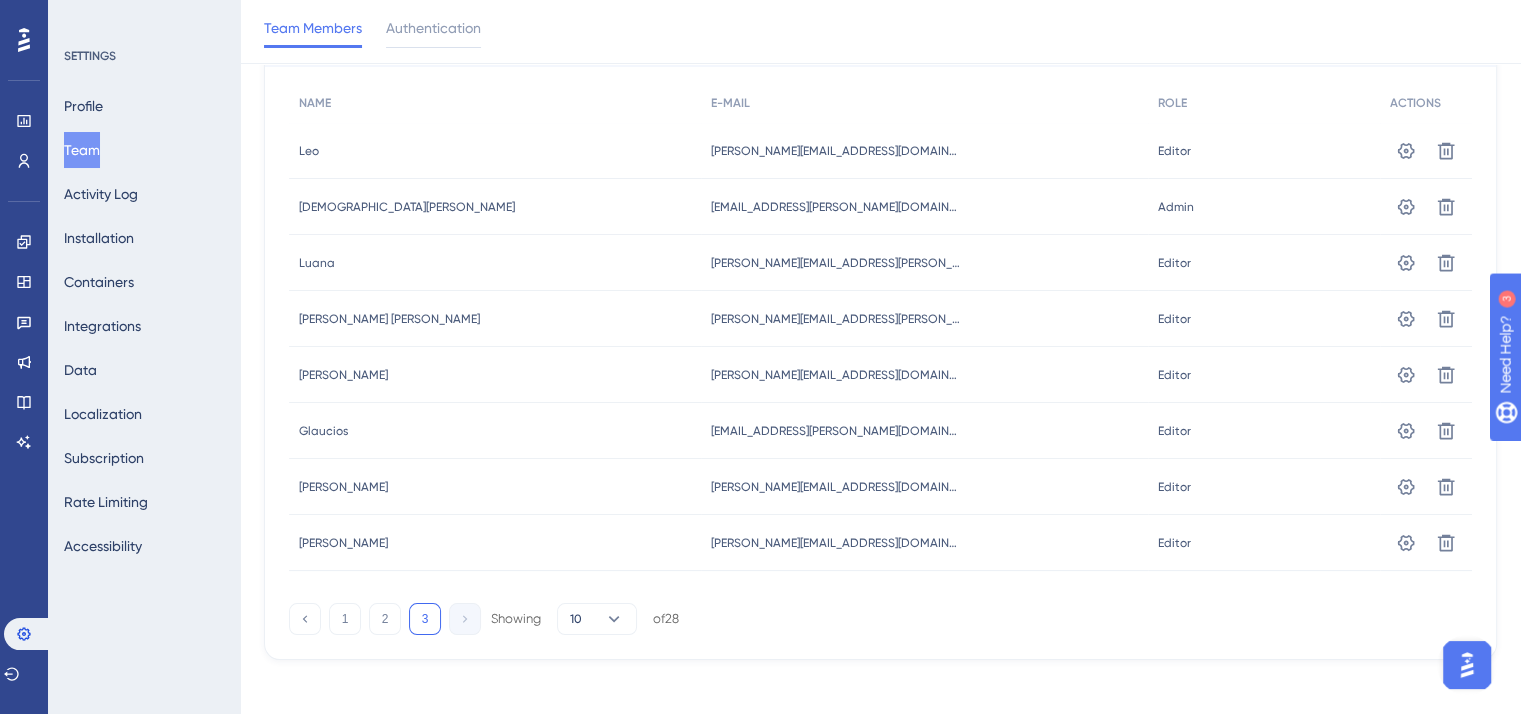 scroll, scrollTop: 211, scrollLeft: 0, axis: vertical 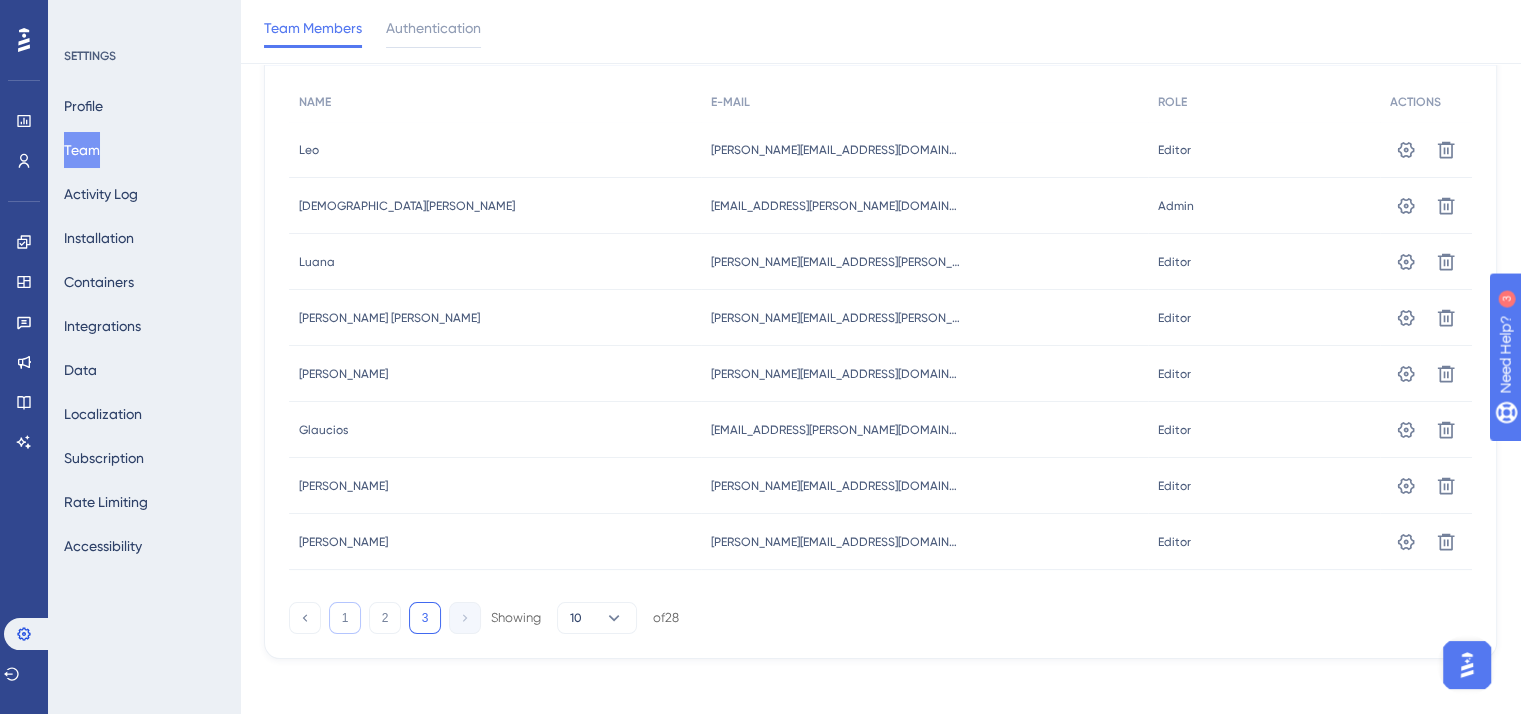 click on "1" at bounding box center (345, 618) 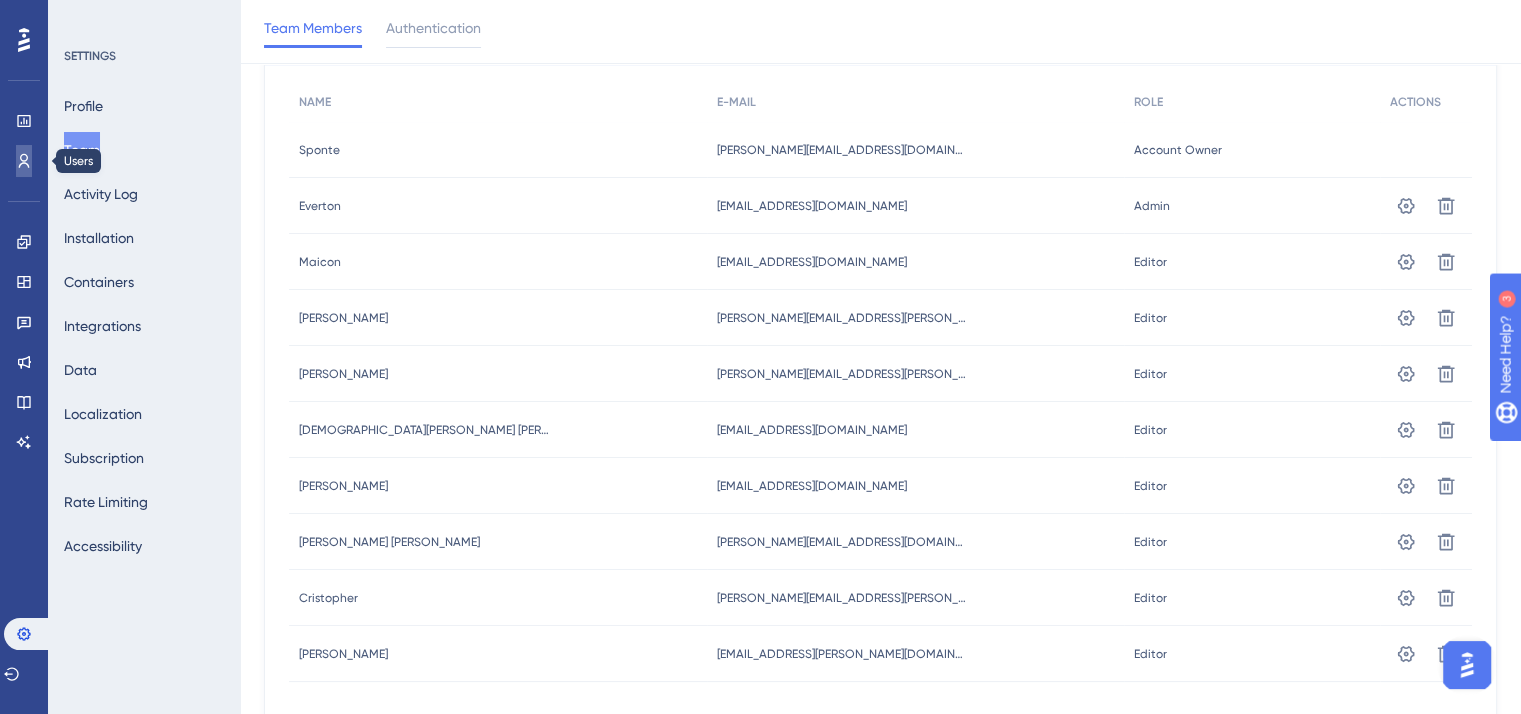 click 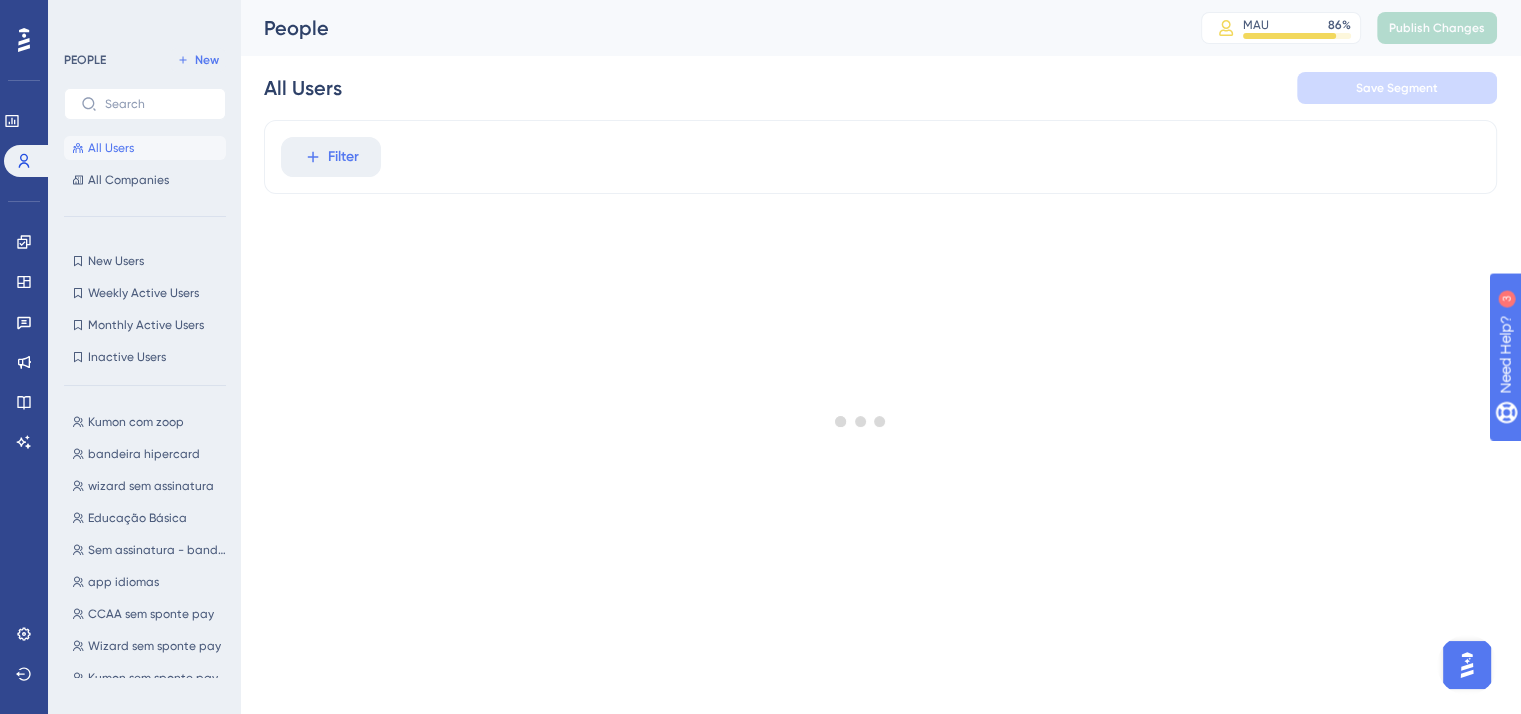 scroll, scrollTop: 0, scrollLeft: 0, axis: both 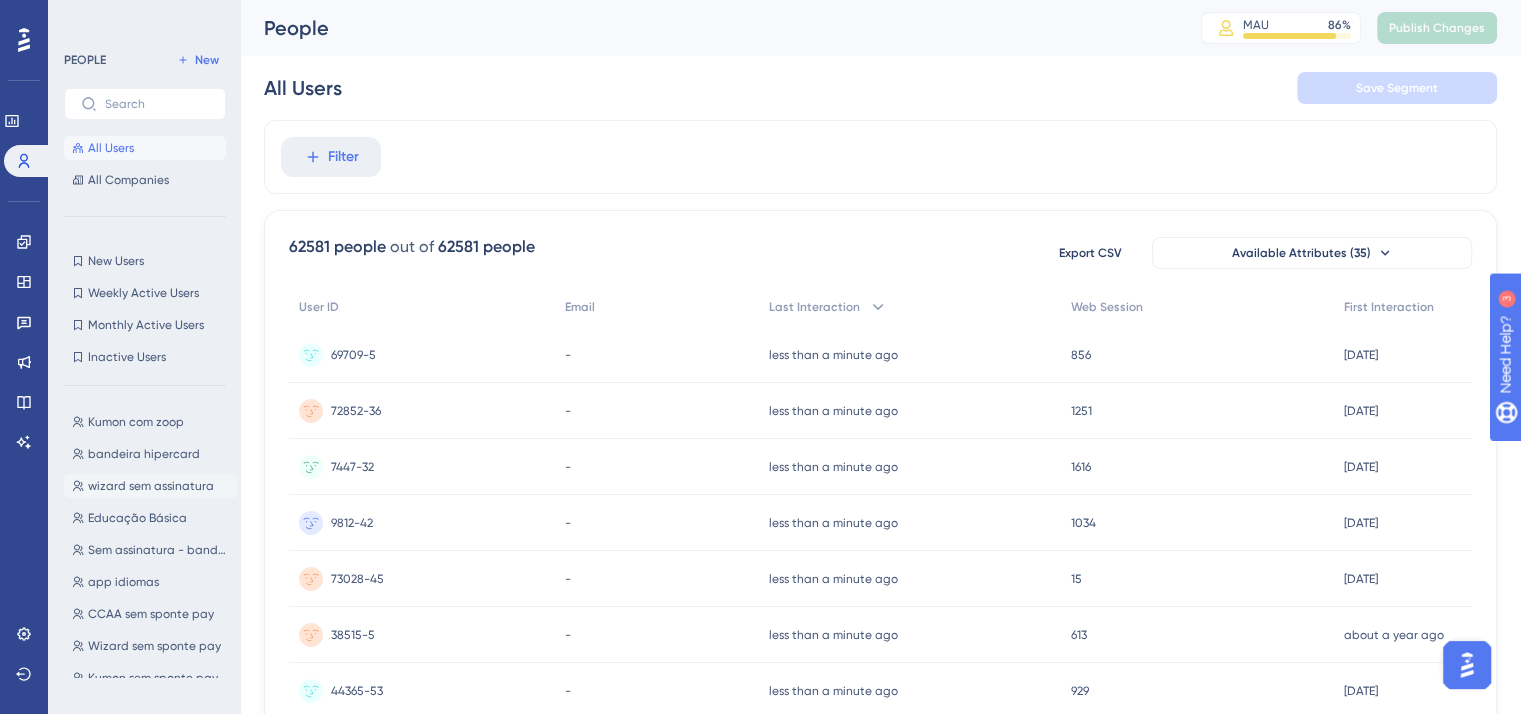 click on "wizard sem assinatura" at bounding box center (151, 486) 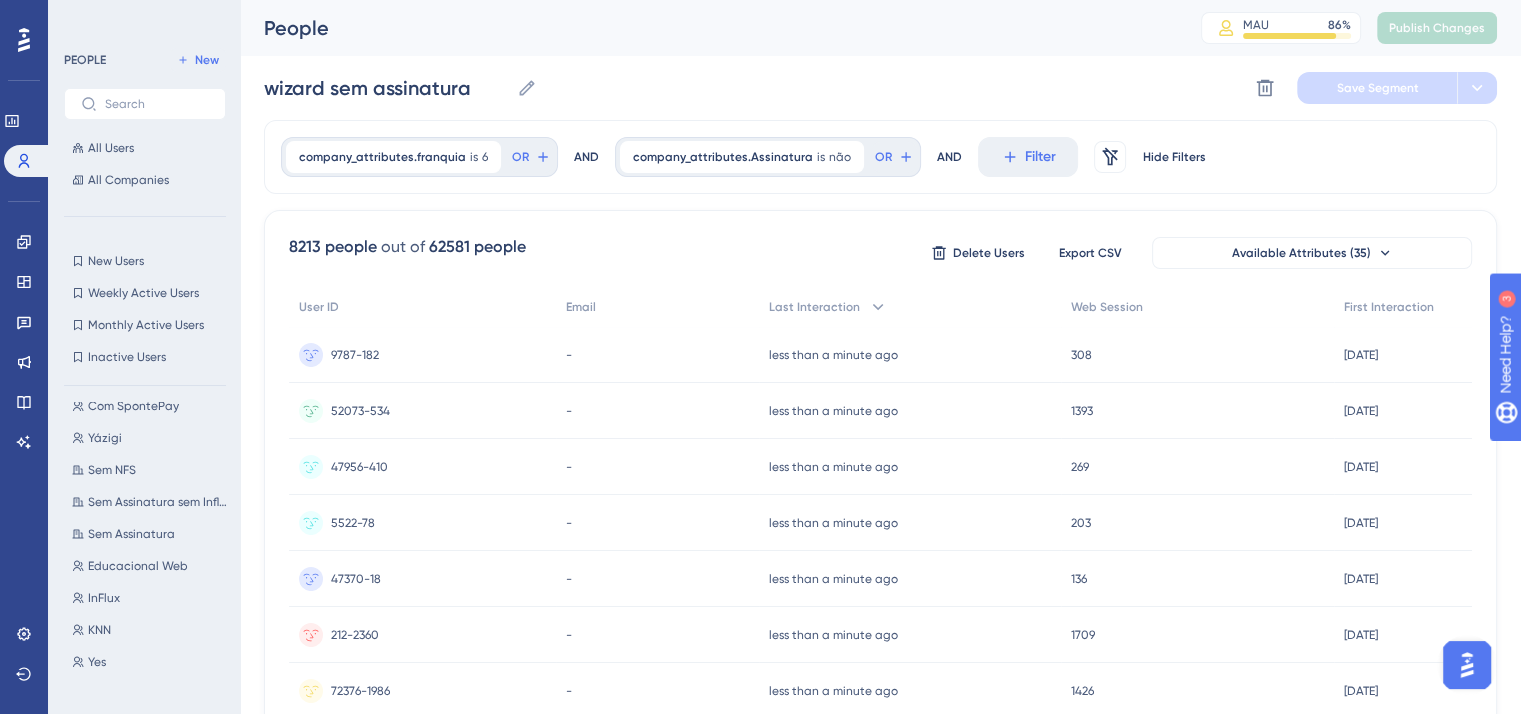 scroll, scrollTop: 1564, scrollLeft: 0, axis: vertical 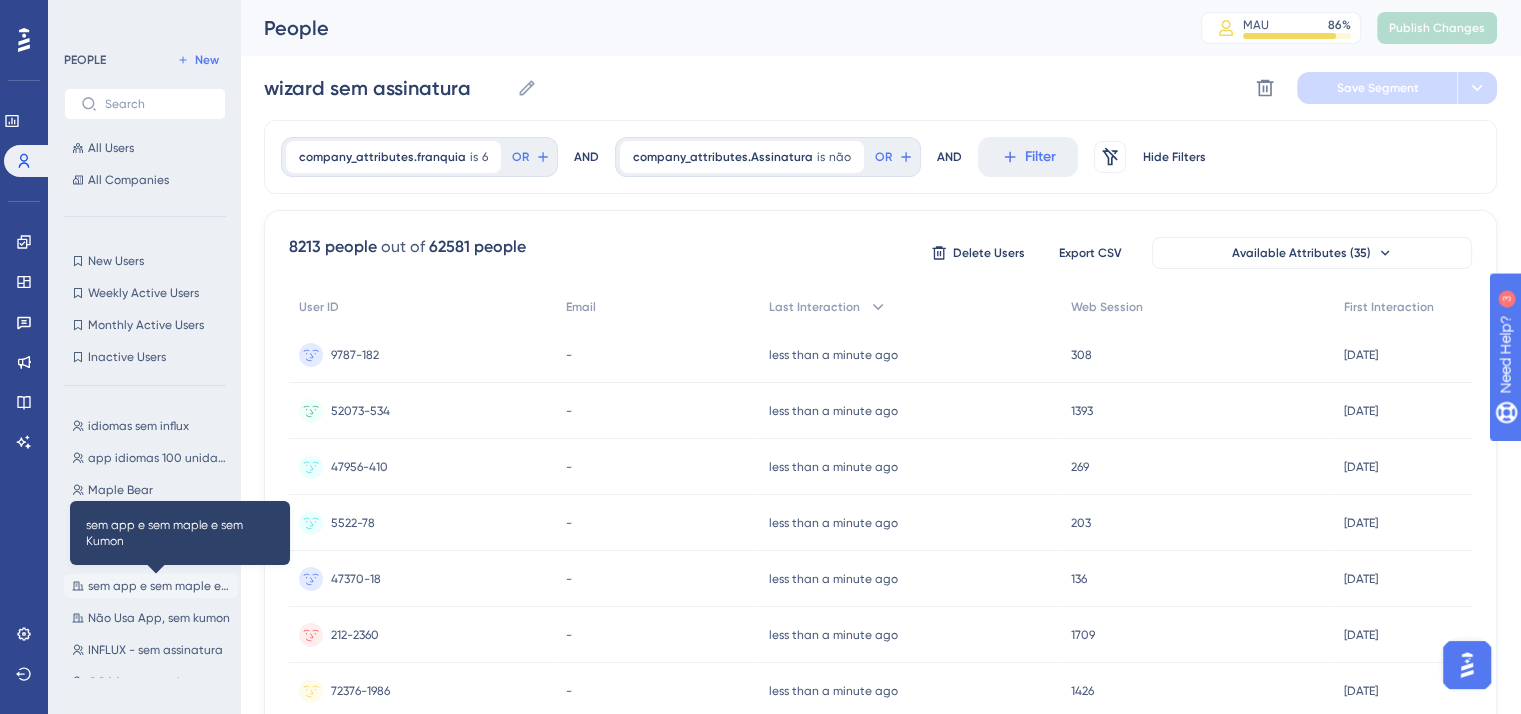 click on "sem app e sem maple e sem Kumon" at bounding box center [159, 586] 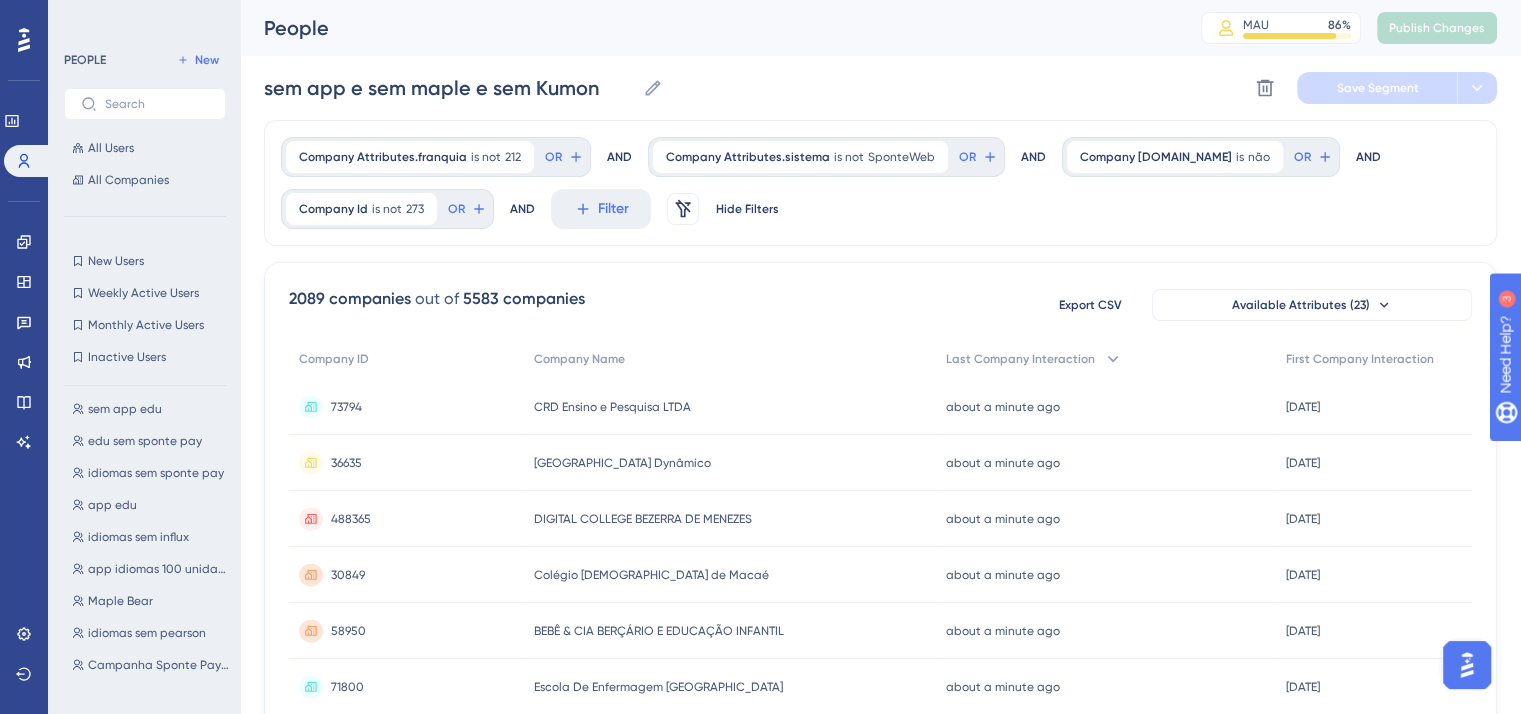 scroll, scrollTop: 700, scrollLeft: 0, axis: vertical 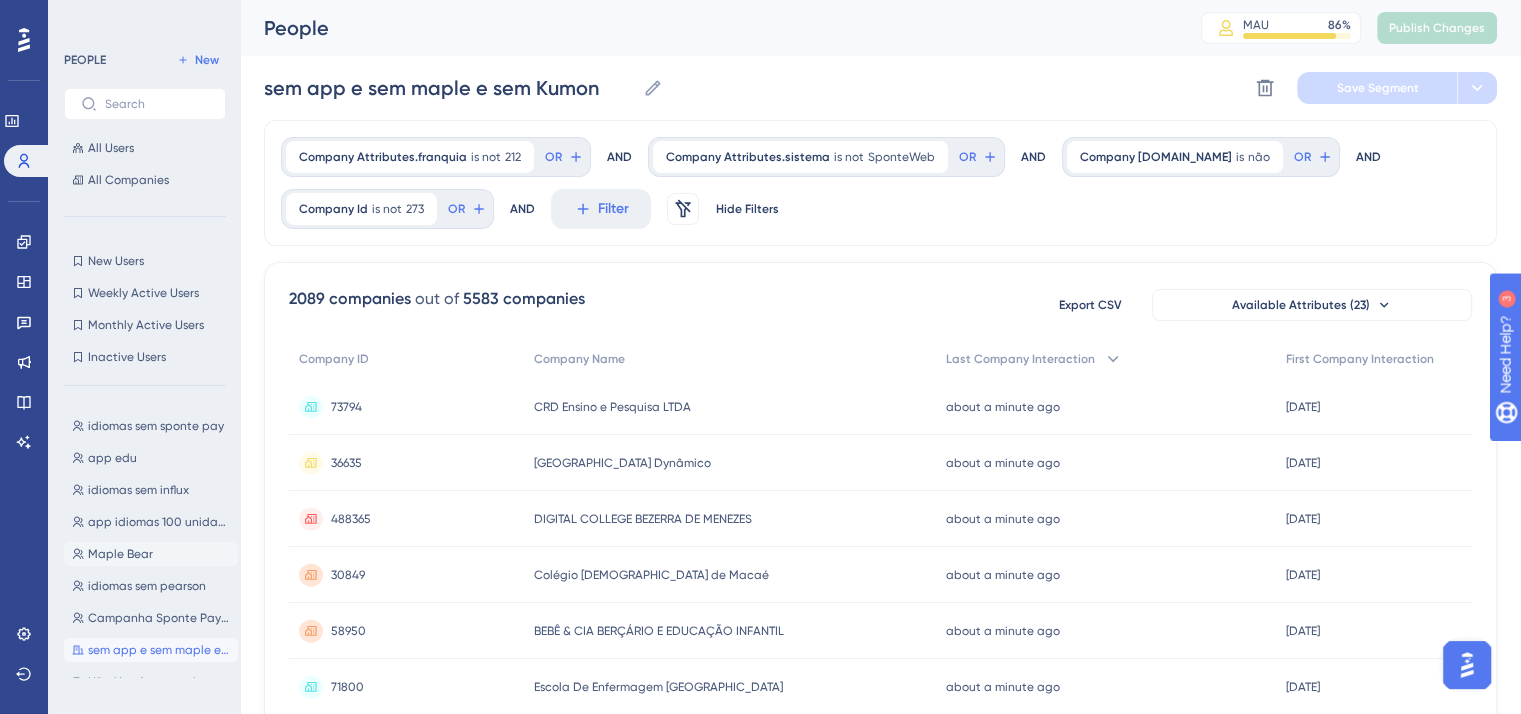 click on "Maple Bear" at bounding box center [120, 554] 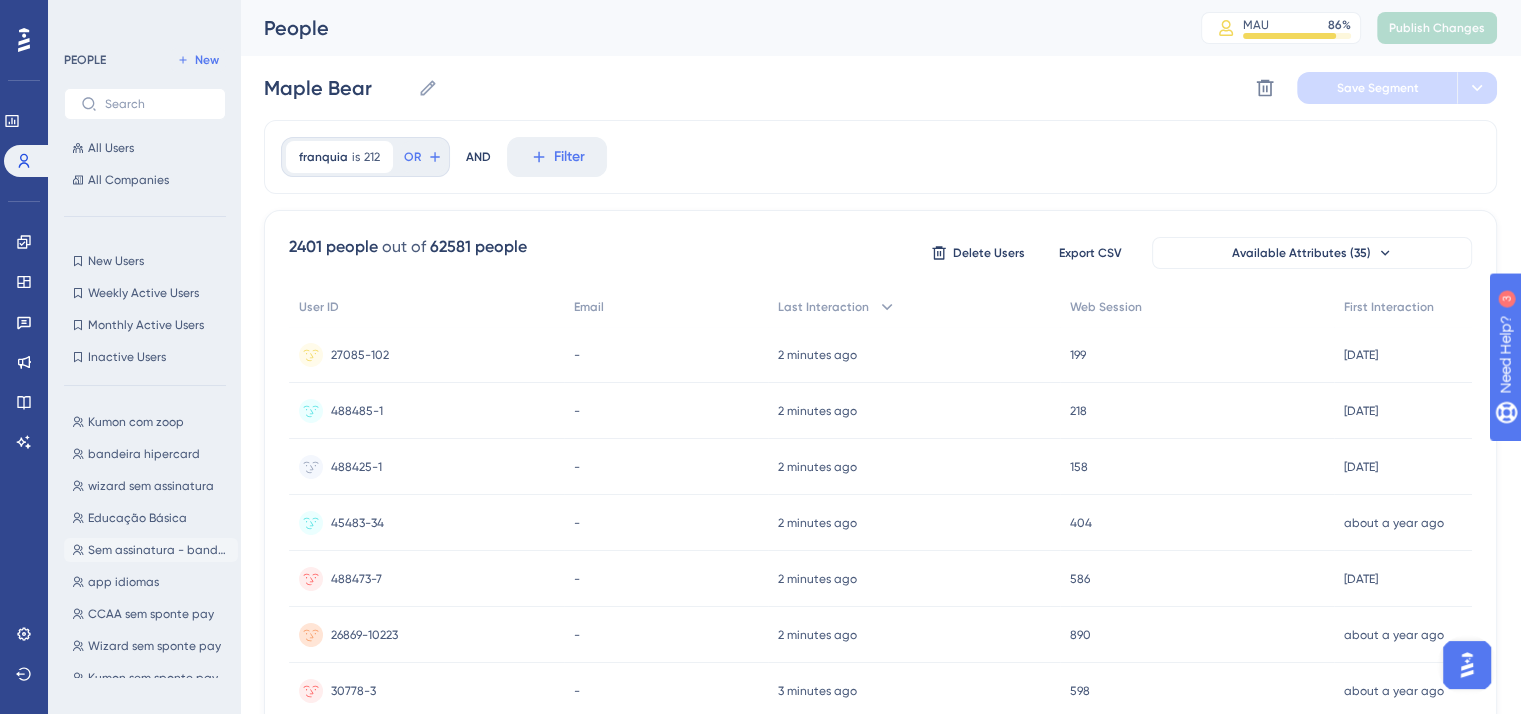 scroll, scrollTop: 200, scrollLeft: 0, axis: vertical 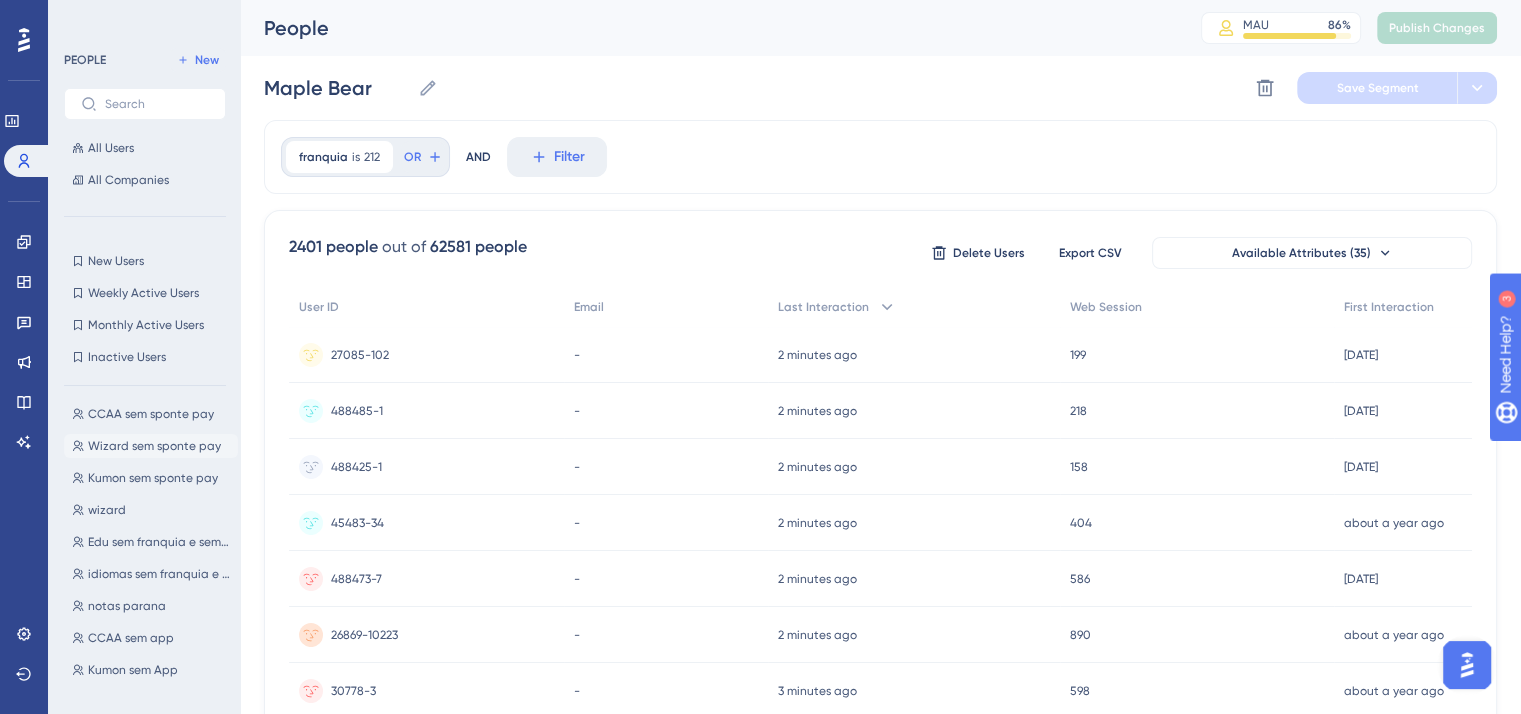 click on "Wizard sem sponte pay" at bounding box center (154, 446) 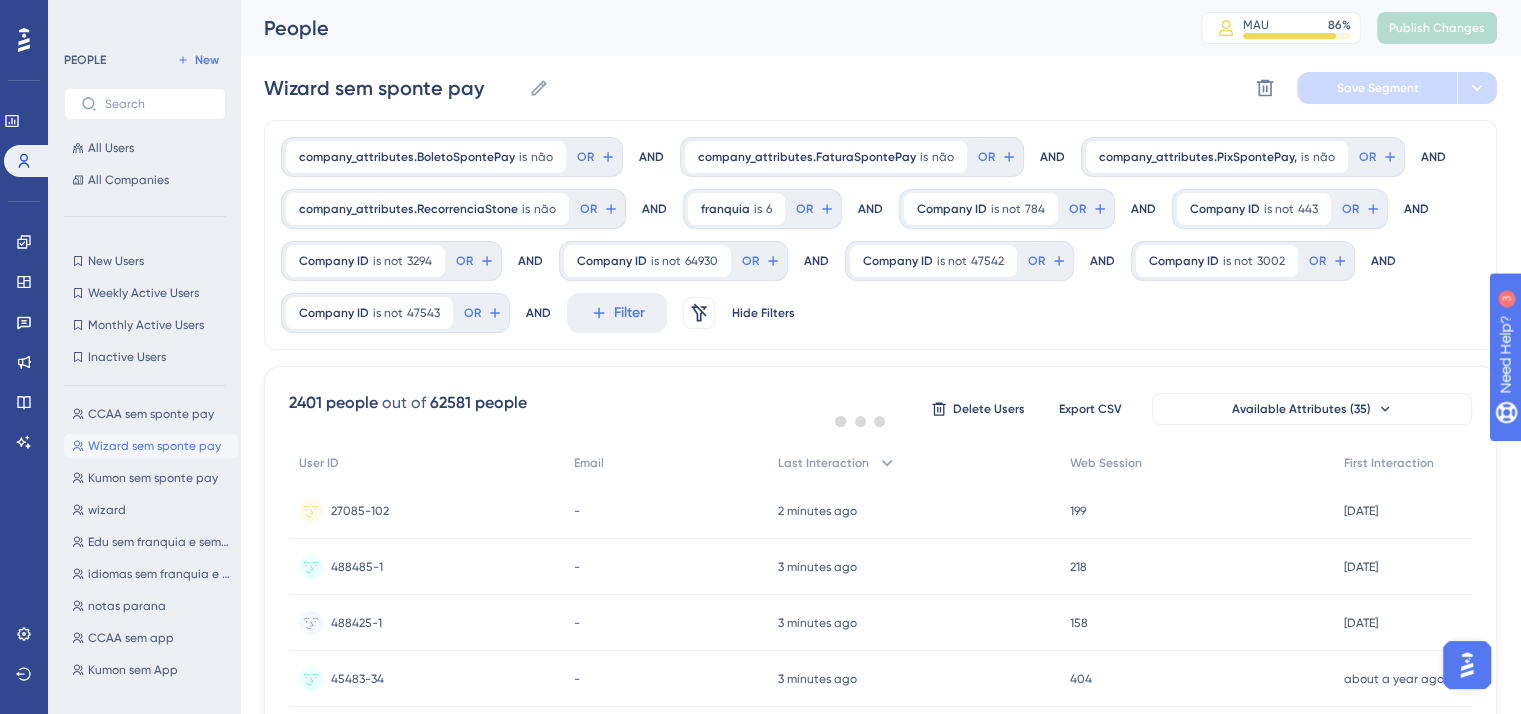 scroll, scrollTop: 0, scrollLeft: 0, axis: both 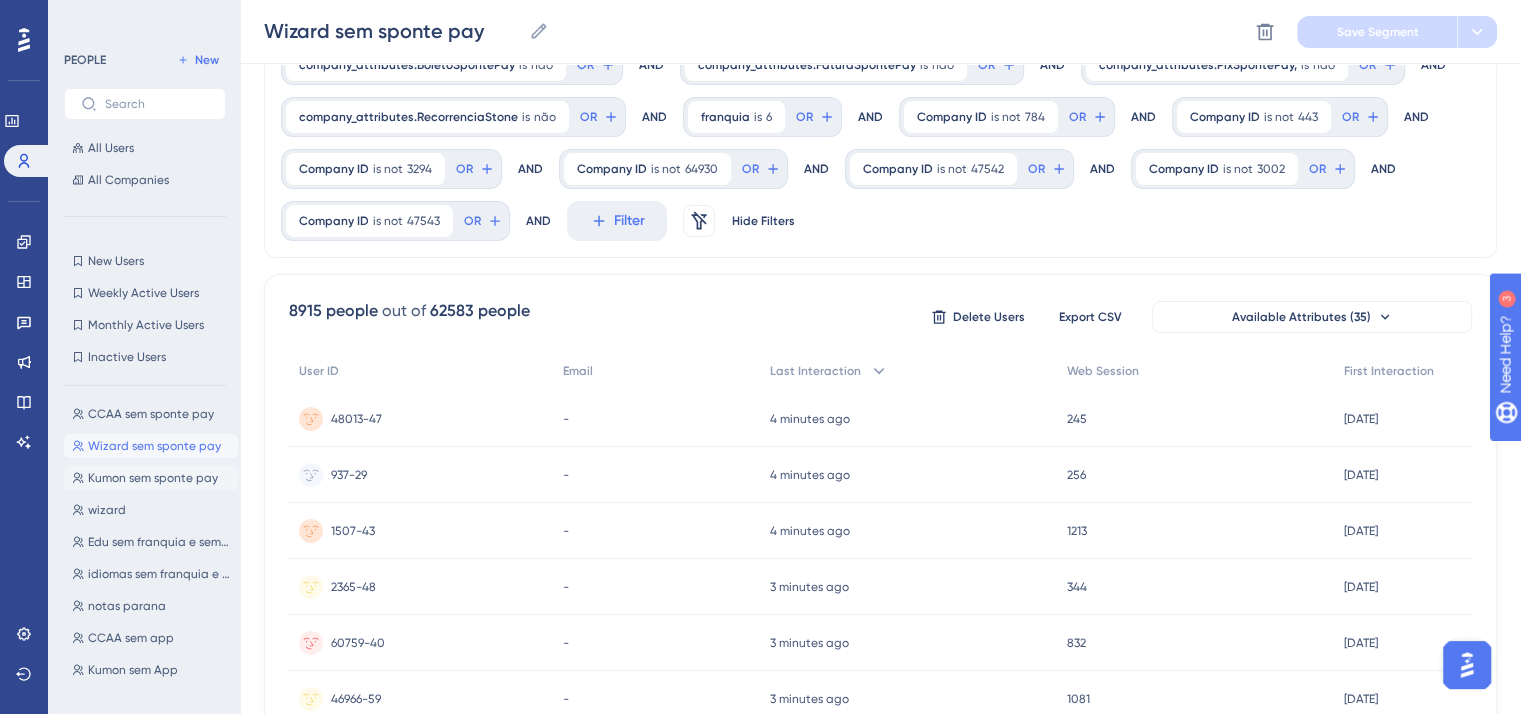 click on "Kumon sem sponte pay" at bounding box center (153, 478) 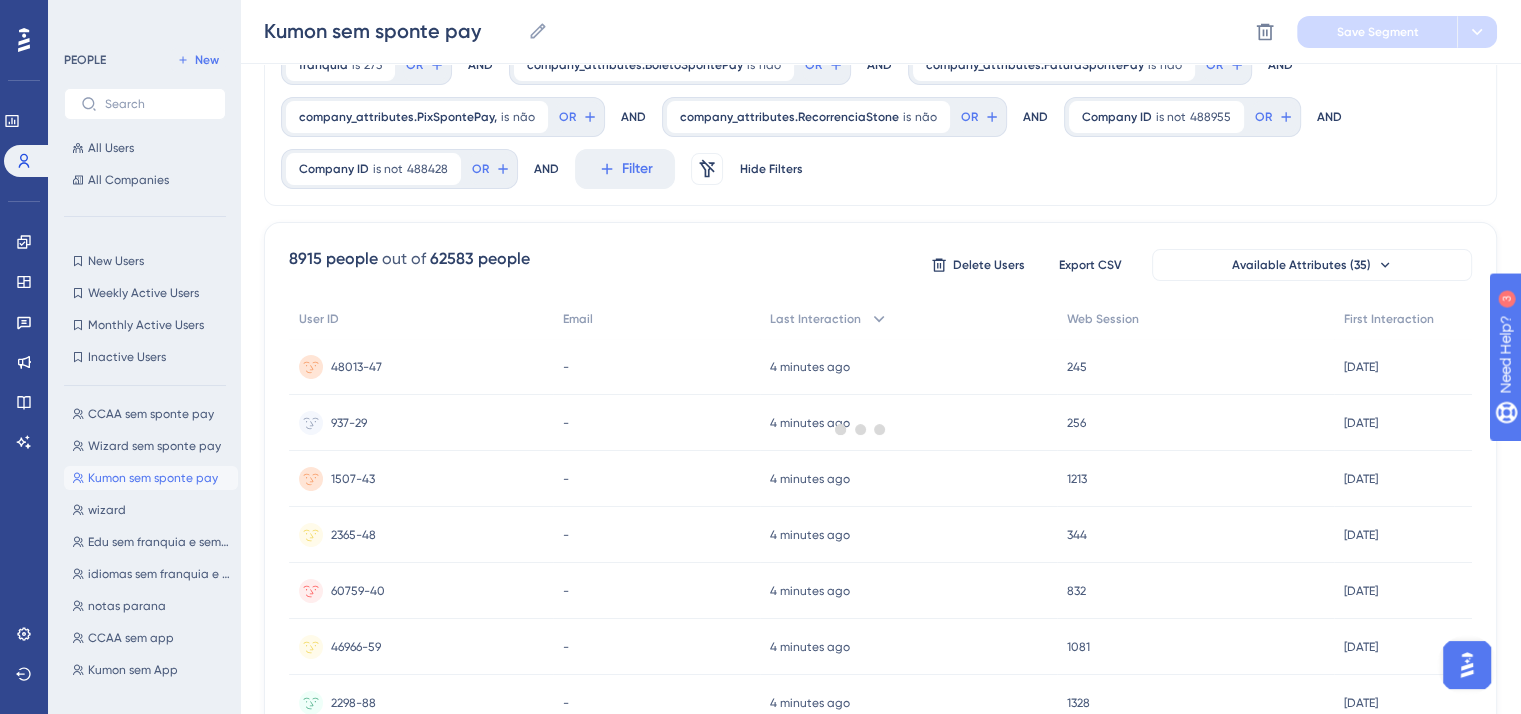 scroll, scrollTop: 0, scrollLeft: 0, axis: both 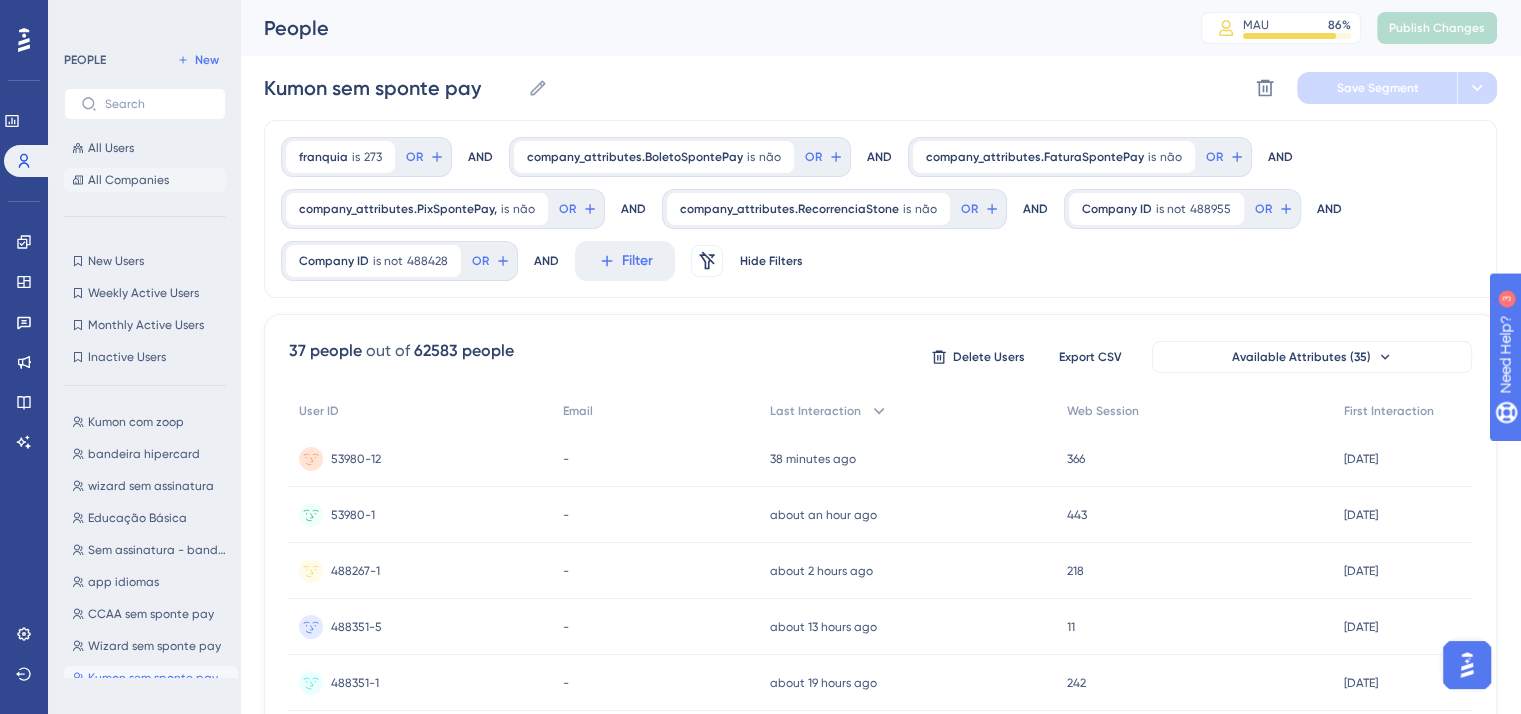 click on "All Companies" at bounding box center [128, 180] 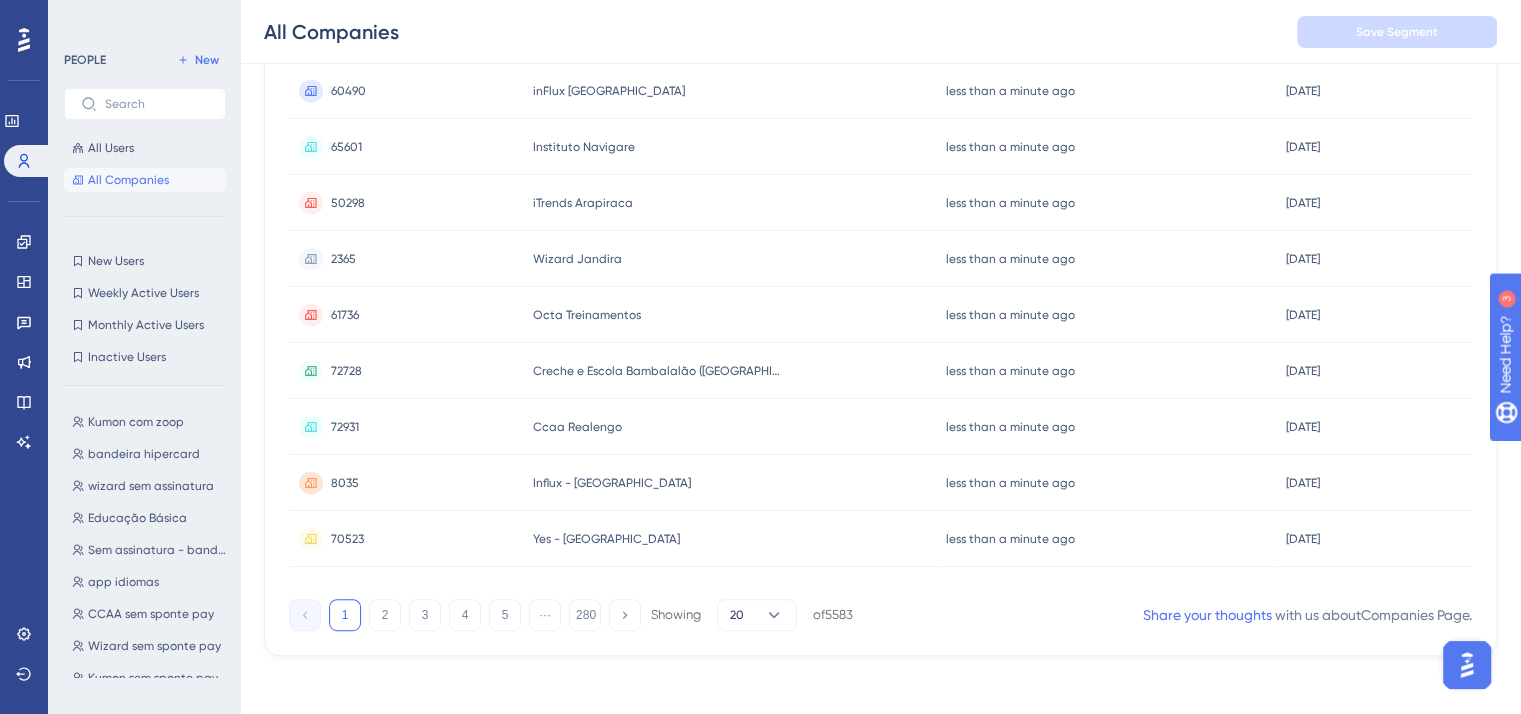 scroll, scrollTop: 892, scrollLeft: 0, axis: vertical 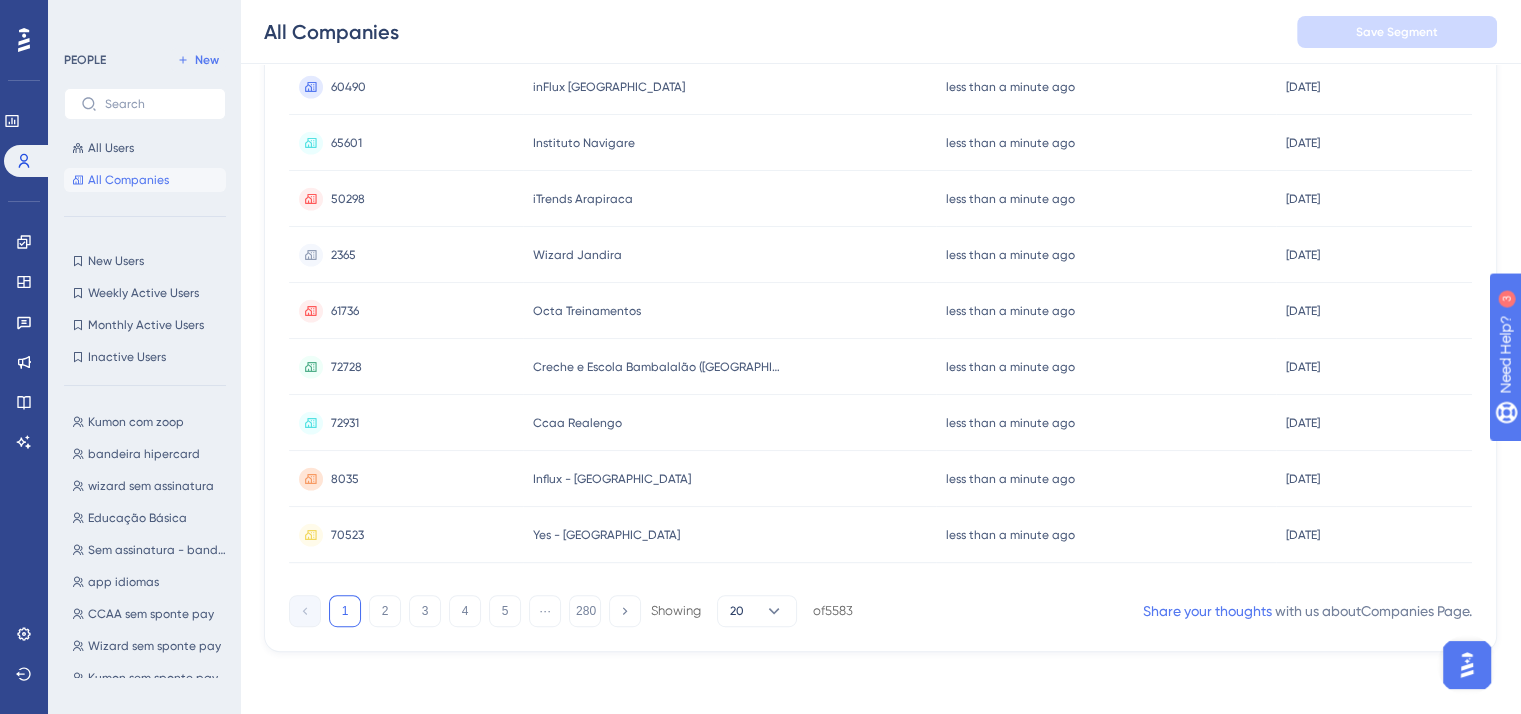 click on "1 2 3 4 5 ⋯ 280 Showing 20 of  5583" at bounding box center (571, 611) 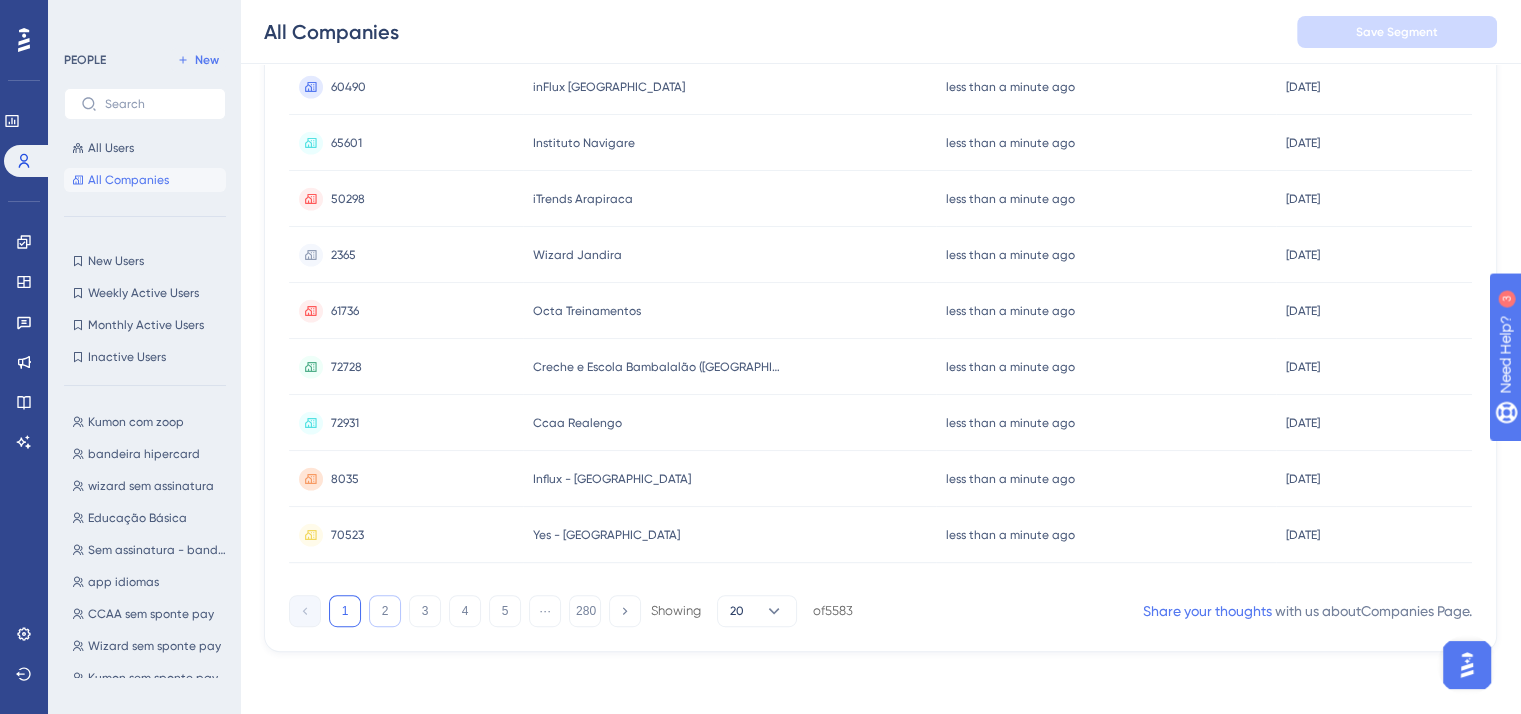 click on "2" at bounding box center (385, 611) 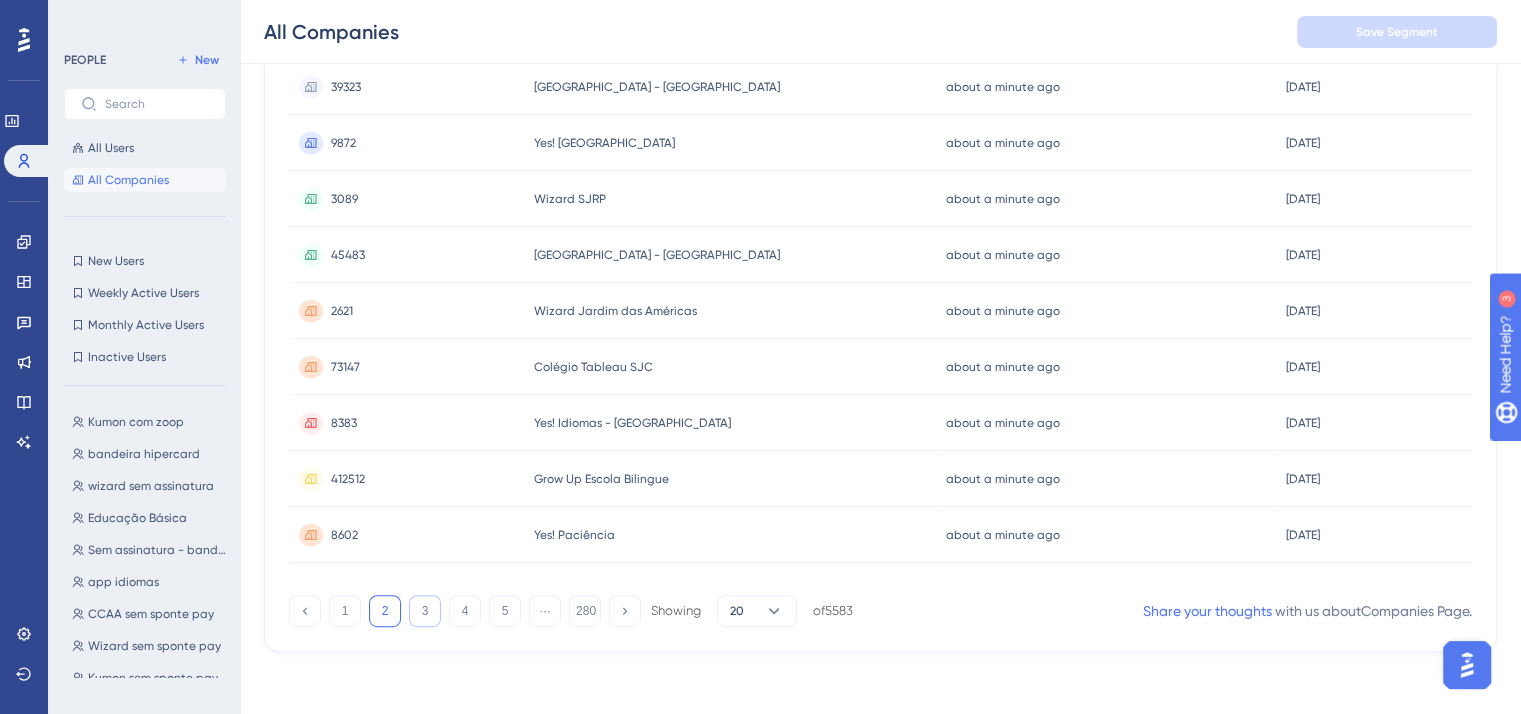 click on "3" at bounding box center [425, 611] 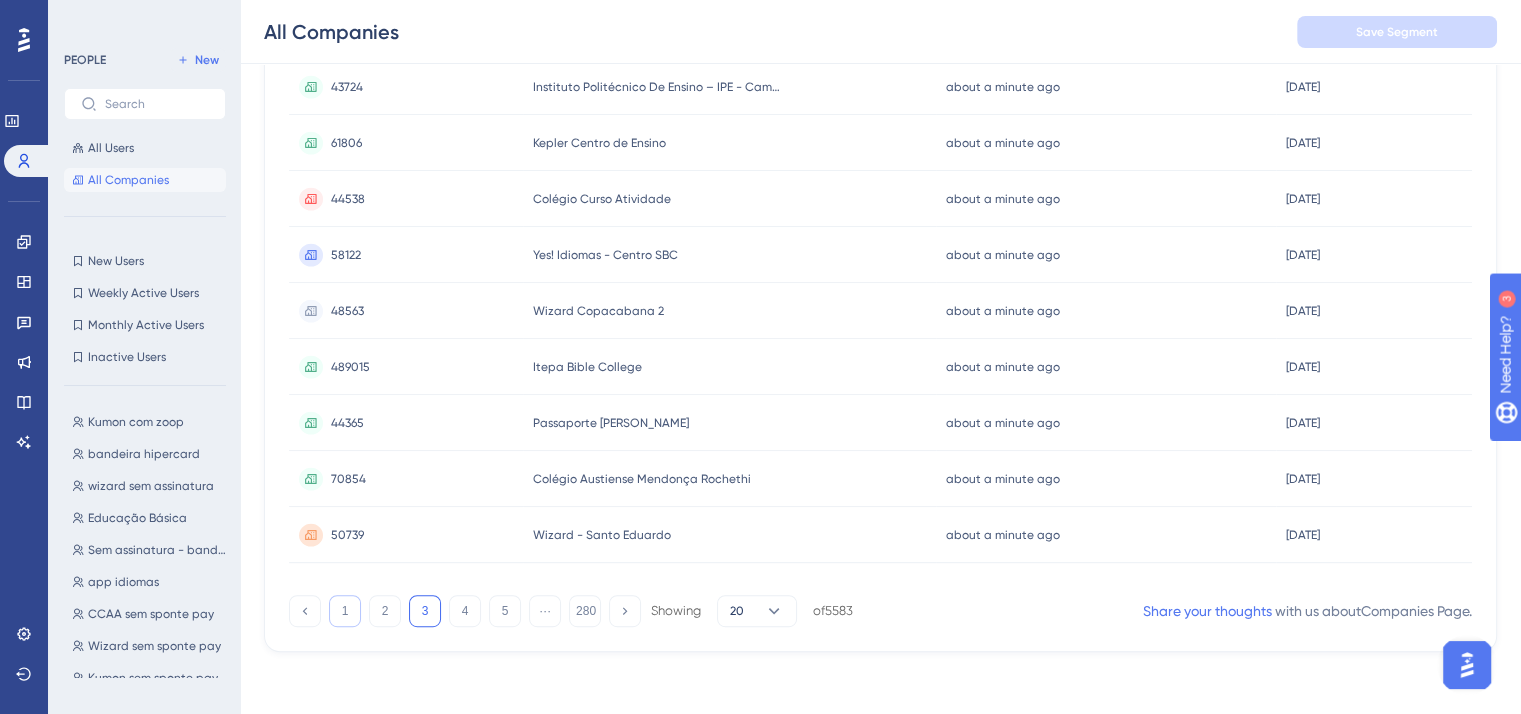 click on "1" at bounding box center (345, 611) 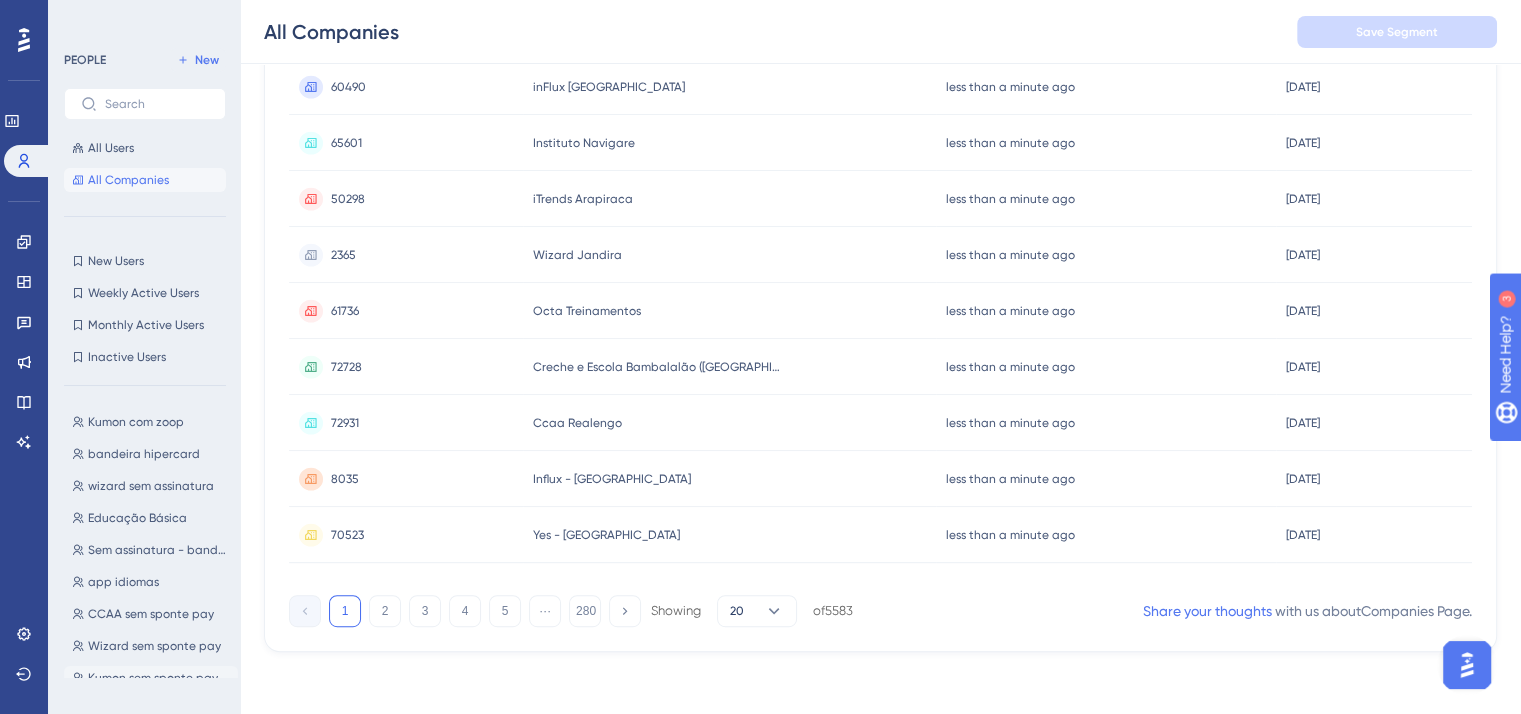 click on "Kumon sem sponte pay" at bounding box center [153, 678] 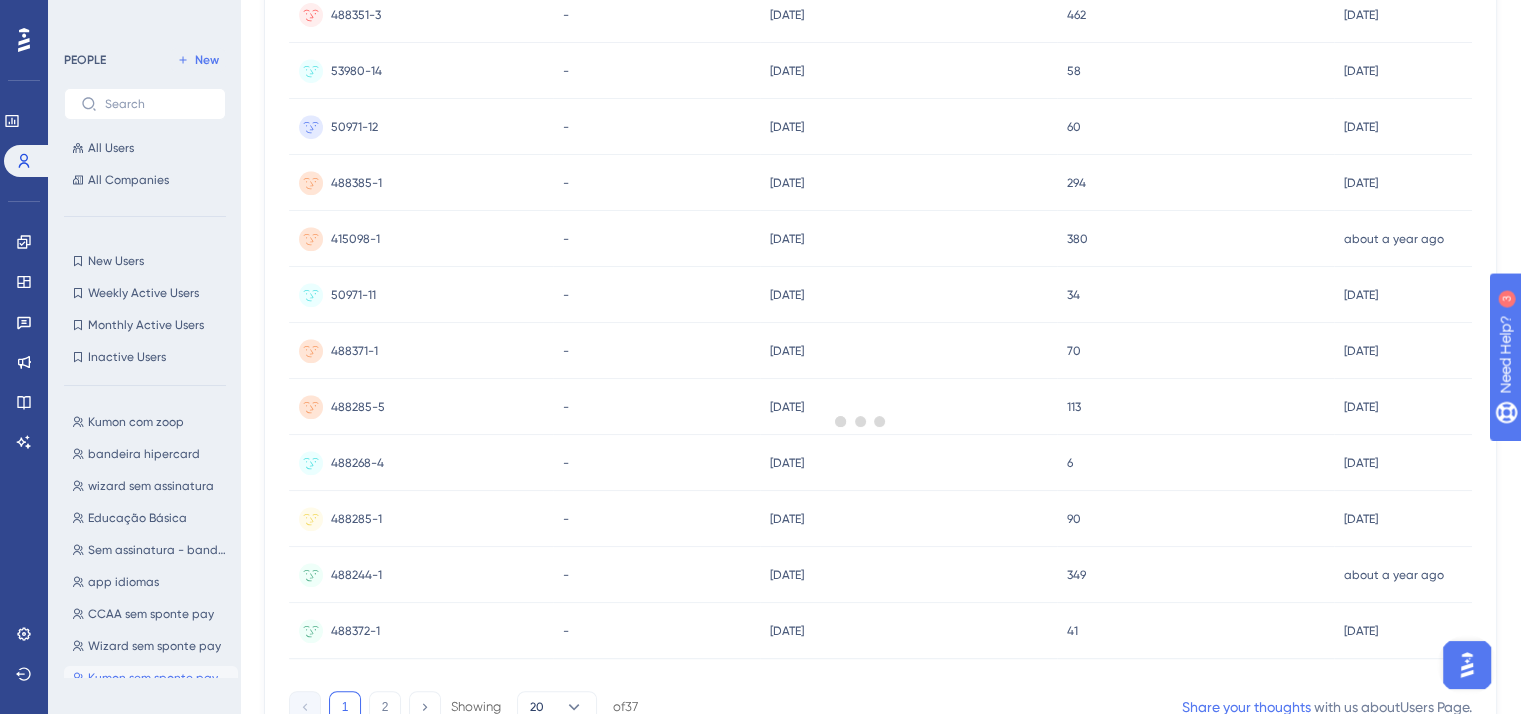 scroll, scrollTop: 0, scrollLeft: 0, axis: both 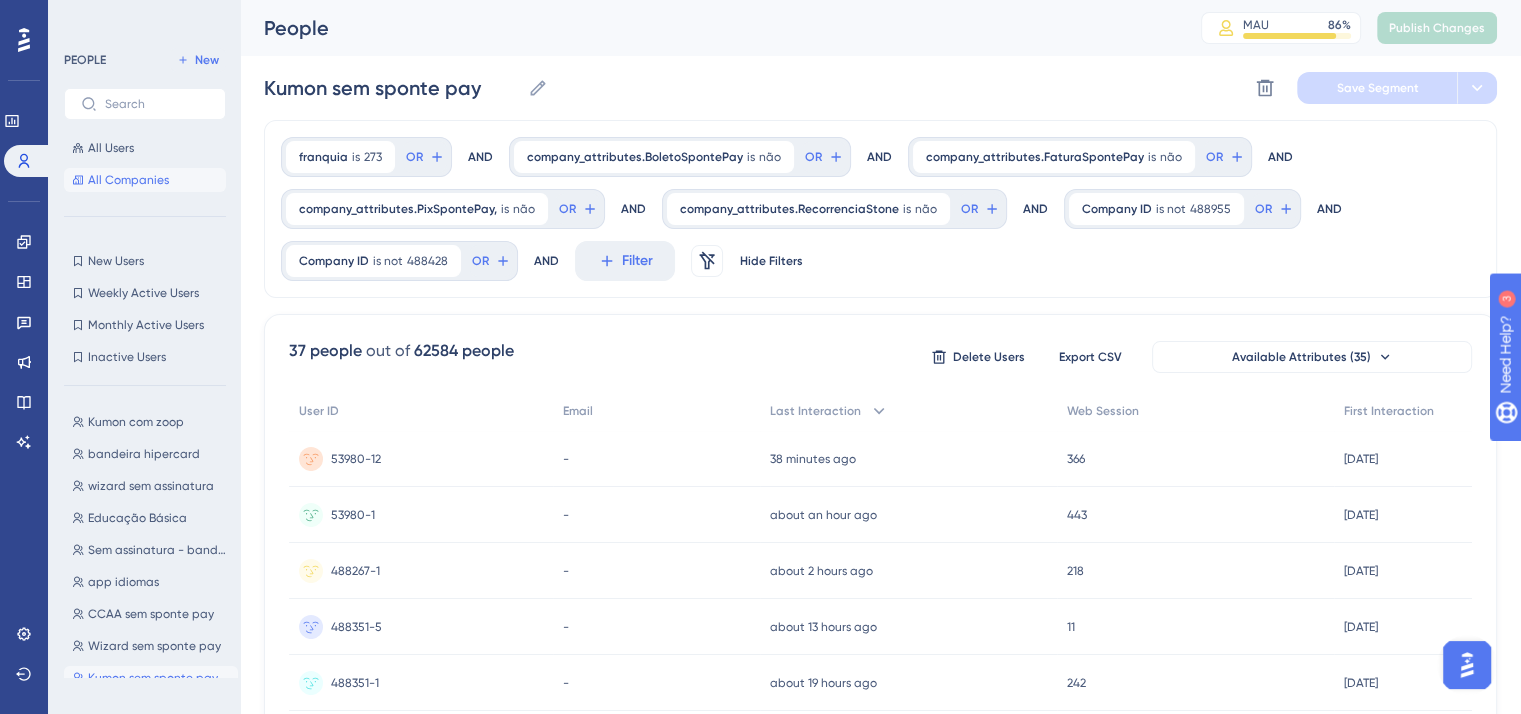 click on "All Companies" at bounding box center [128, 180] 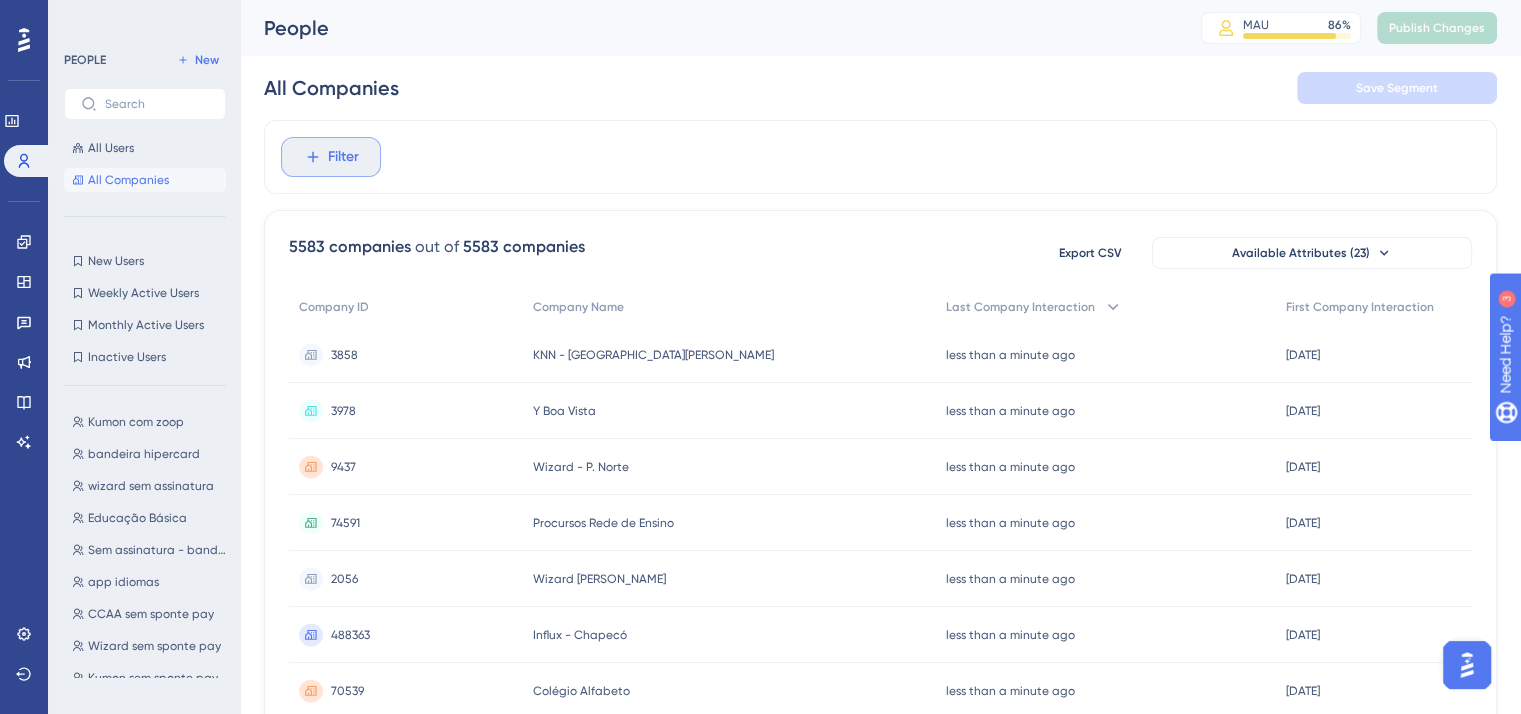 click on "Filter" at bounding box center [331, 157] 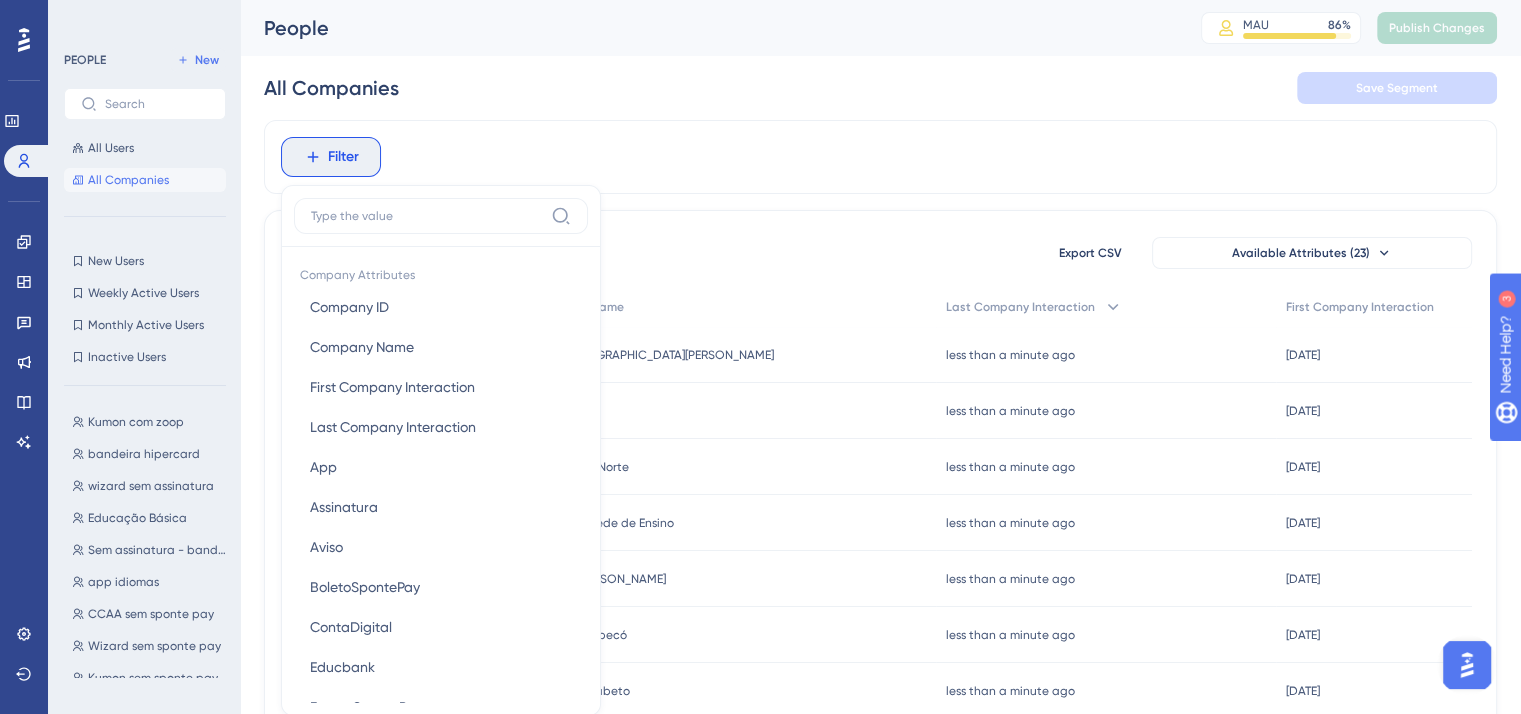 scroll, scrollTop: 93, scrollLeft: 0, axis: vertical 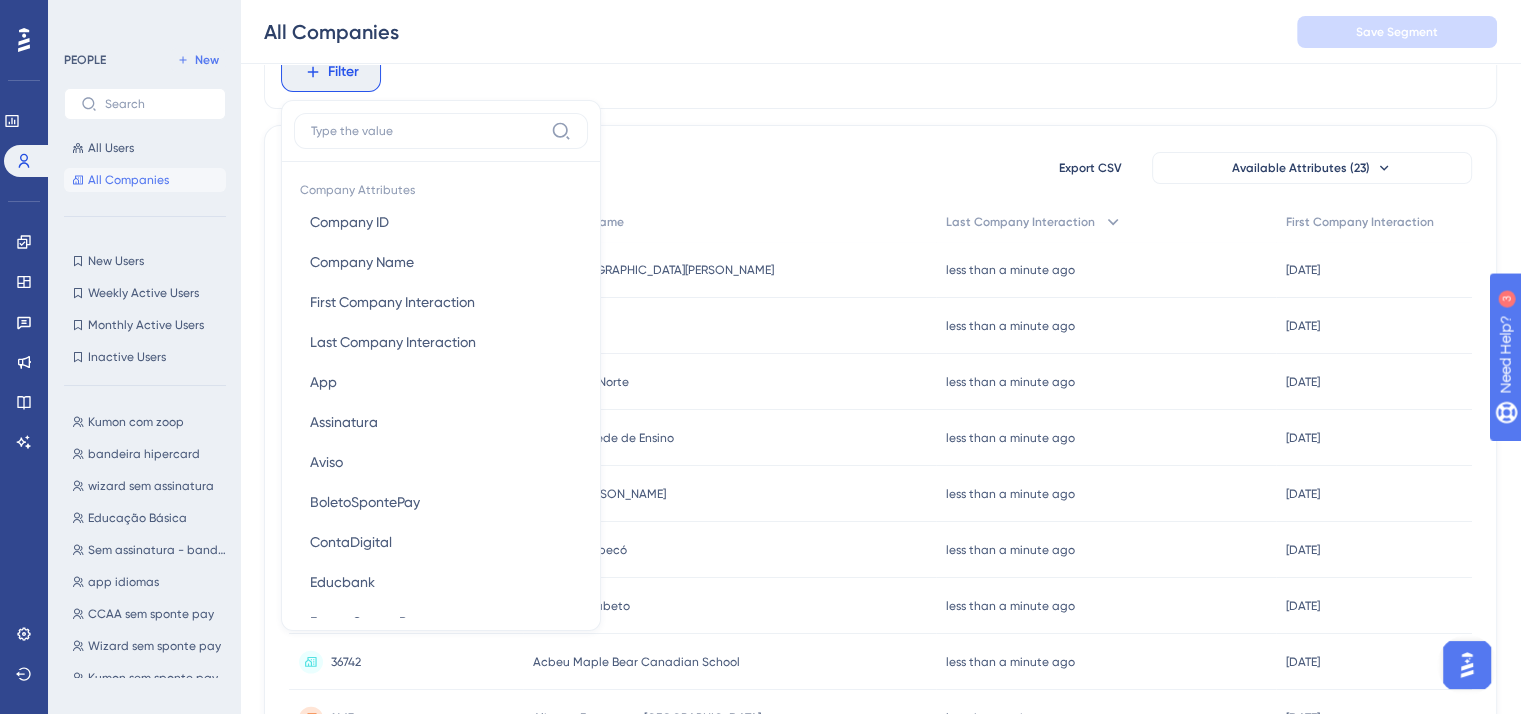 click on "Filter Company Attributes Company ID Company ID Company Name Company Name First Company Interaction First Company Interaction Last Company Interaction Last Company Interaction App App Assinatura Assinatura Aviso Aviso BoletoSpontePay BoletoSpontePay ContaDigital ContaDigital Educbank Educbank FaturaSpontePay FaturaSpontePay franquia franquia NF NF NFC NFC NFS NFS PixSpontePay PixSpontePay PixSpontePay, PixSpontePay, RecorrenciaStone RecorrenciaStone Segmento Segmento Sistema Sistema sistema sistema SpontePay SpontePay Zoop Zoop" at bounding box center [880, 72] 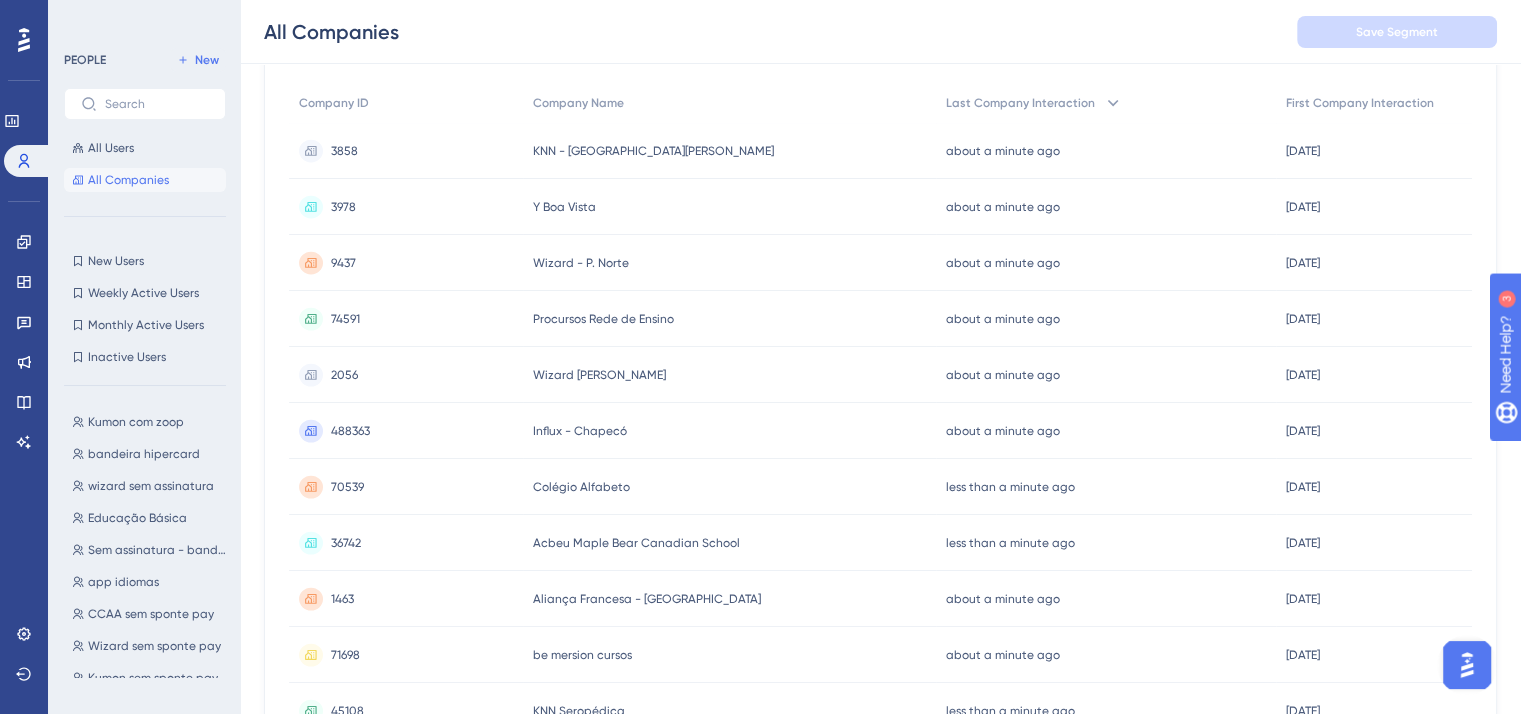 scroll, scrollTop: 0, scrollLeft: 0, axis: both 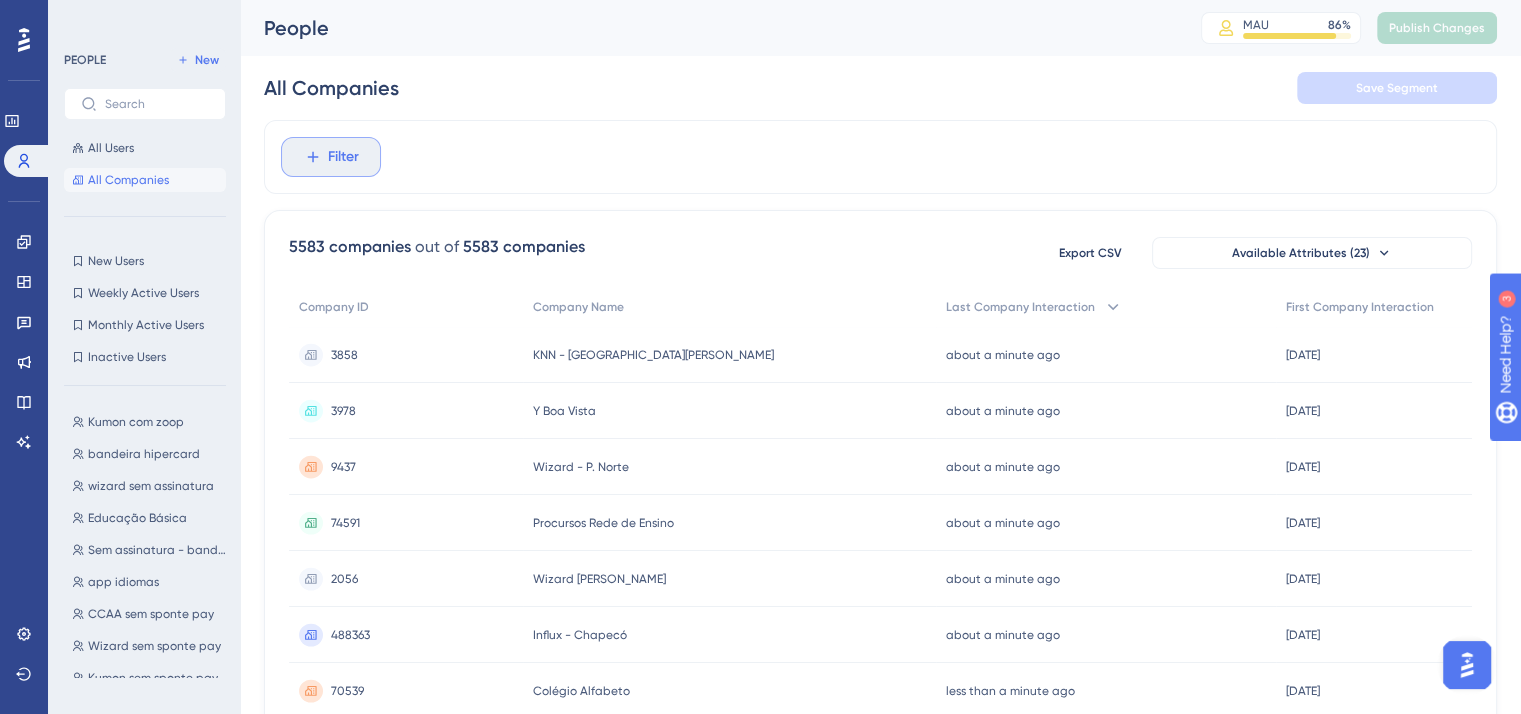 click on "Filter" at bounding box center [343, 157] 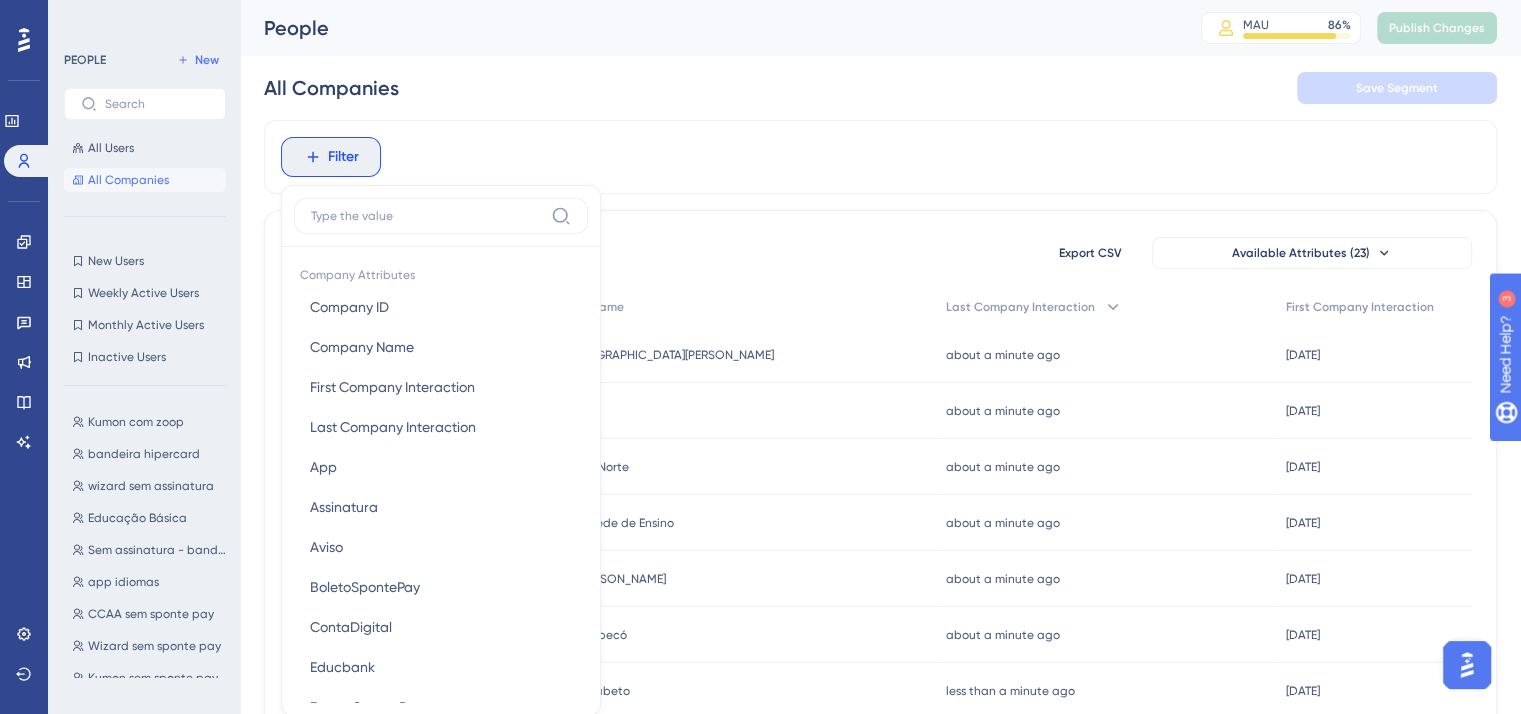 scroll, scrollTop: 93, scrollLeft: 0, axis: vertical 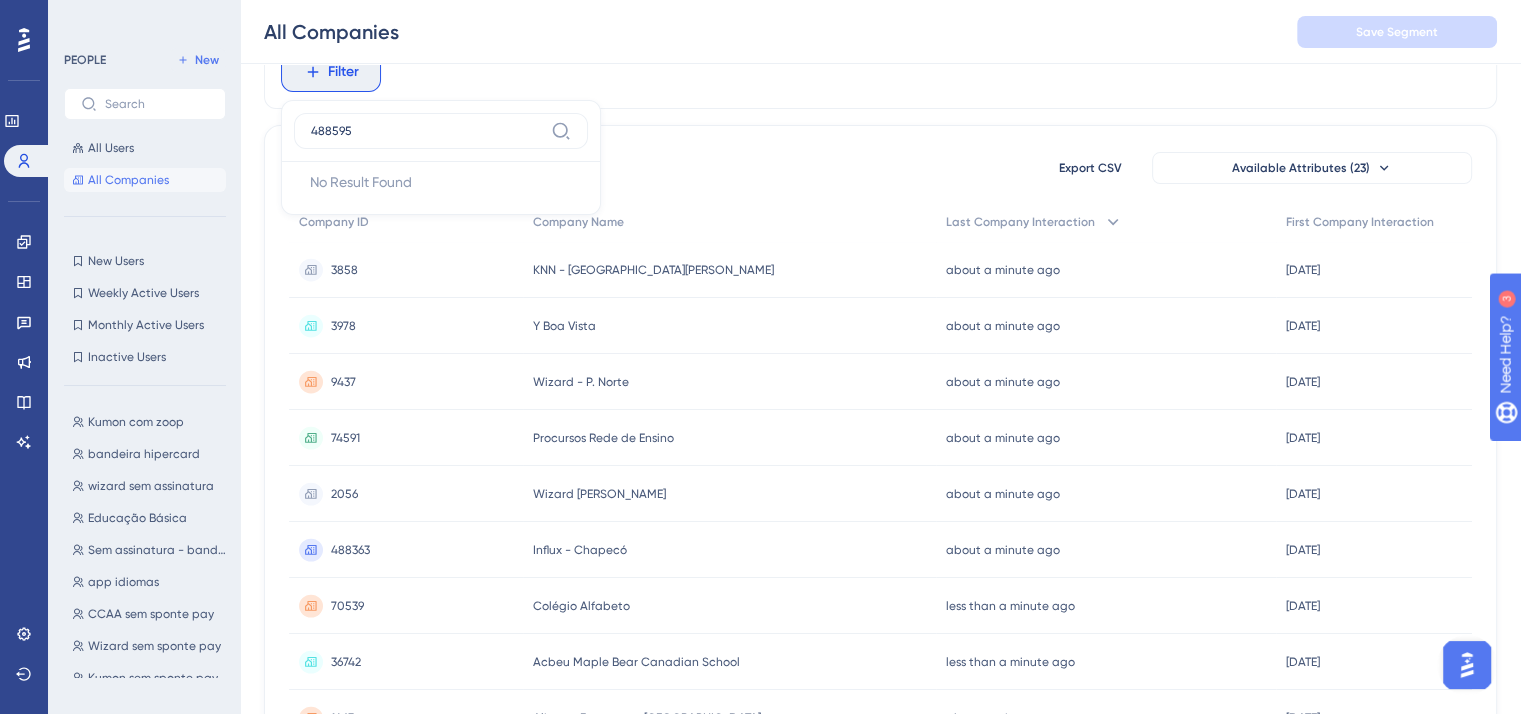 type on "488595" 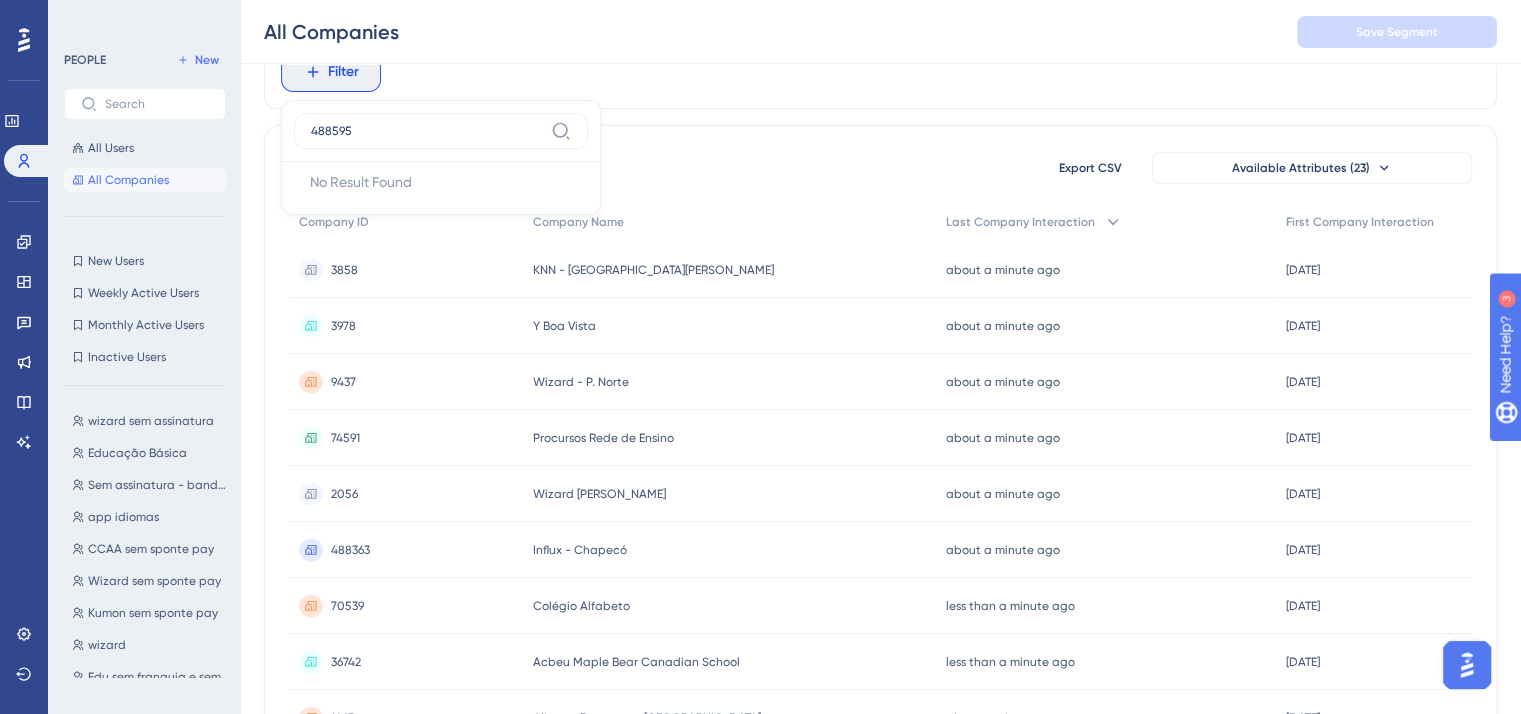 scroll, scrollTop: 100, scrollLeft: 0, axis: vertical 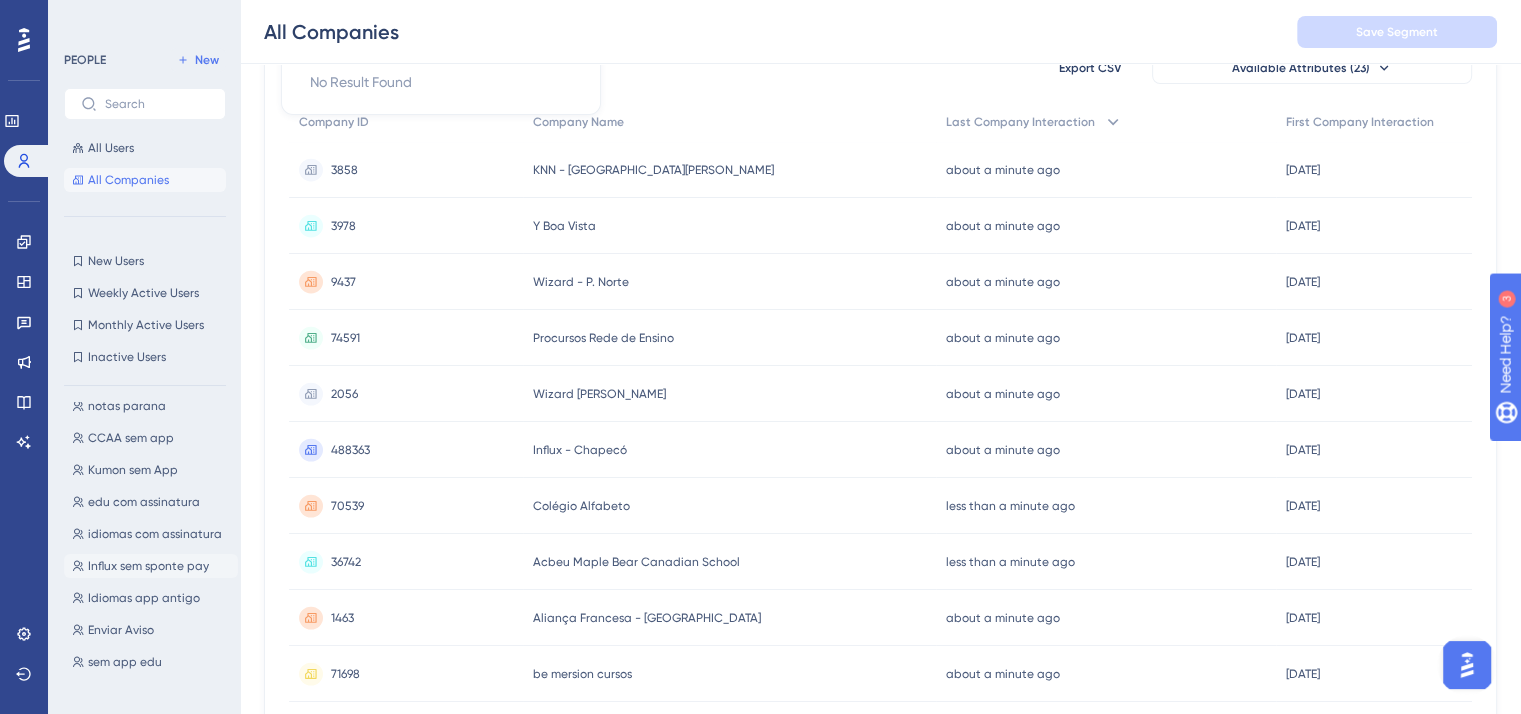 click on "Influx sem sponte pay Influx sem sponte pay" at bounding box center (151, 566) 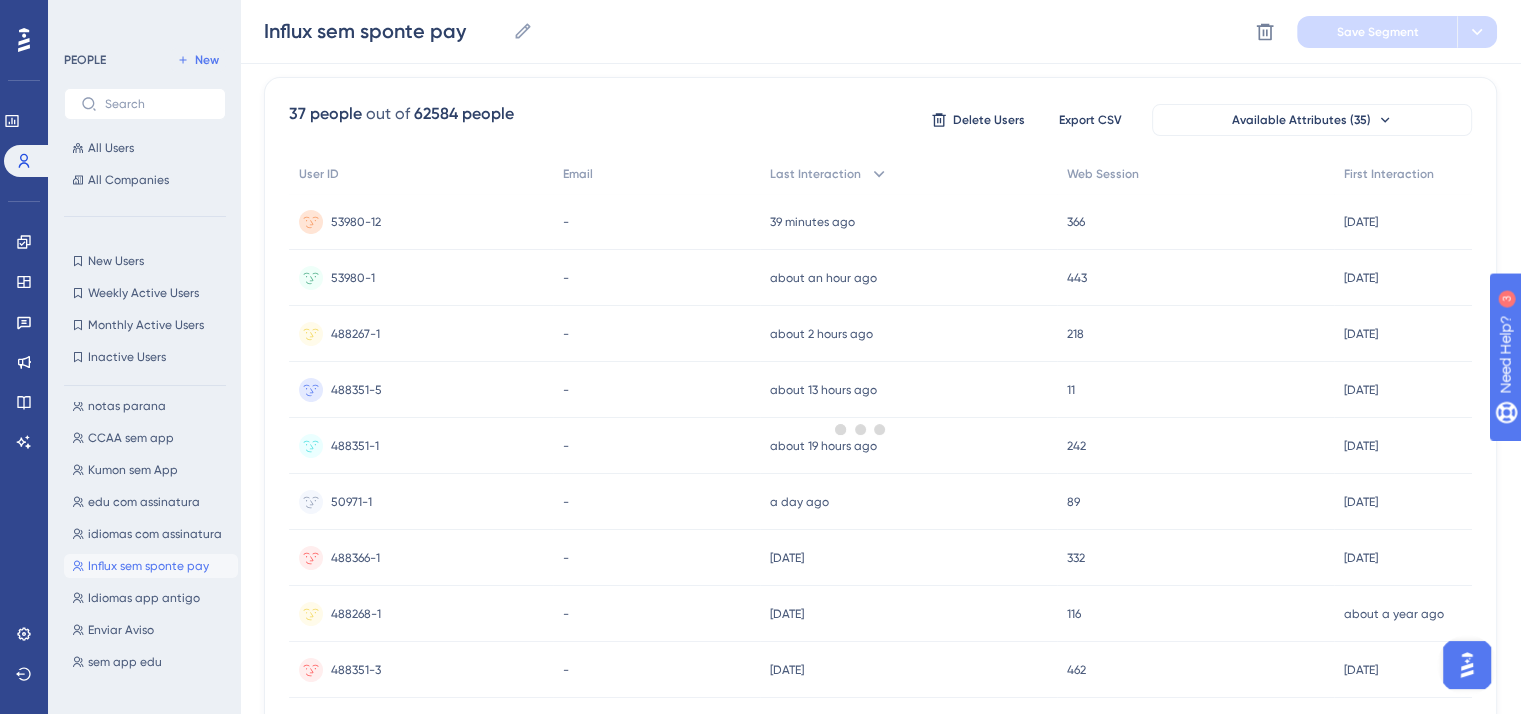 scroll, scrollTop: 0, scrollLeft: 0, axis: both 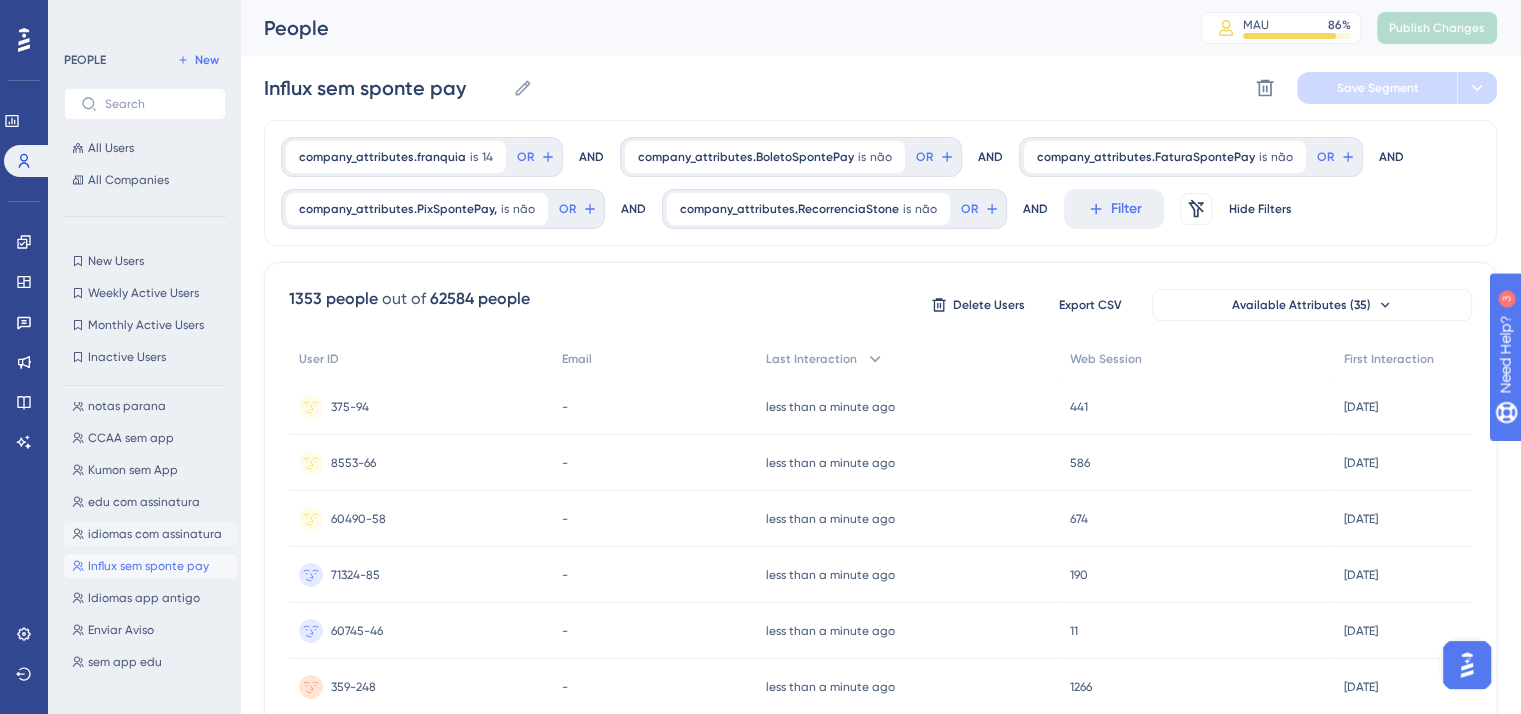 click on "idiomas com assinatura" at bounding box center [155, 534] 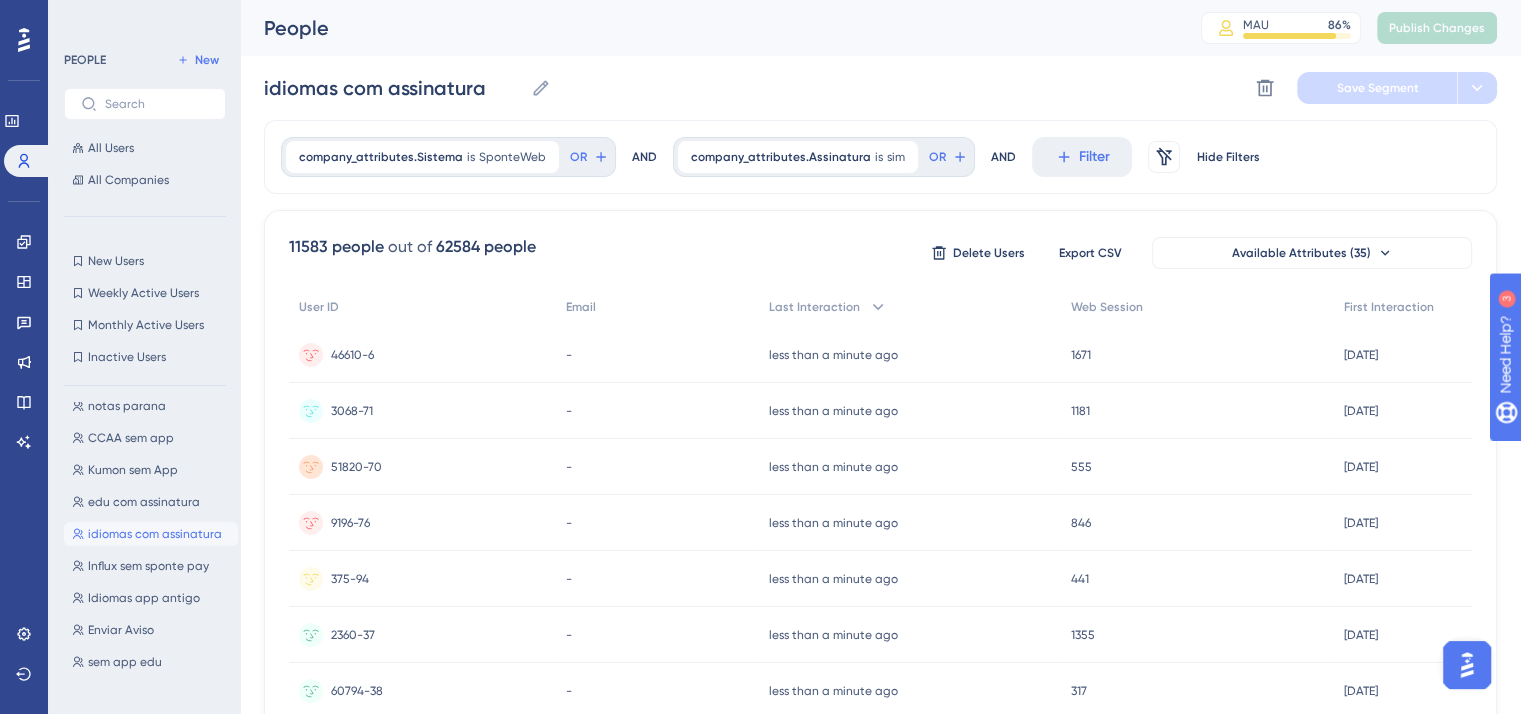 scroll, scrollTop: 600, scrollLeft: 0, axis: vertical 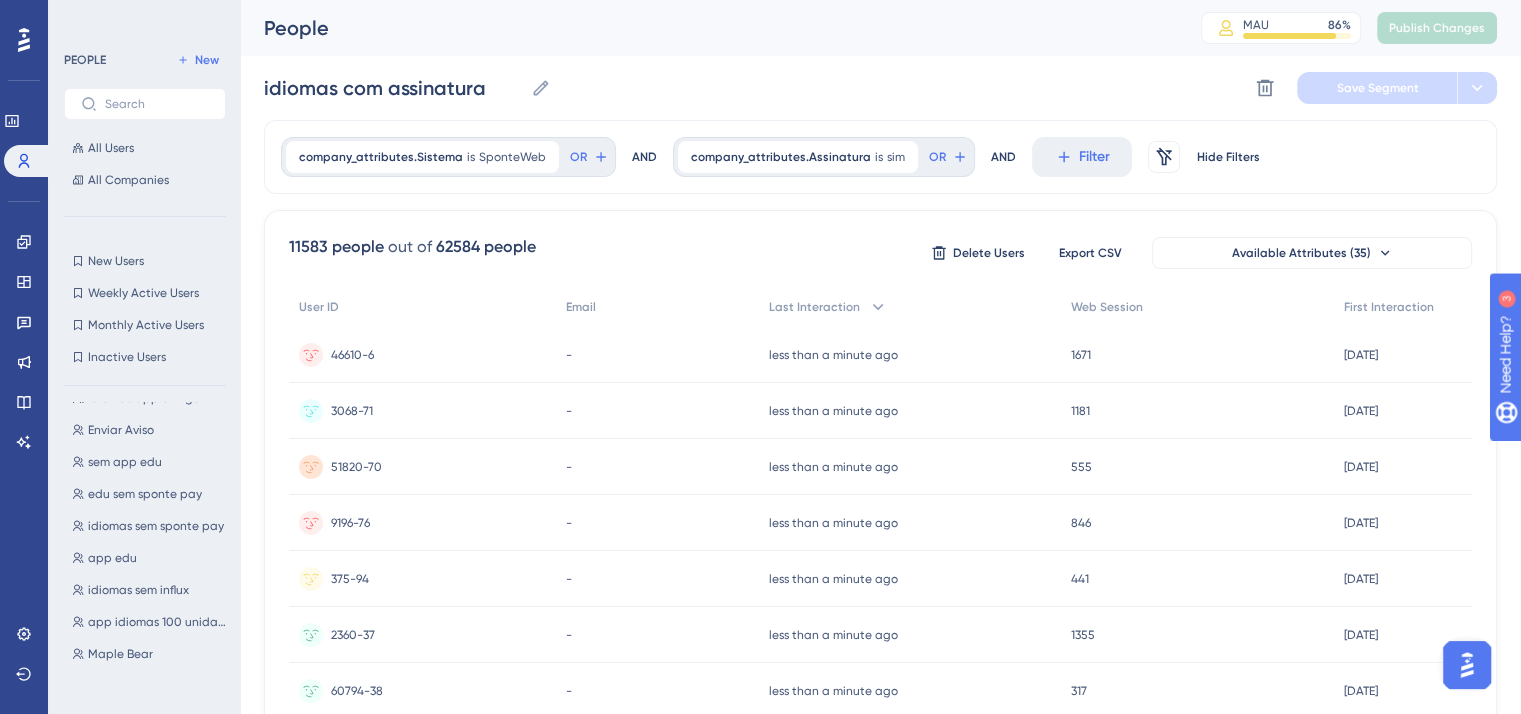 click on "Kumon com zoop Kumon com zoop bandeira hipercard bandeira hipercard wizard sem assinatura wizard sem assinatura Educação Básica Educação Básica Sem assinatura - bandeira branca com kumon Sem assinatura - bandeira branca com kumon app idiomas app idiomas CCAA sem sponte pay CCAA sem sponte pay Wizard sem sponte pay Wizard sem sponte pay Kumon sem sponte pay Kumon sem sponte pay wizard wizard Edu sem franquia e sem app Edu sem franquia e sem app idiomas sem franquia e sem app idiomas sem franquia e sem app notas parana notas parana CCAA sem app CCAA sem app Kumon sem App Kumon sem App edu com assinatura edu com assinatura idiomas com assinatura idiomas com assinatura Influx sem sponte pay Influx sem sponte pay Idiomas app antigo Idiomas app antigo Enviar Aviso Enviar Aviso sem app edu sem app edu edu sem sponte pay edu sem sponte pay idiomas sem sponte pay idiomas sem sponte pay app edu app edu idiomas sem influx idiomas sem influx app idiomas 100 unidades app idiomas 100 unidades Maple Bear Maple Bear" at bounding box center [151, 540] 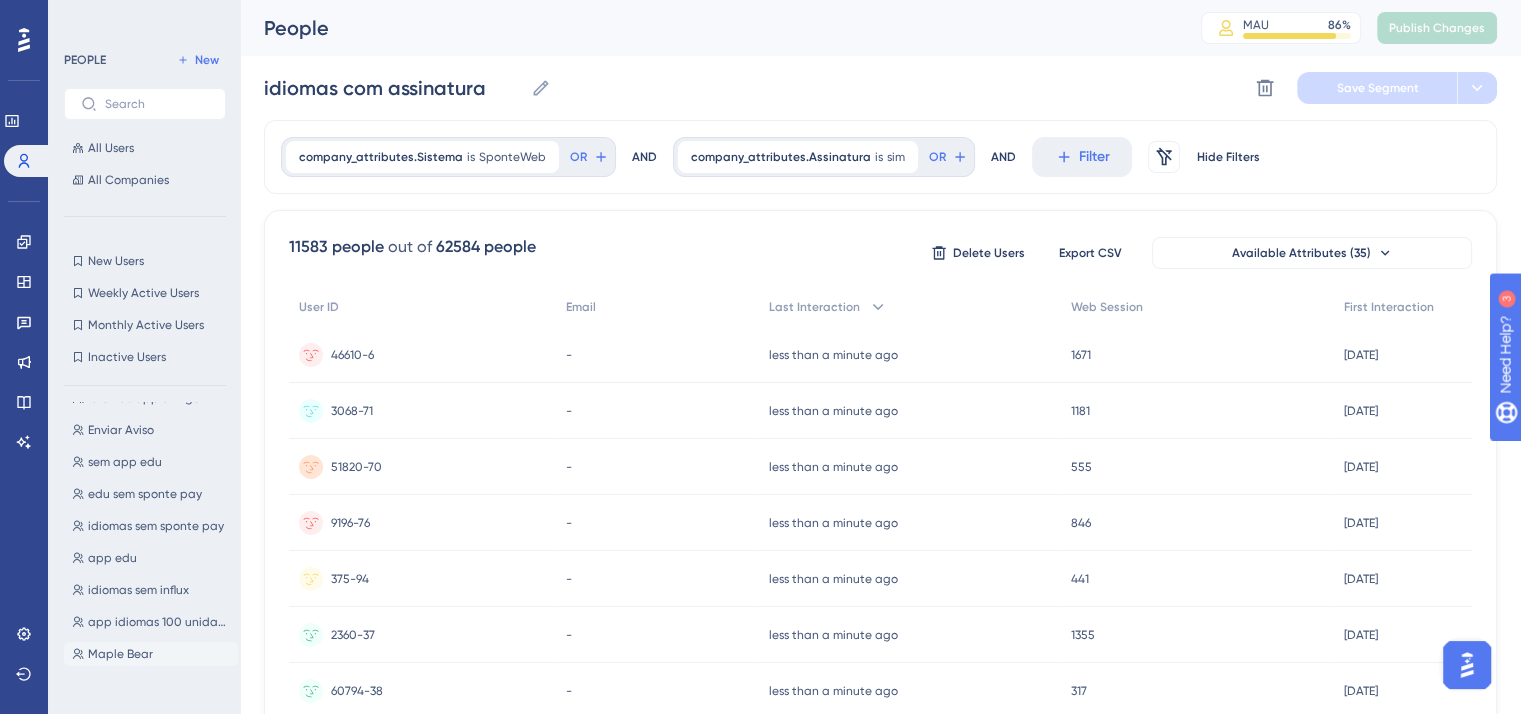 click on "Maple Bear" at bounding box center (120, 654) 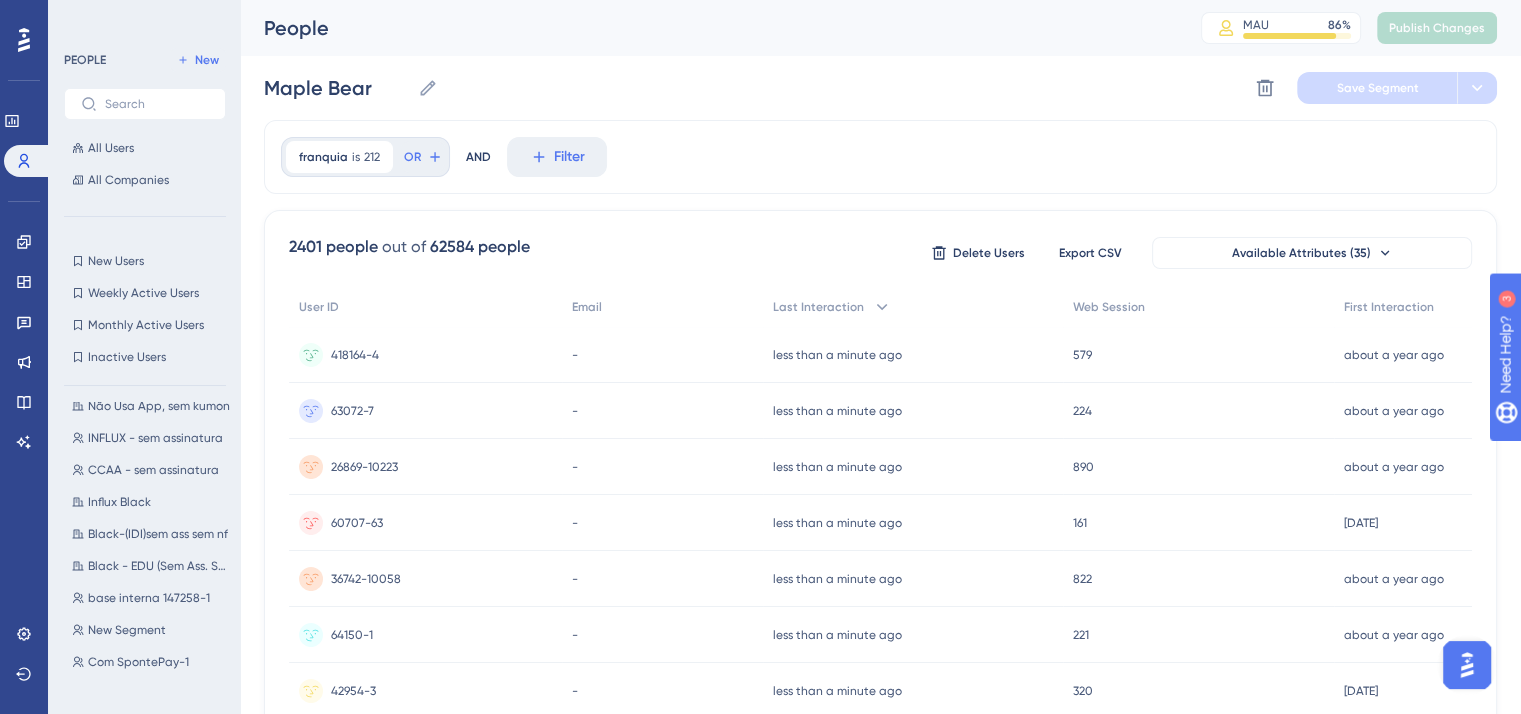 scroll, scrollTop: 1100, scrollLeft: 0, axis: vertical 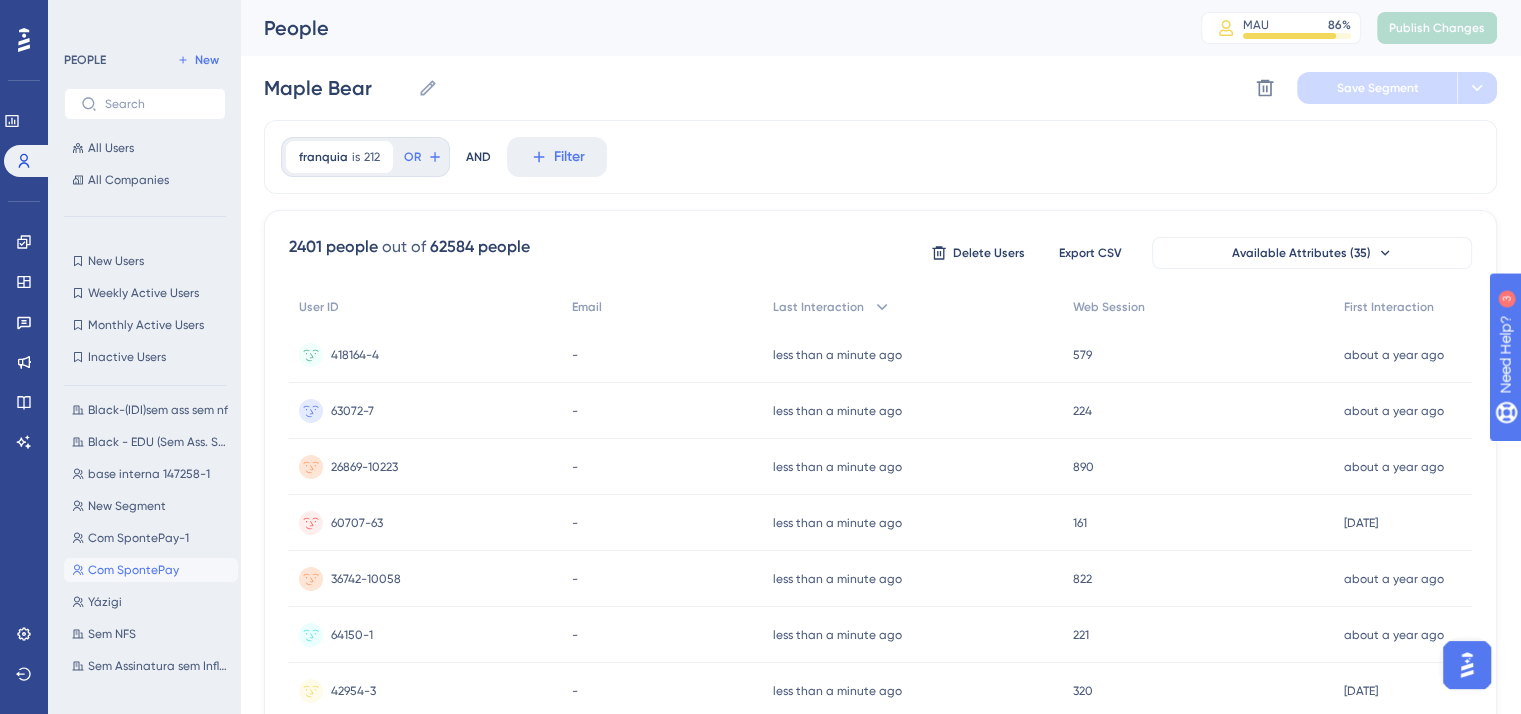 drag, startPoint x: 135, startPoint y: 558, endPoint x: 100, endPoint y: 557, distance: 35.014282 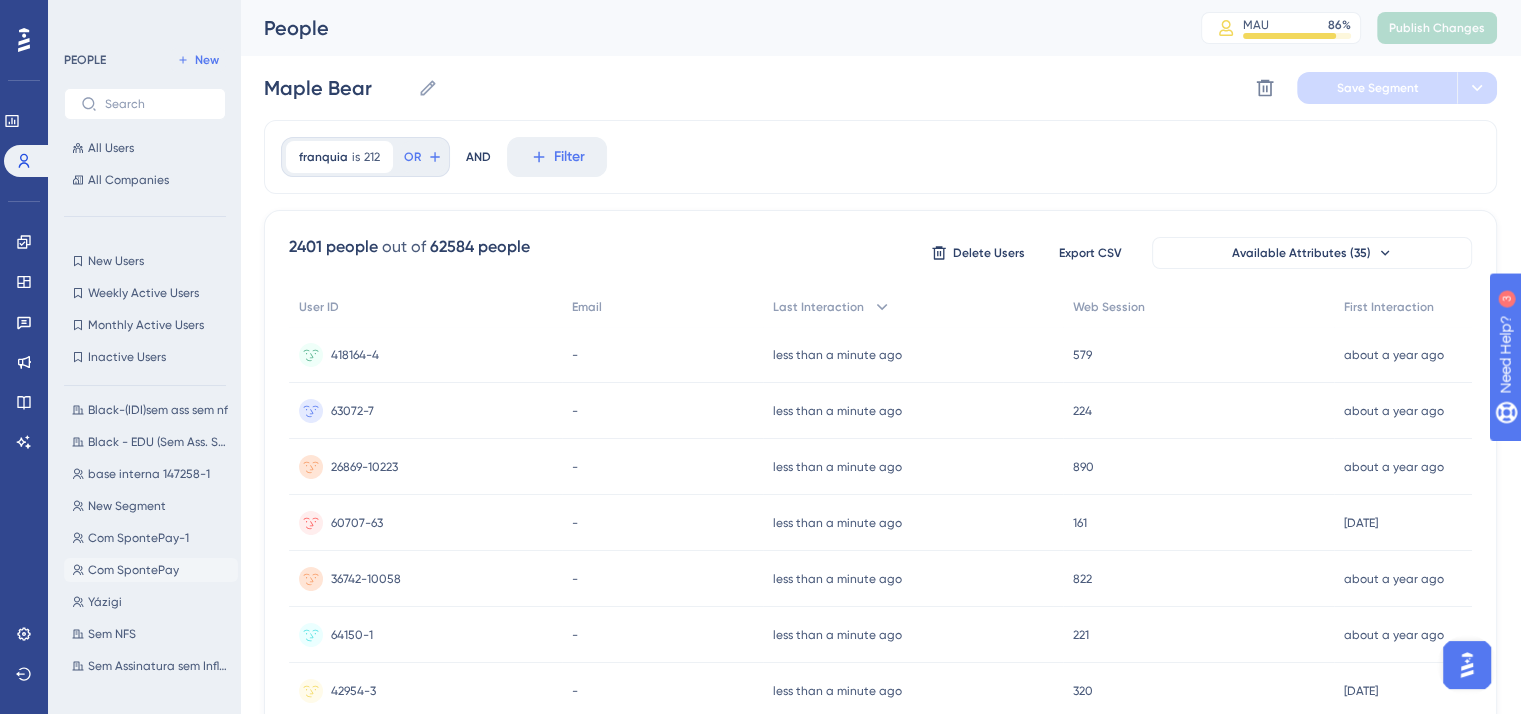 click on "Com SpontePay Com SpontePay" at bounding box center (151, 570) 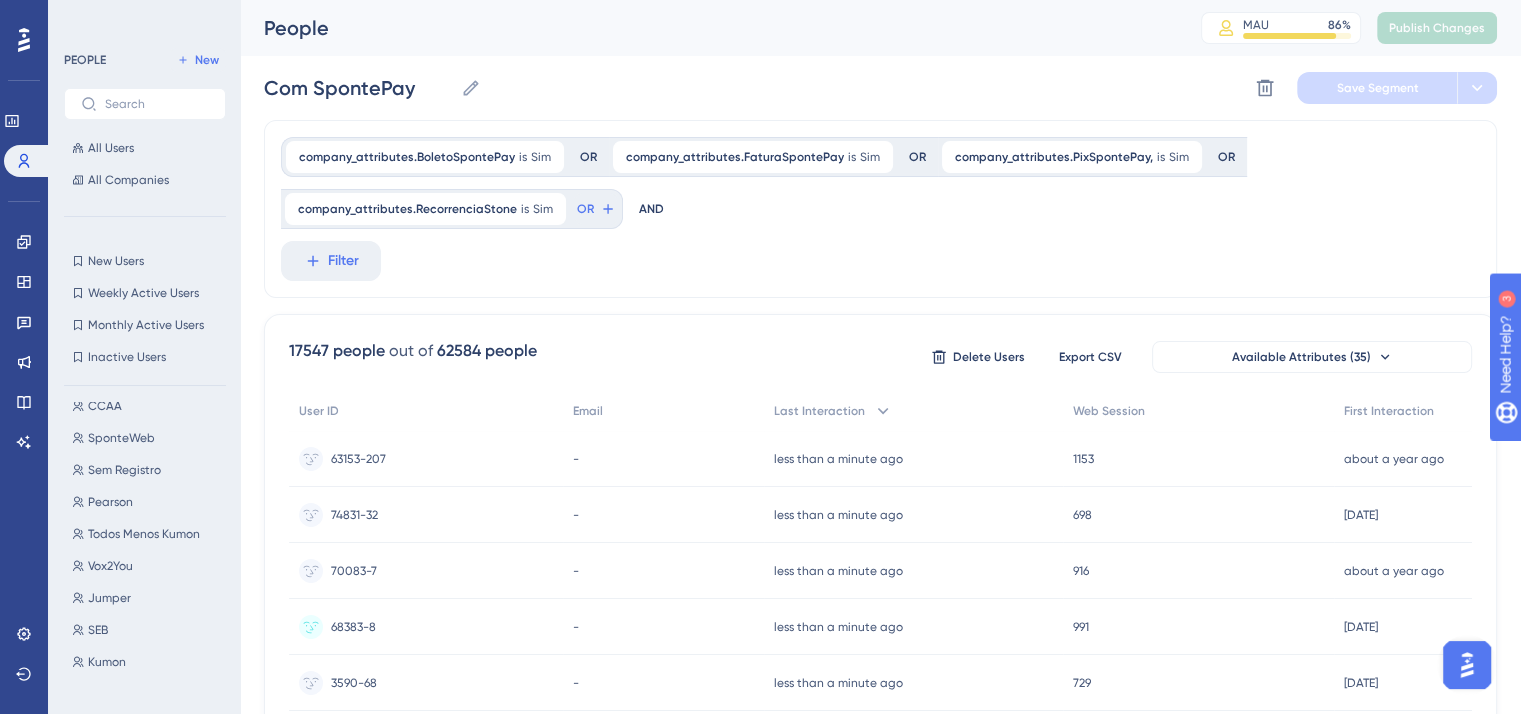 scroll, scrollTop: 1564, scrollLeft: 0, axis: vertical 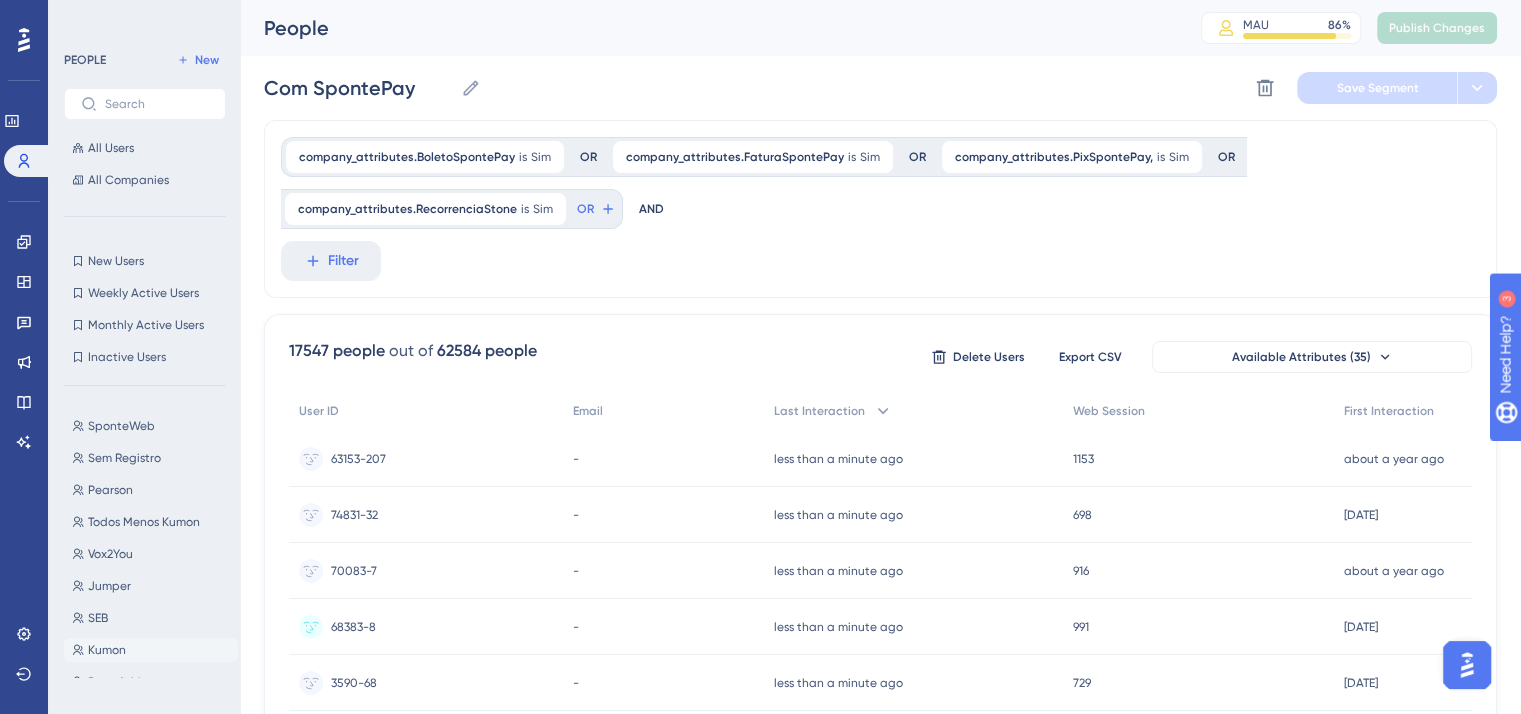 click on "[PERSON_NAME]" at bounding box center (151, 650) 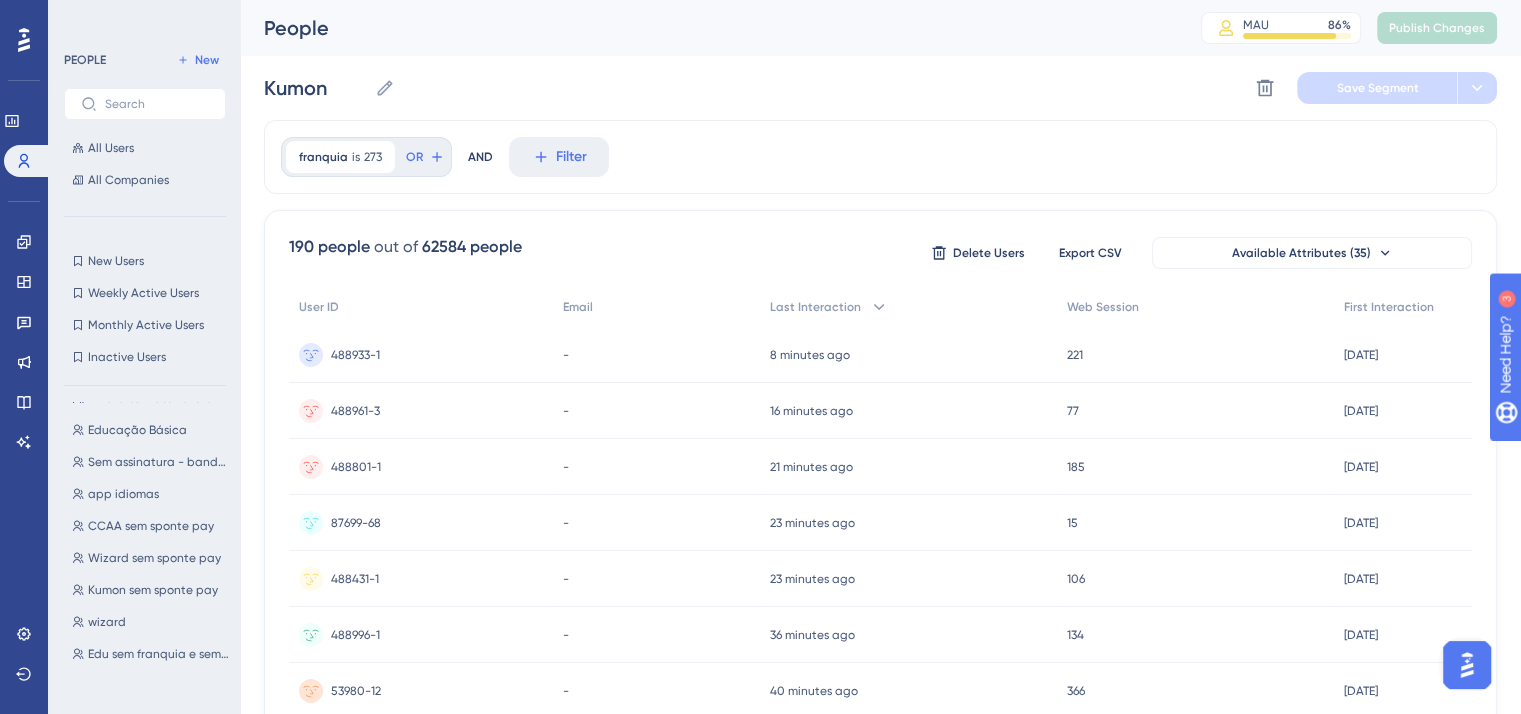 scroll, scrollTop: 0, scrollLeft: 0, axis: both 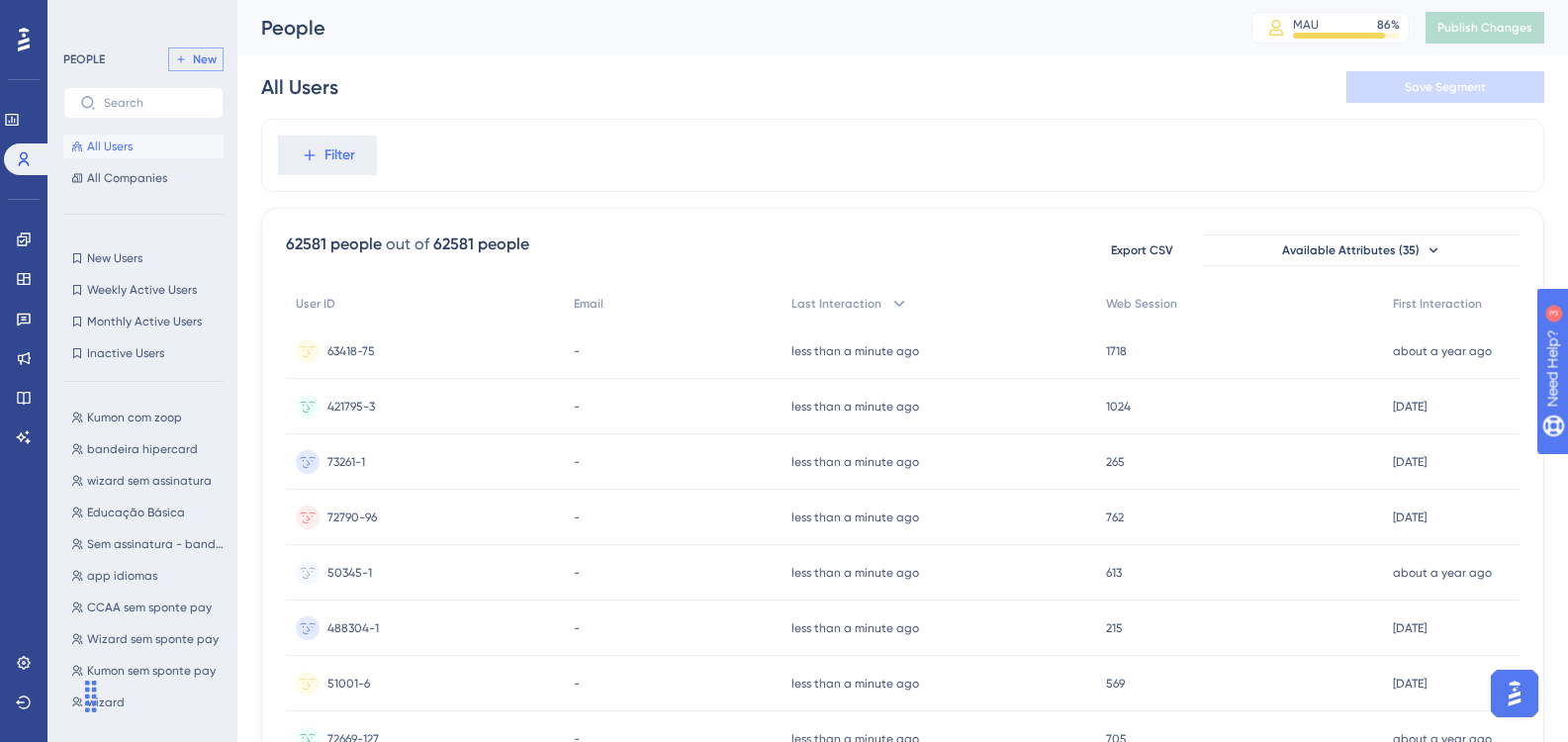 click on "New" at bounding box center (196, 59) 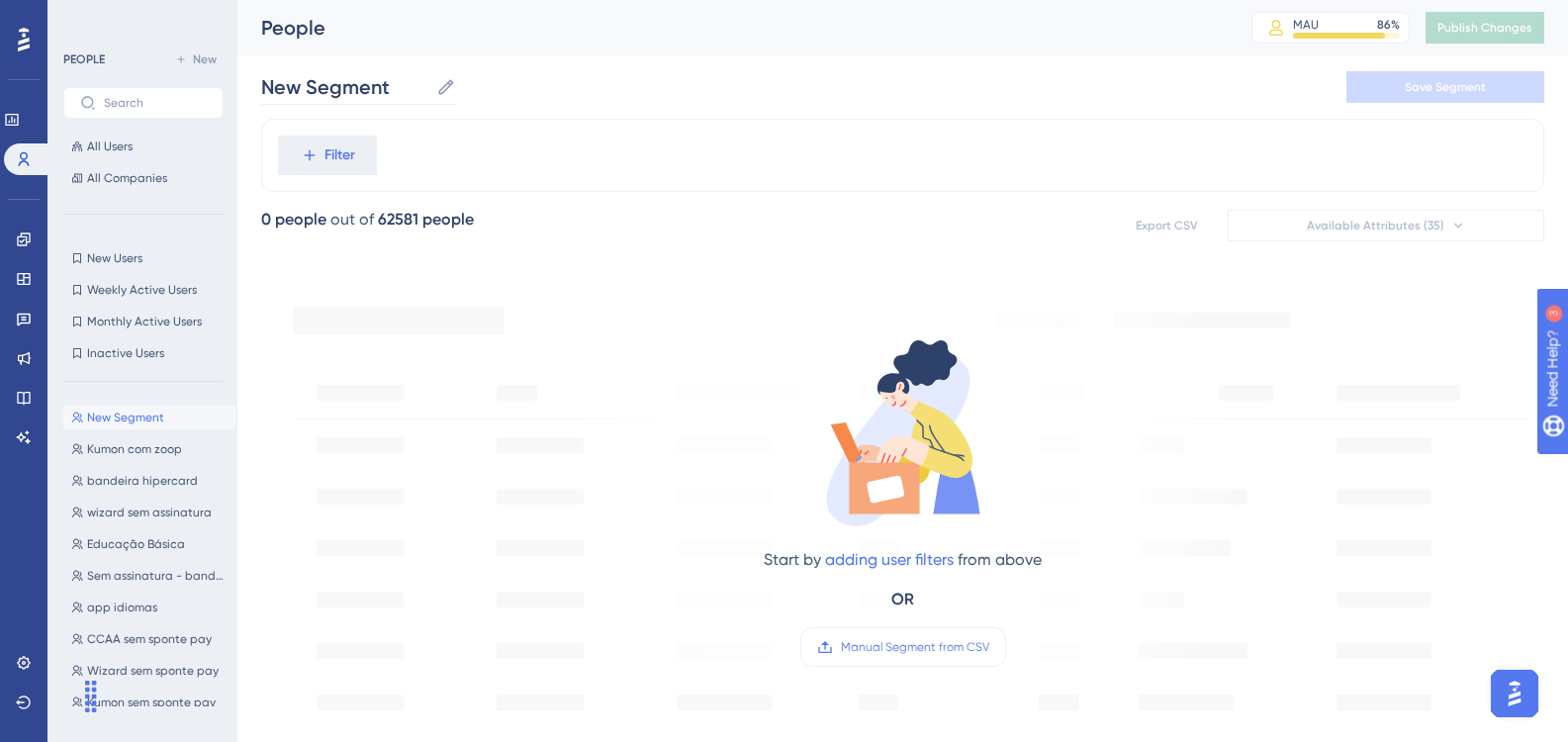 click 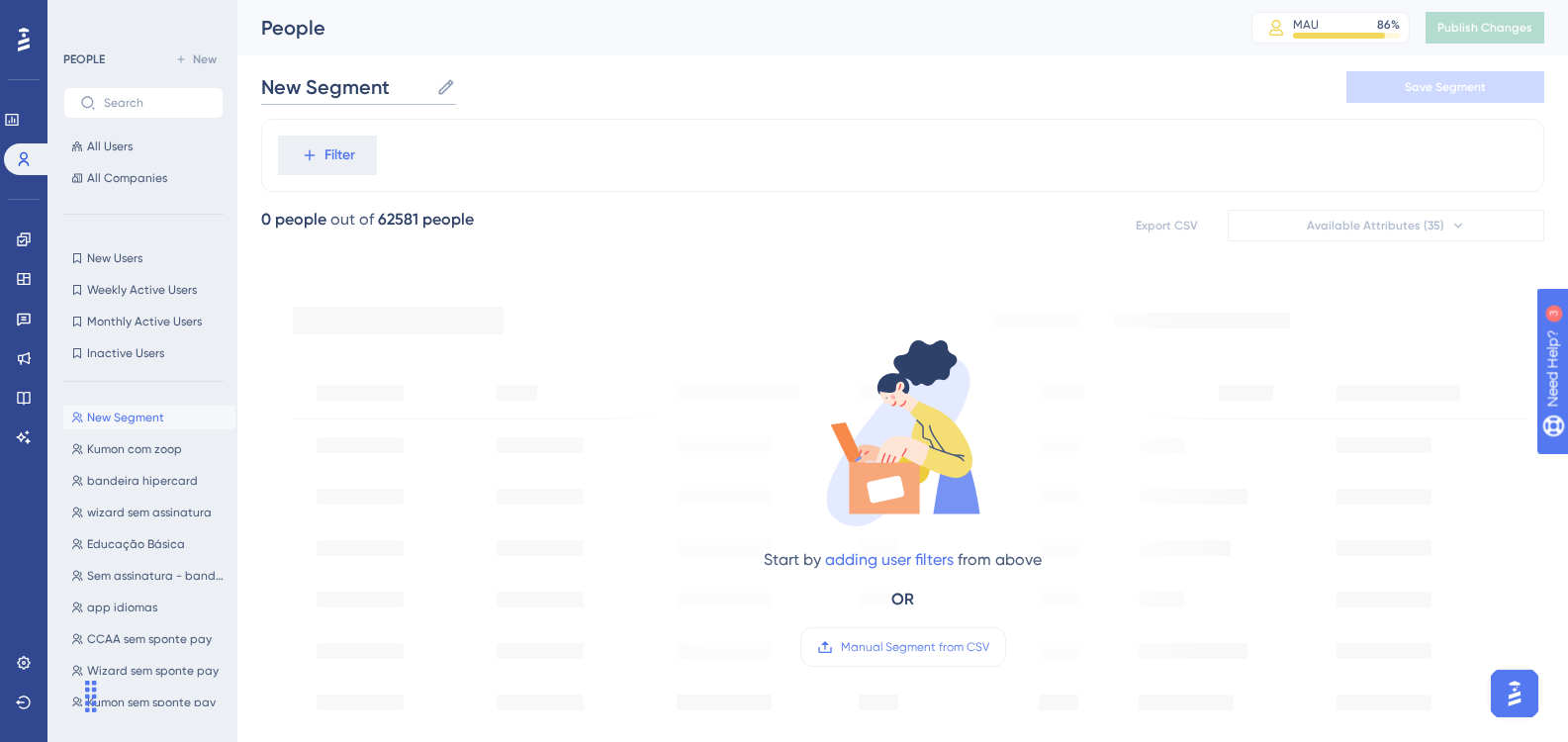 drag, startPoint x: 299, startPoint y: 93, endPoint x: 225, endPoint y: 90, distance: 74.060786 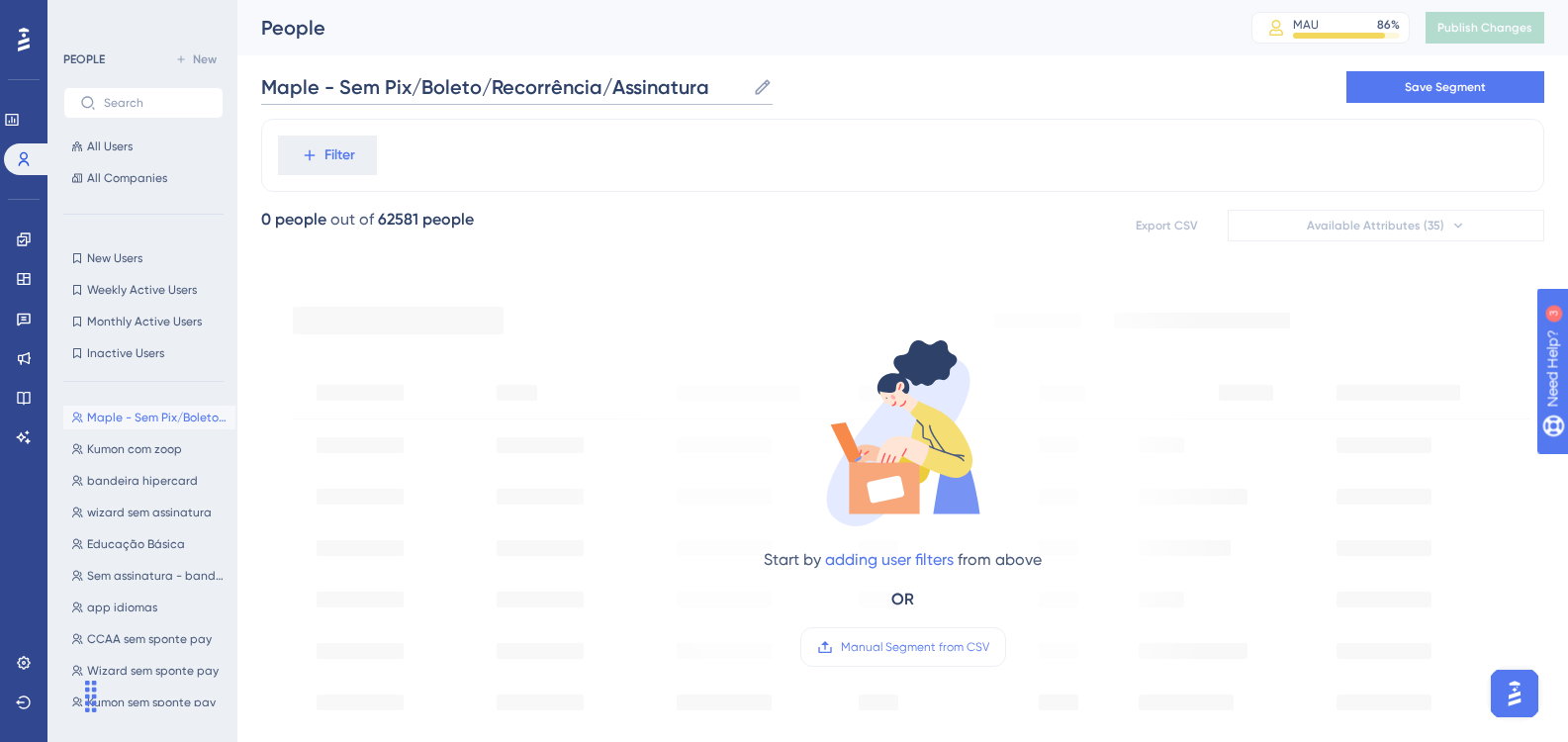 type on "Maple - Sem Pix/Boleto/Recorrência/Assinatura" 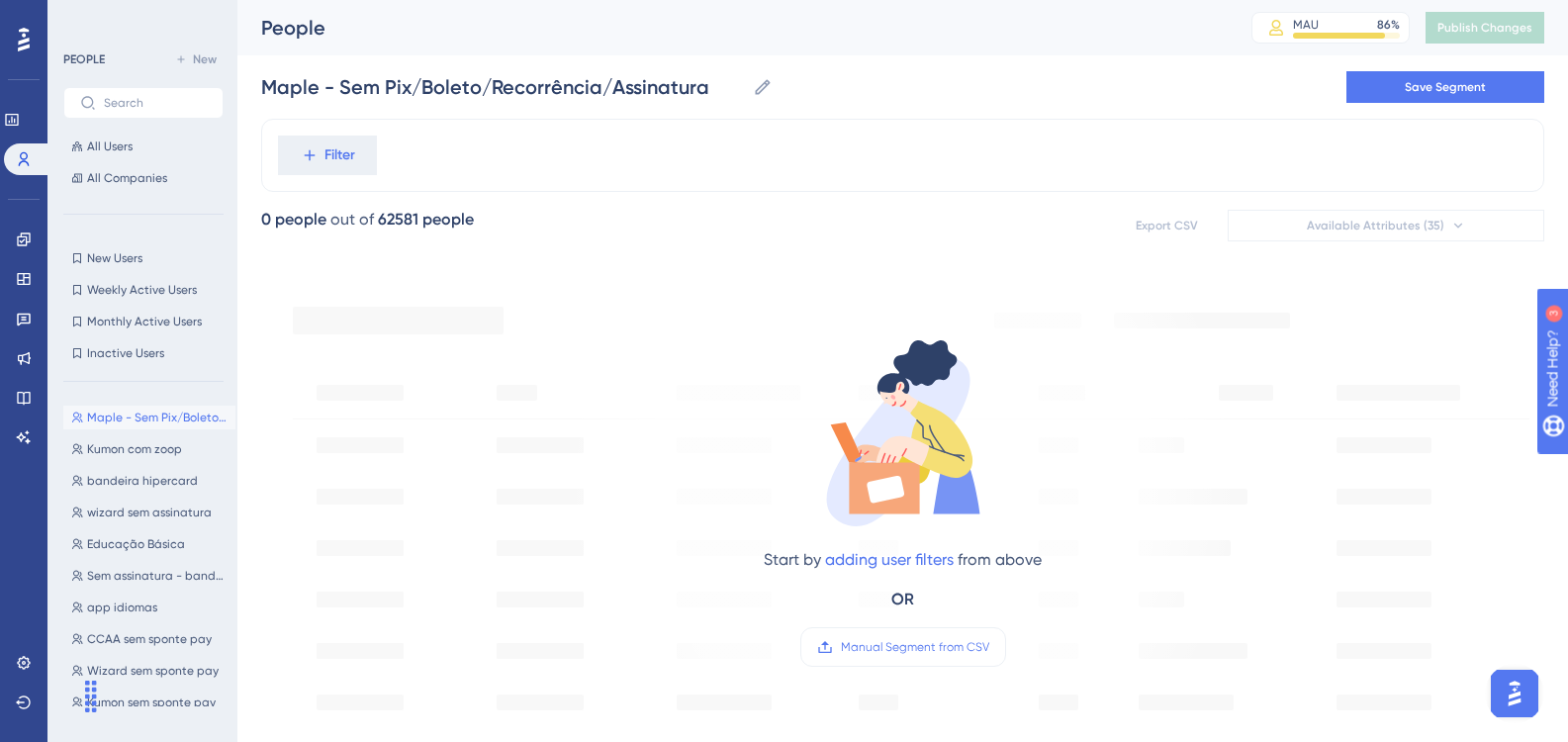 click on "Maple - Sem Pix/Boleto/Recorrência/Assinatura Maple - Sem Pix/Boleto/Recorrência/Assinatura Save Segment" at bounding box center [902, 87] 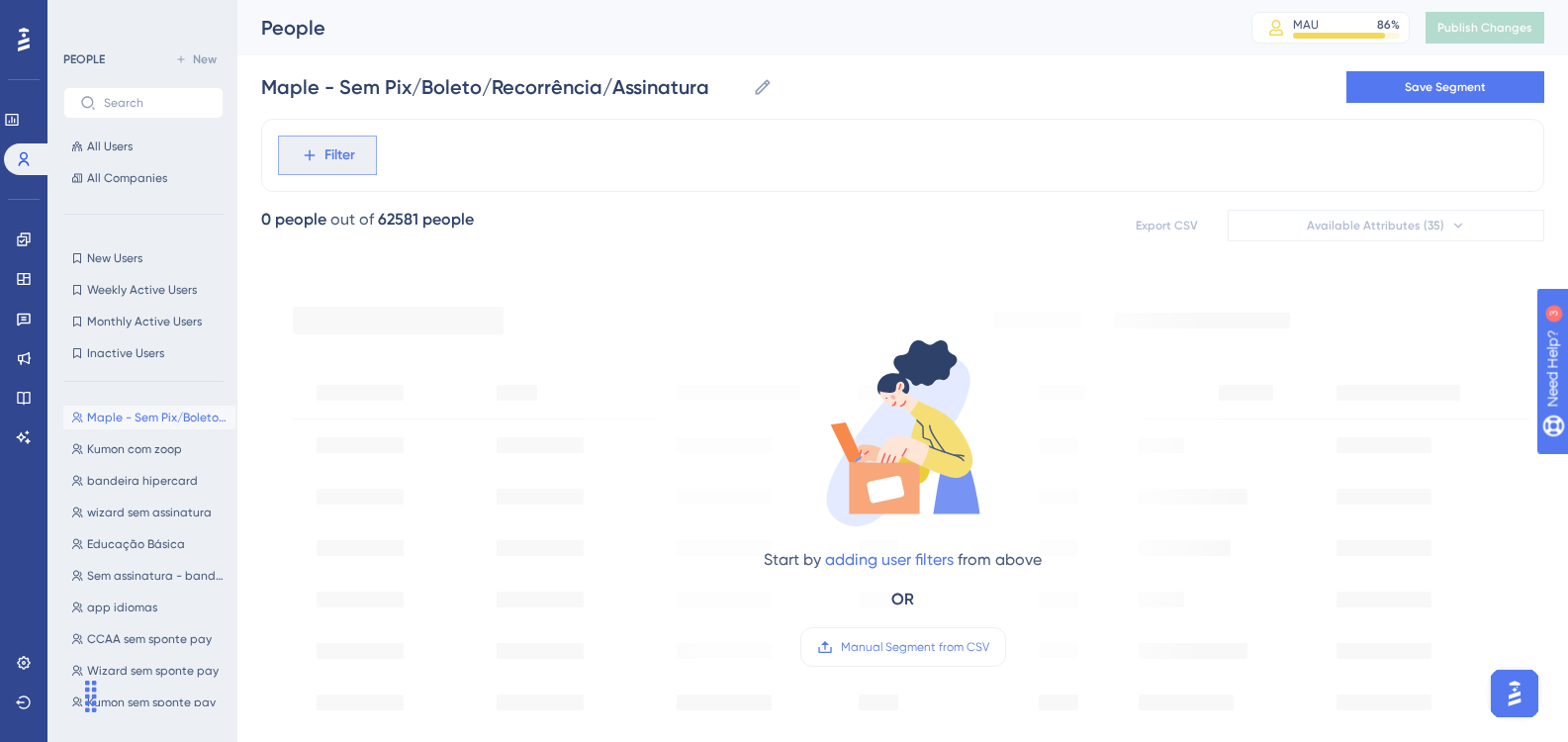 click on "Filter" at bounding box center (339, 155) 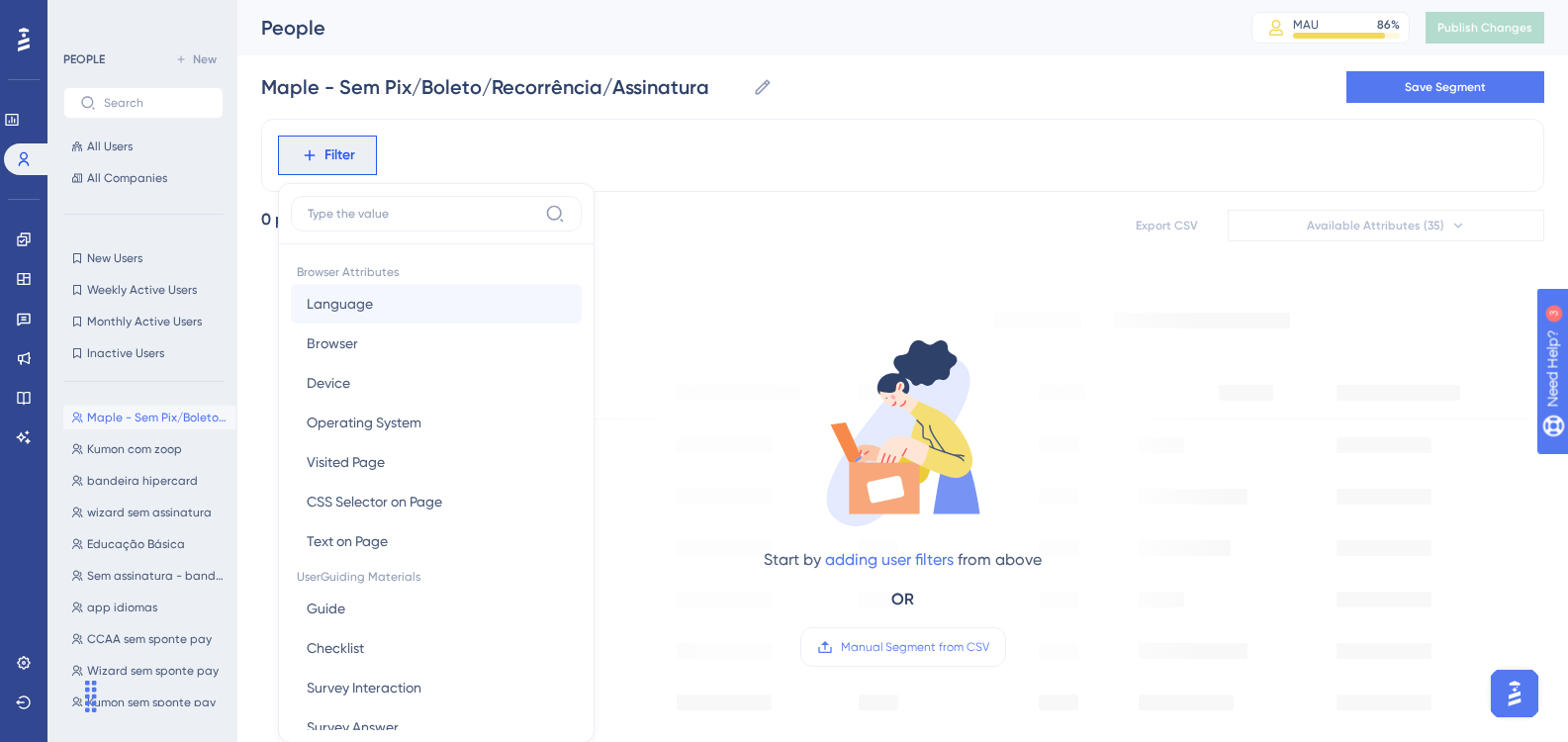 scroll, scrollTop: 92, scrollLeft: 0, axis: vertical 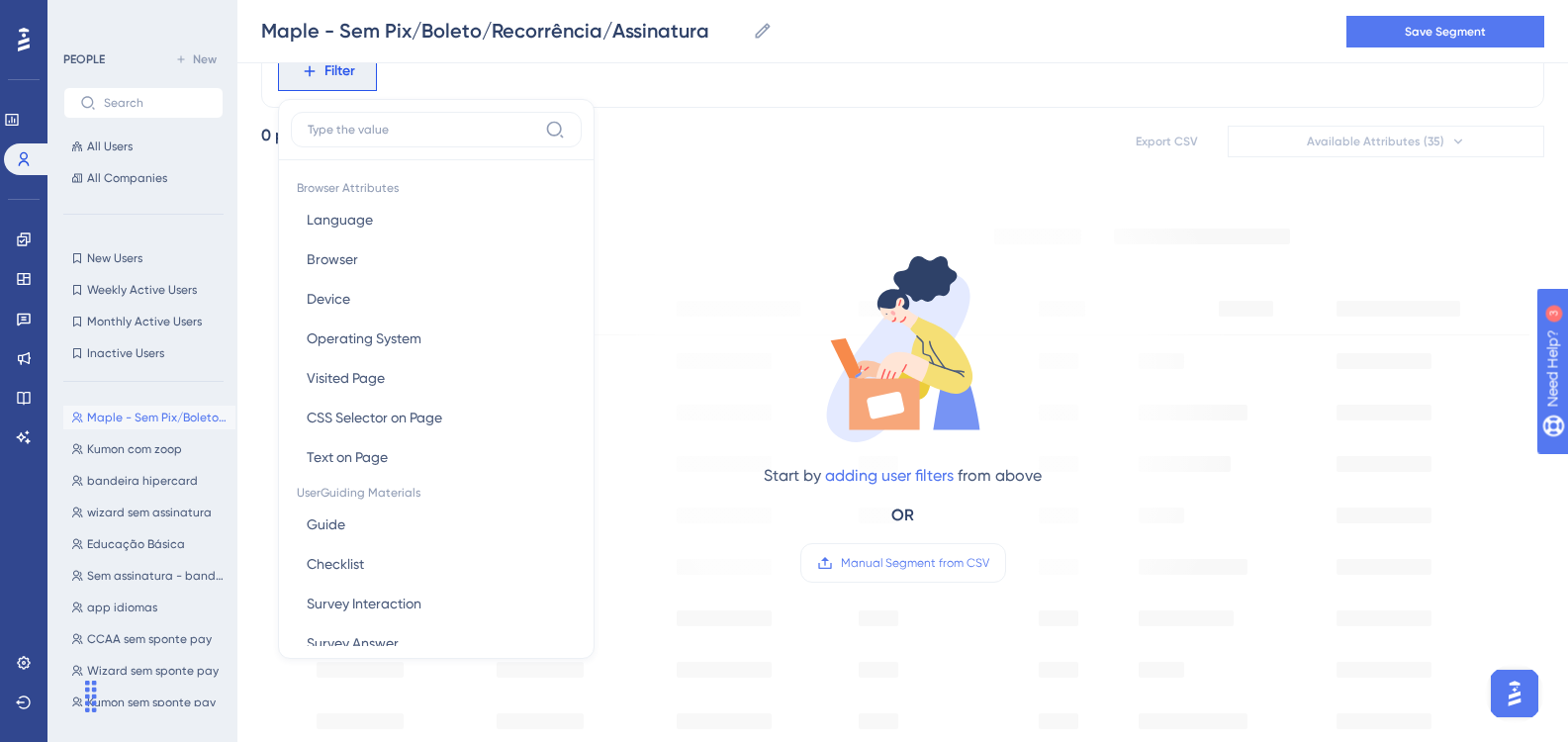 click on "Filter Browser Attributes Language Language Browser Browser Device Device Operating System Operating System Visited Page Visited Page CSS Selector on Page CSS Selector on Page Text on Page Text on Page UserGuiding Materials Guide Guide Checklist Checklist Survey Interaction Survey Interaction Survey Answer Survey Answer Hotspot Interaction Hotspot Interaction Custom Button Interaction Custom Button Interaction Goal Goal AI Assistant AI Assistant Resource Center Interaction Resource Center Interaction Resource Center Tab Resource Center Tab Product Updates Product Updates Product Updates Post Product Updates Post Knowledge Base Knowledge Base Knowledge Base Article Knowledge Base Article User Attributes User ID User ID Web Session Web Session First Interaction First Interaction Last Interaction Last Interaction Assinatura Assinatura Cargo Cargo cliente cliente created_at created_at Email Email franquia franquia Name Name professor professor Company Attributes App App Assinatura Assinatura Aviso Aviso Educbank" at bounding box center [902, 71] 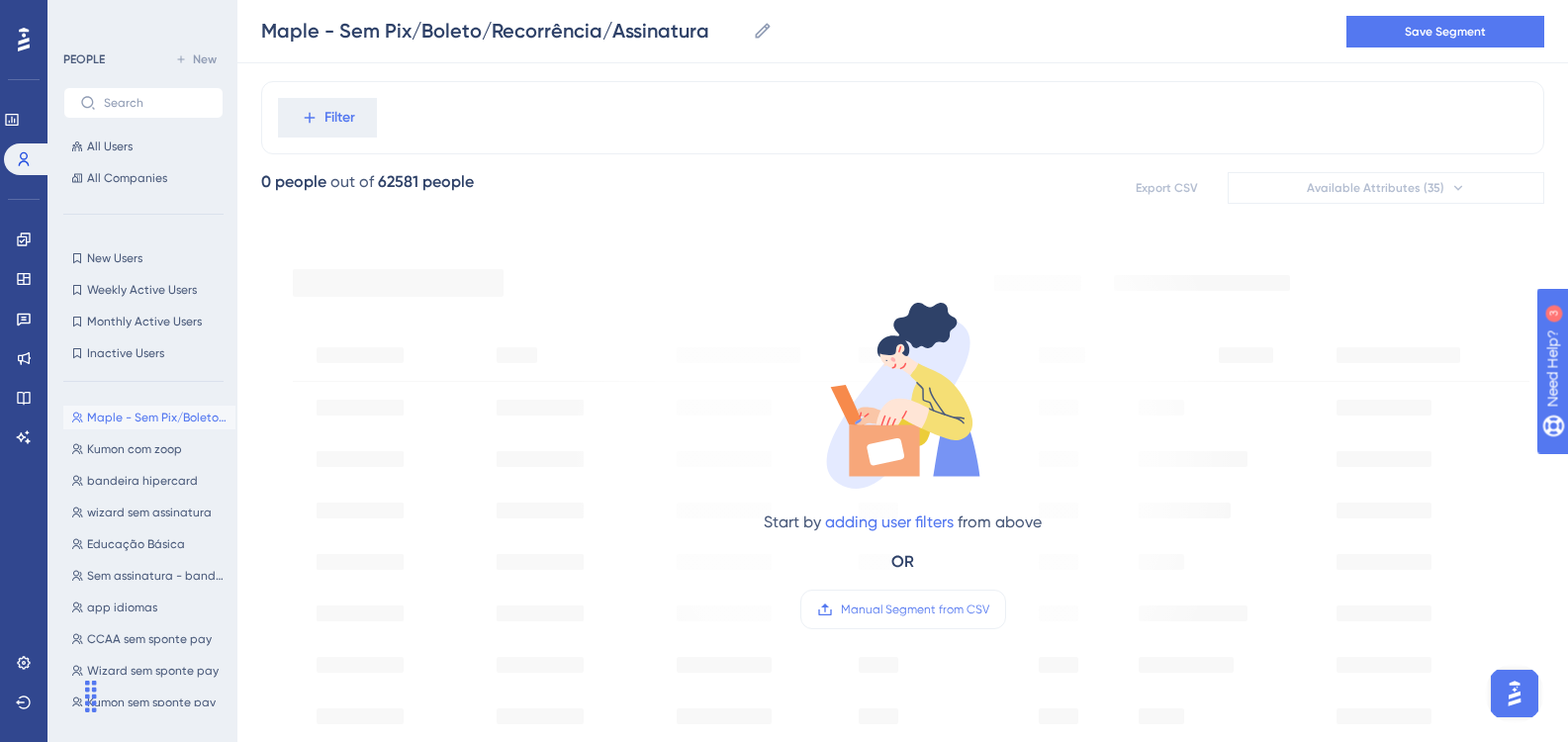 scroll, scrollTop: 0, scrollLeft: 0, axis: both 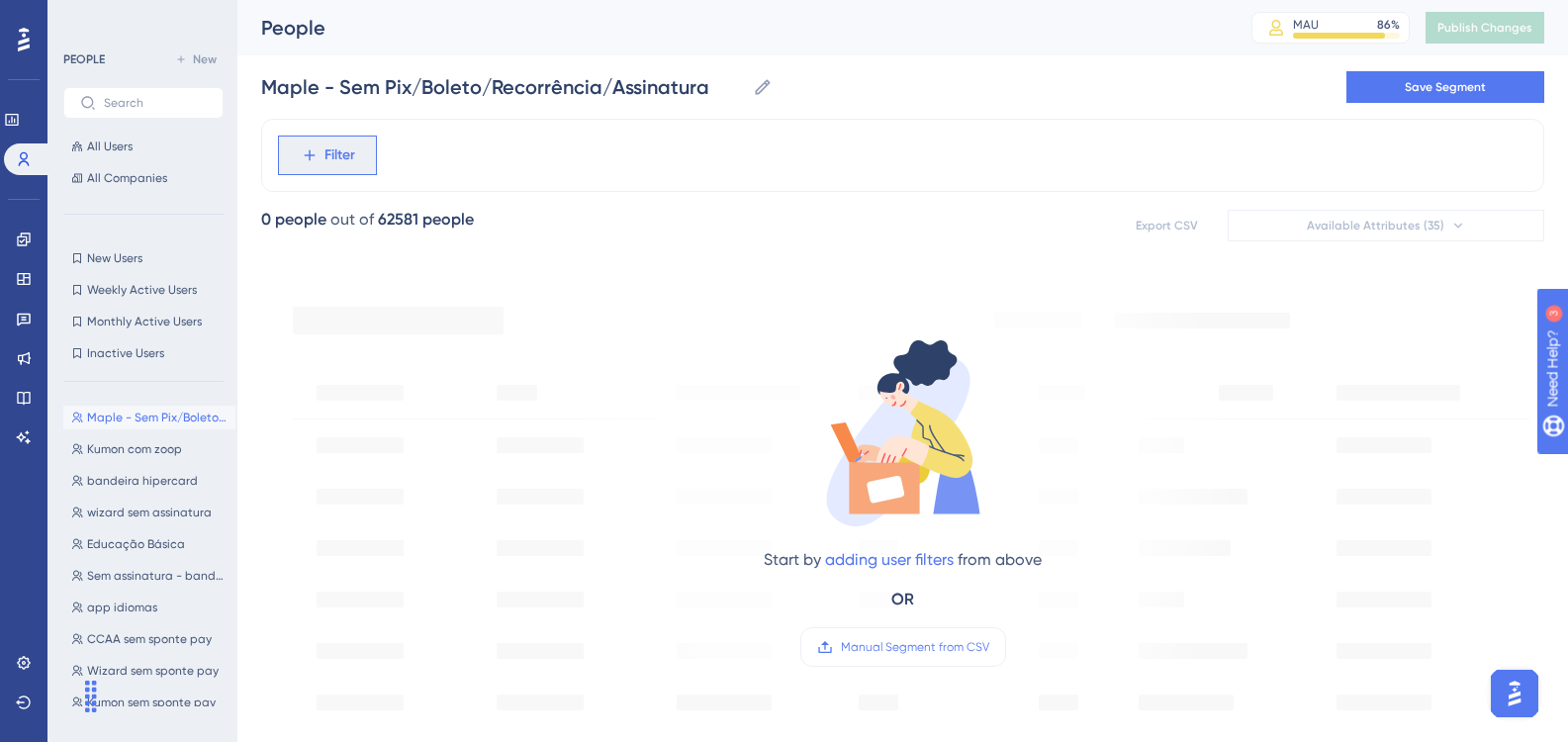 click on "Filter" at bounding box center [339, 155] 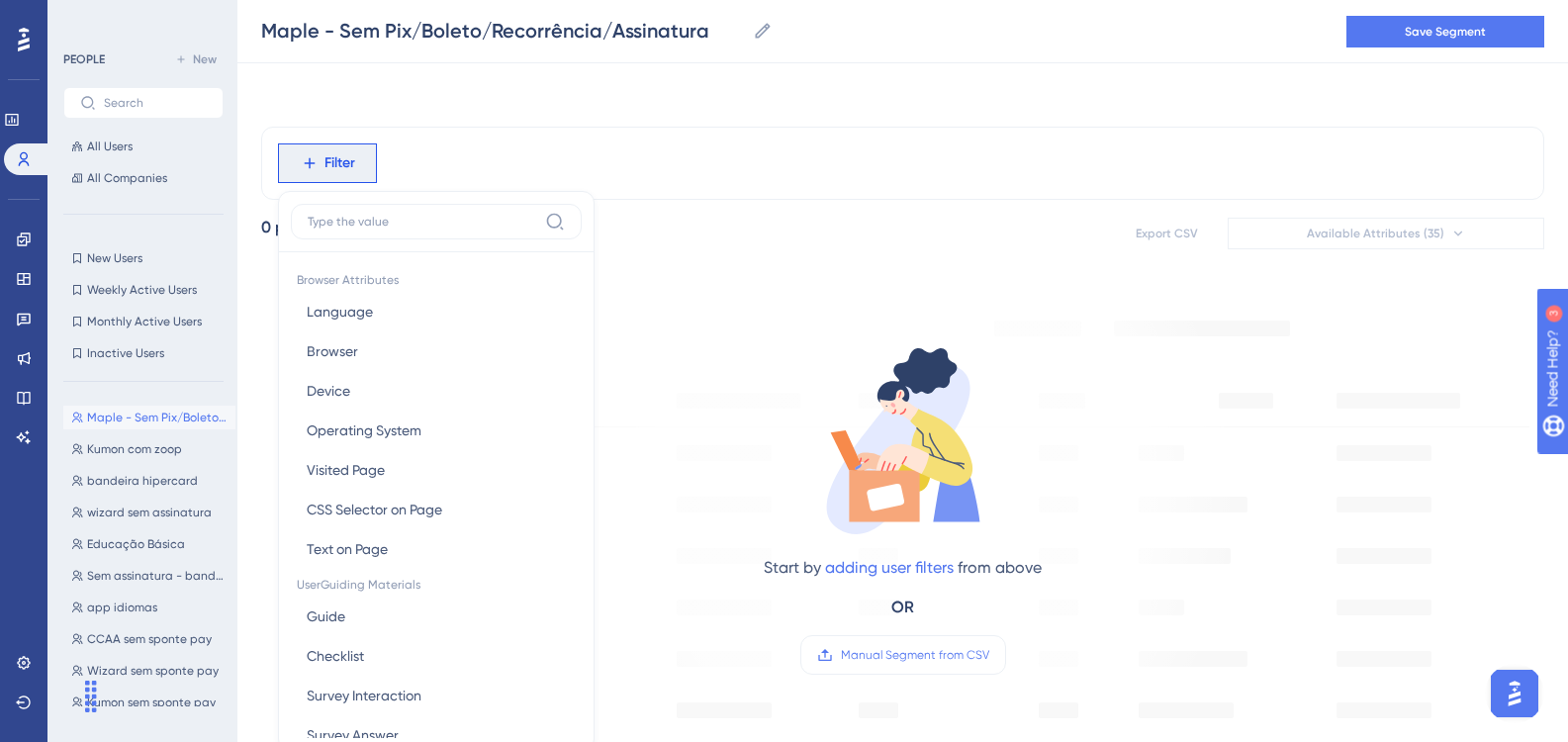 scroll, scrollTop: 92, scrollLeft: 0, axis: vertical 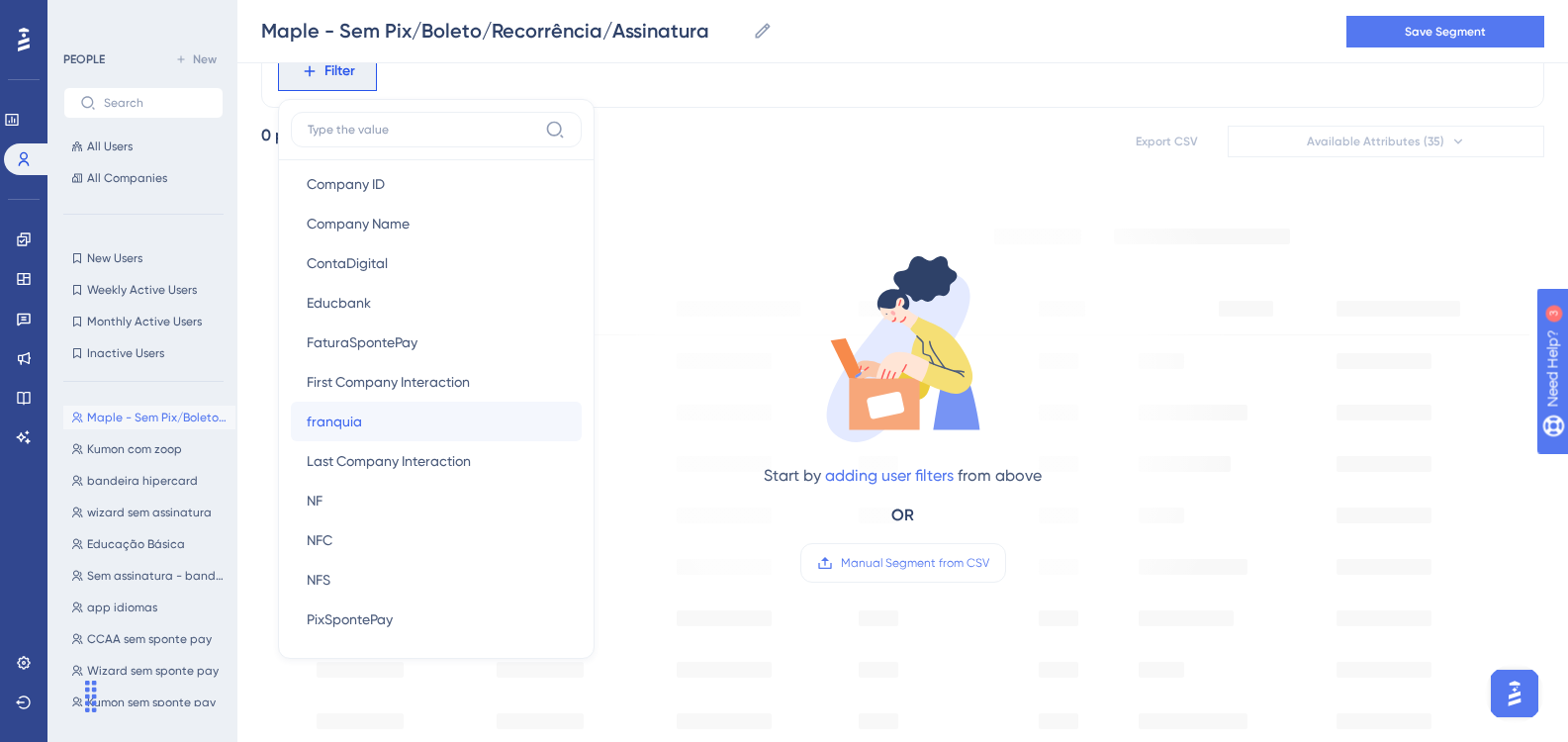 click on "franquia franquia" at bounding box center [436, 421] 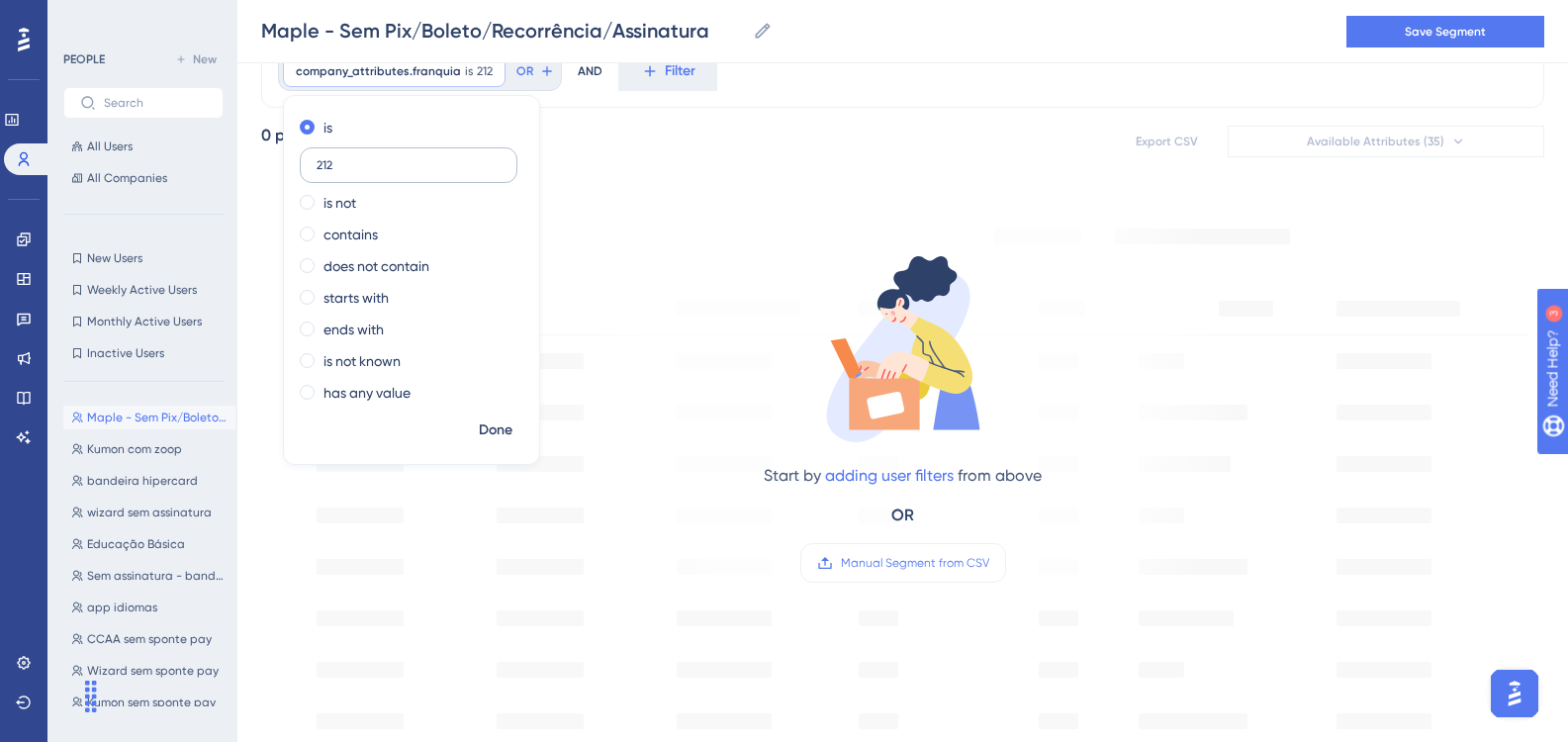type on "212" 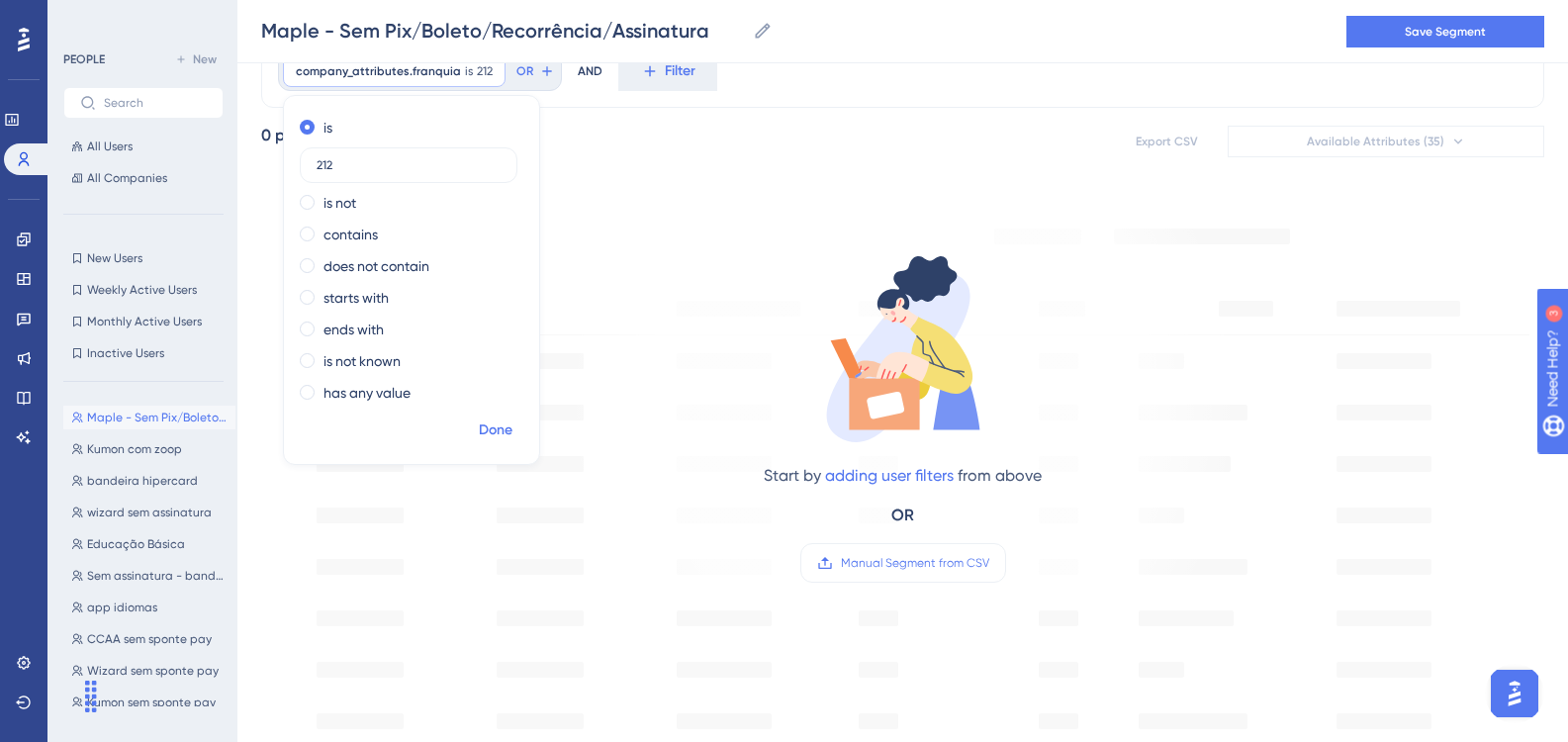 click on "Done" at bounding box center [496, 430] 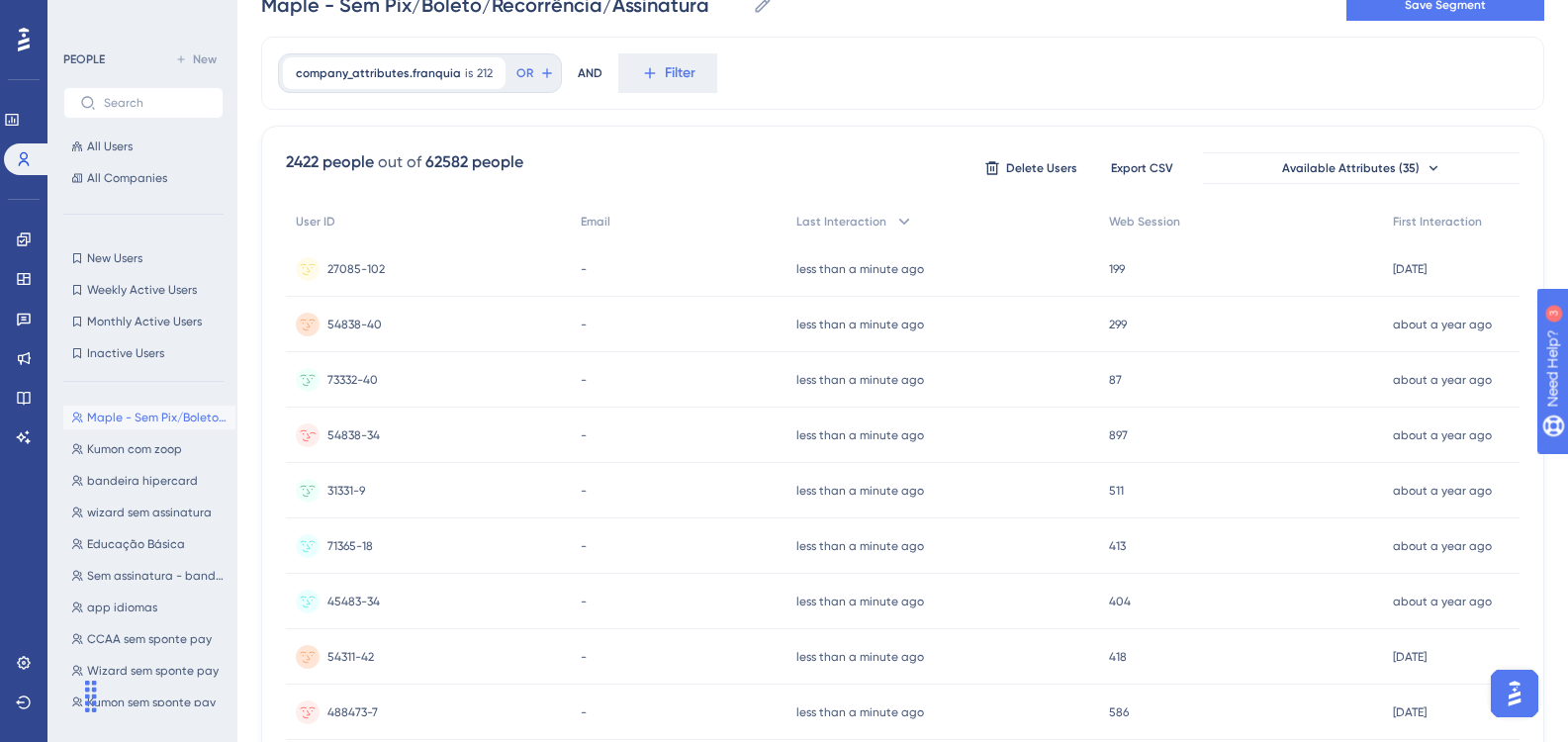 scroll, scrollTop: 0, scrollLeft: 0, axis: both 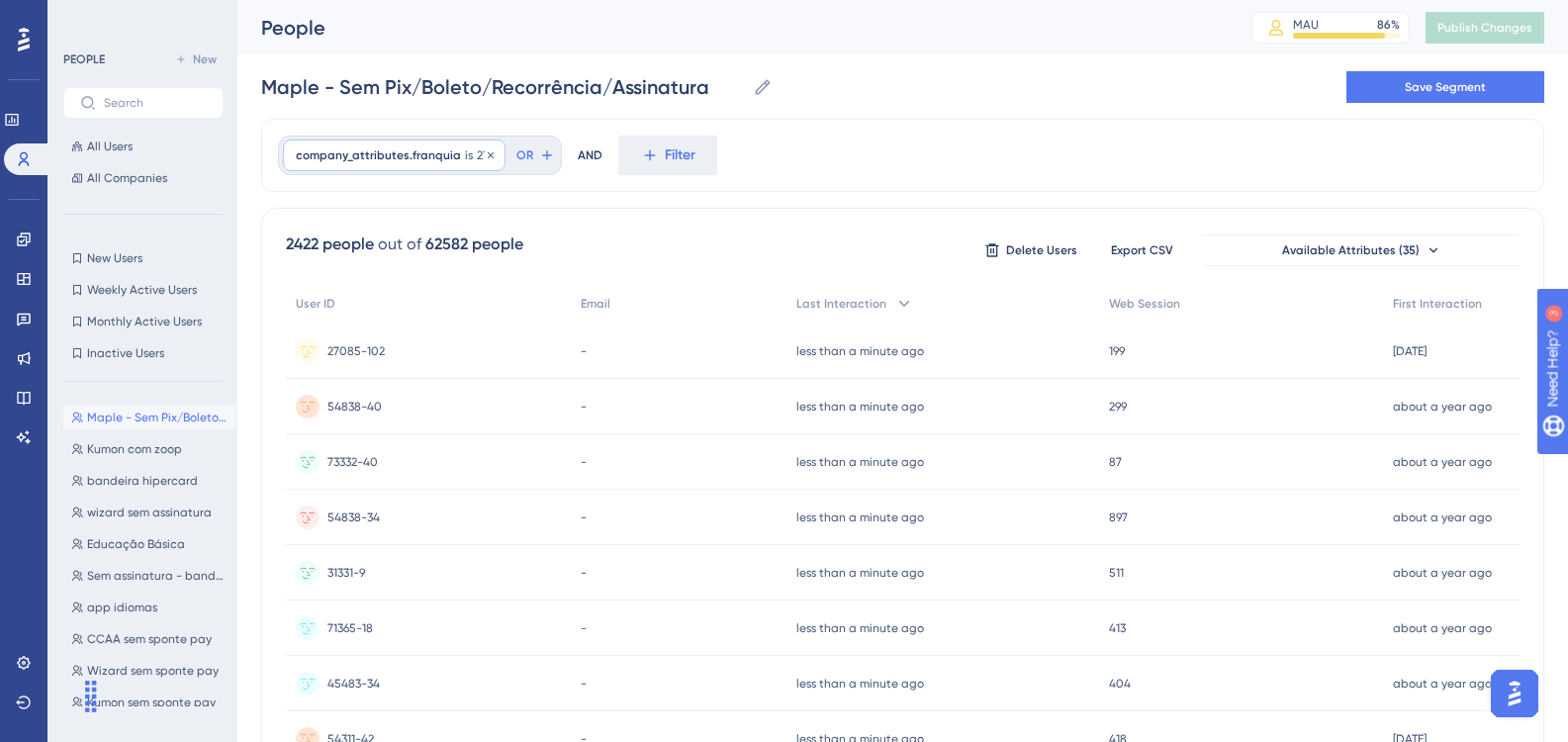 click on "company_attributes.franquia" at bounding box center (378, 155) 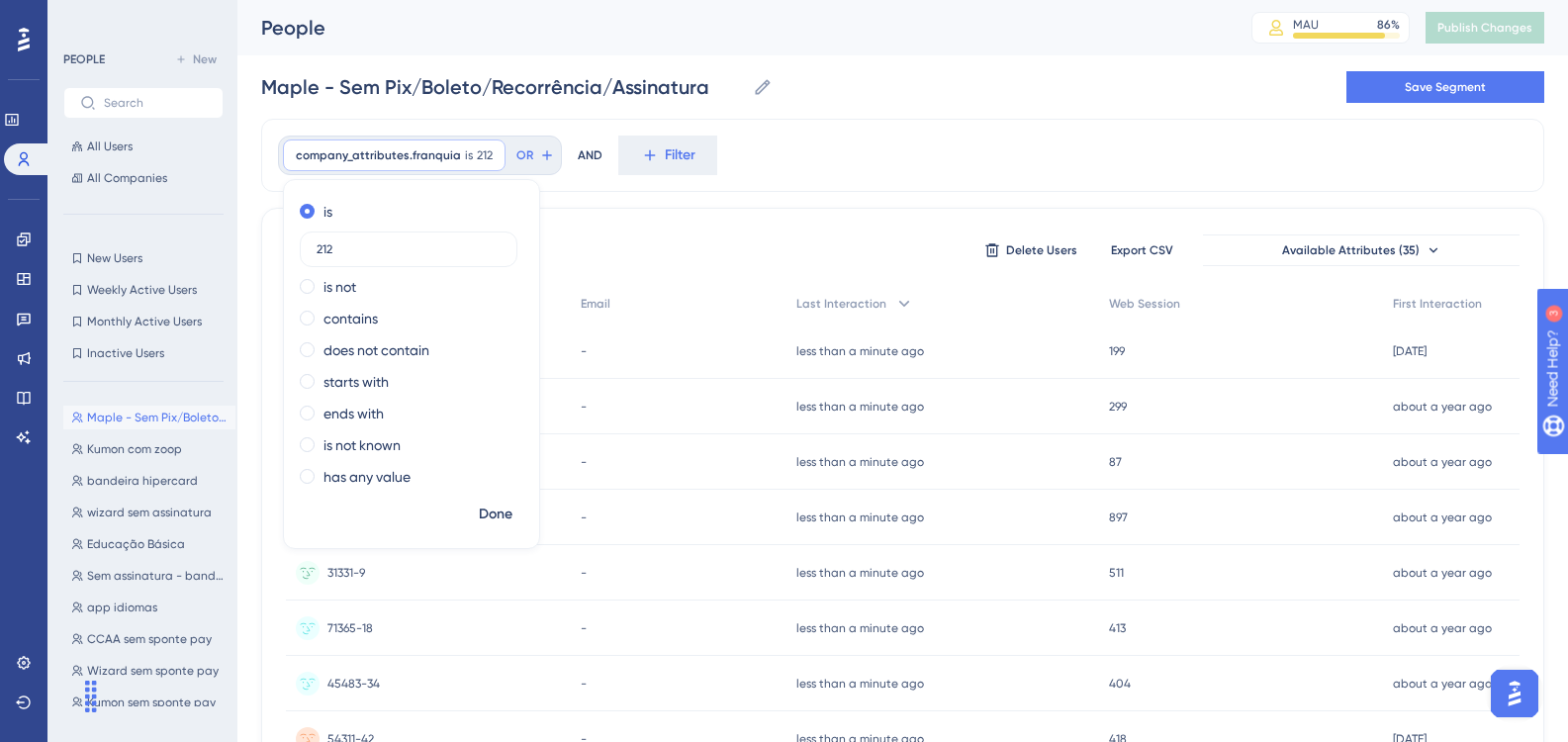 click on "company_attributes.franquia is 212 212 Remove is 212 is not contains does not contain starts with ends with is not known has any value Done OR AND Filter" at bounding box center (902, 155) 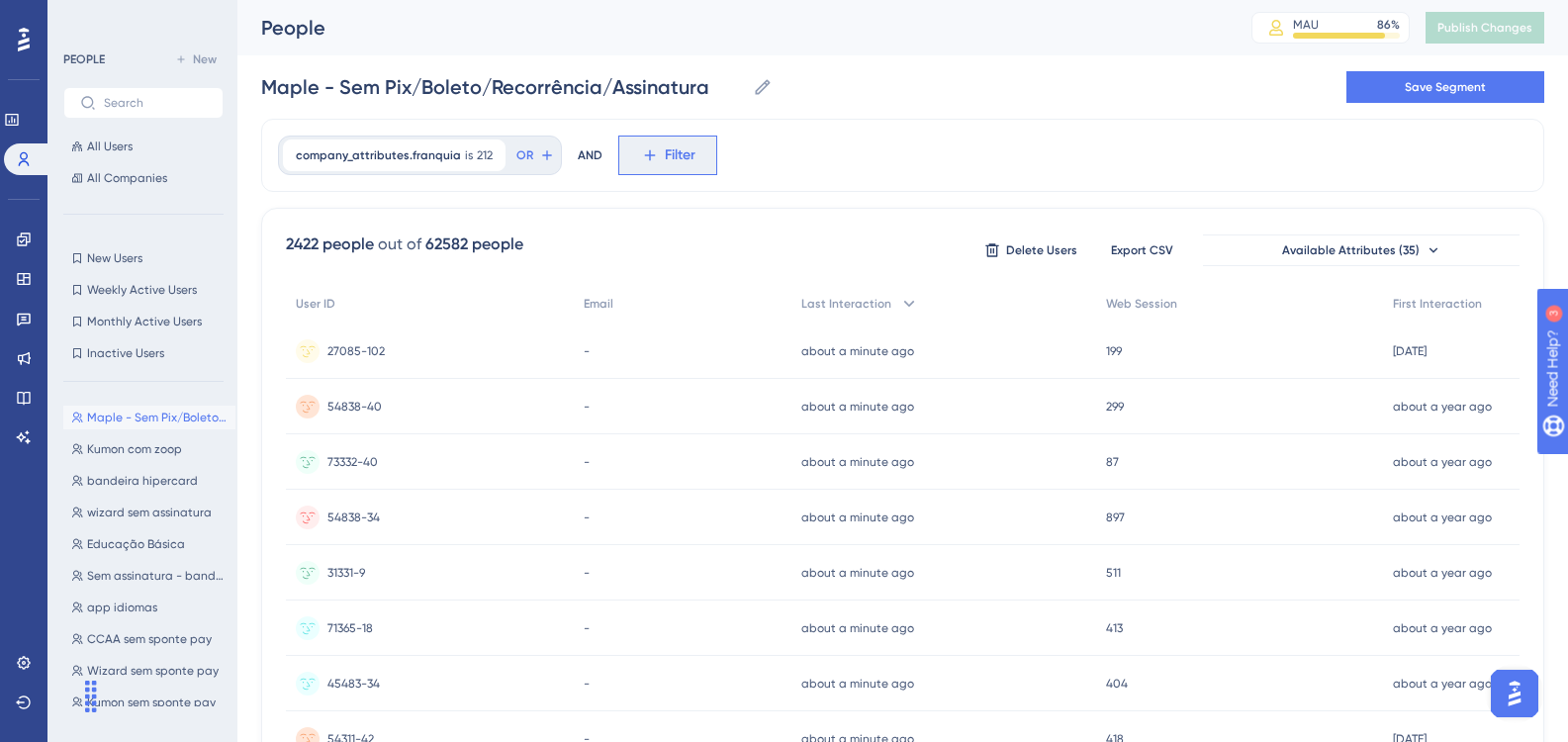 drag, startPoint x: 636, startPoint y: 158, endPoint x: 647, endPoint y: 174, distance: 19.416488 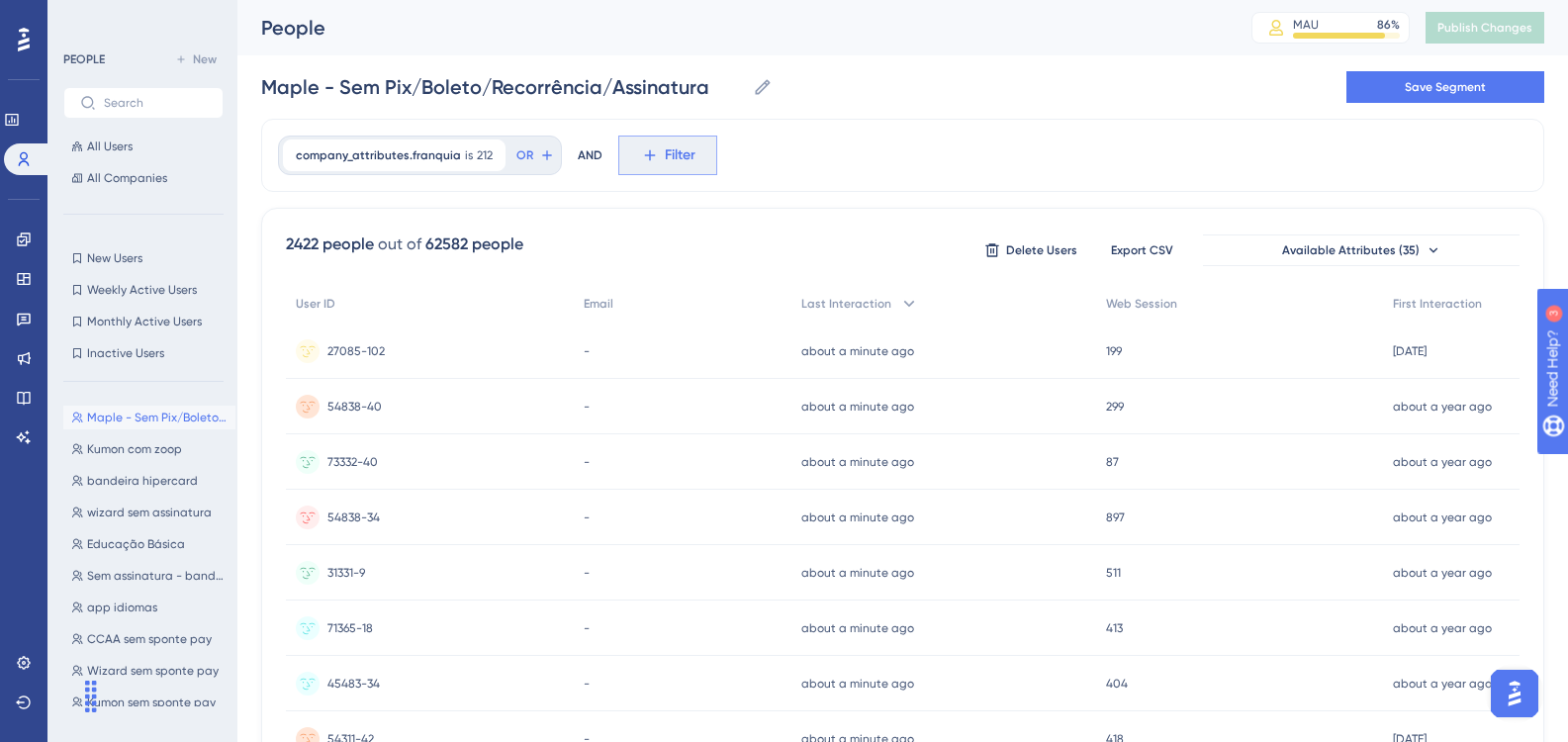 click 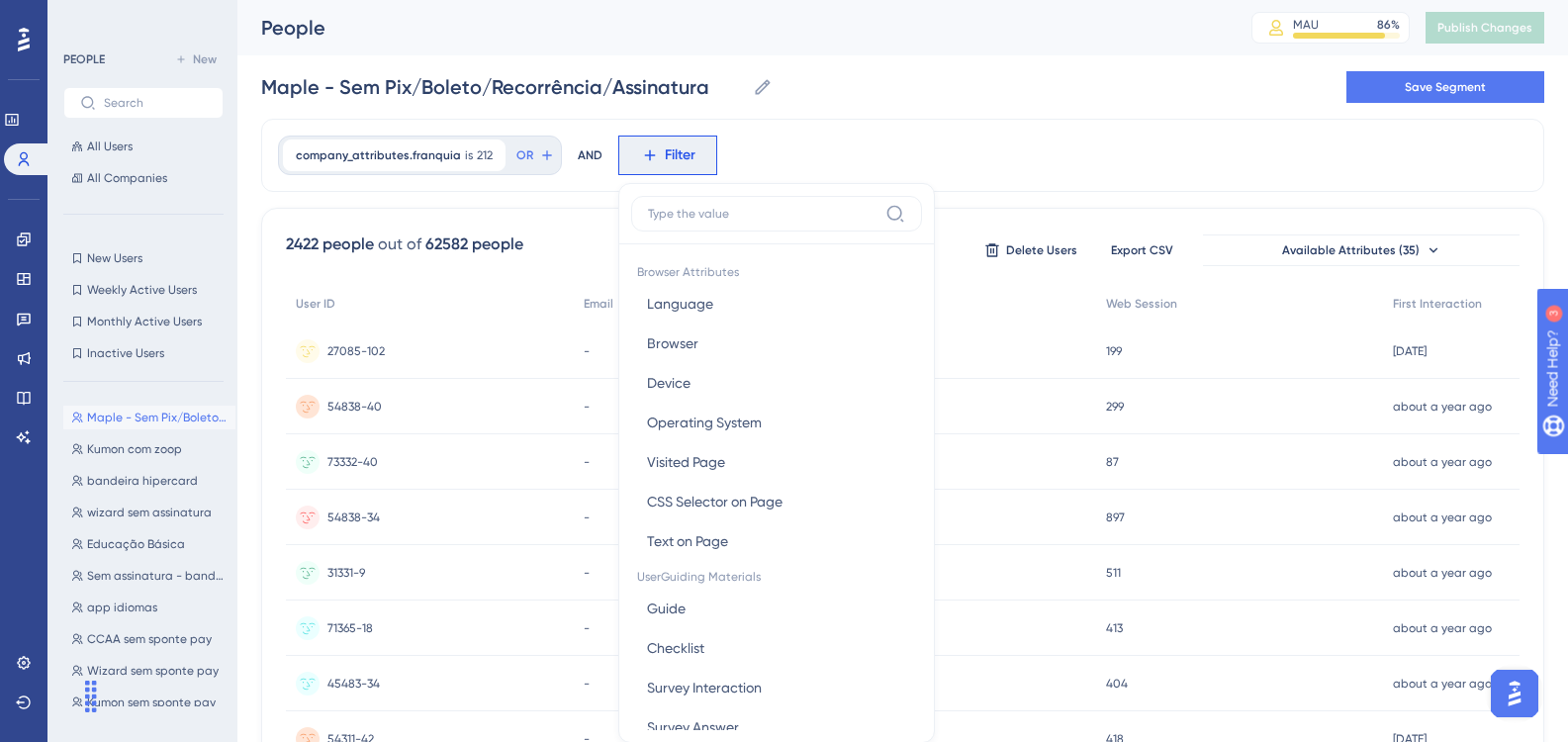 scroll, scrollTop: 87, scrollLeft: 0, axis: vertical 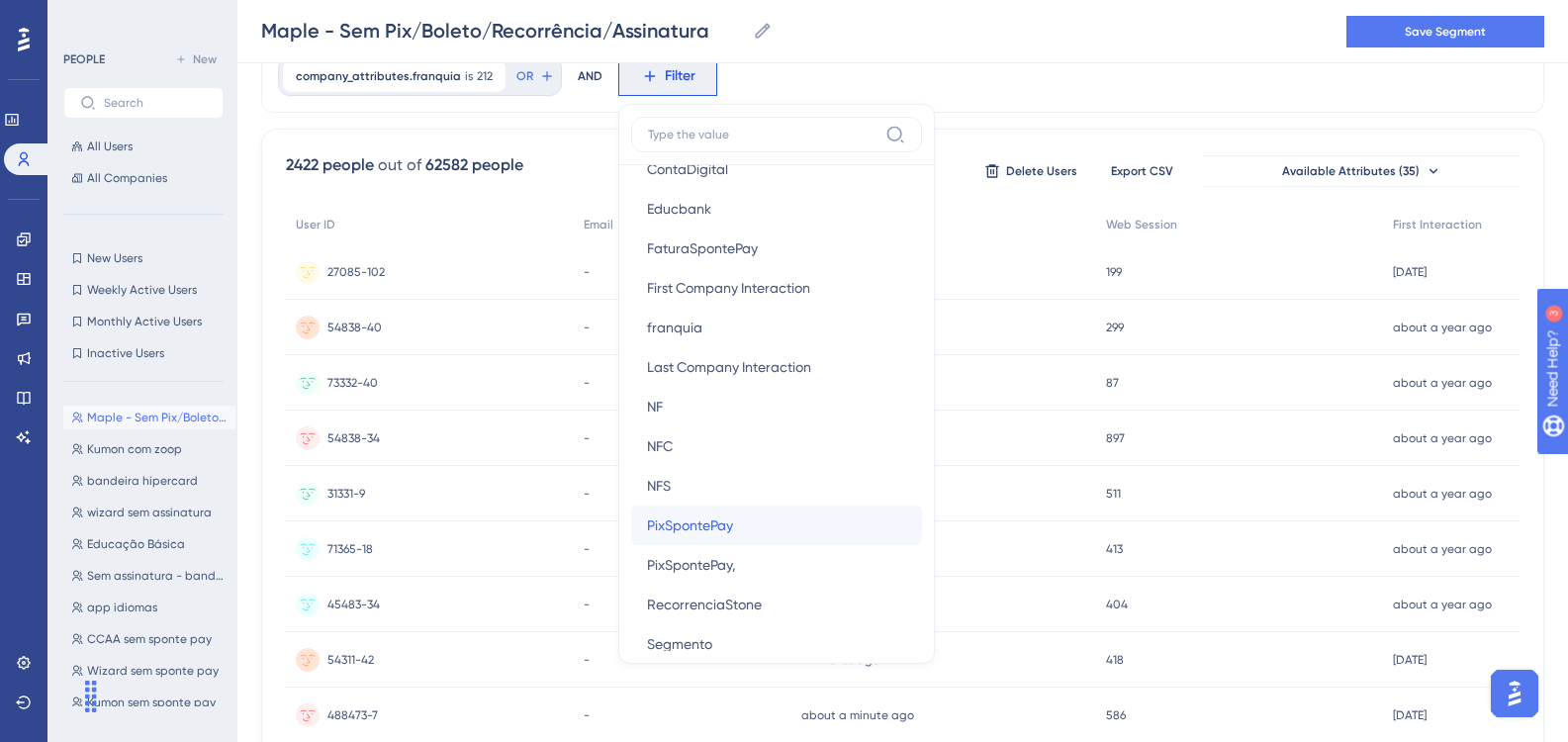 click on "PixSpontePay PixSpontePay" at bounding box center (777, 525) 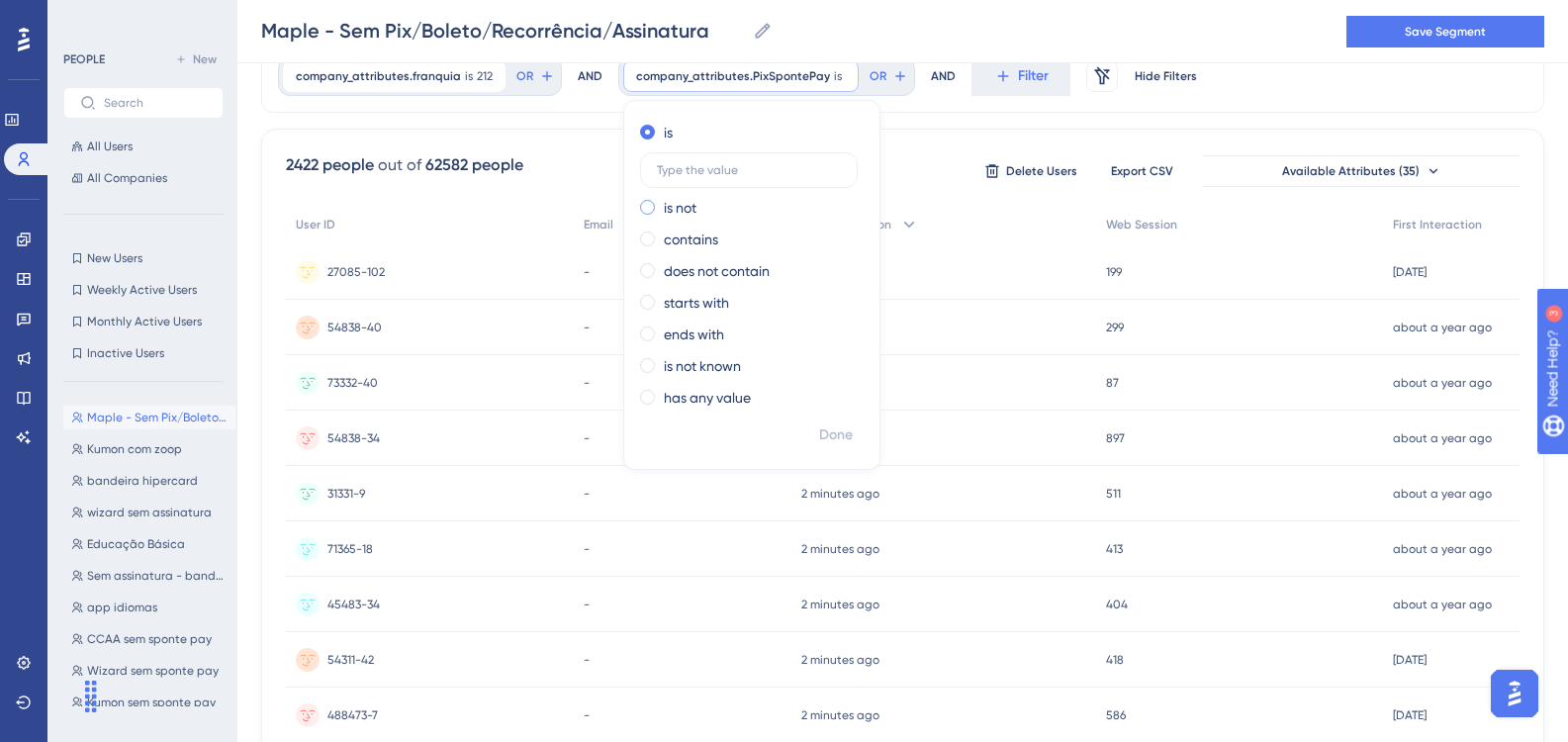 click at bounding box center [647, 207] 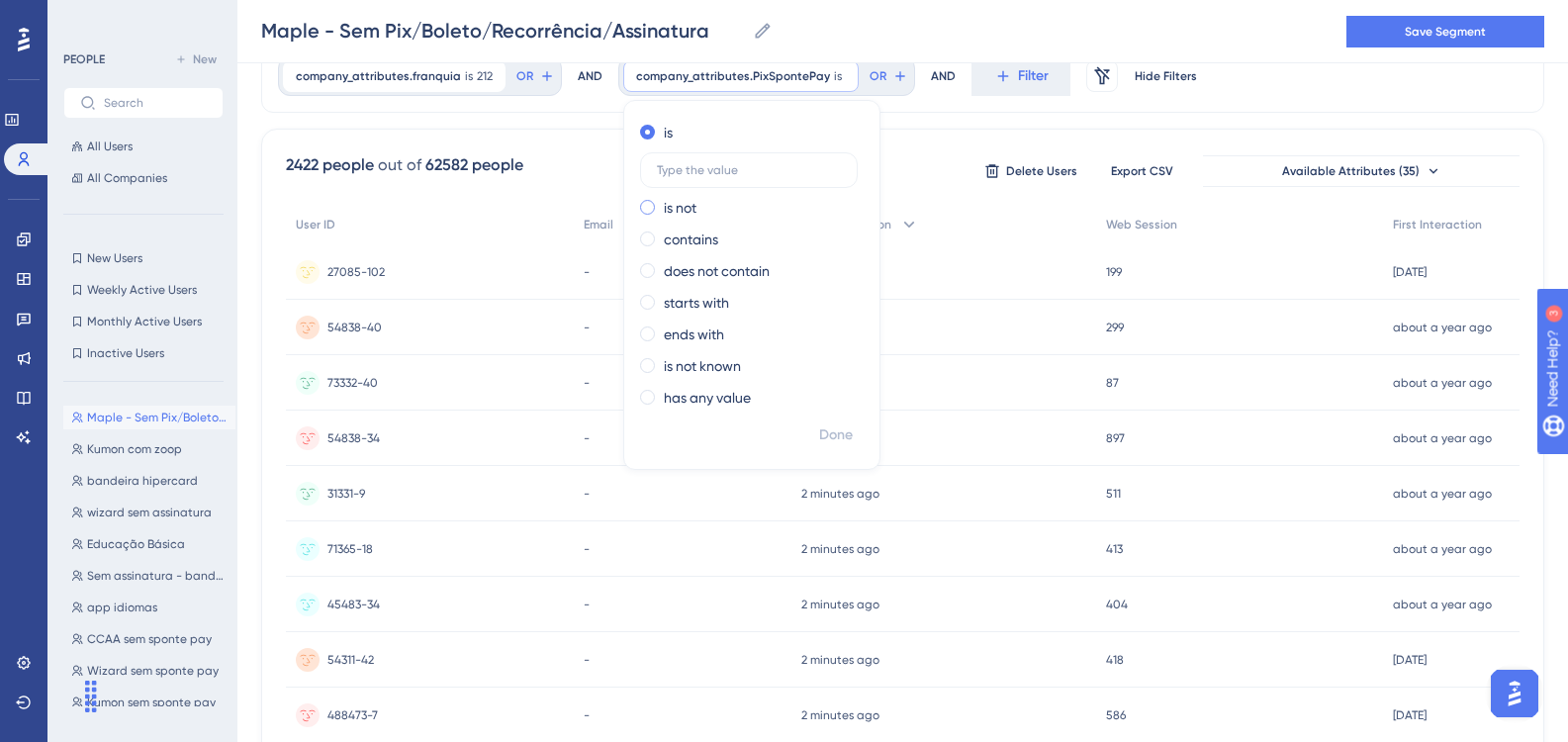 click at bounding box center (661, 203) 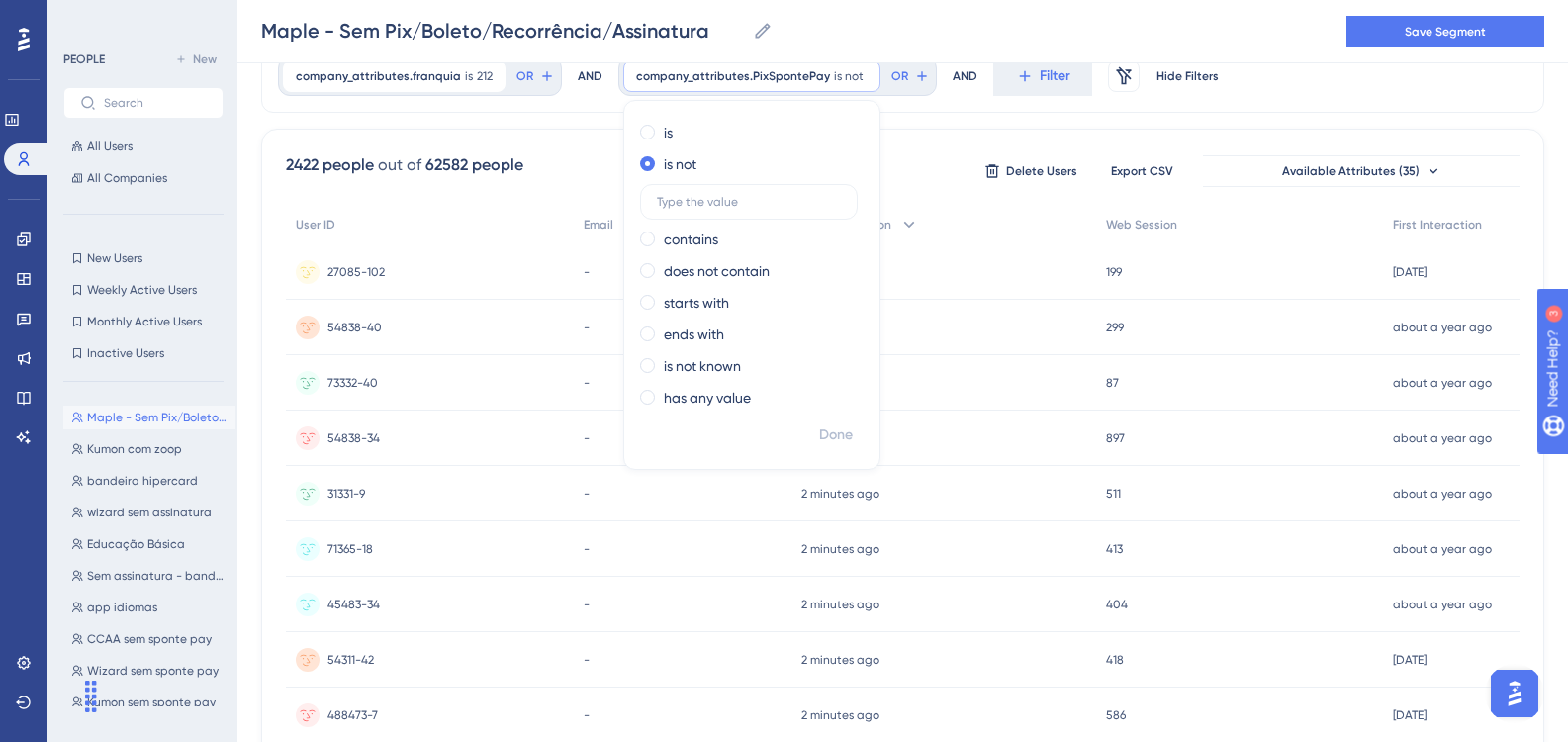 click on "company_attributes.franquia is 212 212 Remove OR AND company_attributes.PixSpontePay is not Remove is is not contains does not contain starts with ends with is not known has any value Done OR AND Filter Remove Filters Hide Filters 2422   people out of 62582   people Delete Users Export CSV Available Attributes (35) User ID Email Last Interaction Web Session First Interaction 27085-102 27085-102 - 2 minutes ago 16 Jul 2025, 12:20 199 199 12 months ago 17 Jul 2024, 11:19 54838-40 54838-40 - 2 minutes ago 16 Jul 2025, 12:19 299 299 about a year ago 25 Jun 2024, 14:44 73332-40 73332-40 - 2 minutes ago 16 Jul 2025, 12:19 87 87 about a year ago 25 Jun 2024, 14:45 54838-34 54838-34 - 2 minutes ago 16 Jul 2025, 12:19 897 897 about a year ago 24 Jun 2024, 13:42 31331-9 31331-9 - 2 minutes ago 16 Jul 2025, 12:19 511 511 about a year ago 25 Jun 2024, 07:25 71365-18 71365-18 - 2 minutes ago 16 Jul 2025, 12:19 413 413 about a year ago 24 Jun 2024, 15:14 45483-34 45483-34 - 2 minutes ago 16 Jul 2025, 12:19 404 404 54311-42" at bounding box center (902, 740) 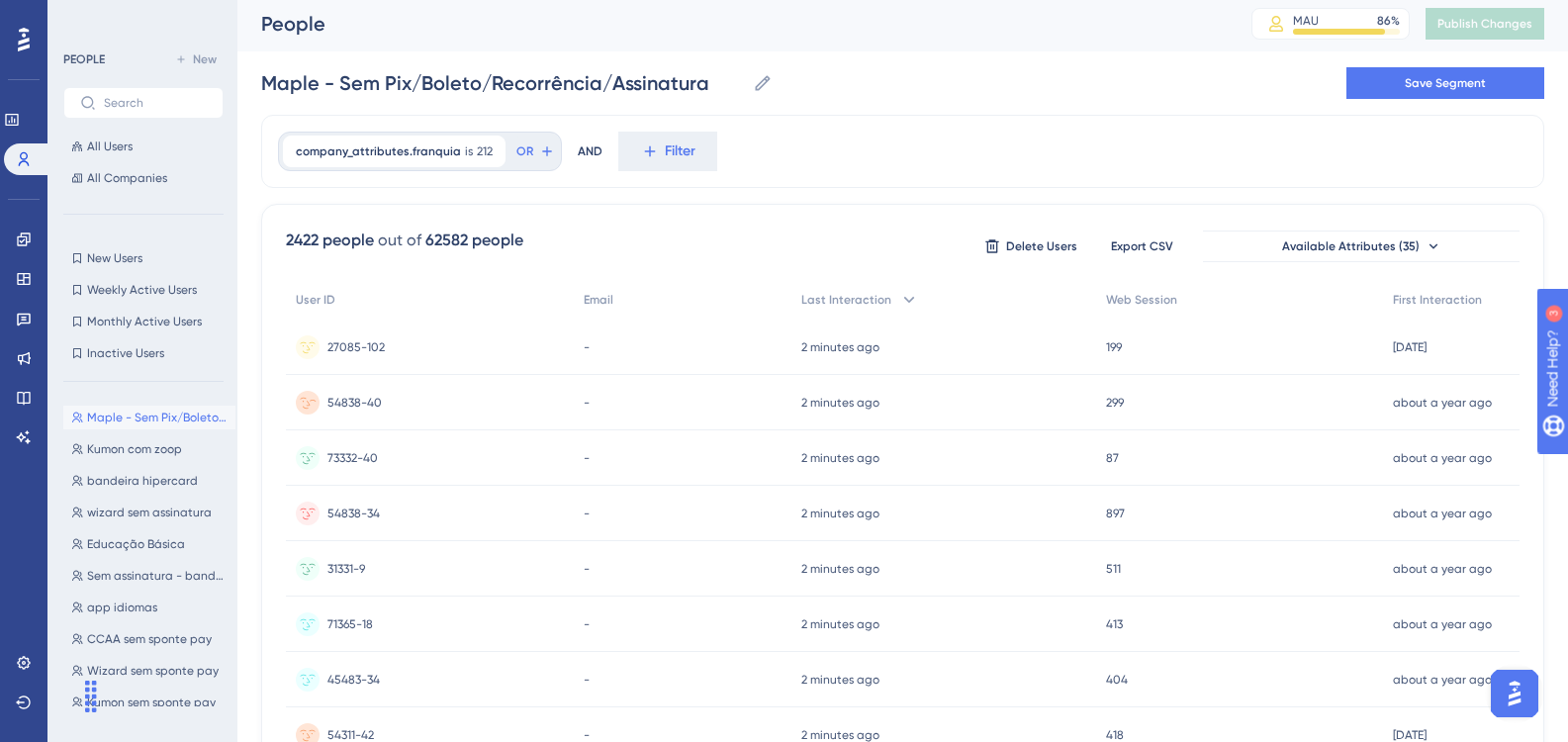 scroll, scrollTop: 0, scrollLeft: 0, axis: both 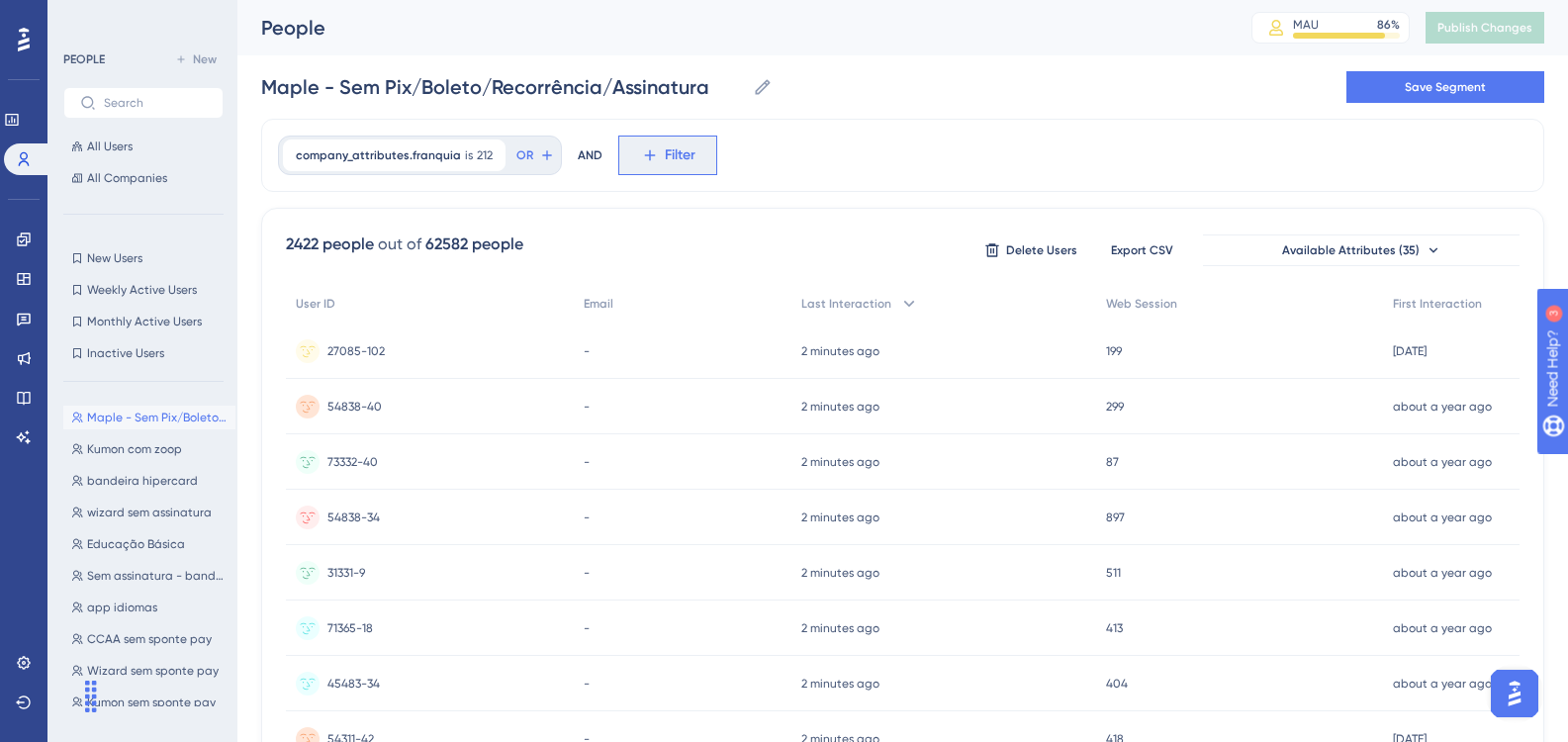 click on "Filter" at bounding box center [680, 155] 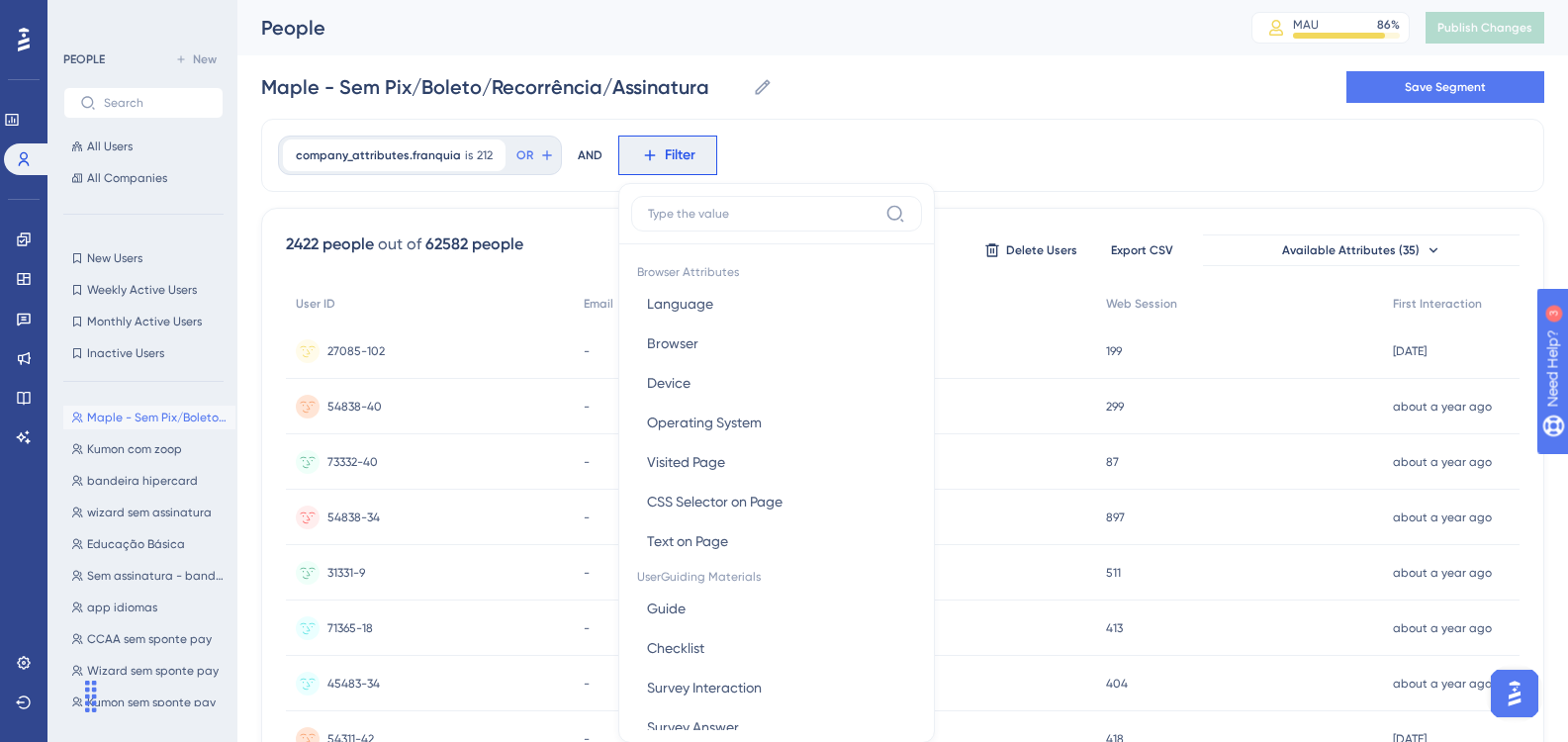 scroll, scrollTop: 92, scrollLeft: 0, axis: vertical 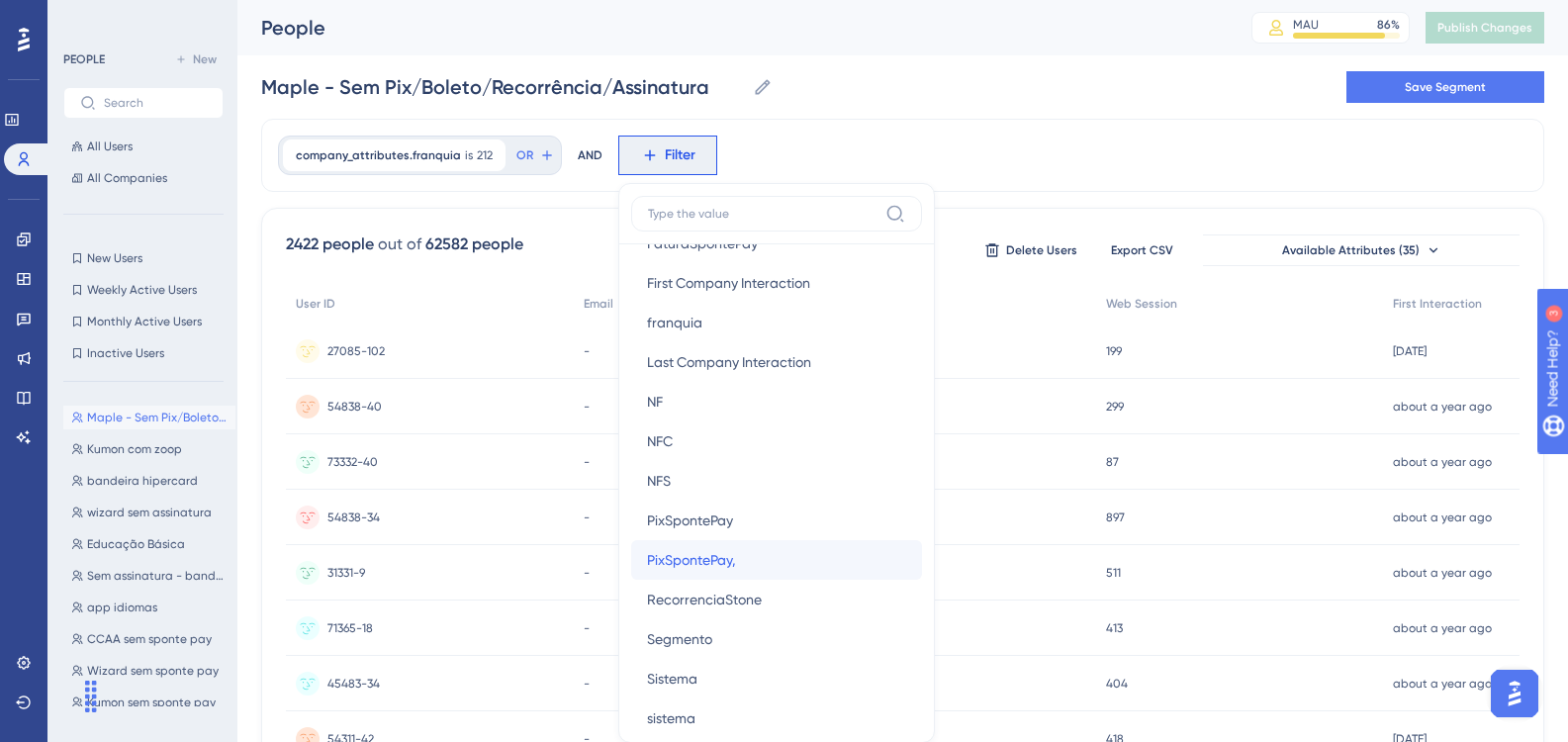 click on "PixSpontePay, PixSpontePay," at bounding box center (777, 560) 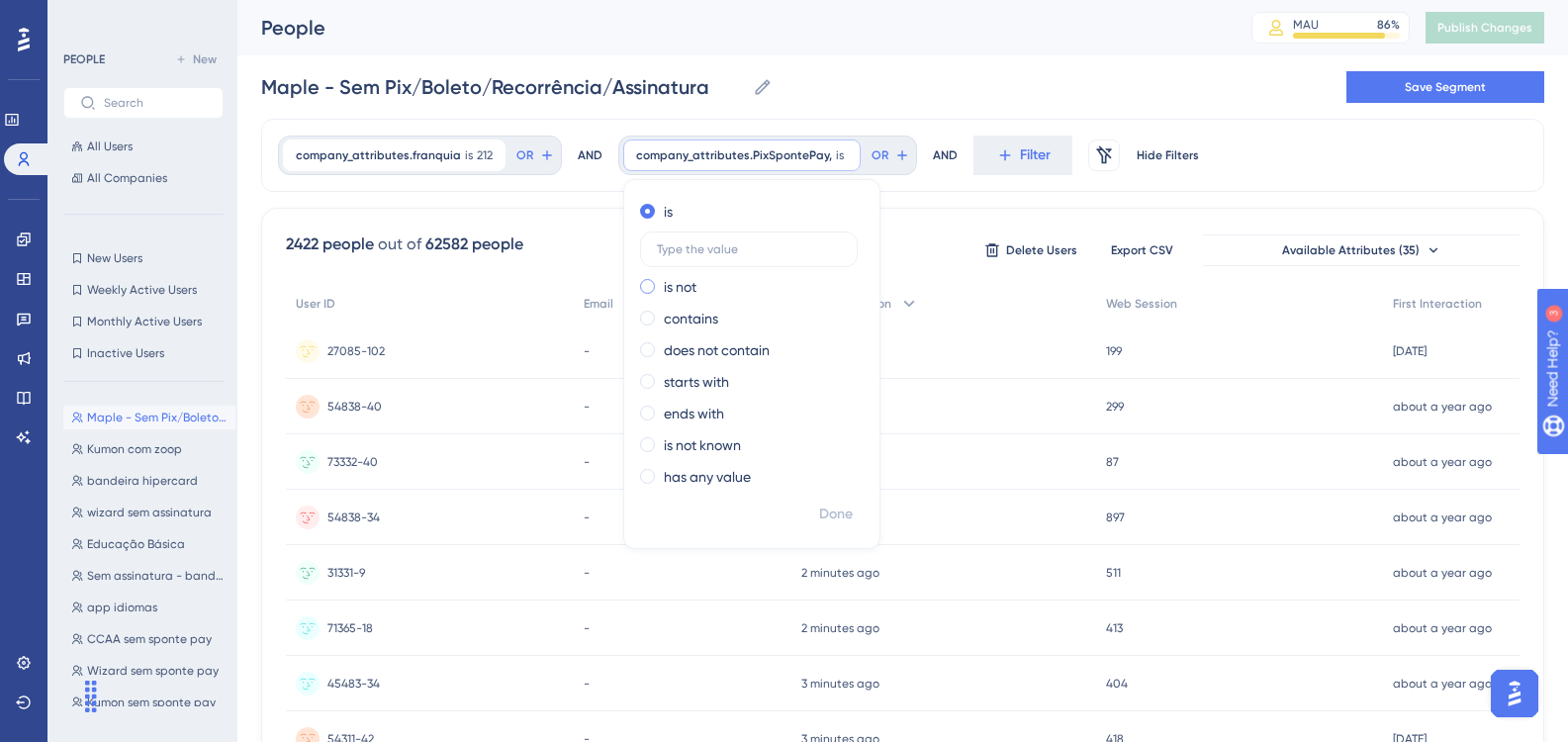 click on "is not" at bounding box center (748, 287) 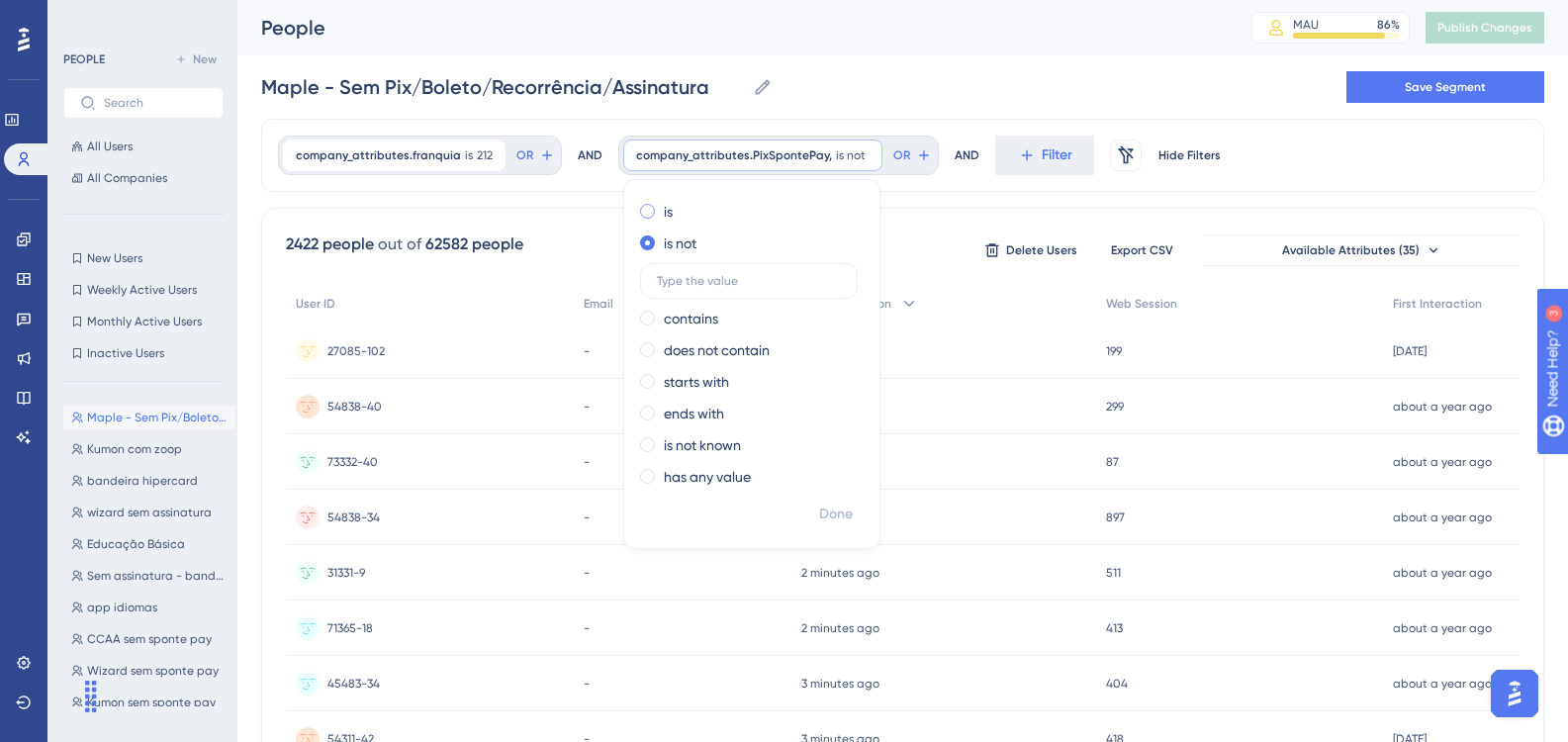 click on "is" at bounding box center [748, 212] 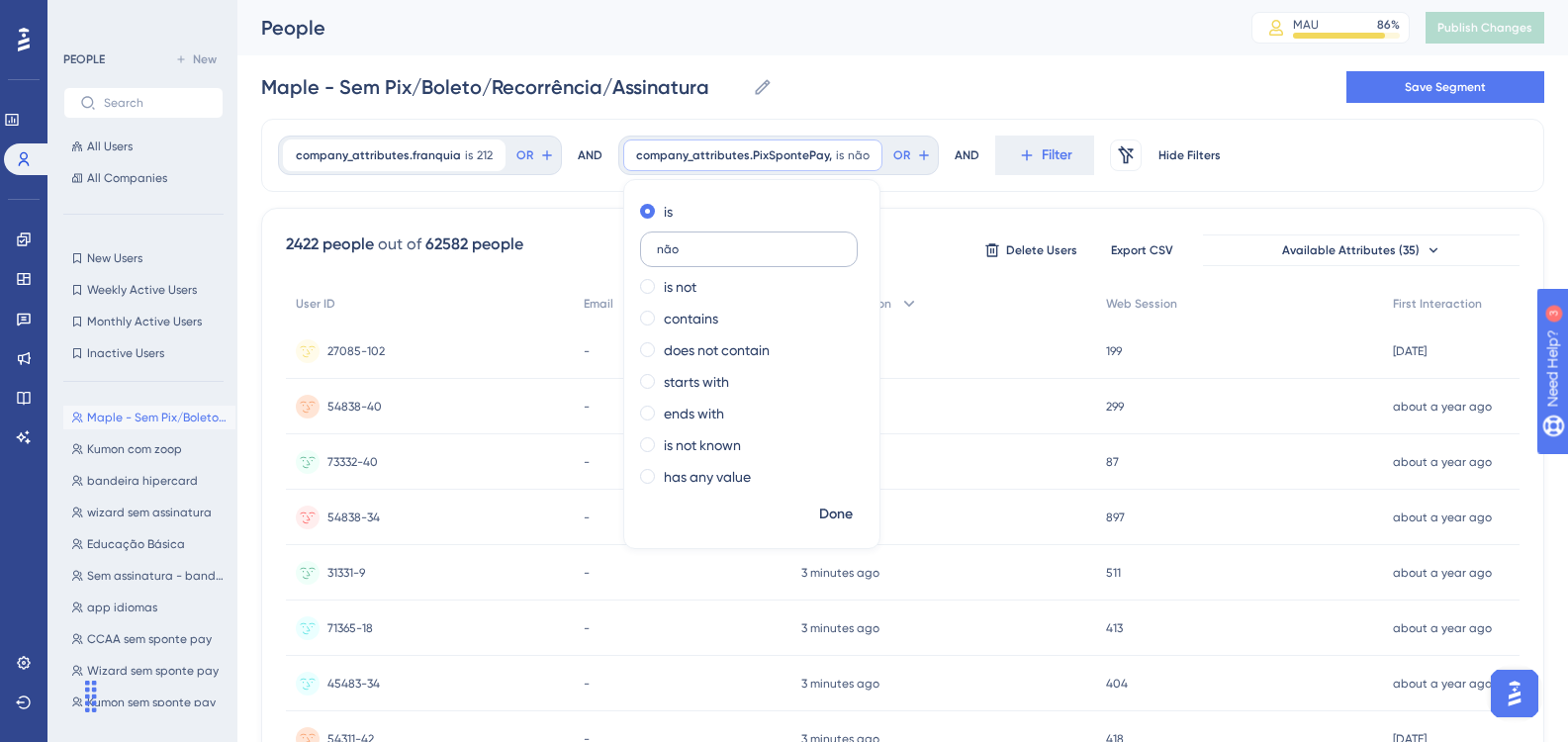 type on "não" 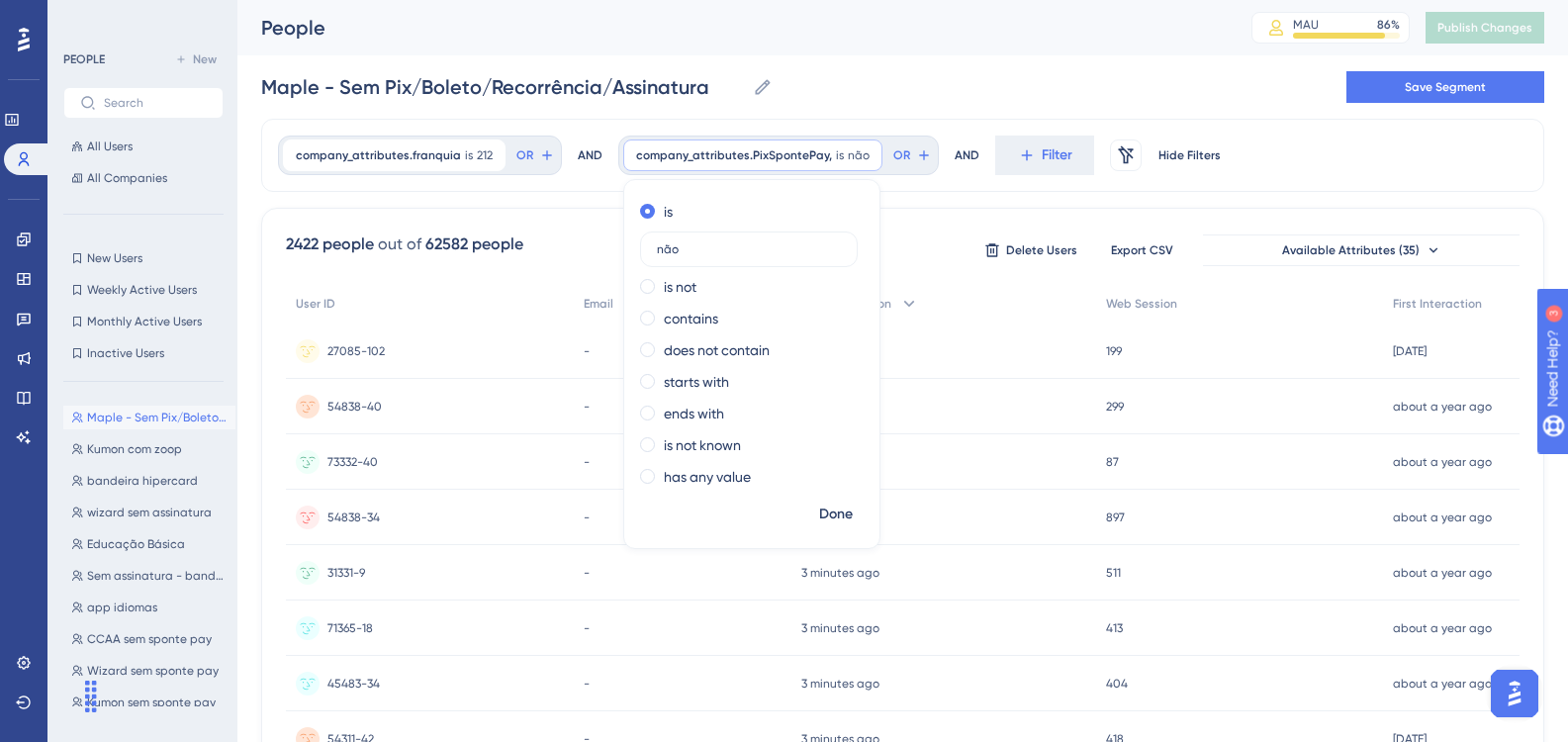 click on "Maple - Sem Pix/Boleto/Recorrência/Assinatura Maple - Sem Pix/Boleto/Recorrência/Assinatura Save Segment" at bounding box center [902, 87] 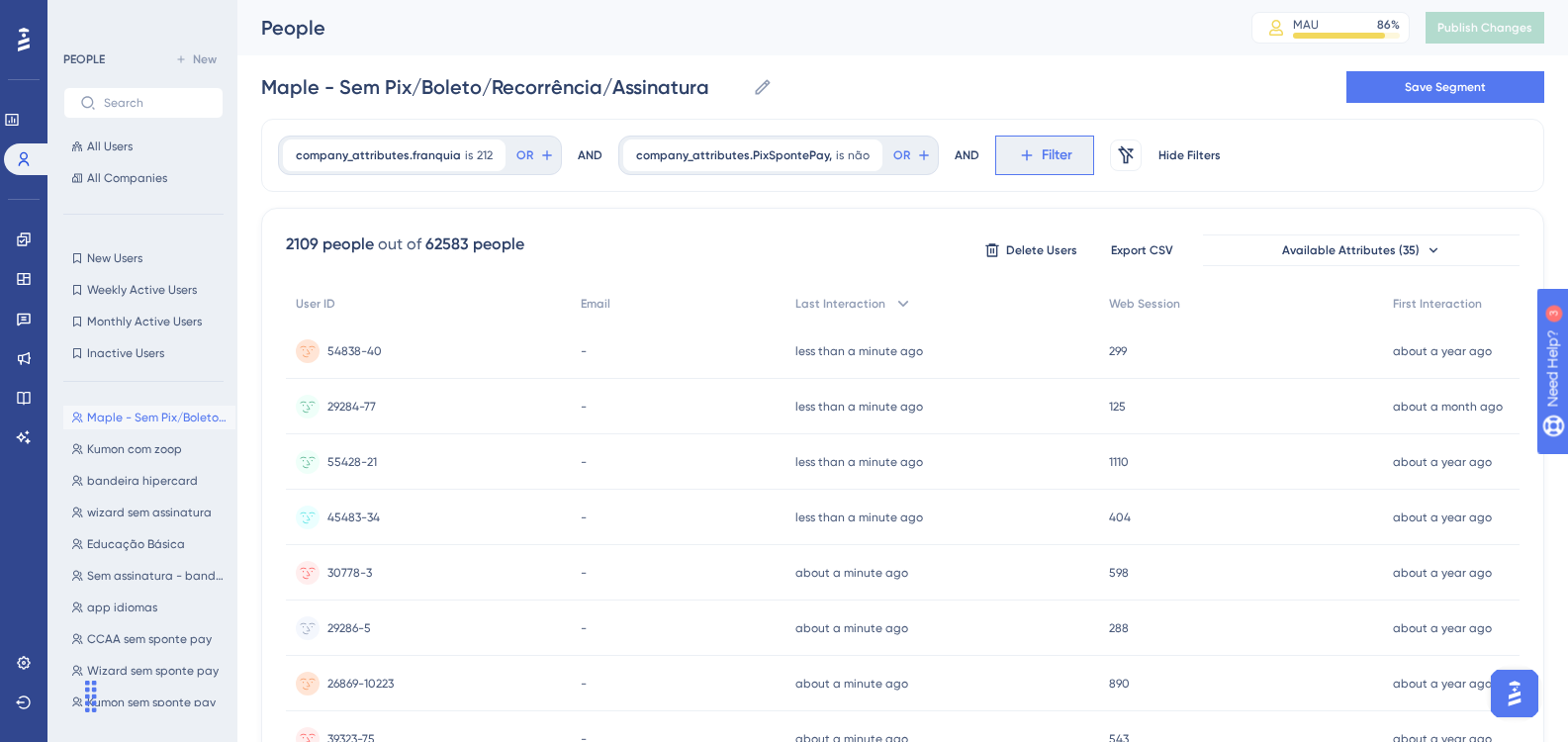 click on "Filter" at bounding box center [1057, 155] 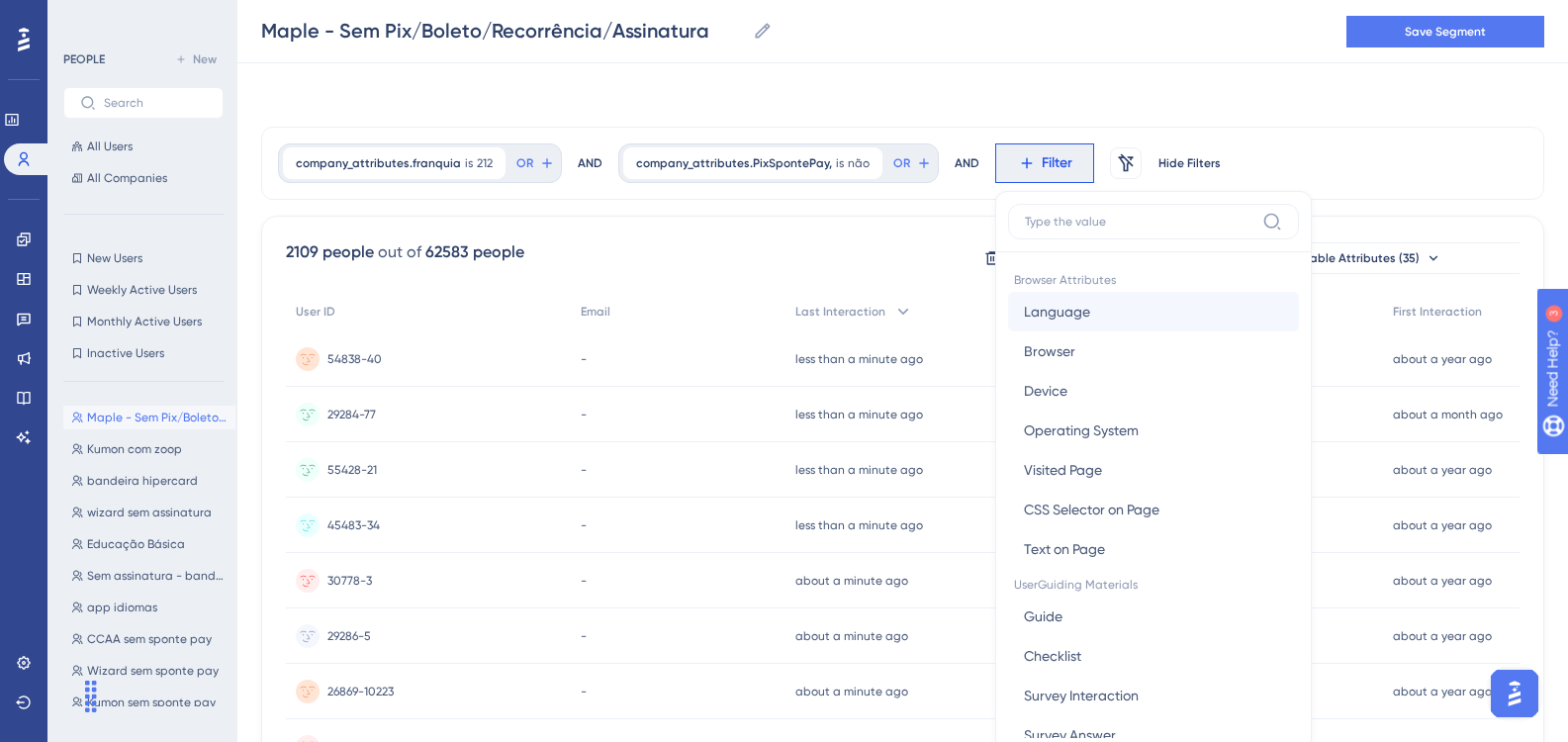 scroll, scrollTop: 92, scrollLeft: 0, axis: vertical 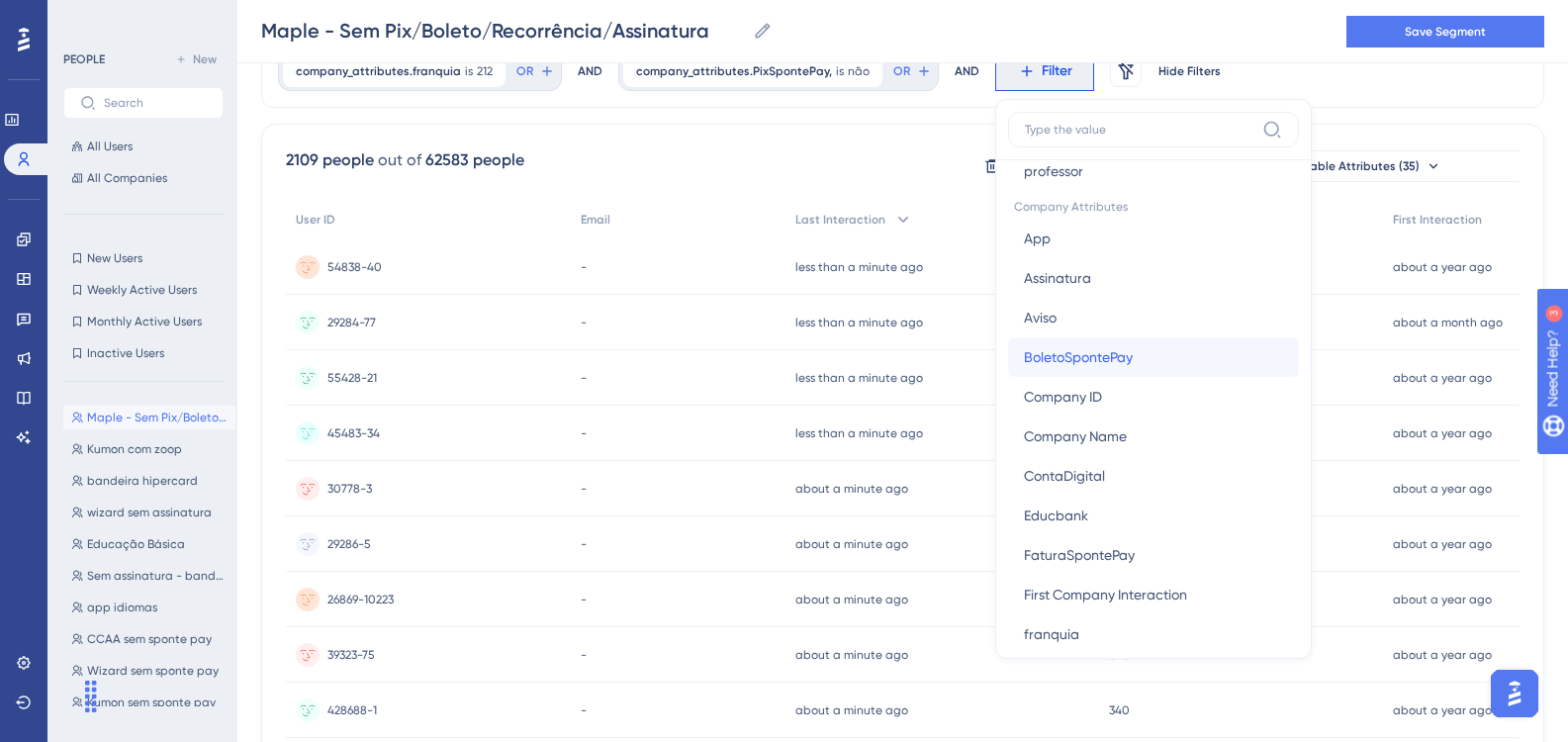 click on "BoletoSpontePay BoletoSpontePay" at bounding box center [1153, 357] 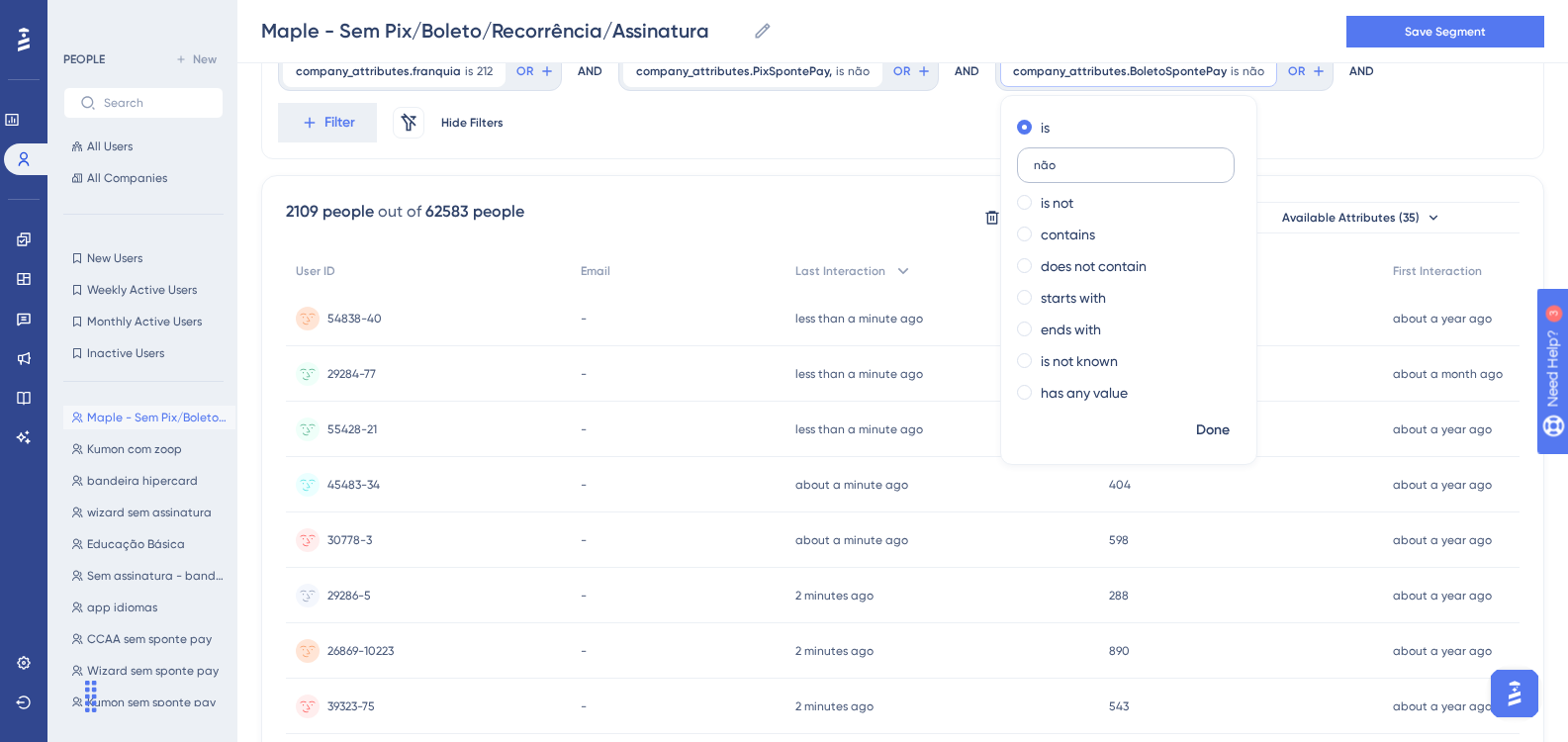 type on "não" 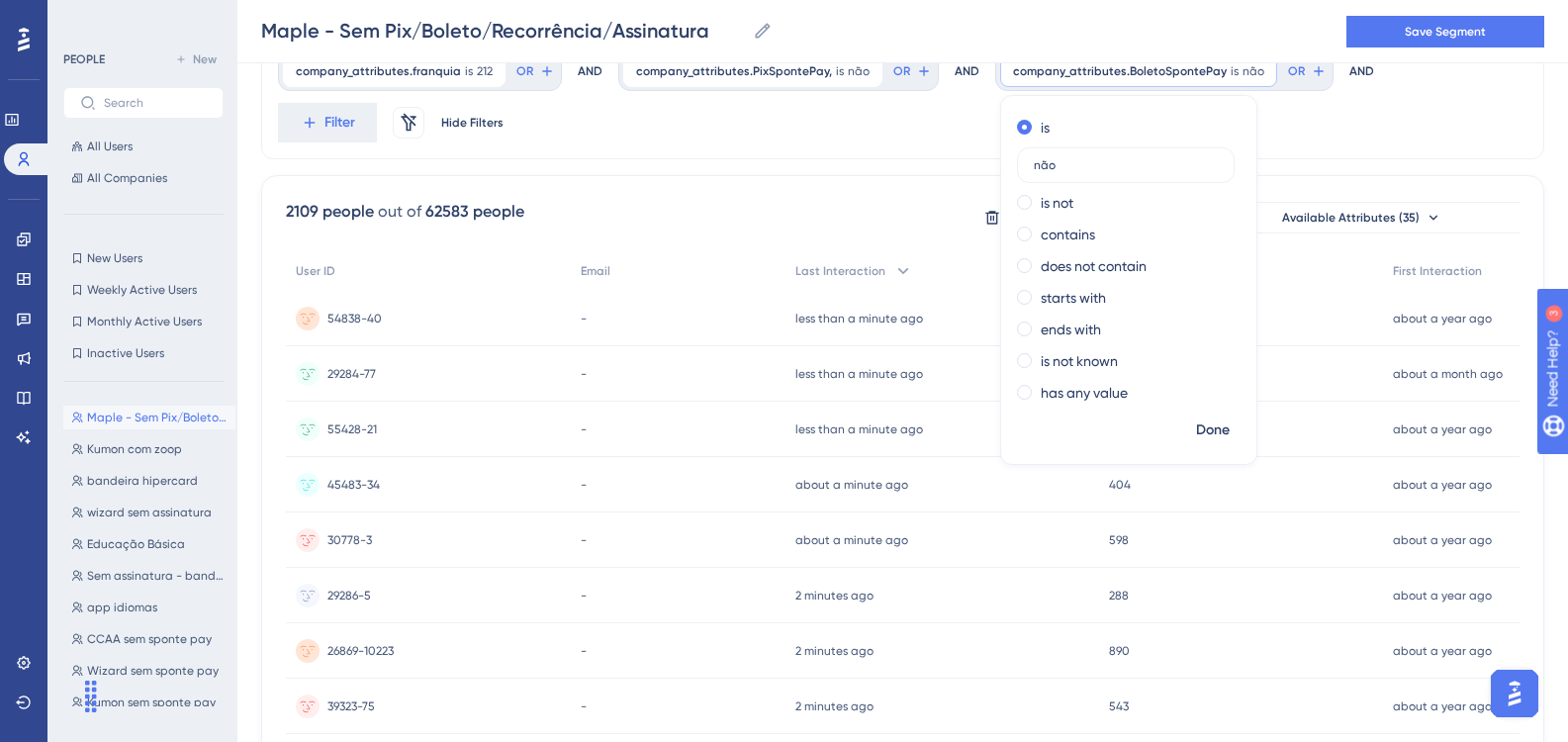 click on "company_attributes.franquia is 212 212 Remove OR AND company_attributes.PixSpontePay, is não não Remove OR AND company_attributes.BoletoSpontePay is não não Remove is não is not contains does not contain starts with ends with is not known has any value Done OR AND Filter Remove Filters Hide Filters" at bounding box center (902, 97) 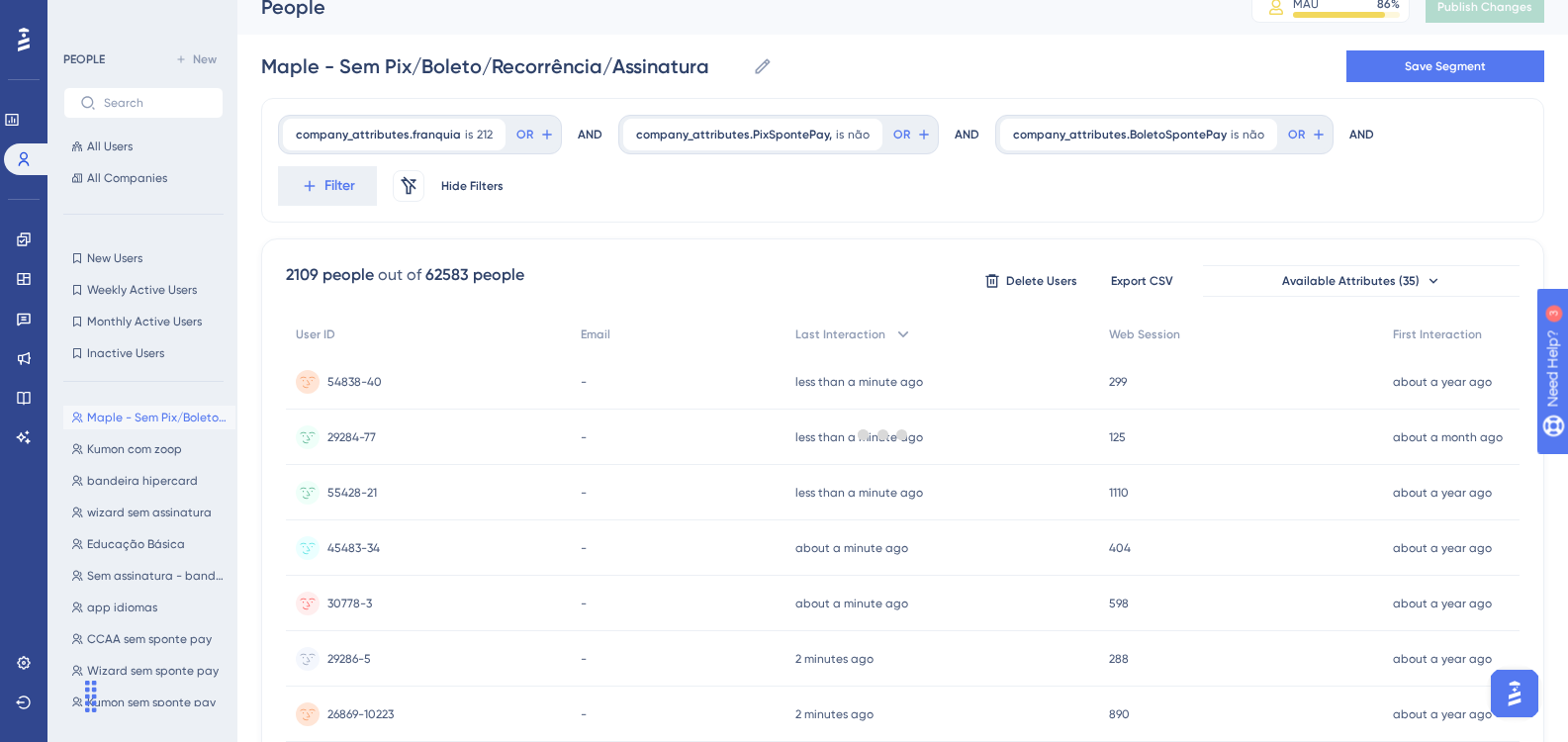 scroll, scrollTop: 0, scrollLeft: 0, axis: both 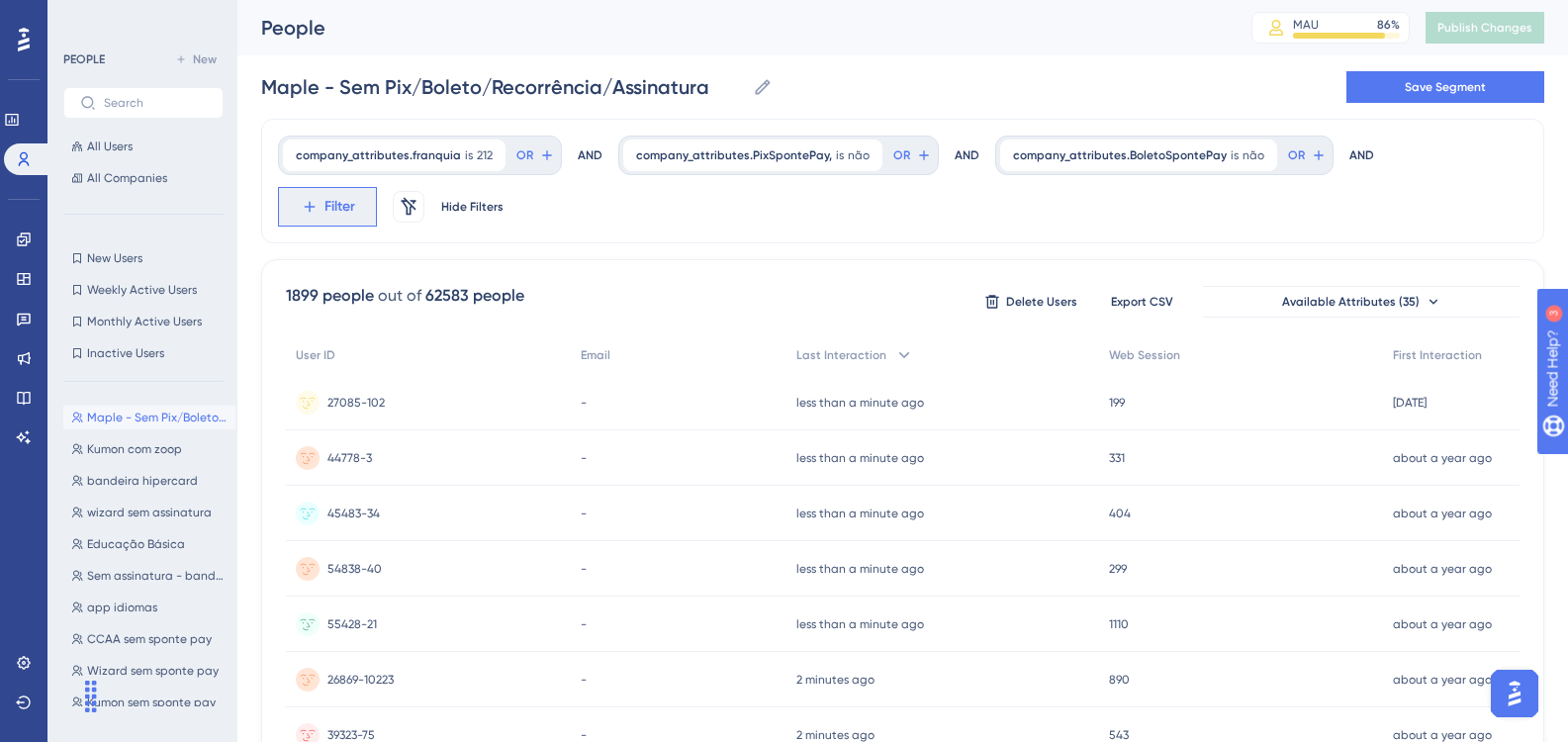 click 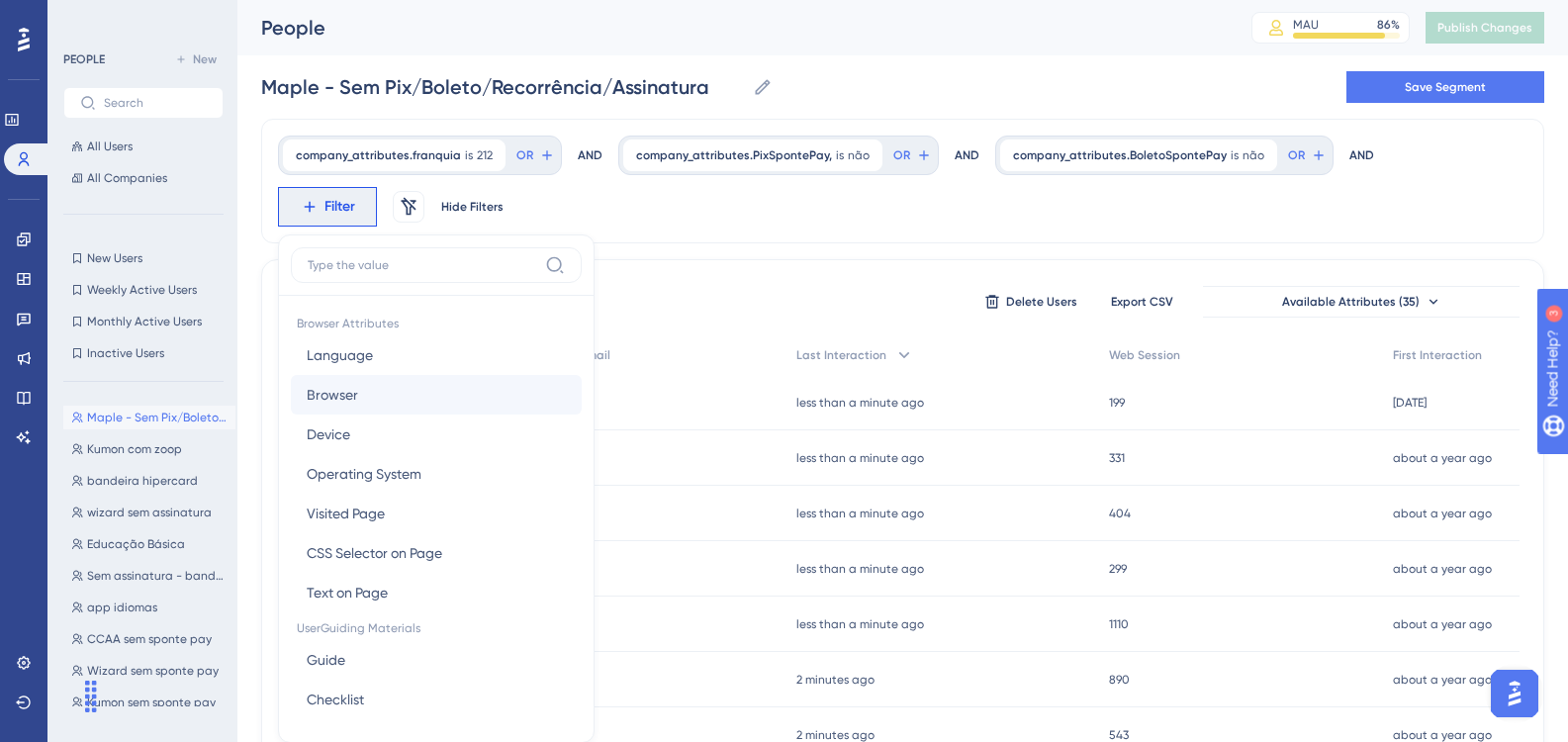 scroll, scrollTop: 118, scrollLeft: 0, axis: vertical 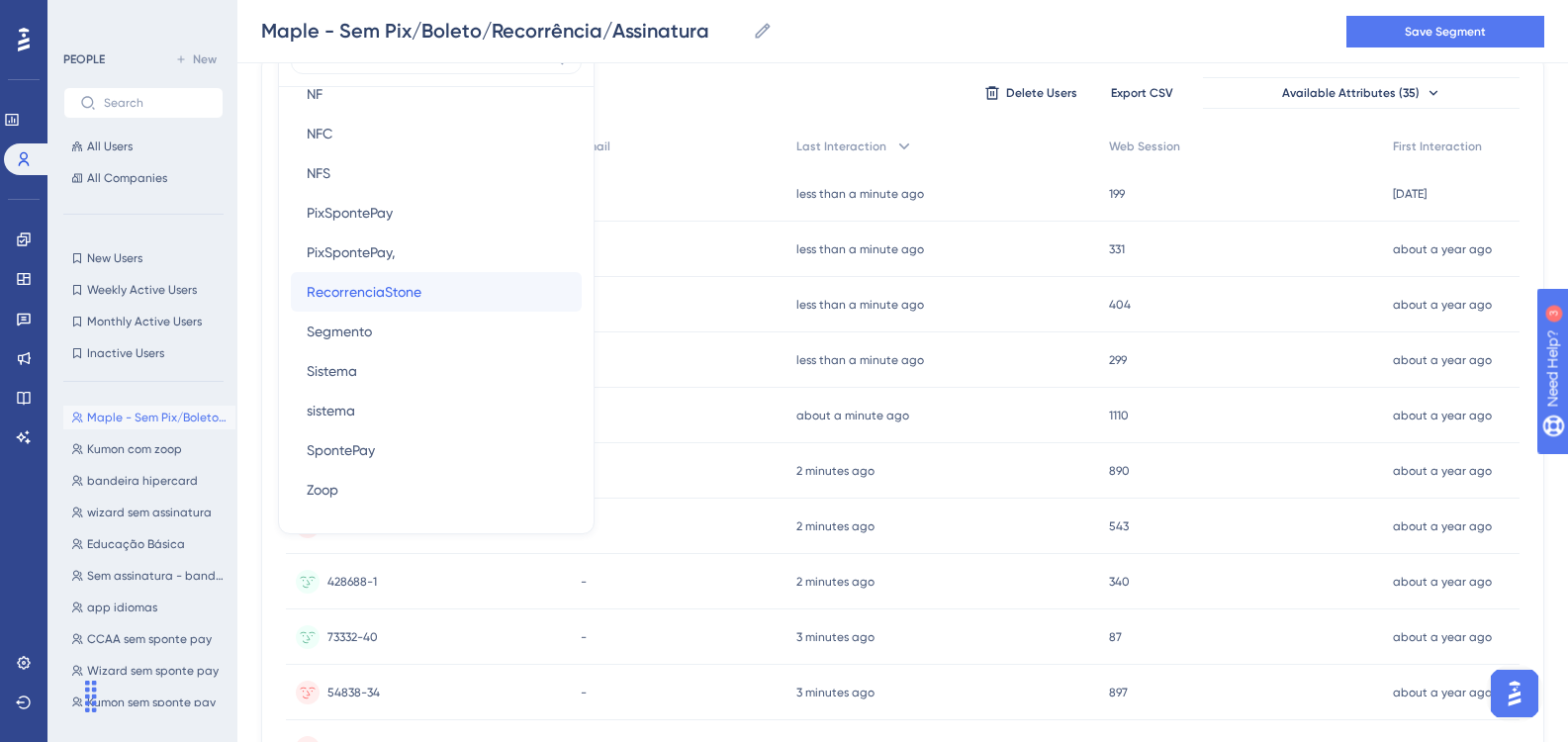 click on "RecorrenciaStone" at bounding box center (364, 292) 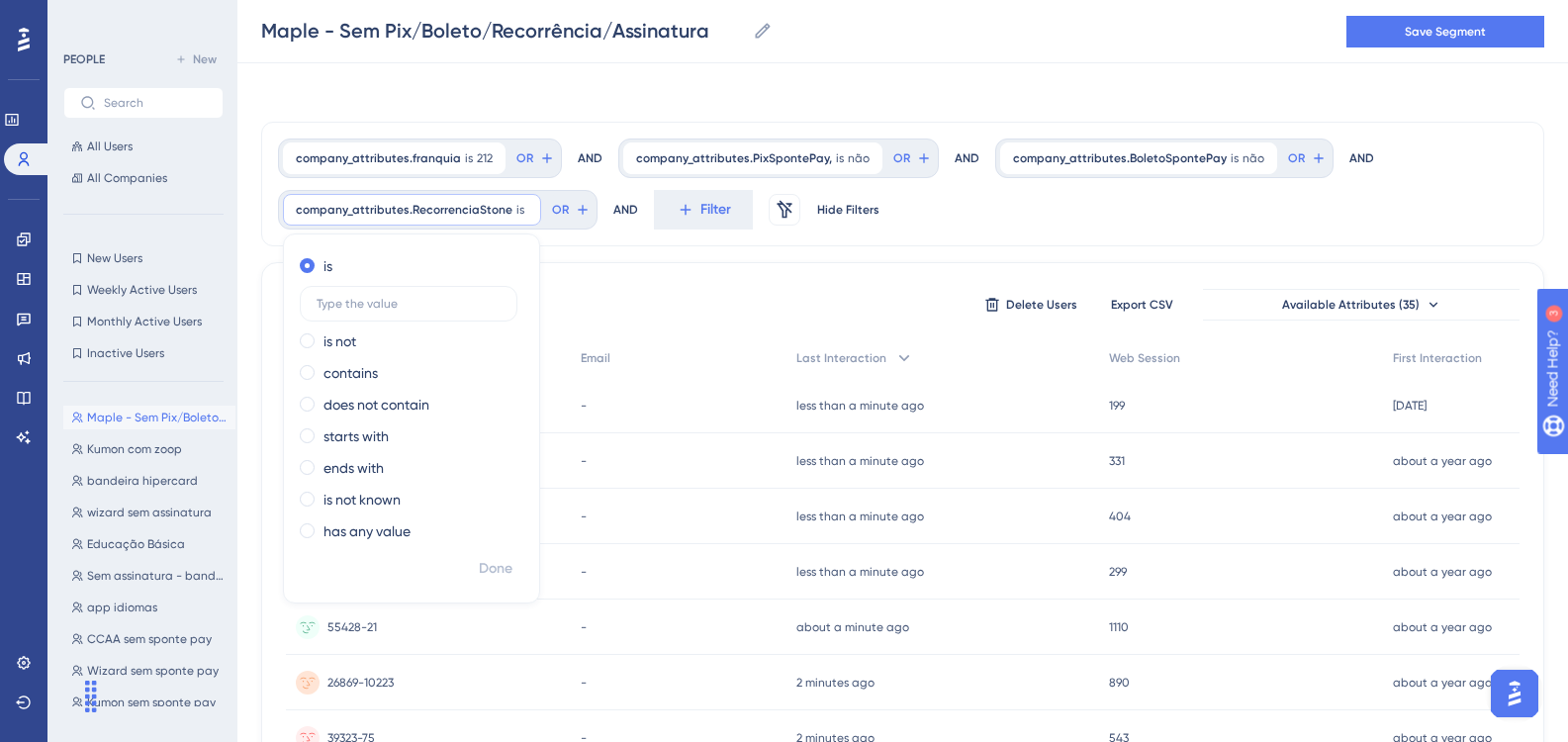 scroll, scrollTop: 0, scrollLeft: 0, axis: both 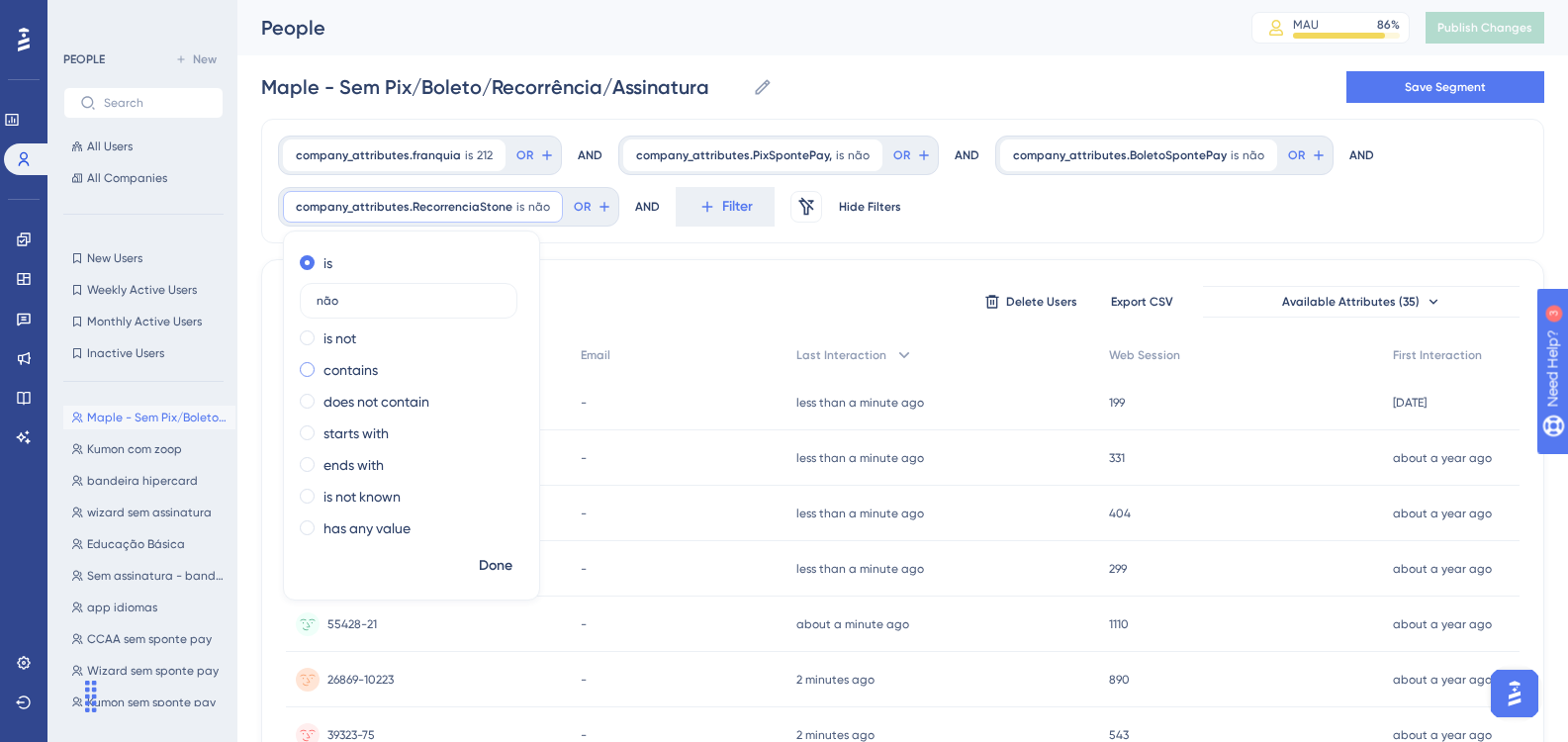 type on "não" 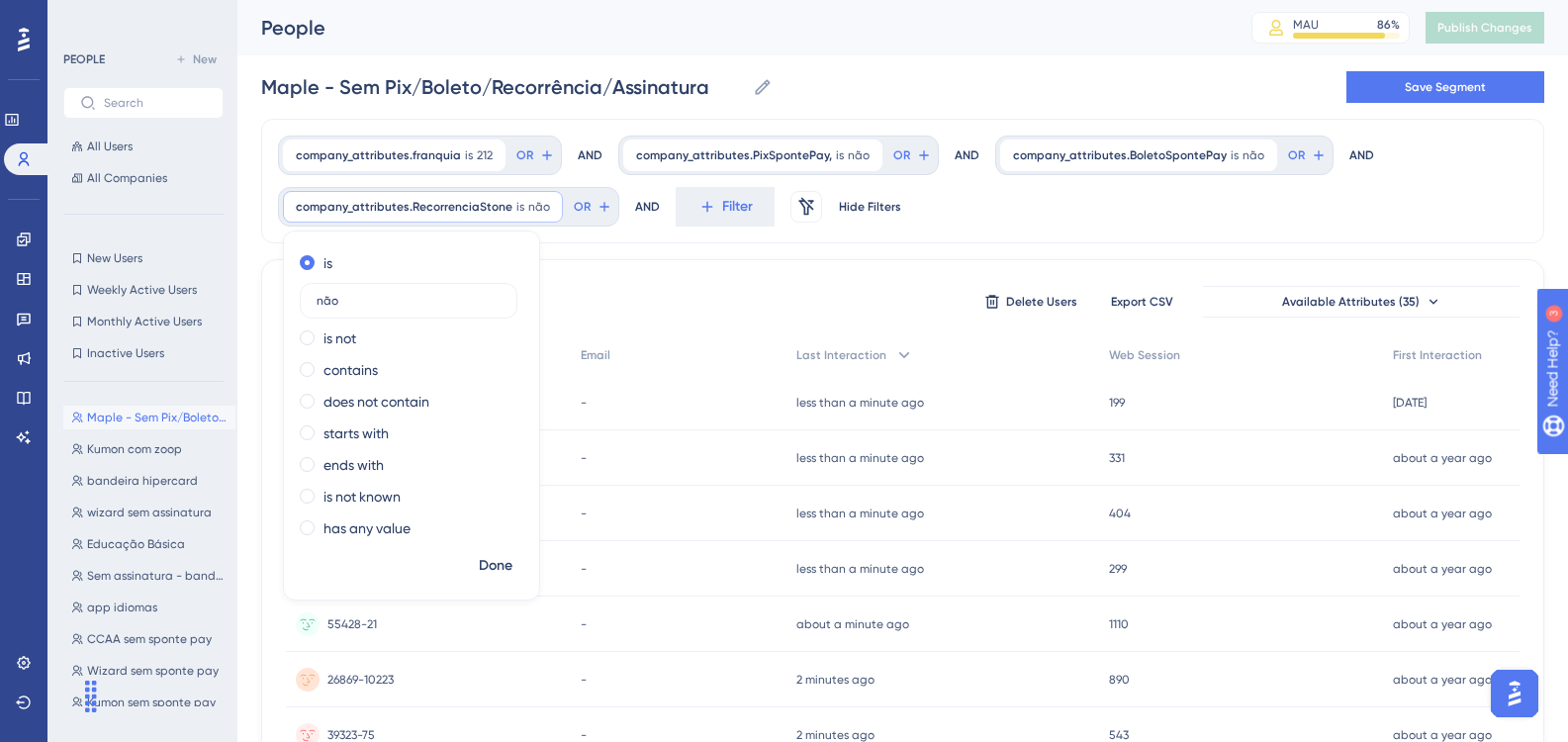 click on "company_attributes.franquia is 212 212 Remove OR AND company_attributes.PixSpontePay, is não não Remove OR AND company_attributes.BoletoSpontePay is não não Remove OR AND company_attributes.RecorrenciaStone is não não Remove is não is not contains does not contain starts with ends with is not known has any value Done OR AND Filter Remove Filters Hide Filters 1899   people out of 62583   people Delete Users Export CSV Available Attributes (35) User ID Email Last Interaction Web Session First Interaction 27085-102 27085-102 - less than a minute ago 16 Jul 2025, 12:22 199 199 12 months ago 17 Jul 2024, 11:19 44778-3 44778-3 - less than a minute ago 16 Jul 2025, 12:22 331 331 about a year ago 24 Jun 2024, 15:52 45483-34 45483-34 - less than a minute ago 16 Jul 2025, 12:22 404 404 about a year ago 24 Jun 2024, 17:43 54838-40 54838-40 - less than a minute ago 16 Jul 2025, 12:22 299 299 about a year ago 25 Jun 2024, 14:44 55428-21 55428-21 - about a minute ago 16 Jul 2025, 12:21 1110 1110 about a year ago - -" at bounding box center (902, 845) 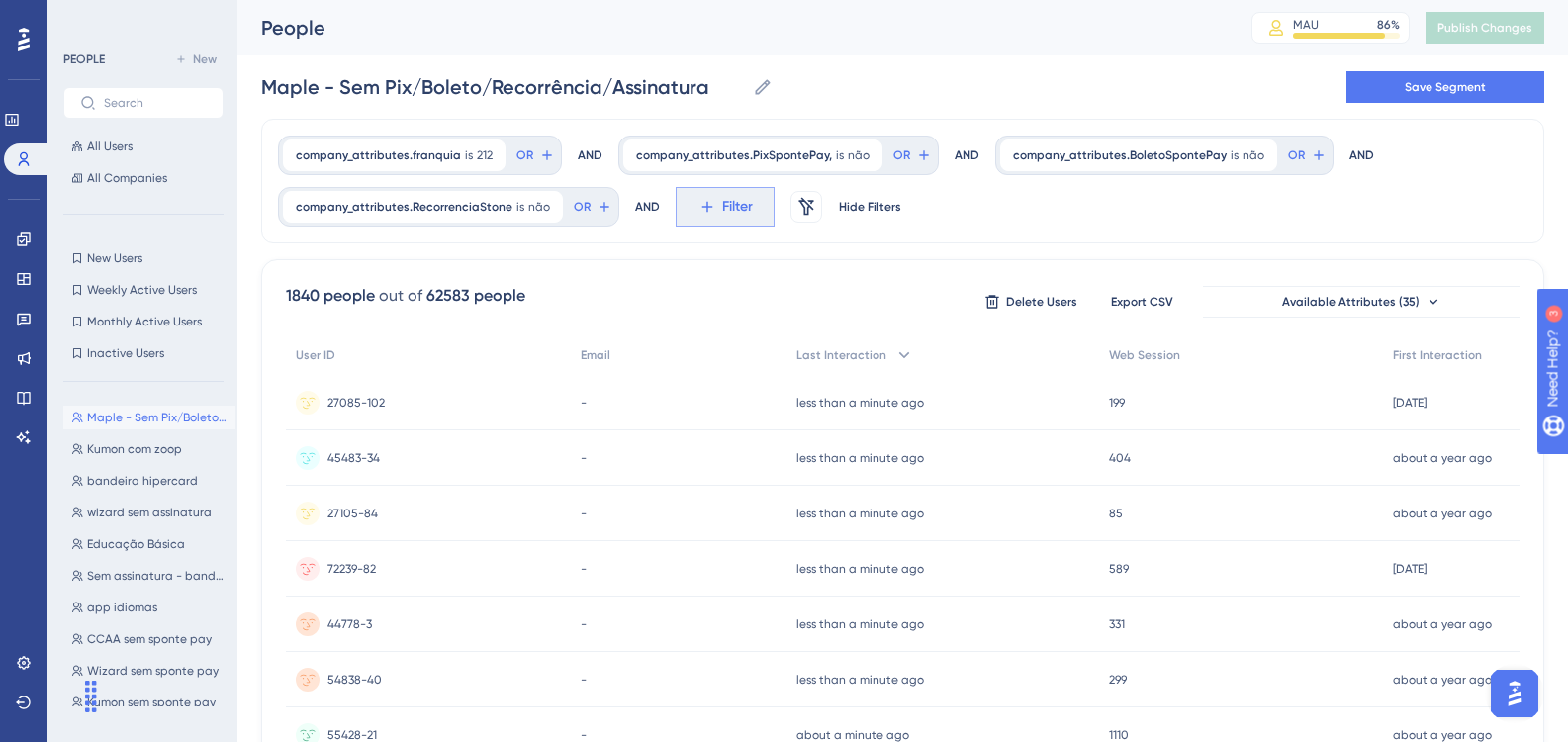 click 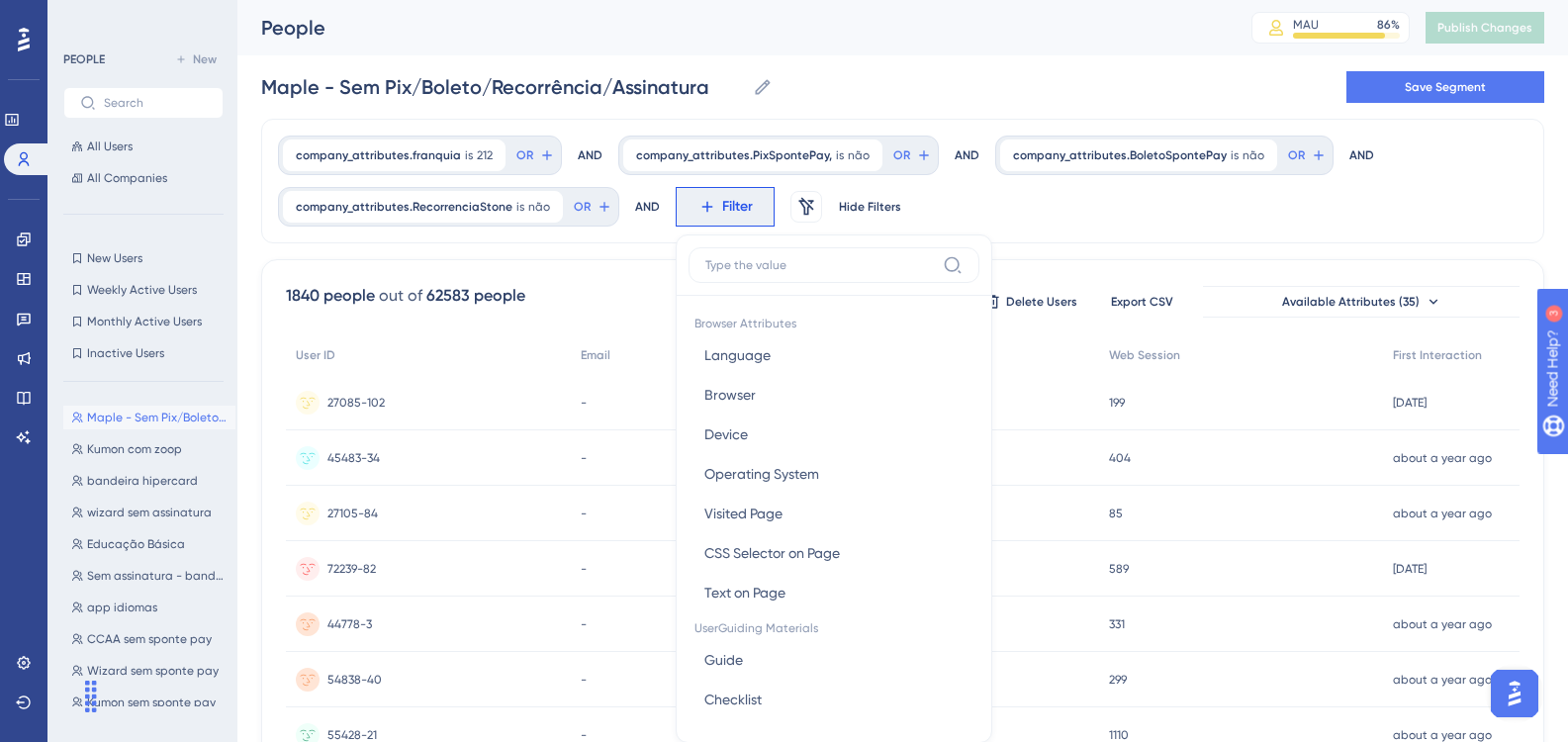 scroll, scrollTop: 118, scrollLeft: 0, axis: vertical 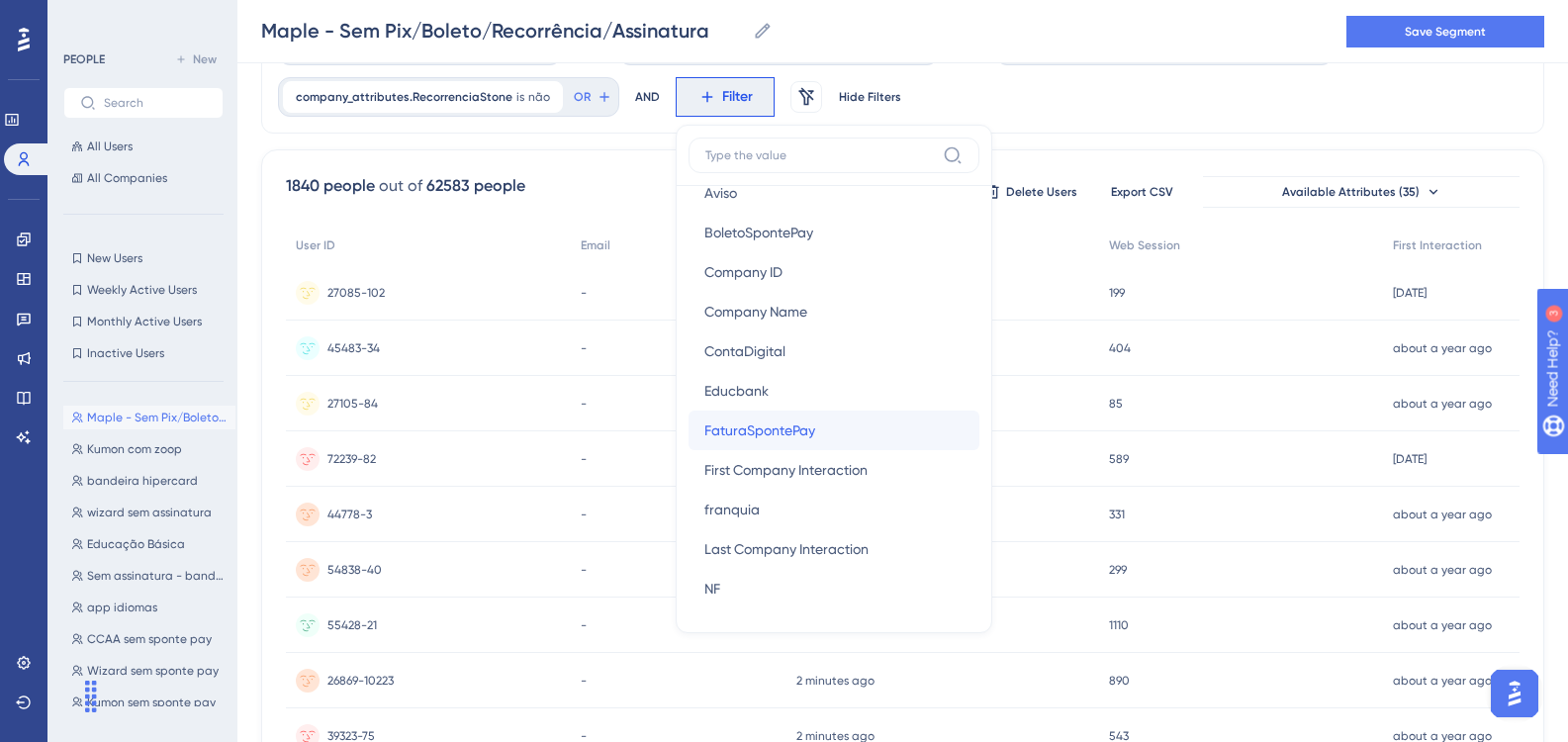 click on "FaturaSpontePay FaturaSpontePay" at bounding box center (834, 430) 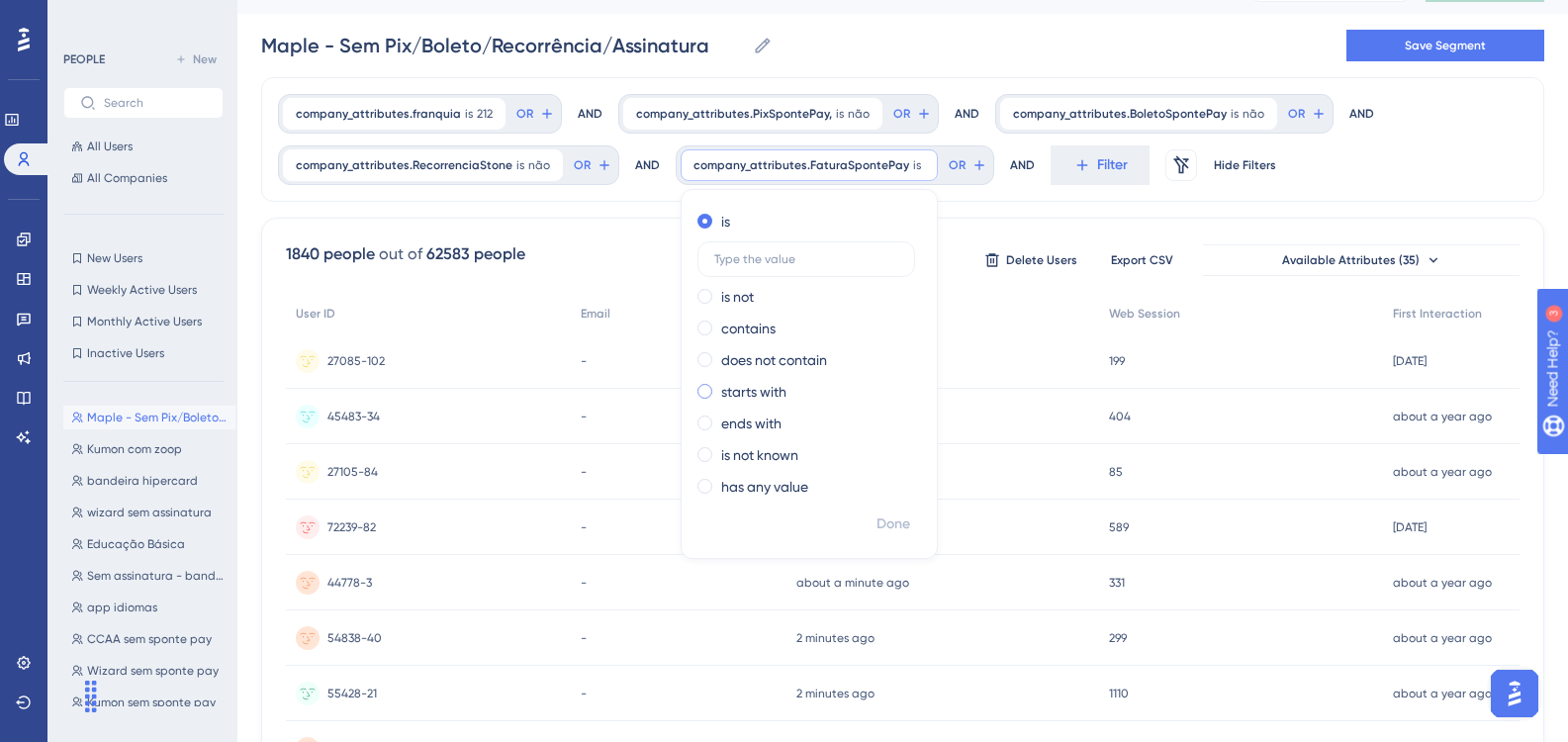 scroll, scrollTop: 19, scrollLeft: 0, axis: vertical 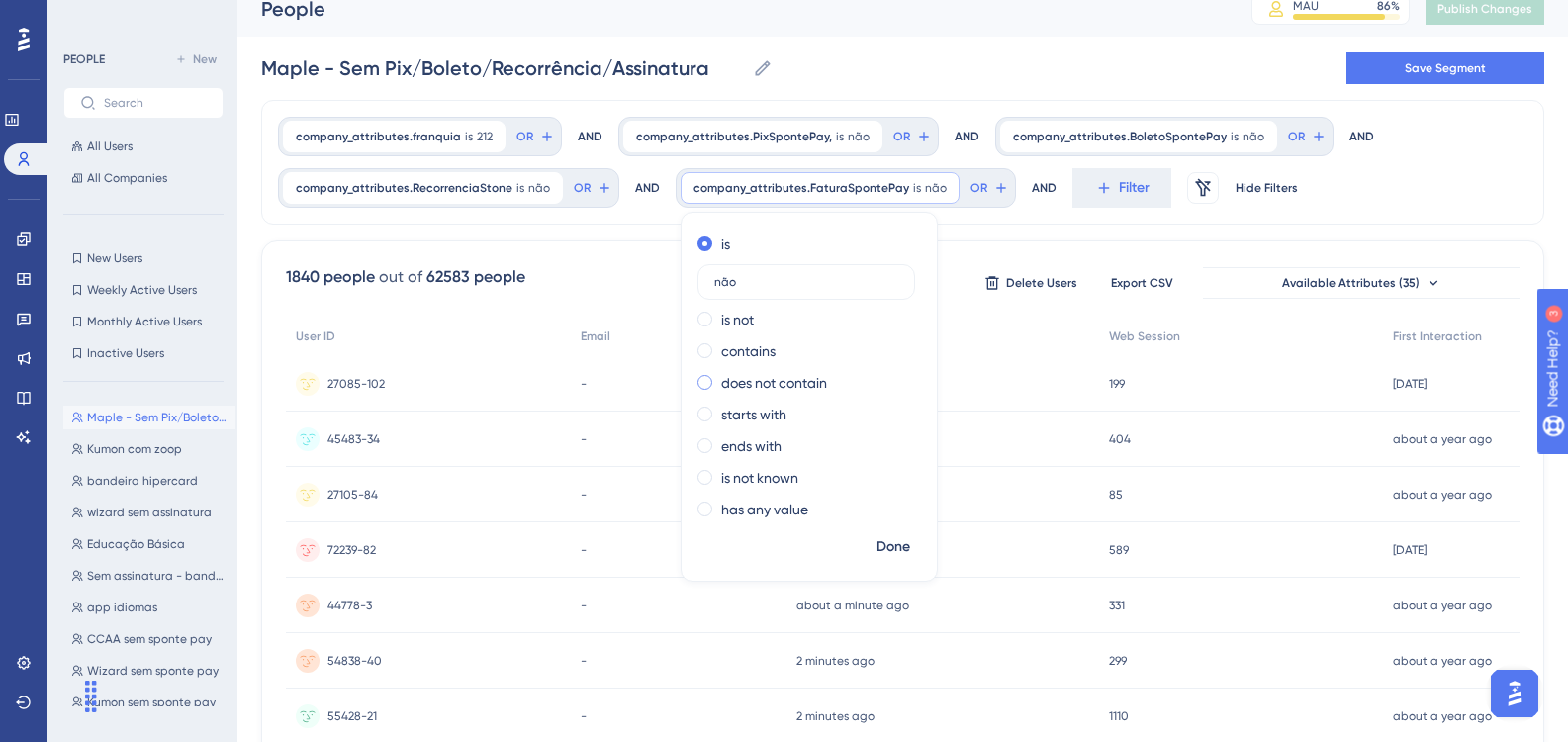 type on "não" 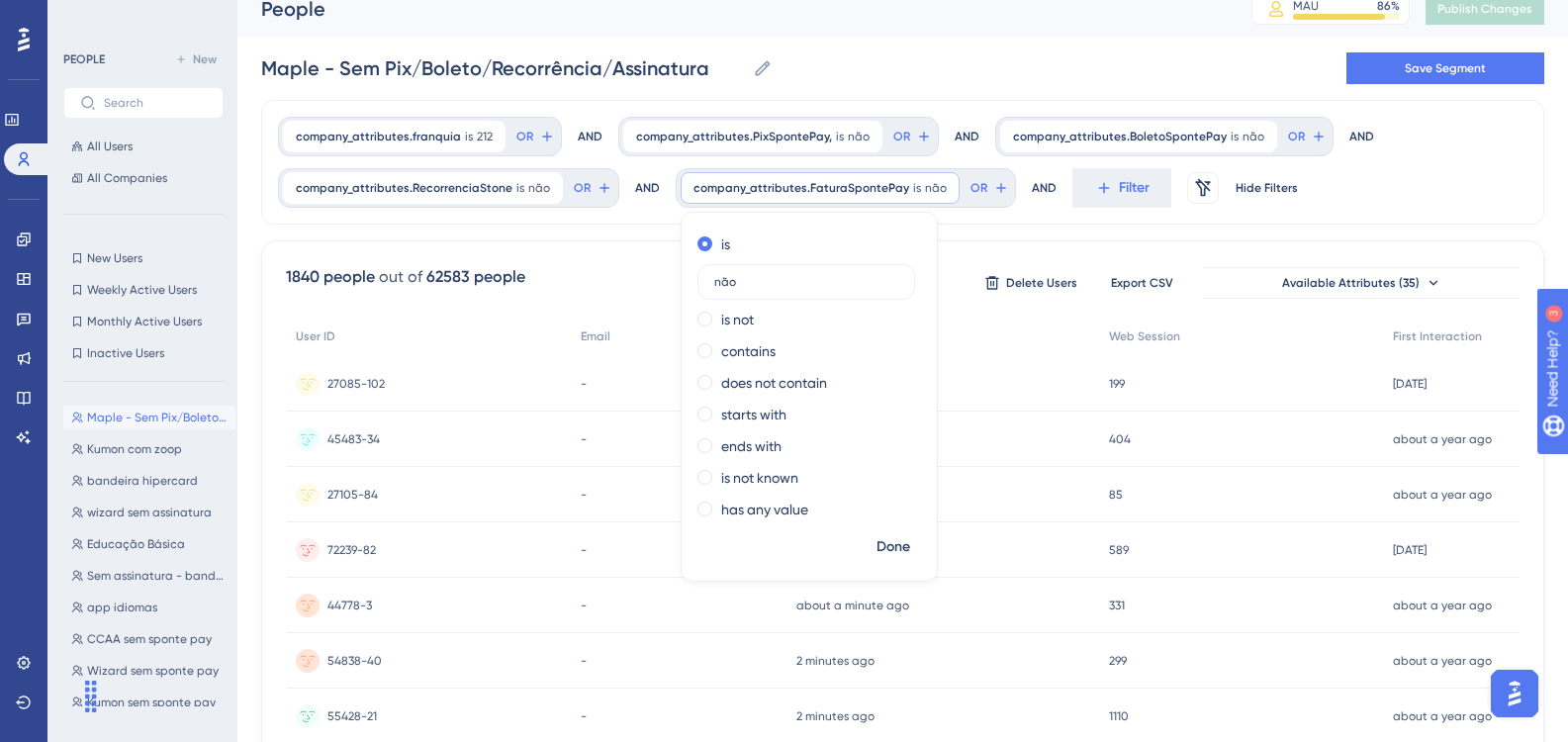 click on "company_attributes.franquia is 212 212 Remove OR AND company_attributes.PixSpontePay, is não não Remove OR AND company_attributes.BoletoSpontePay is não não Remove OR AND company_attributes.RecorrenciaStone is não não Remove OR AND company_attributes.FaturaSpontePay is não não Remove is não is not contains does not contain starts with ends with is not known has any value Done OR AND Filter Remove Filters Hide Filters" at bounding box center [902, 162] 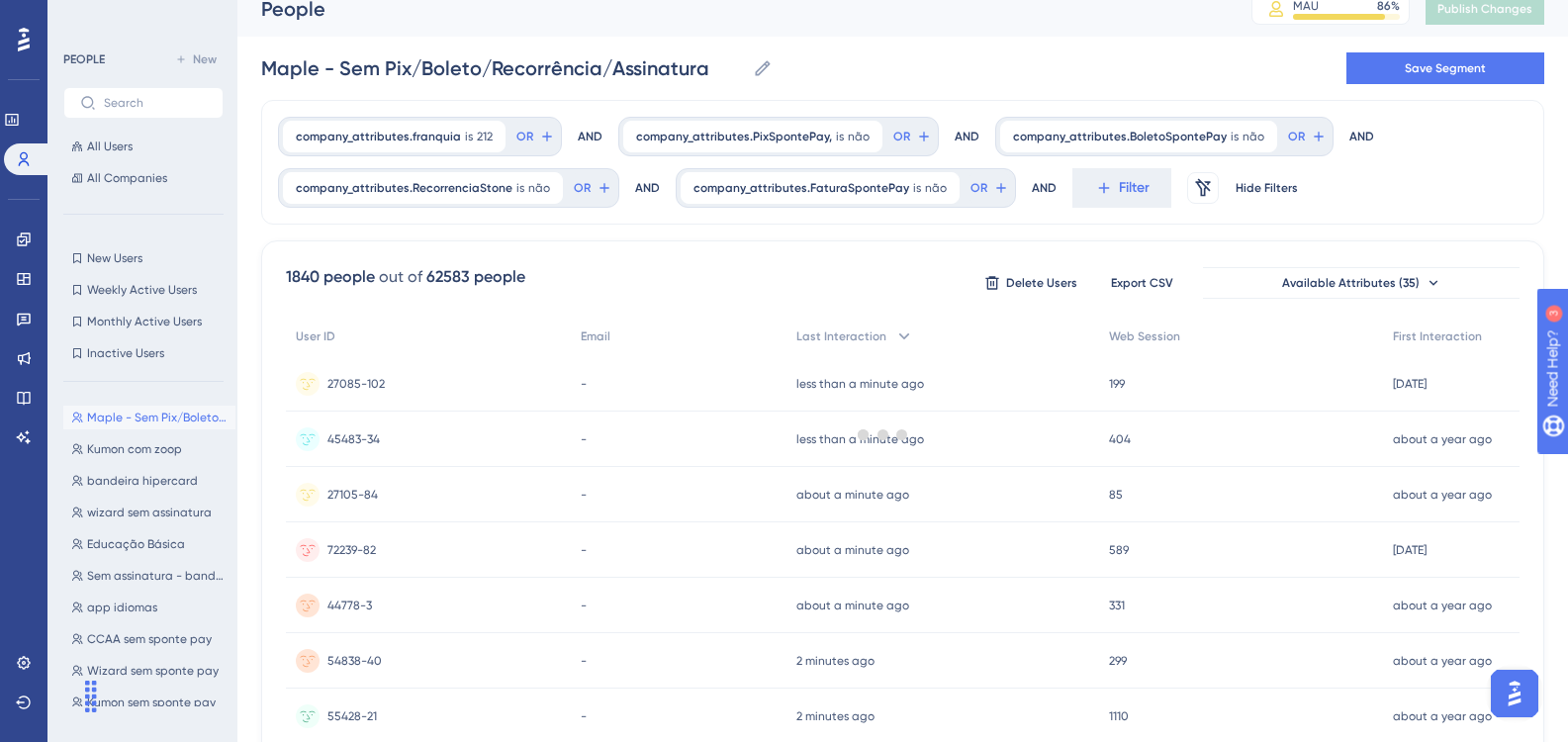click at bounding box center (882, 434) 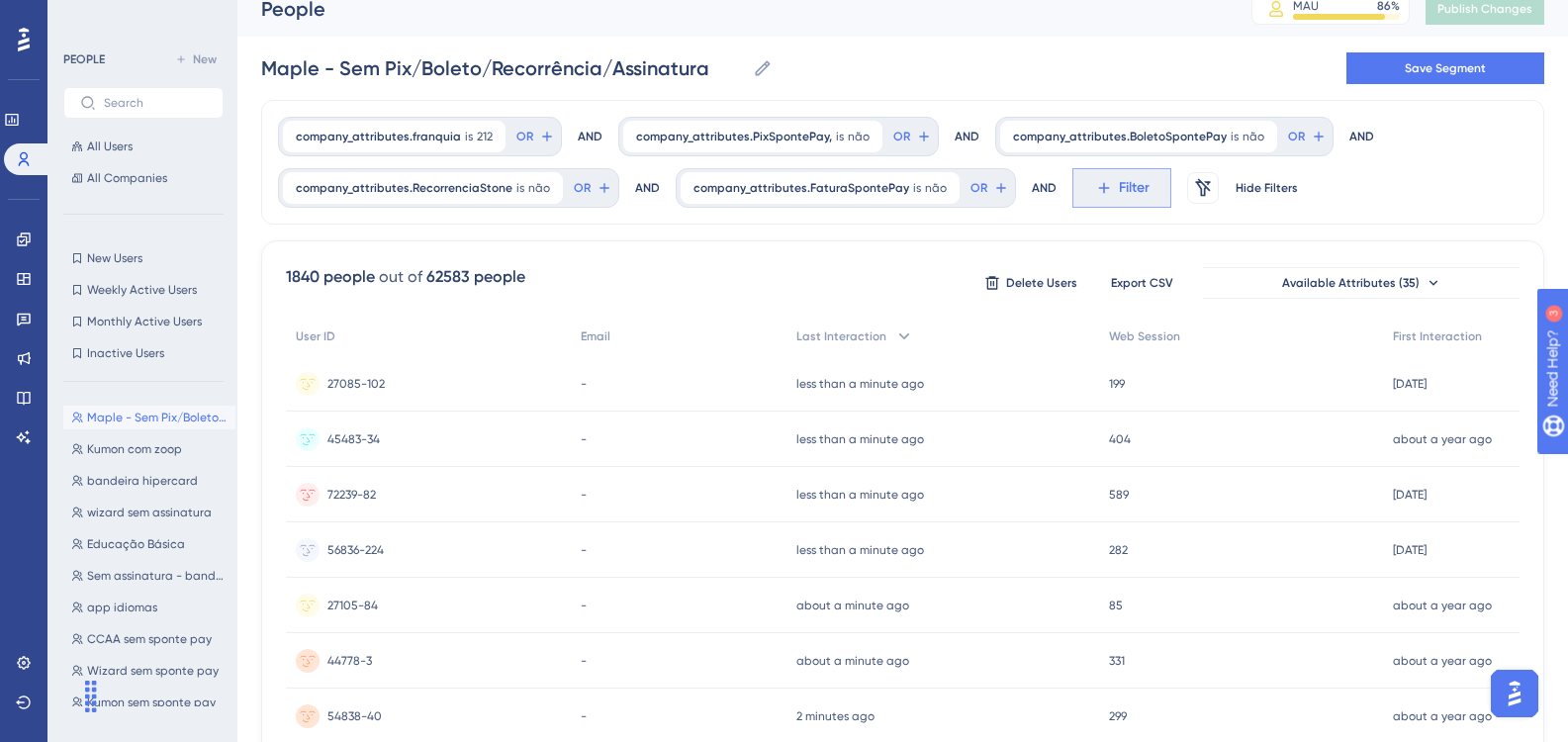 click 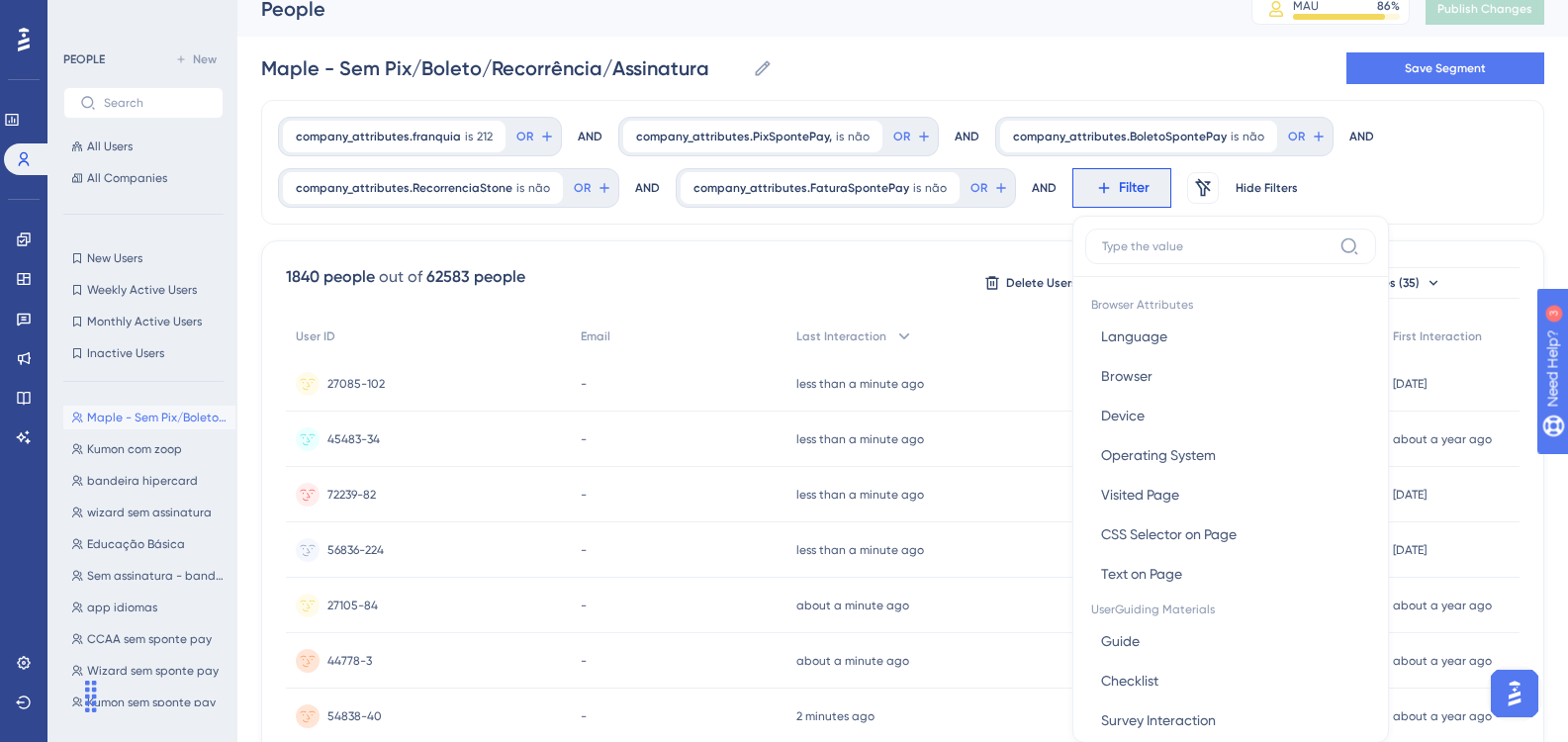 scroll, scrollTop: 128, scrollLeft: 0, axis: vertical 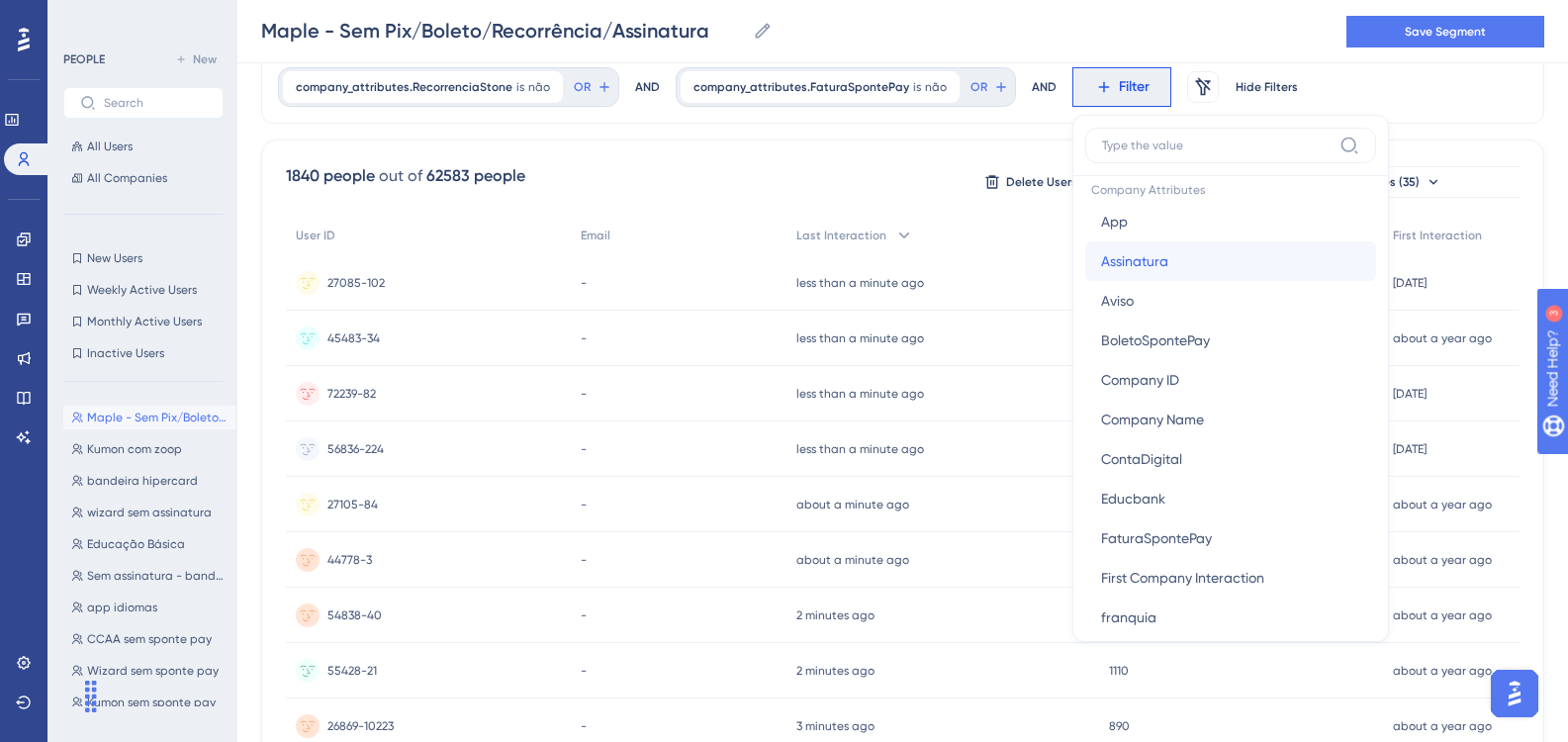click on "Assinatura" at bounding box center [1135, 261] 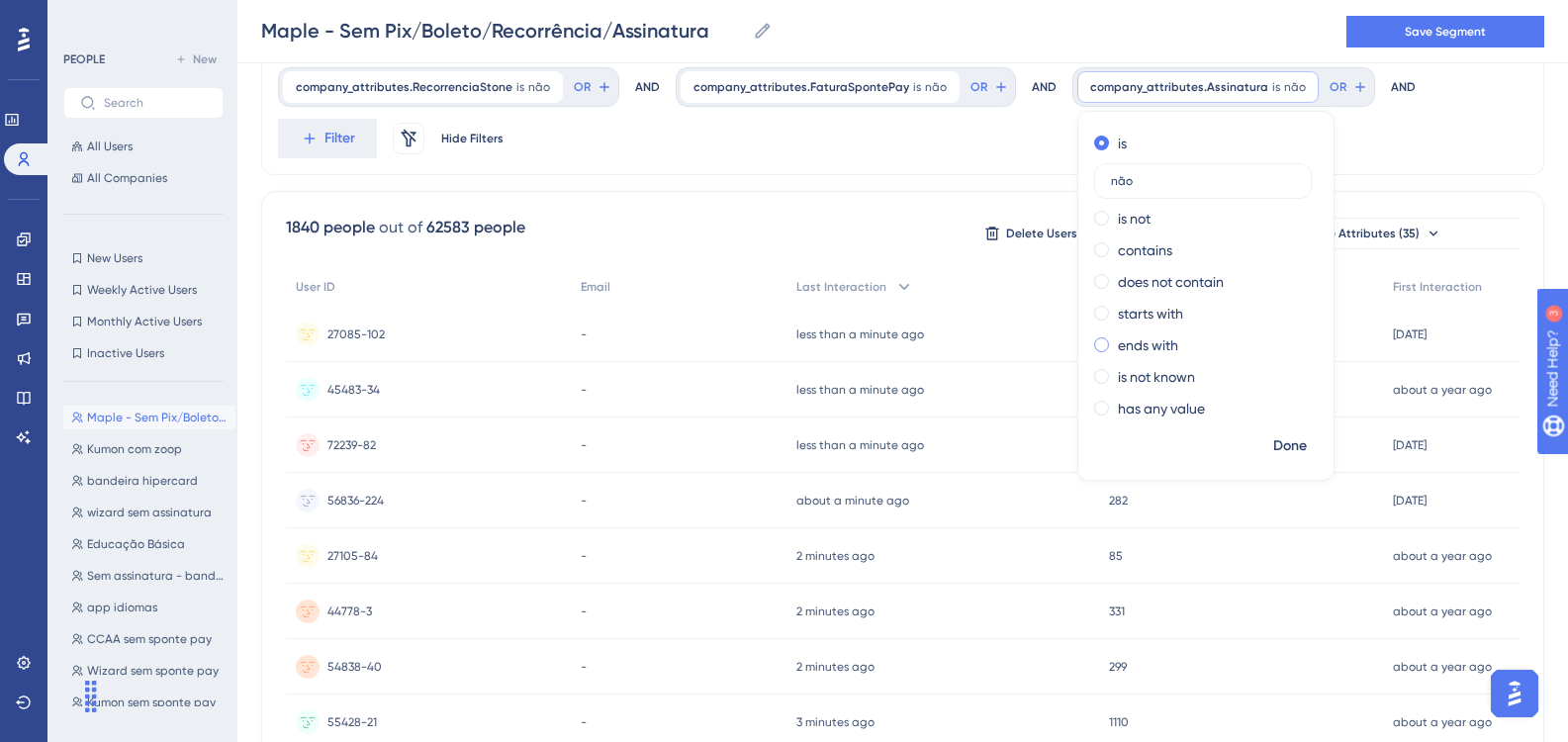 type on "não" 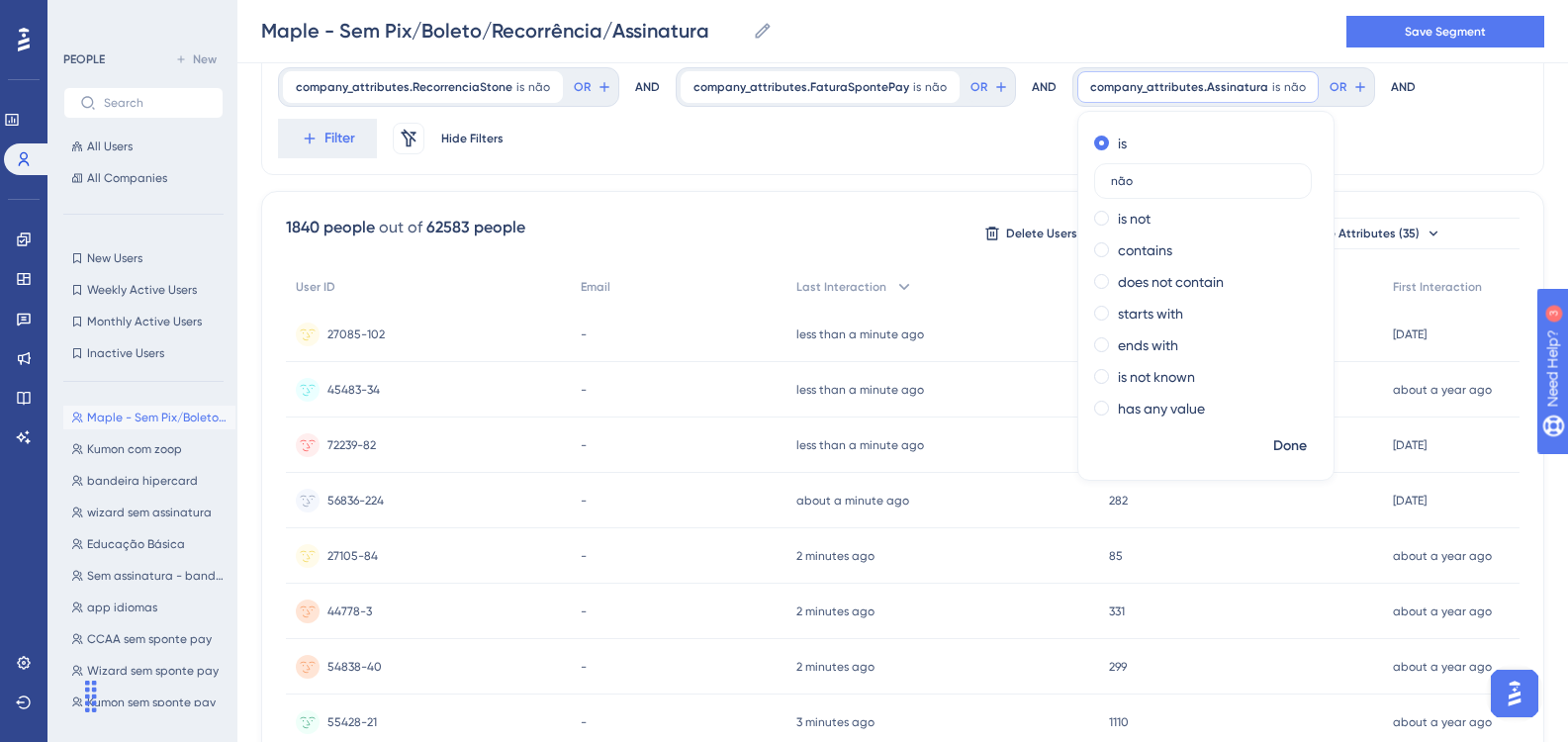 click on "company_attributes.franquia is 212 212 Remove OR AND company_attributes.PixSpontePay, is não não Remove OR AND company_attributes.BoletoSpontePay is não não Remove OR AND company_attributes.RecorrenciaStone is não não Remove OR AND company_attributes.FaturaSpontePay is não não Remove OR AND company_attributes.Assinatura is não não Remove is não is not contains does not contain starts with ends with is not known has any value Done OR AND Filter Remove Filters Hide Filters" at bounding box center (902, 87) 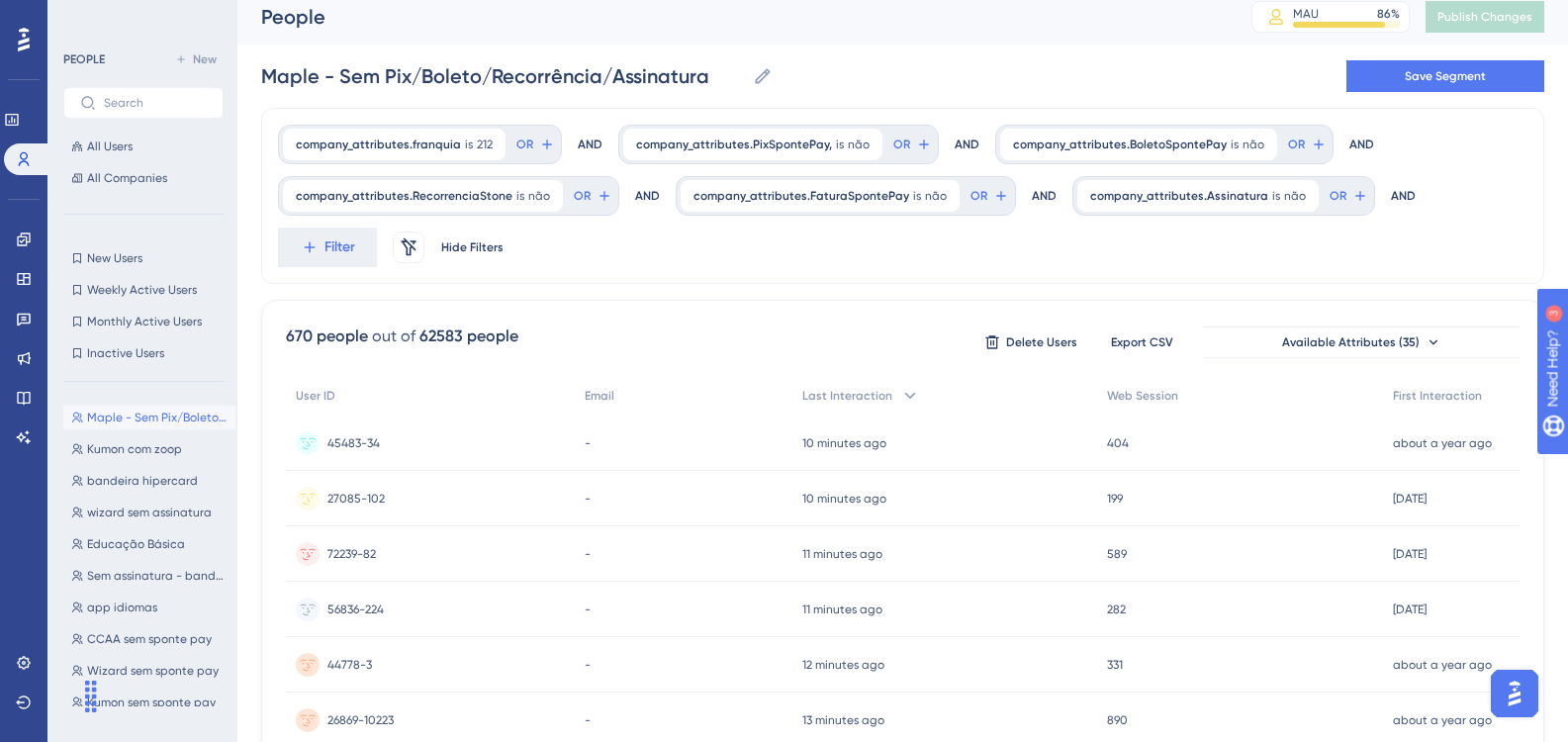 scroll, scrollTop: 0, scrollLeft: 0, axis: both 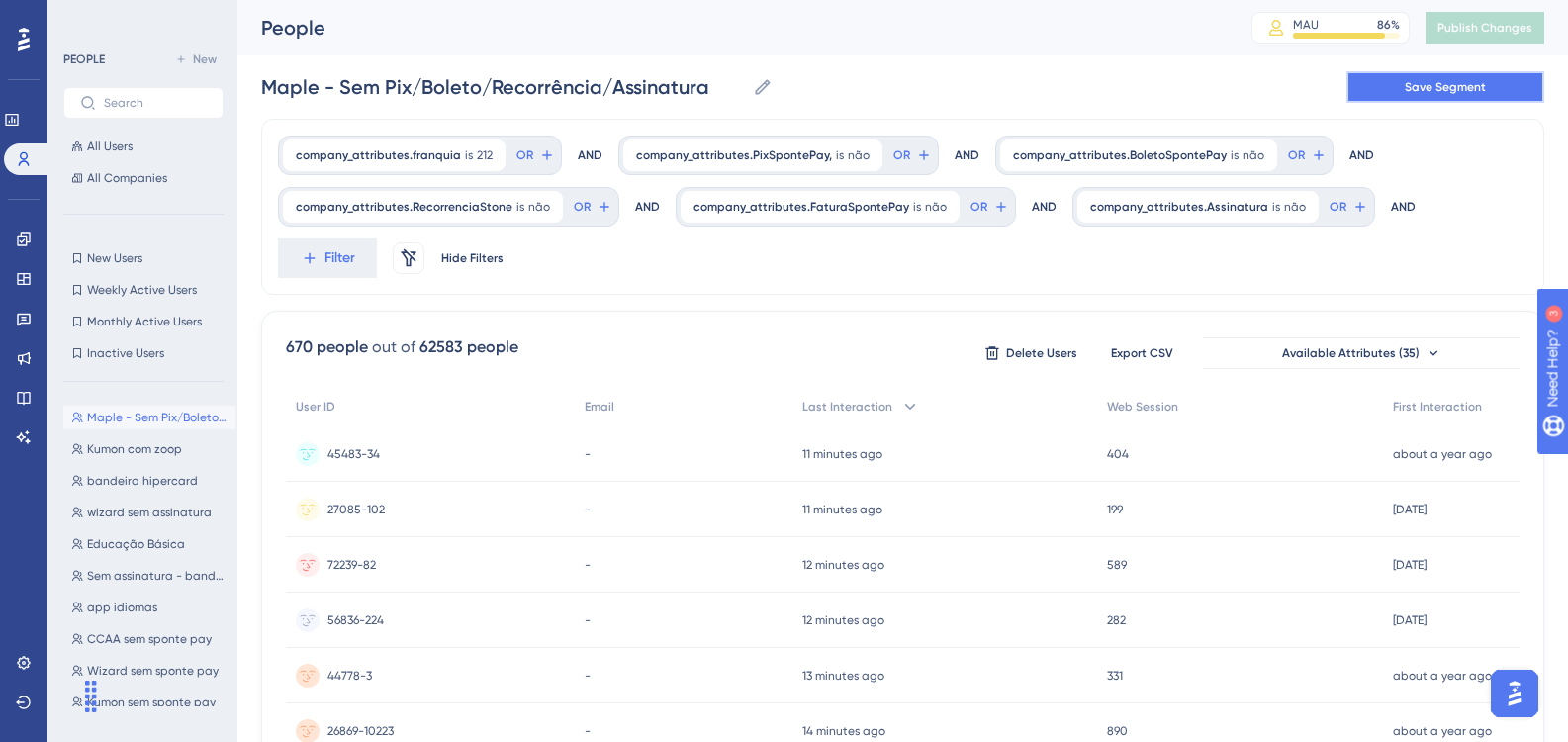 drag, startPoint x: 1436, startPoint y: 95, endPoint x: 1402, endPoint y: 168, distance: 80.529498 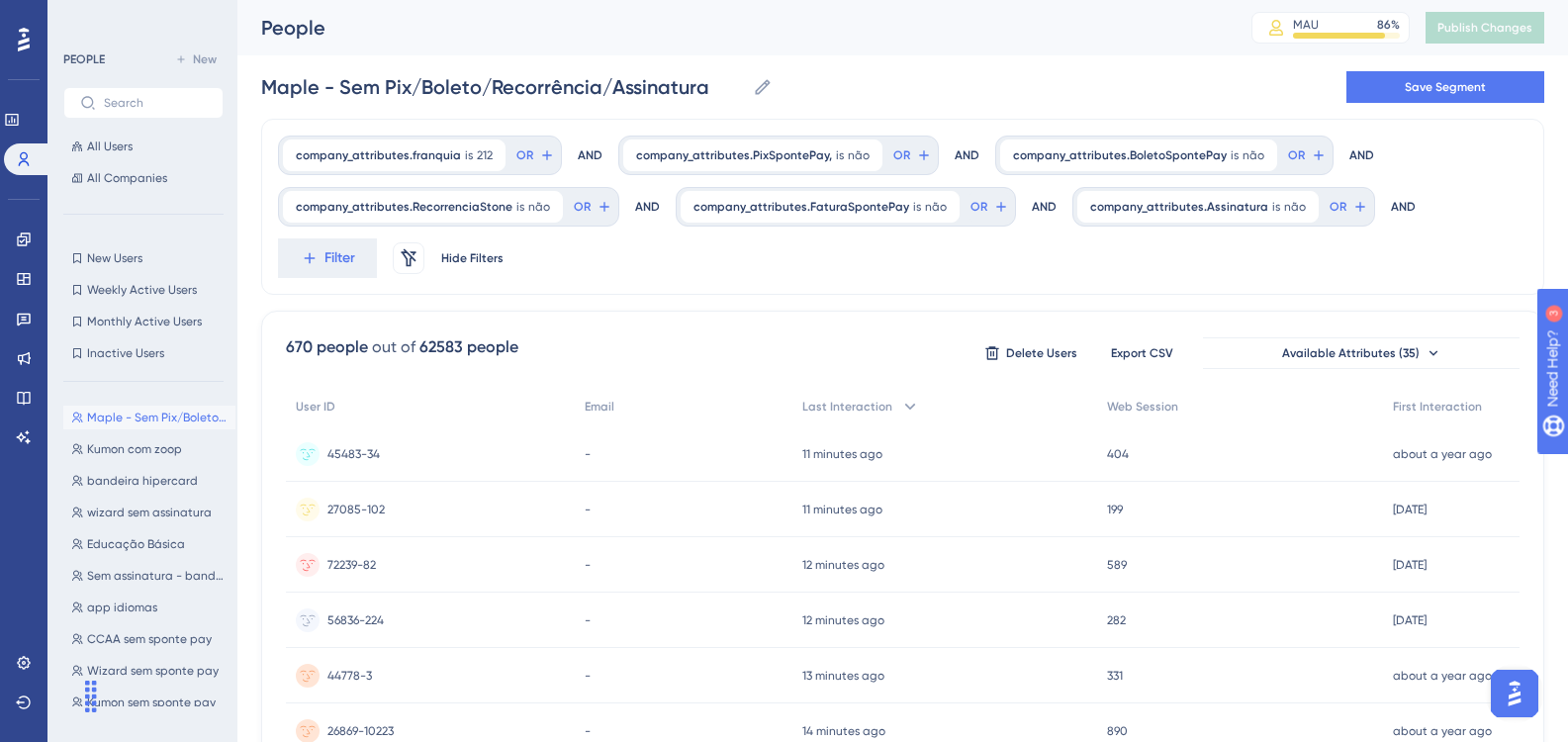 click on "Save Segment" at bounding box center (1445, 87) 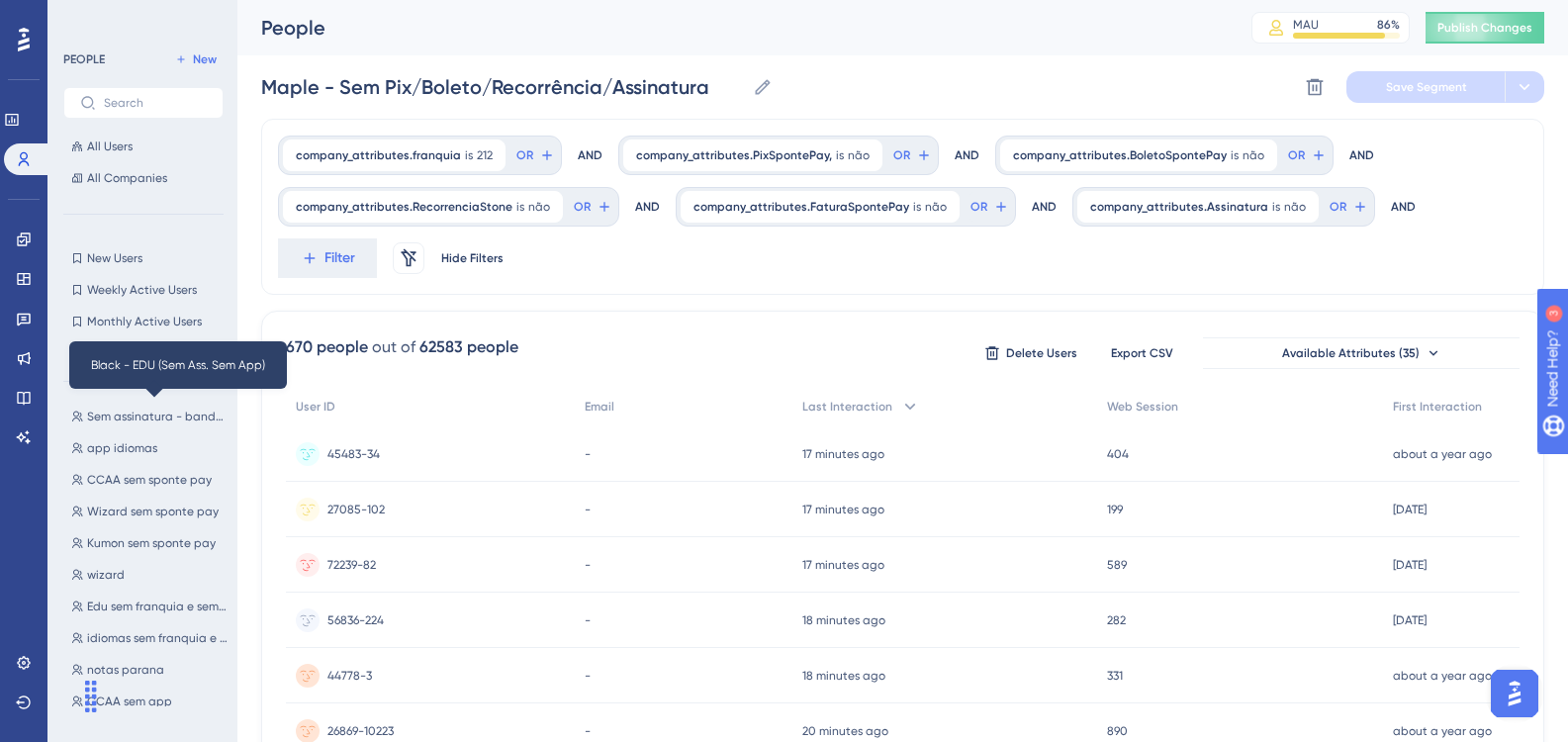 scroll, scrollTop: 0, scrollLeft: 0, axis: both 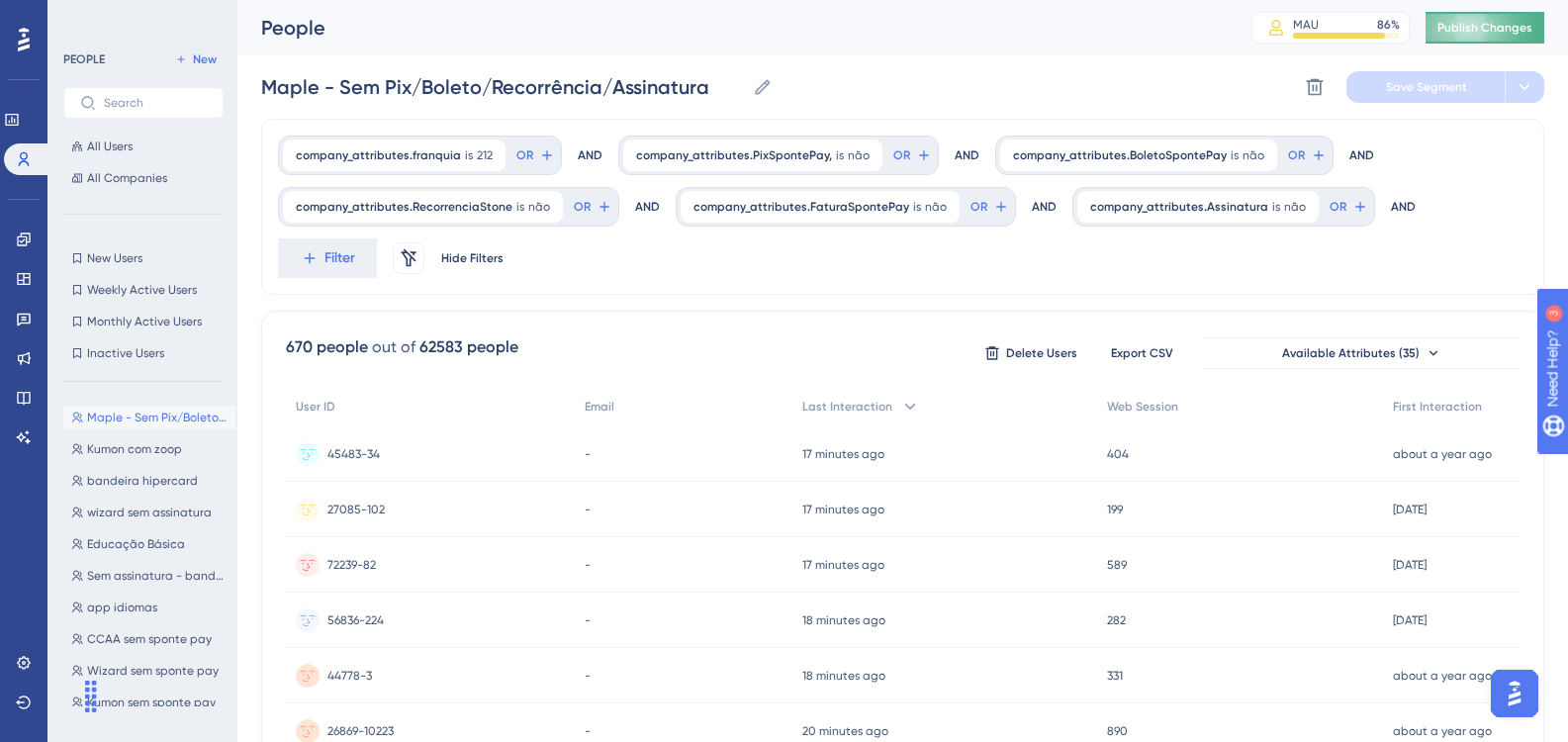click on "Publish Changes" at bounding box center (1485, 28) 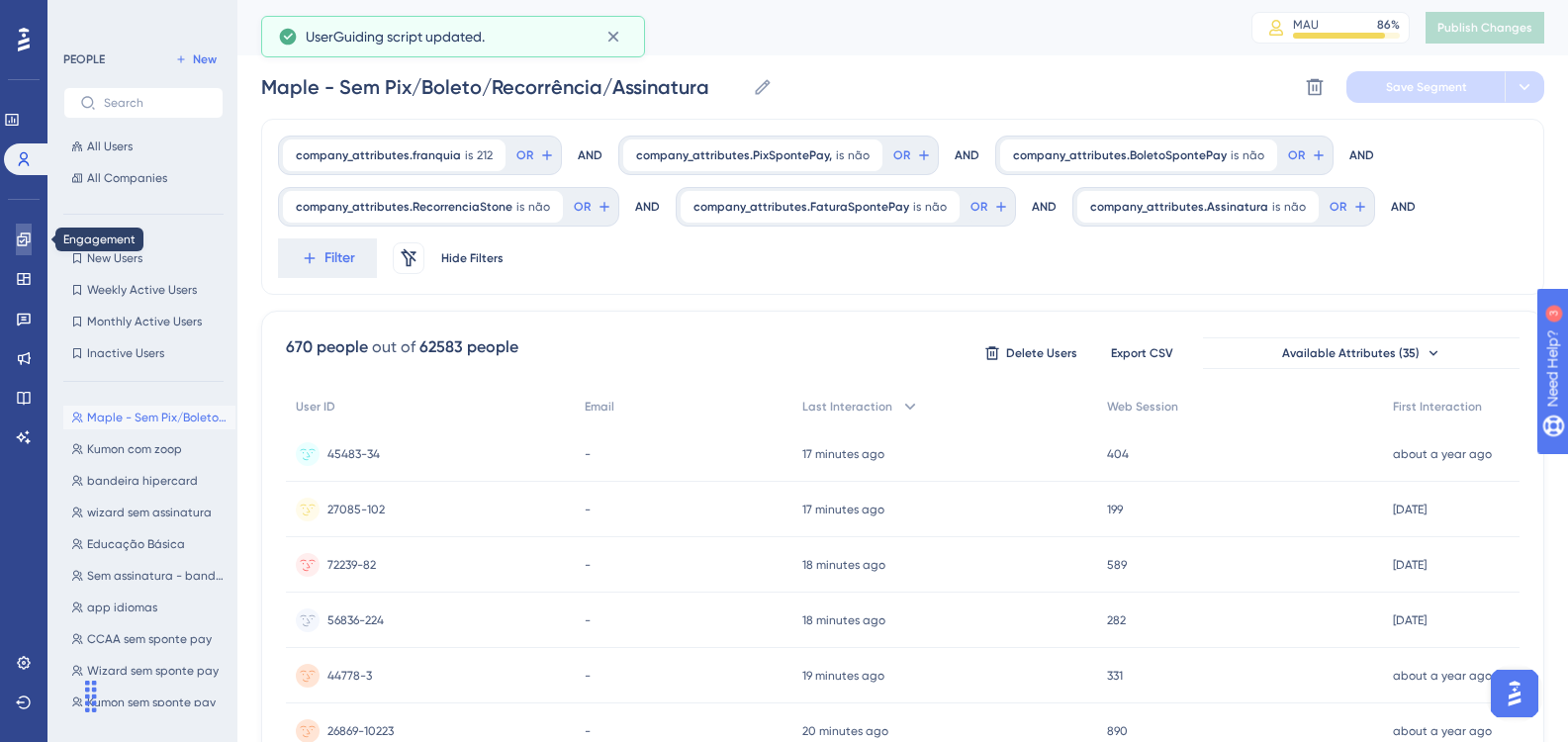 click 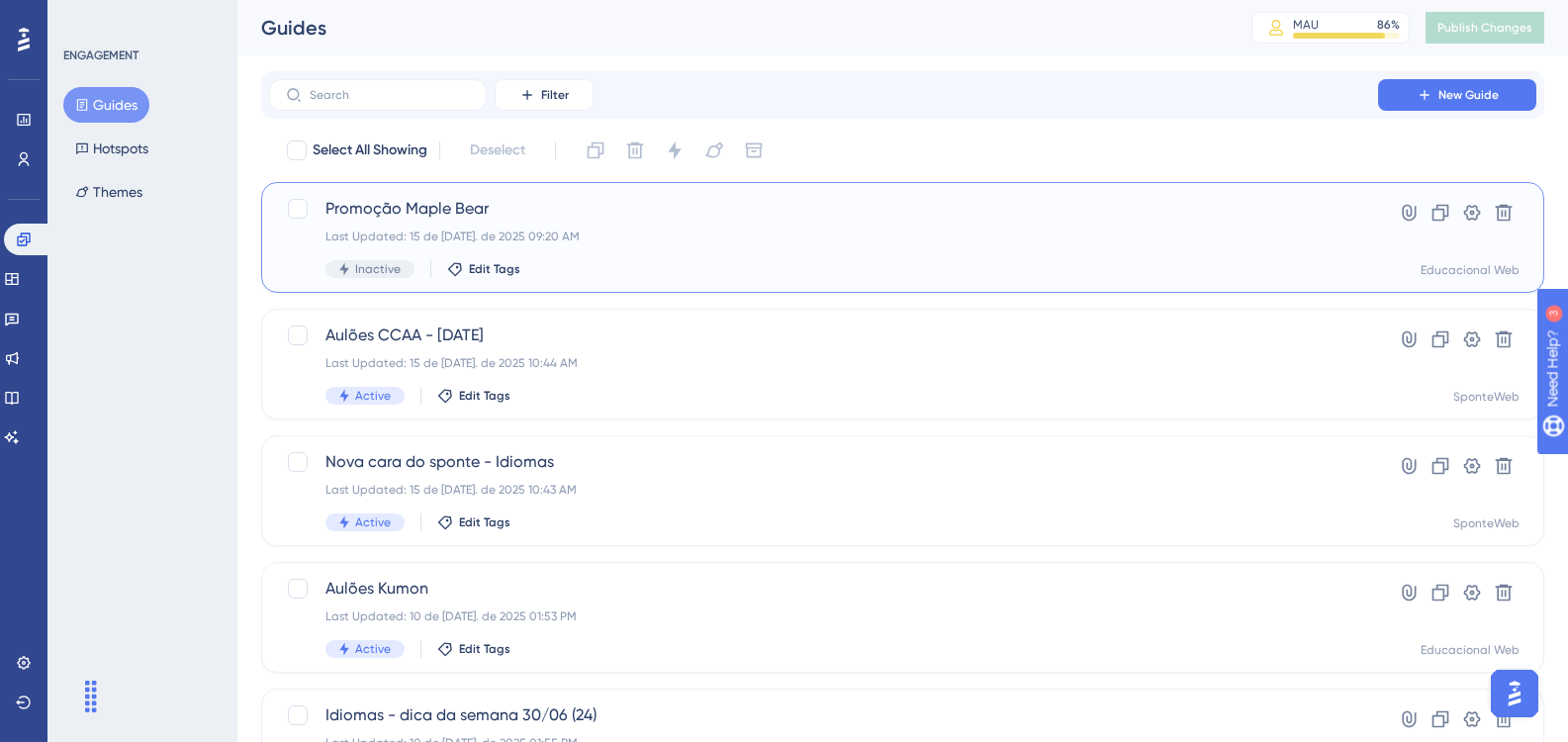 click on "Promoção Maple Bear Last Updated: 15 de [DATE]. de 2025 09:20 AM Inactive Edit Tags" at bounding box center [823, 237] 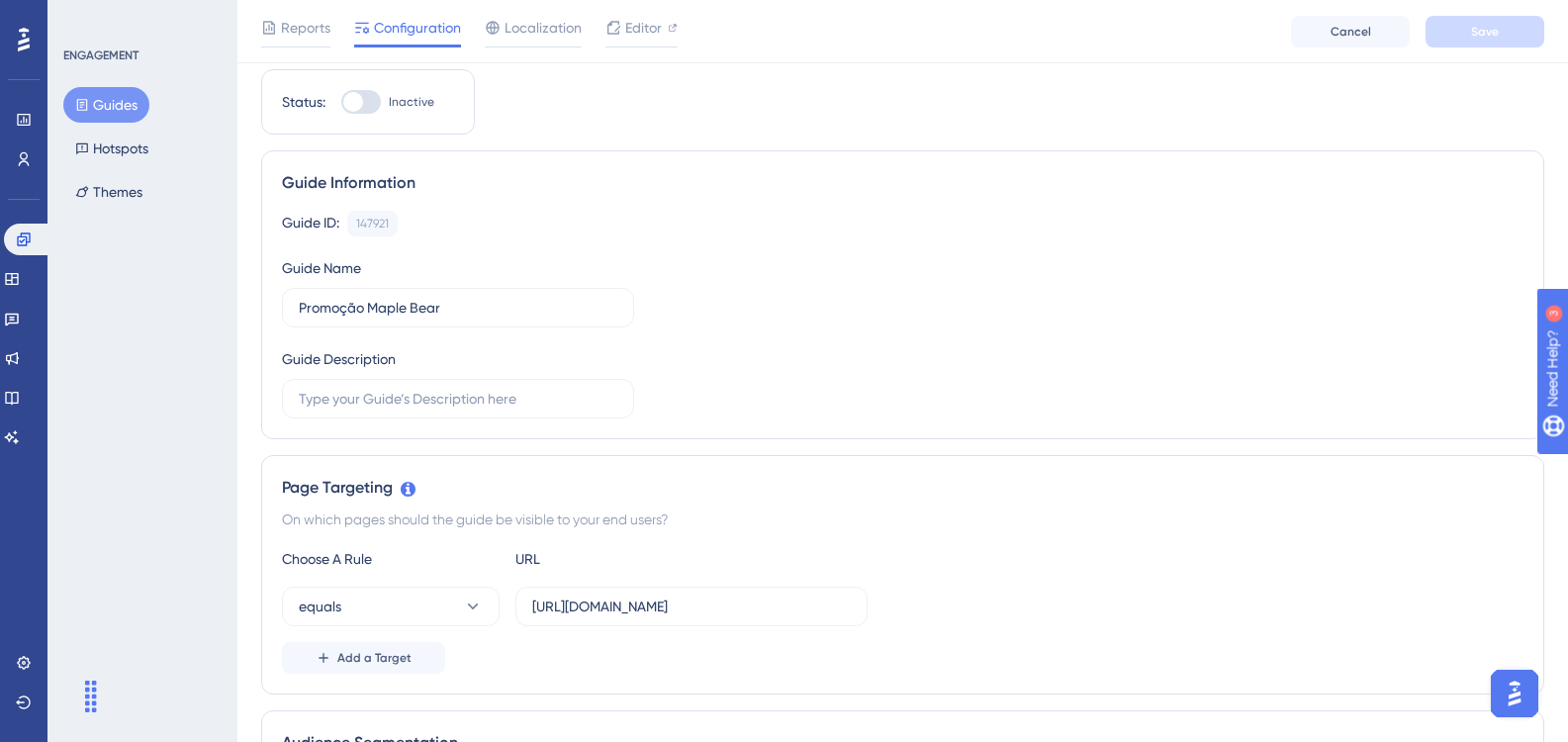scroll, scrollTop: 99, scrollLeft: 0, axis: vertical 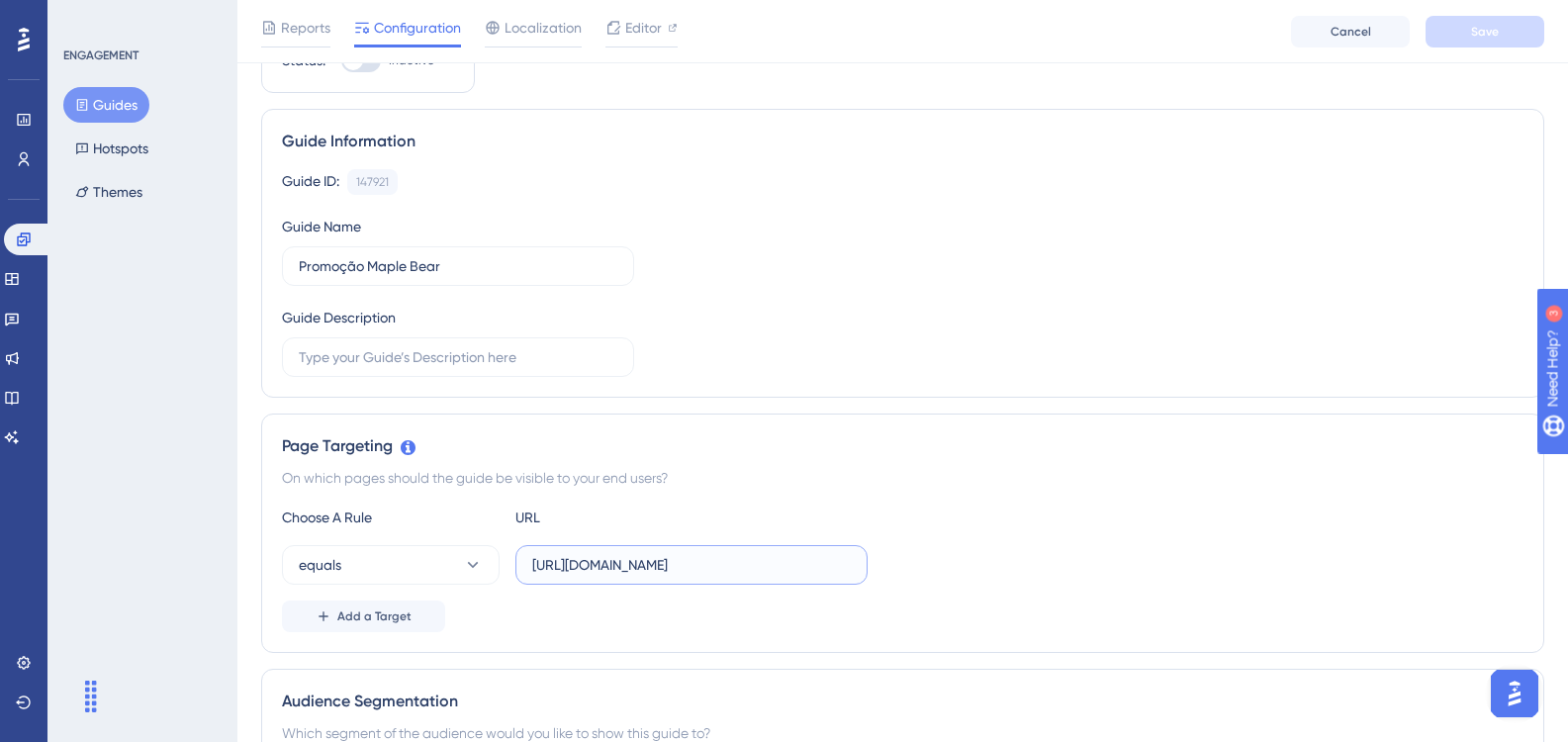 click on "[URL][DOMAIN_NAME]" at bounding box center (692, 565) 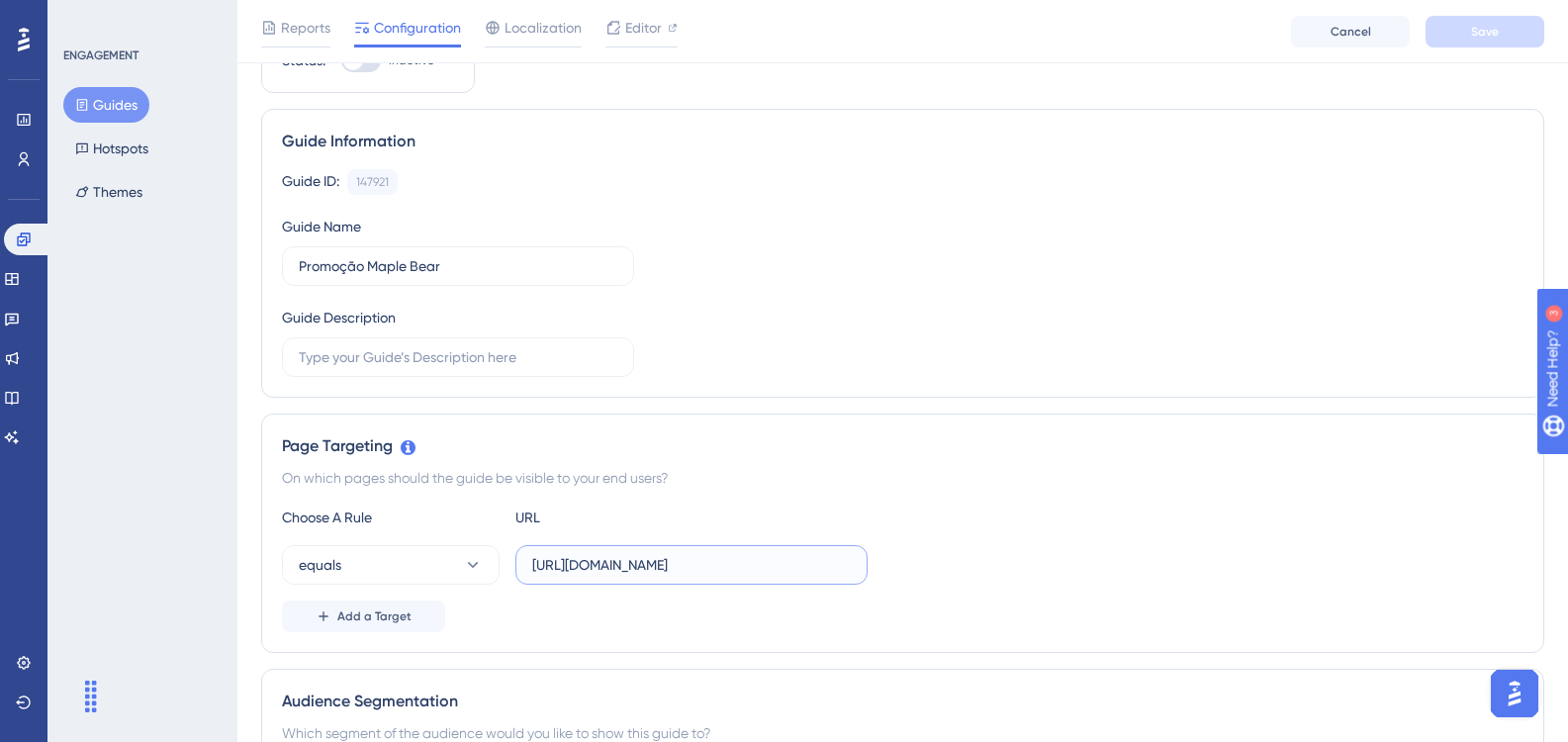 scroll, scrollTop: 0, scrollLeft: 82, axis: horizontal 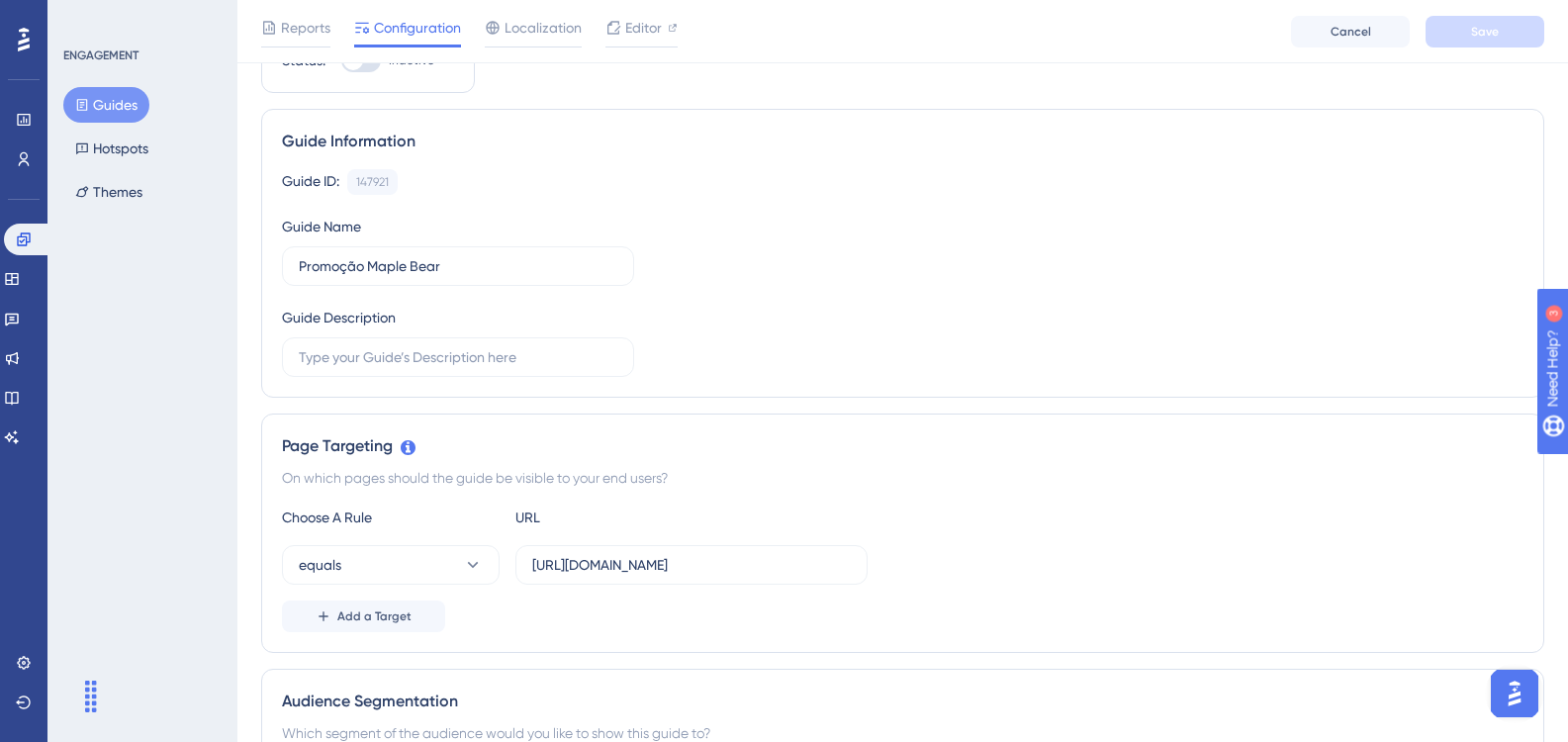 click on "Page Targeting
On which pages should the guide be visible to your end users?
Choose A Rule URL equals https://www.sponteeducacional.net.br/SPPed/Contratos.aspx Add a Target" at bounding box center [902, 533] 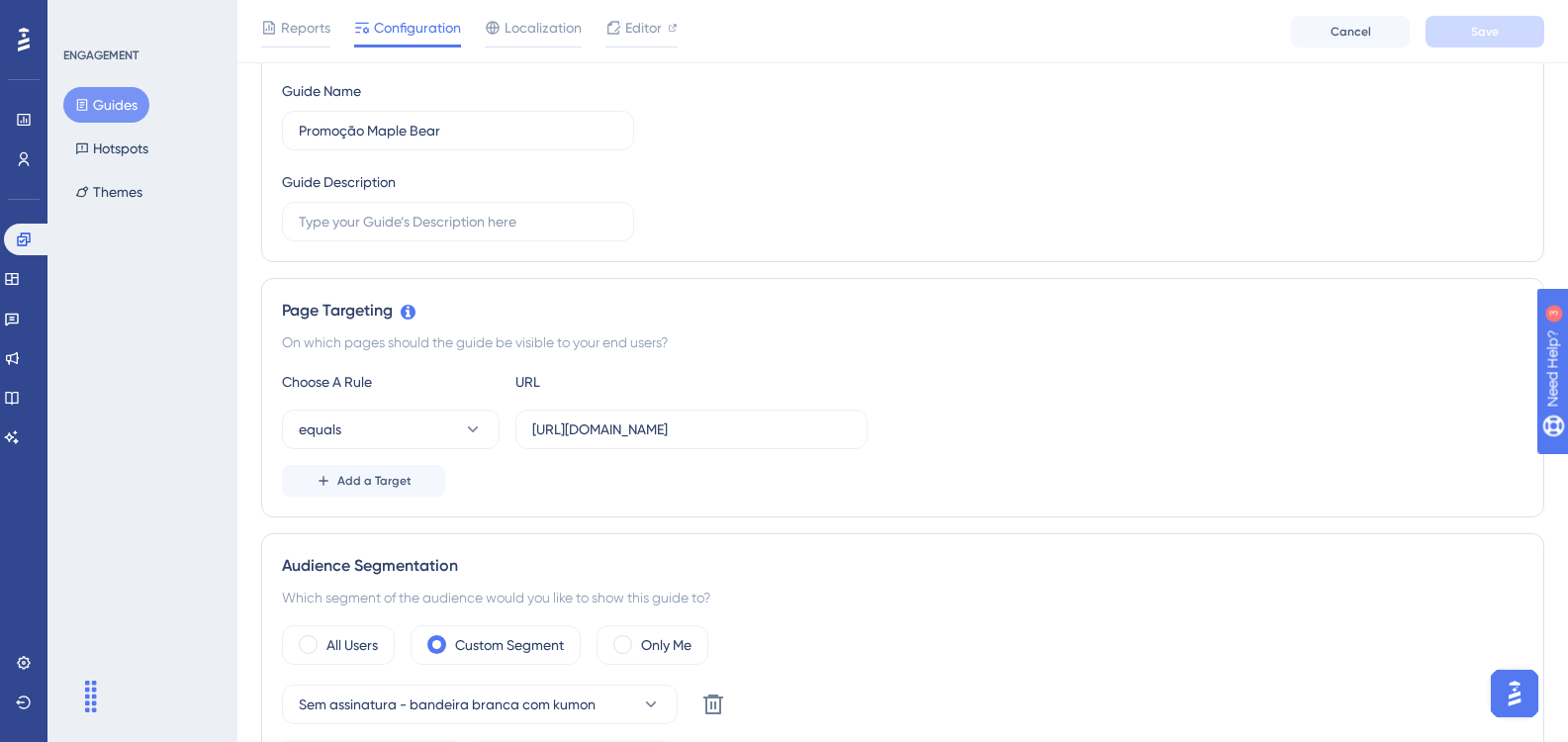 scroll, scrollTop: 396, scrollLeft: 0, axis: vertical 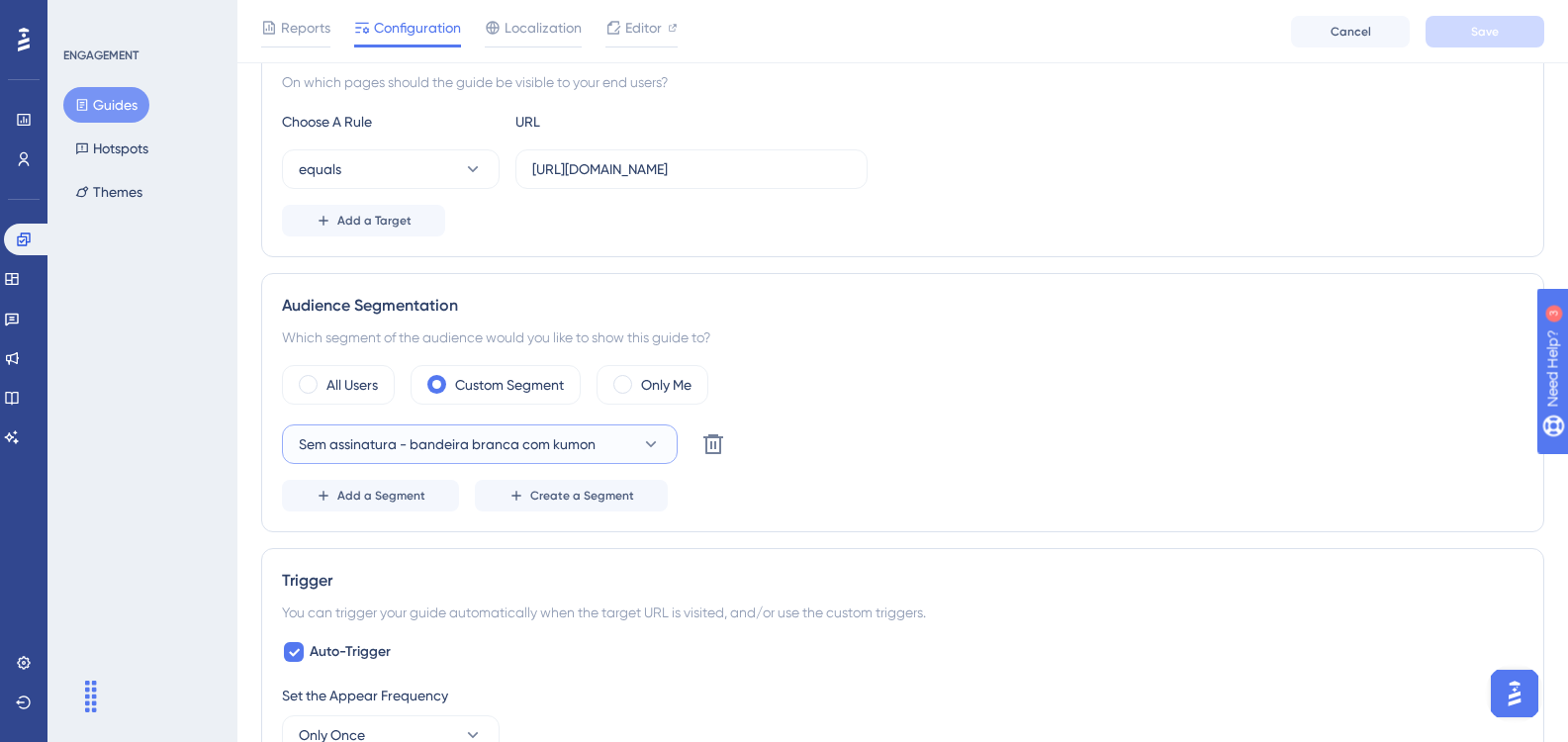 click 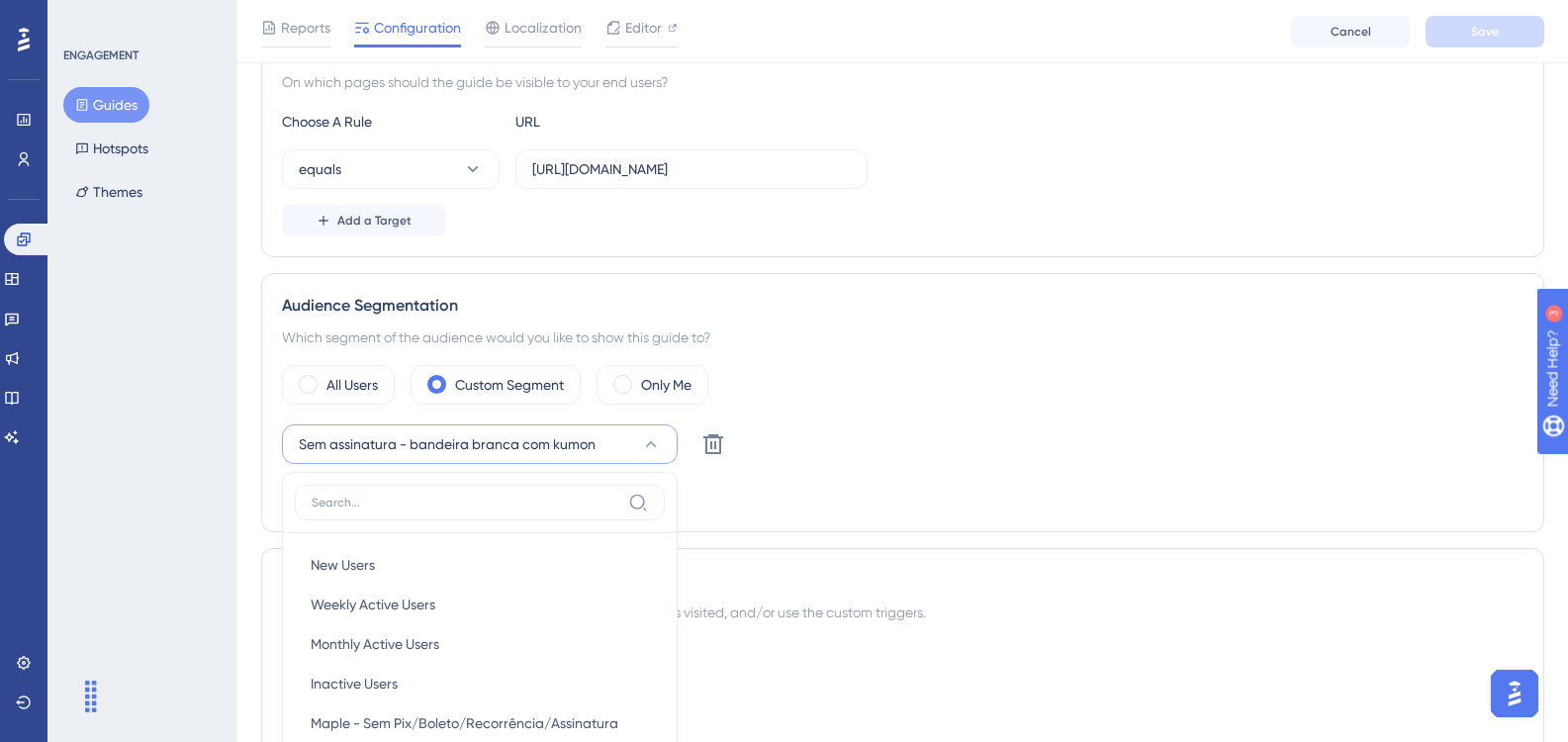 scroll, scrollTop: 780, scrollLeft: 0, axis: vertical 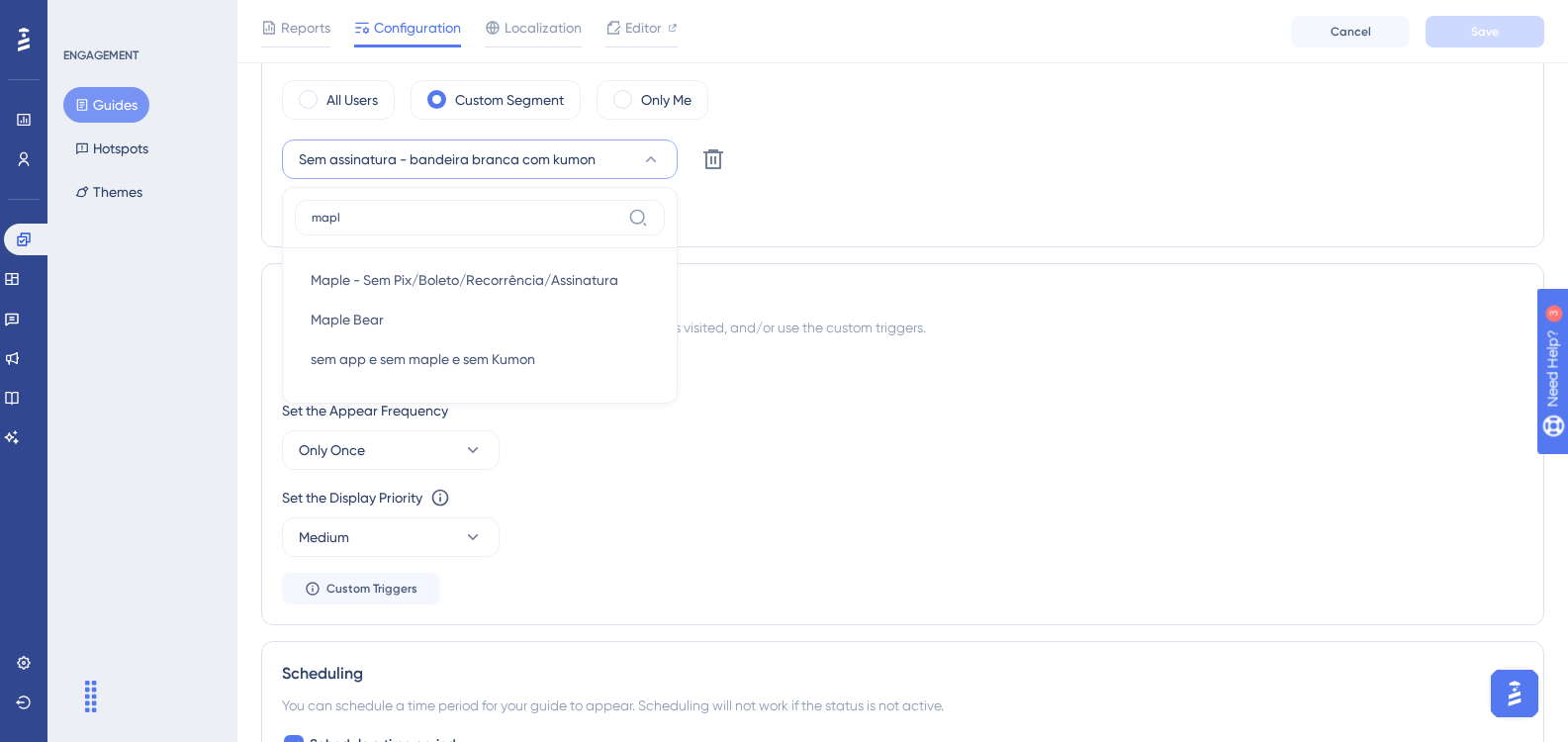 type on "maple" 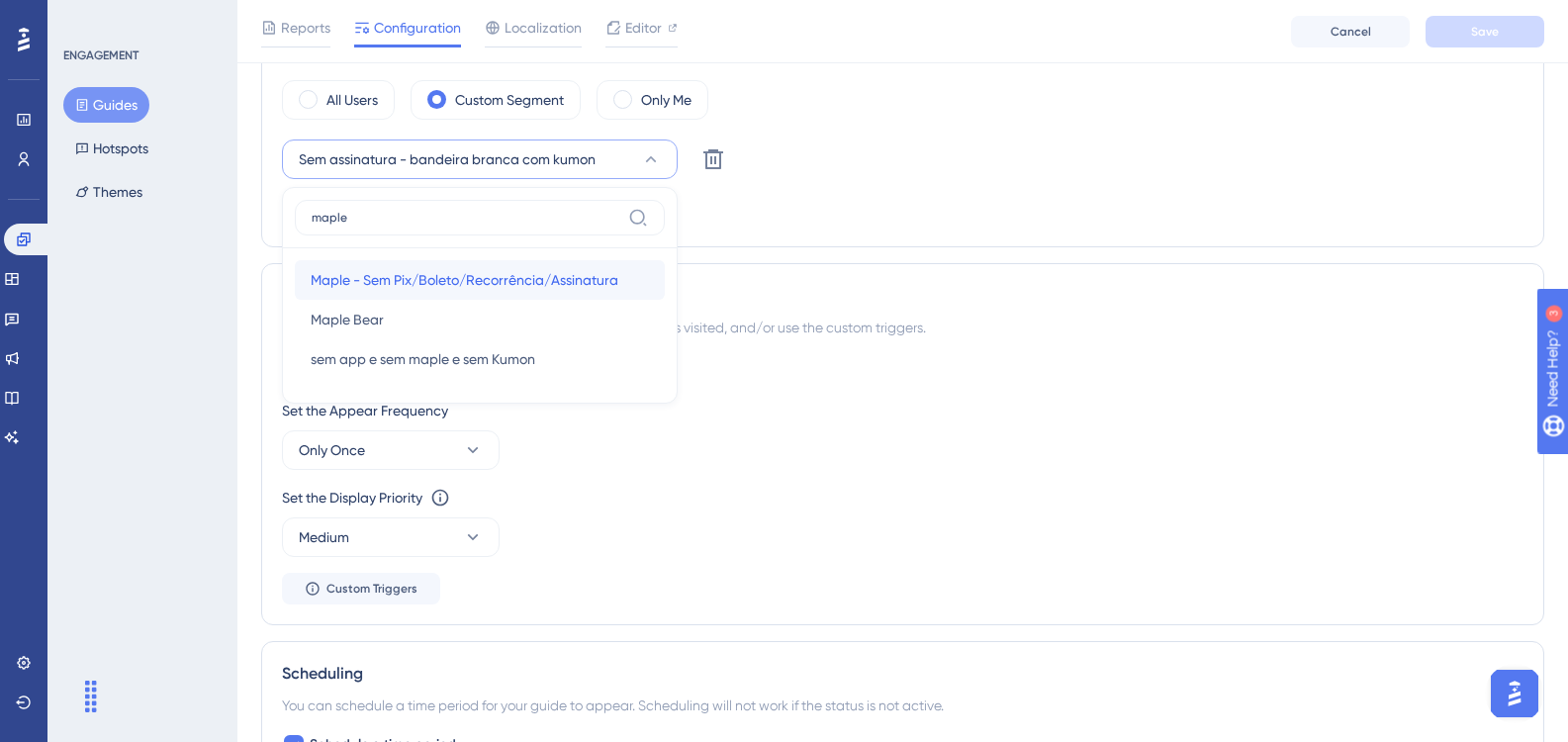 click on "Maple - Sem Pix/Boleto/Recorrência/Assinatura Maple - Sem Pix/Boleto/Recorrência/Assinatura" at bounding box center (480, 280) 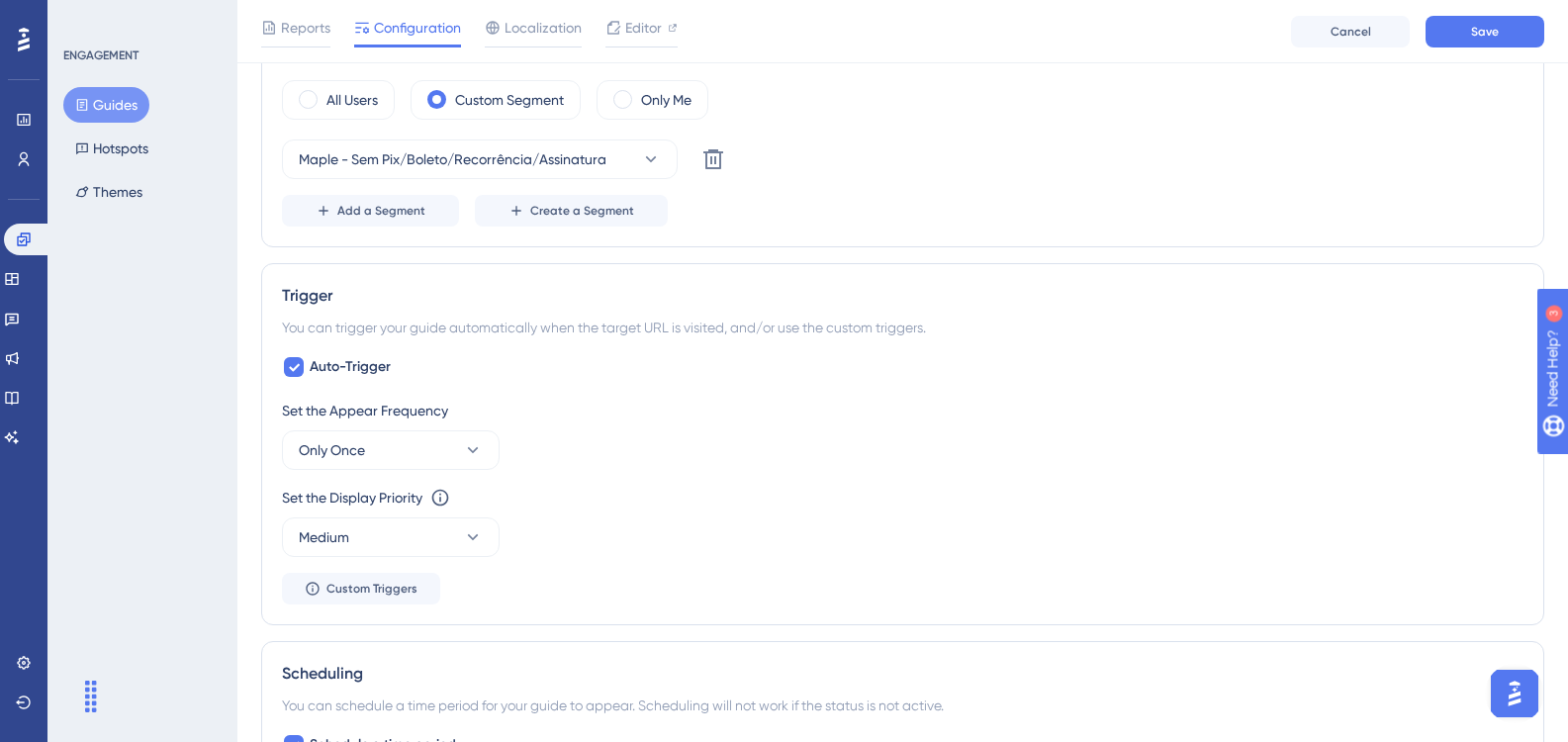 click on "Add a Segment Create a Segment" at bounding box center [902, 211] 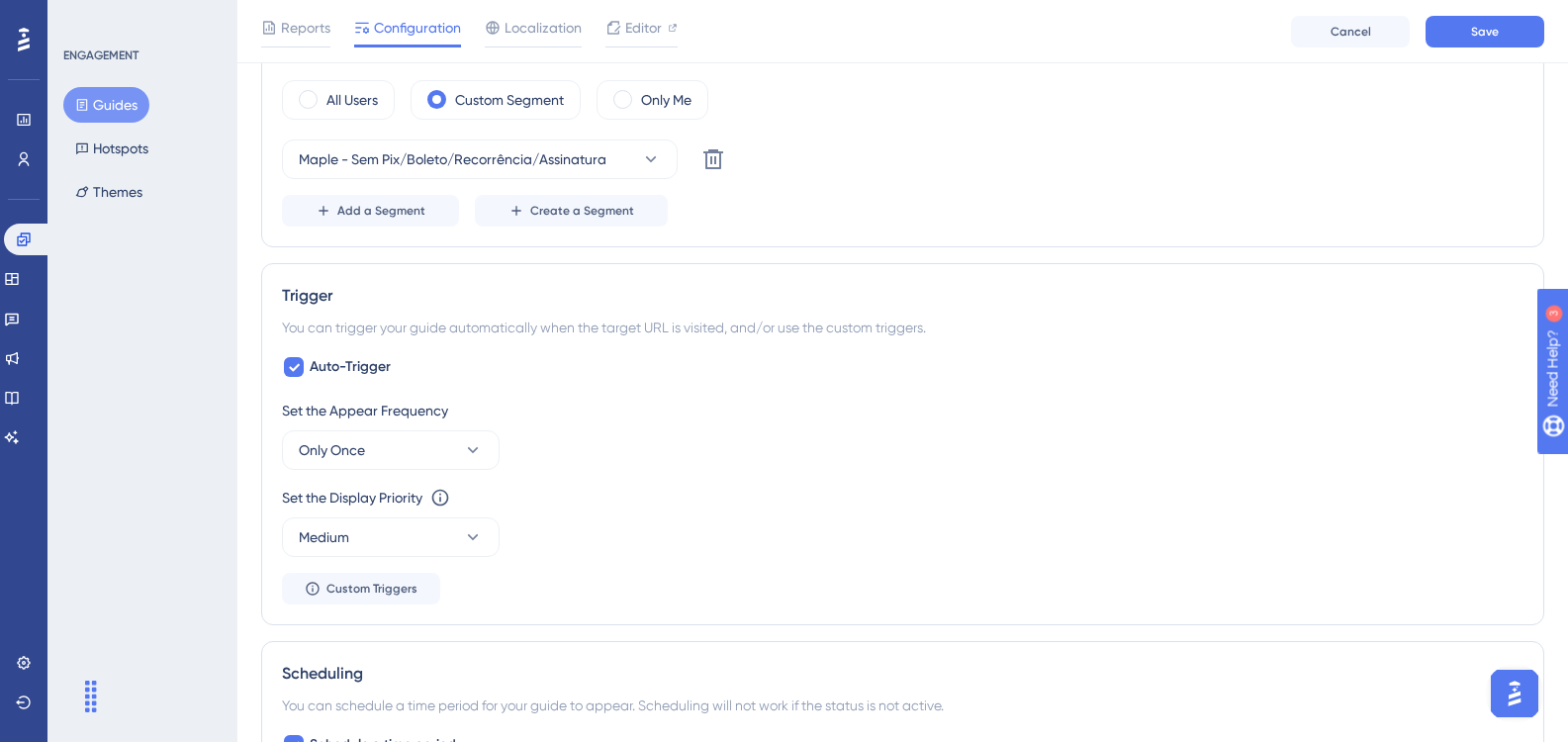 click on "Set the Display Priority This option will set the display priority between
auto-triggered materials in cases of conflicts between multiple materials Medium" at bounding box center [902, 521] 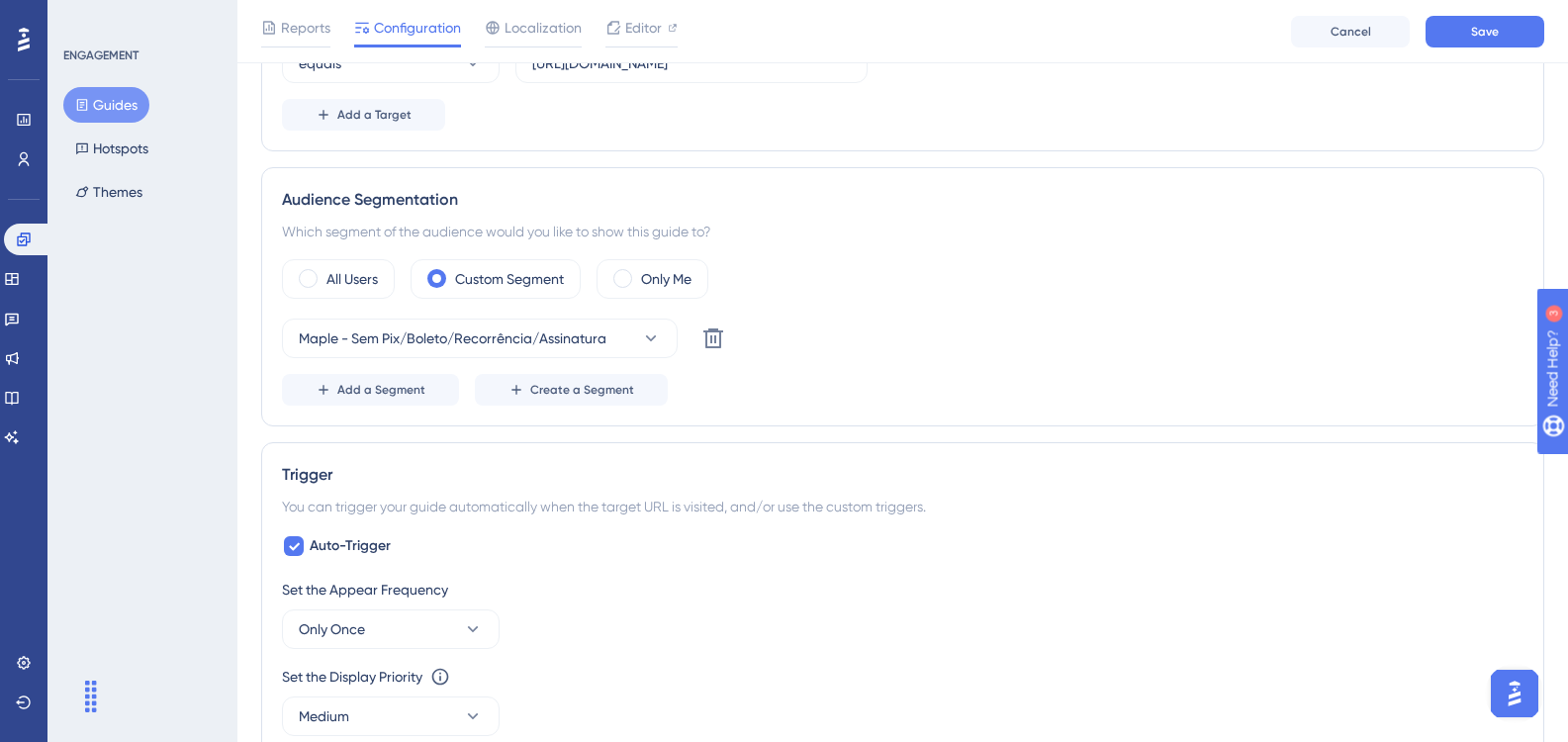 scroll, scrollTop: 582, scrollLeft: 0, axis: vertical 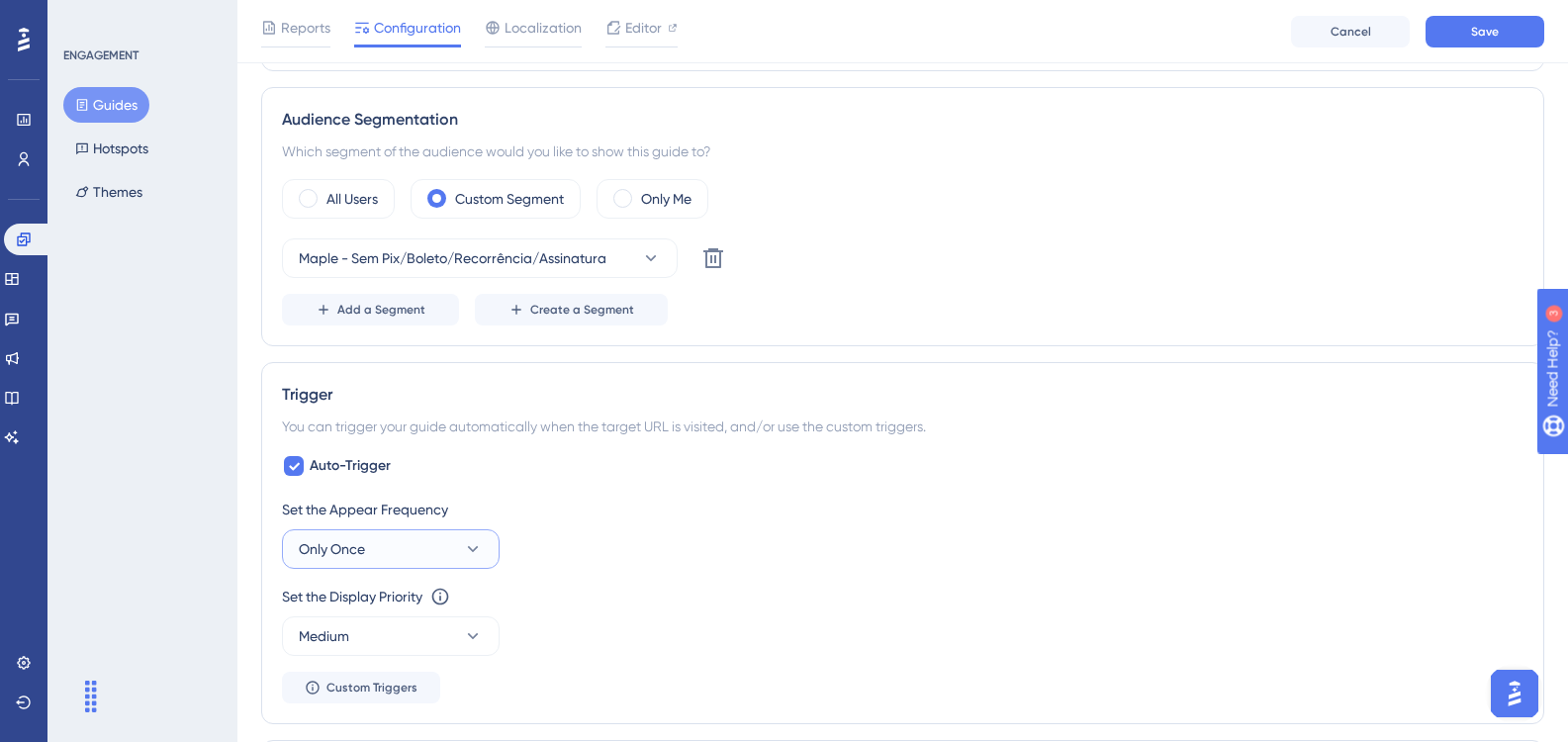 click on "Only Once" at bounding box center [391, 549] 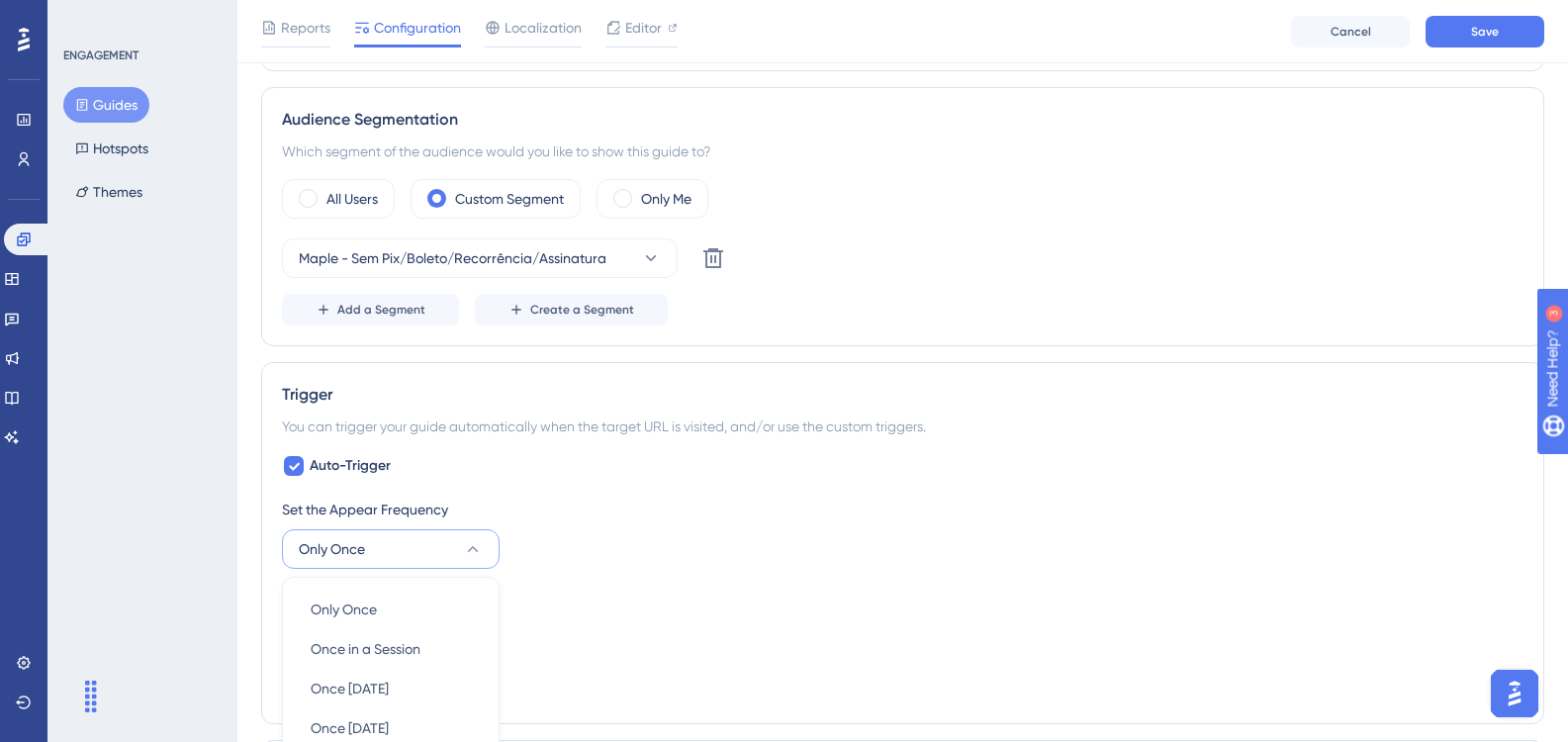 scroll, scrollTop: 1038, scrollLeft: 0, axis: vertical 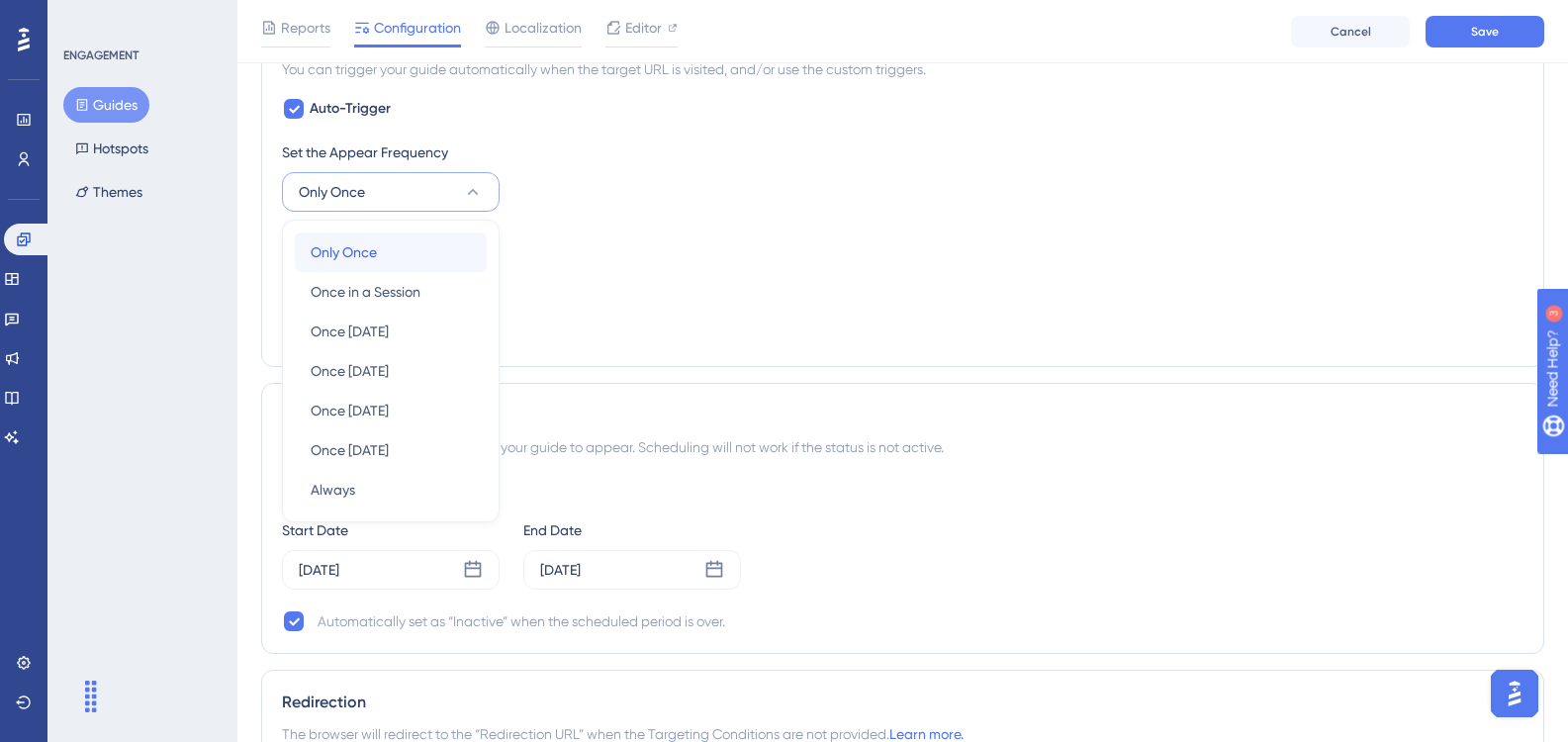 click on "Only Once Only Once" at bounding box center [391, 252] 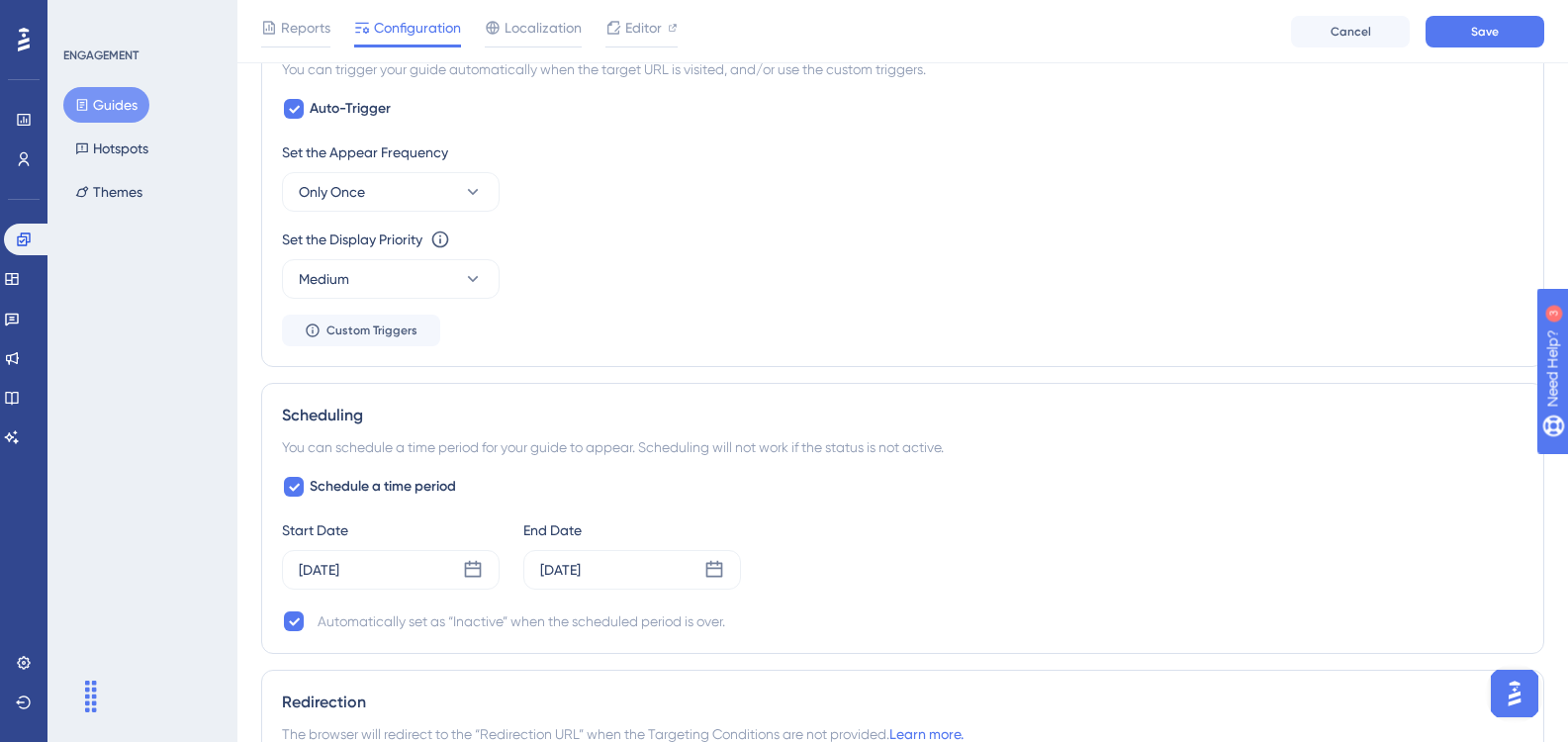click on "Set the Display Priority This option will set the display priority between
auto-triggered materials in cases of conflicts between multiple materials Medium" at bounding box center [902, 263] 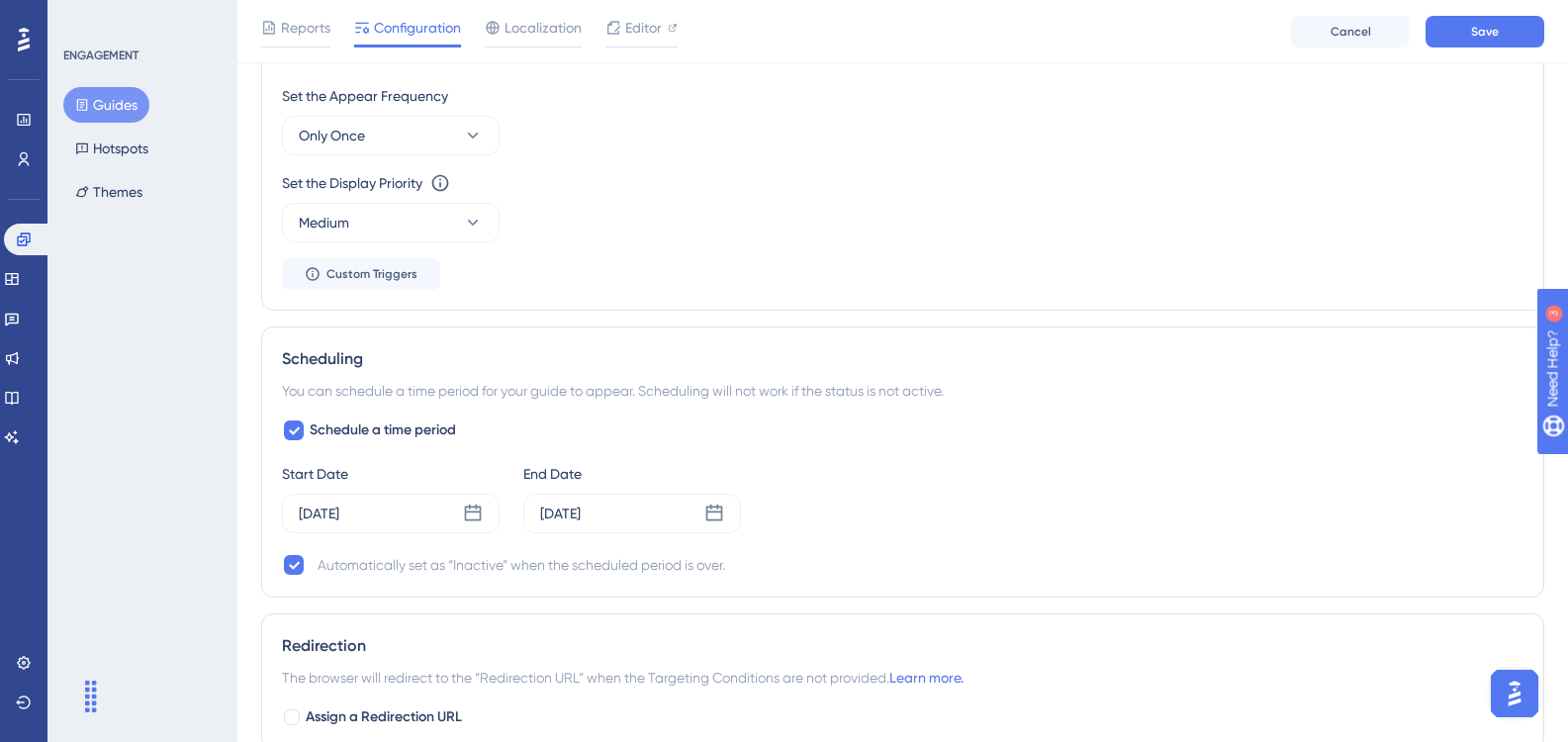scroll, scrollTop: 1187, scrollLeft: 0, axis: vertical 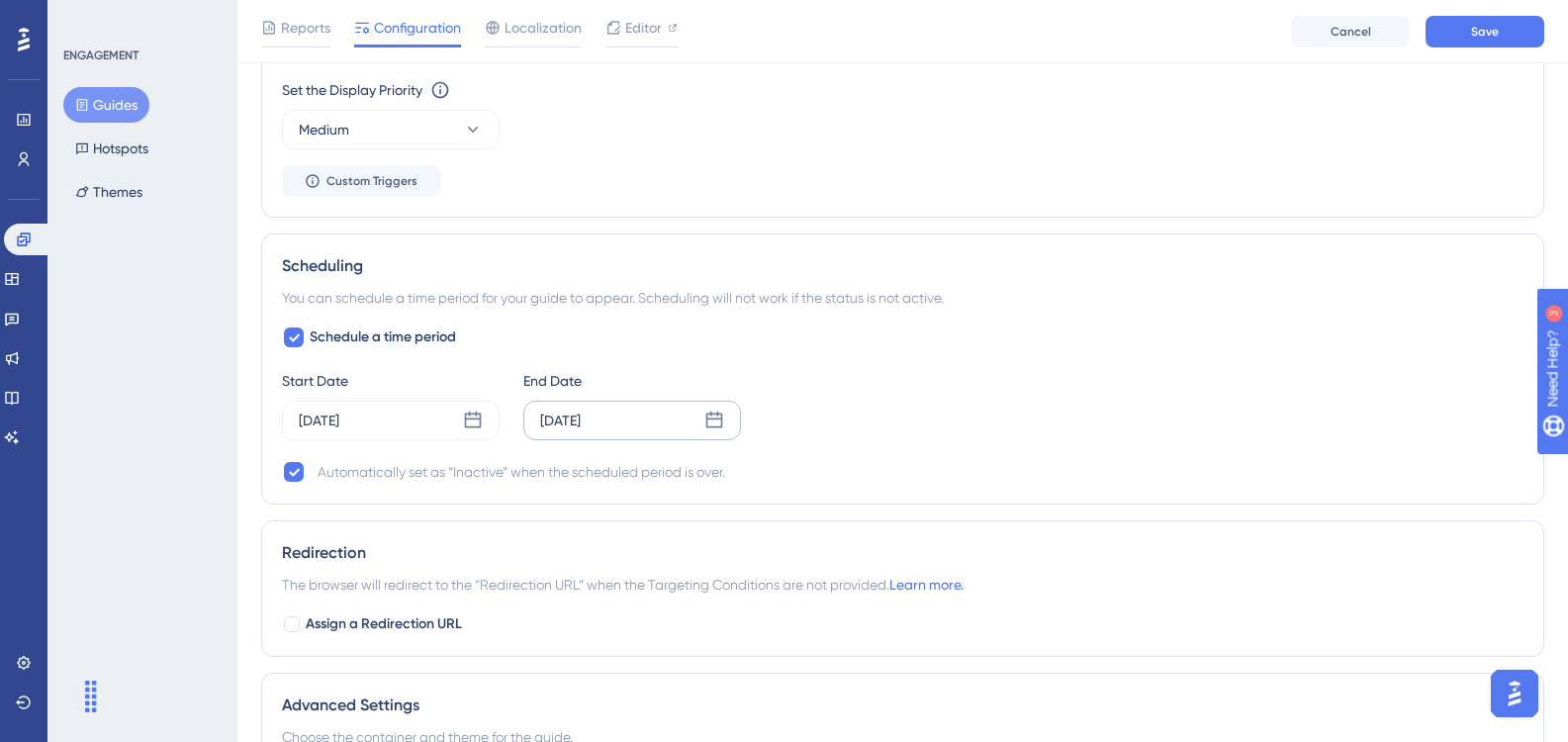 click 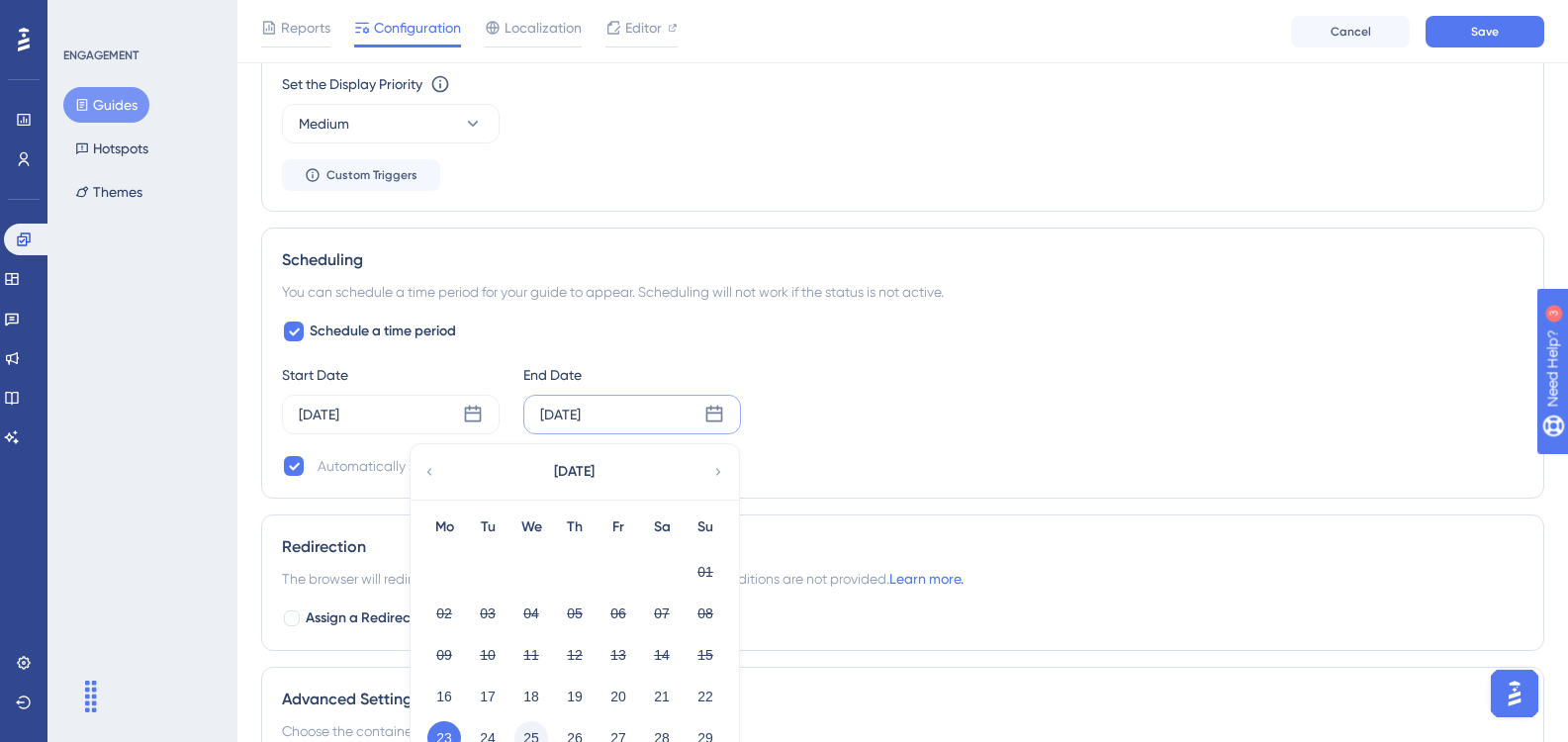 scroll, scrollTop: 1286, scrollLeft: 0, axis: vertical 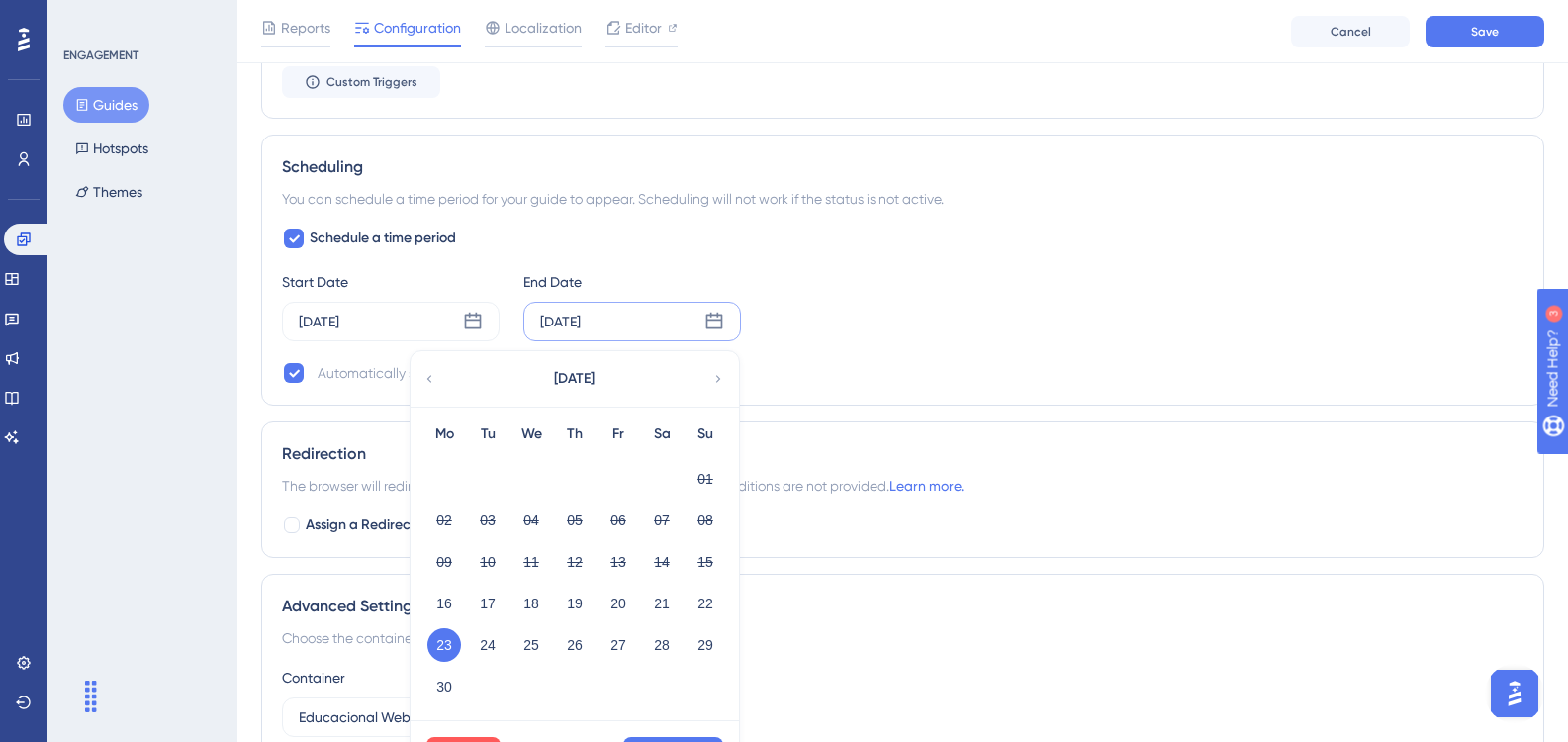 click 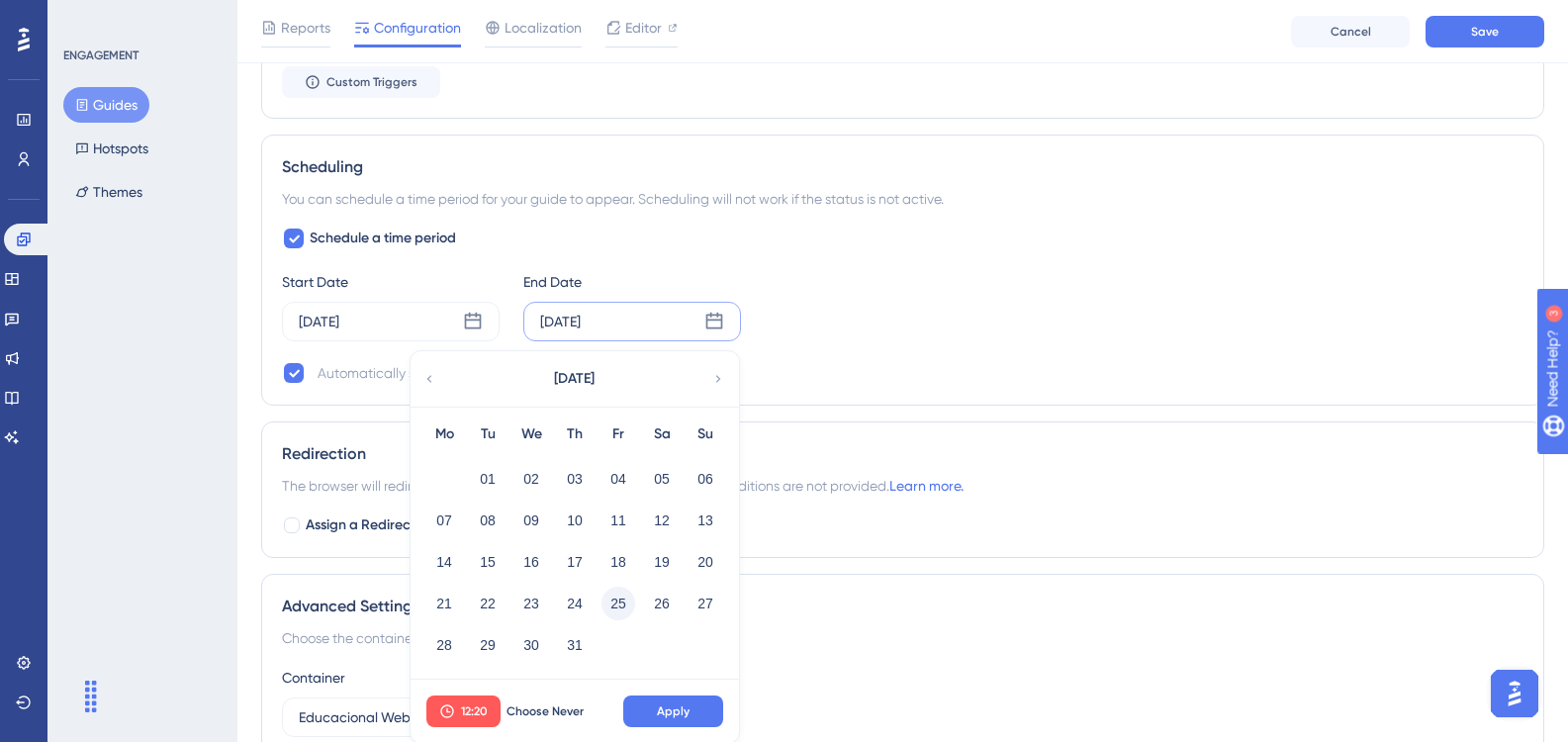 click on "25" at bounding box center (618, 603) 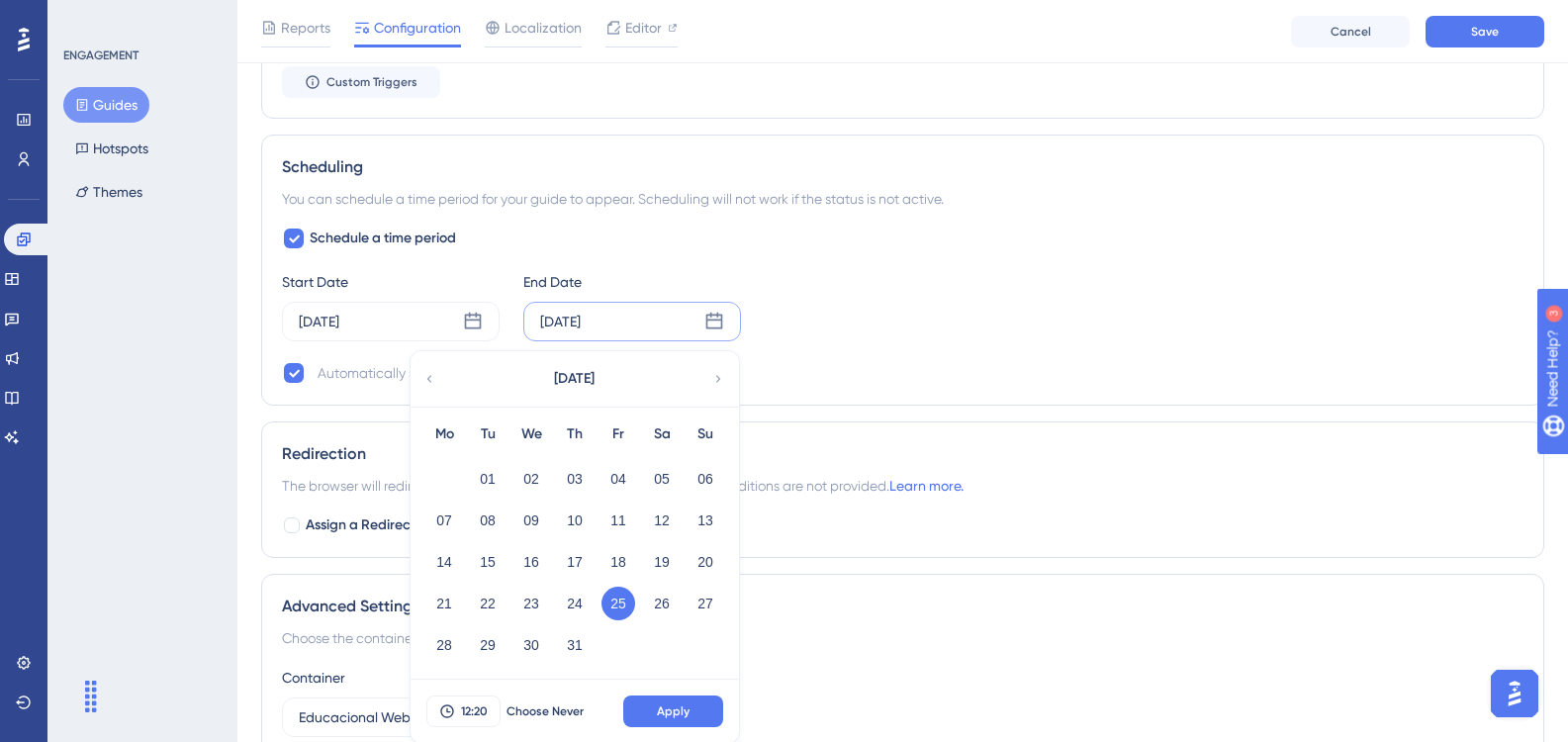 click on "12:20 Choose Never Apply" at bounding box center [575, 711] 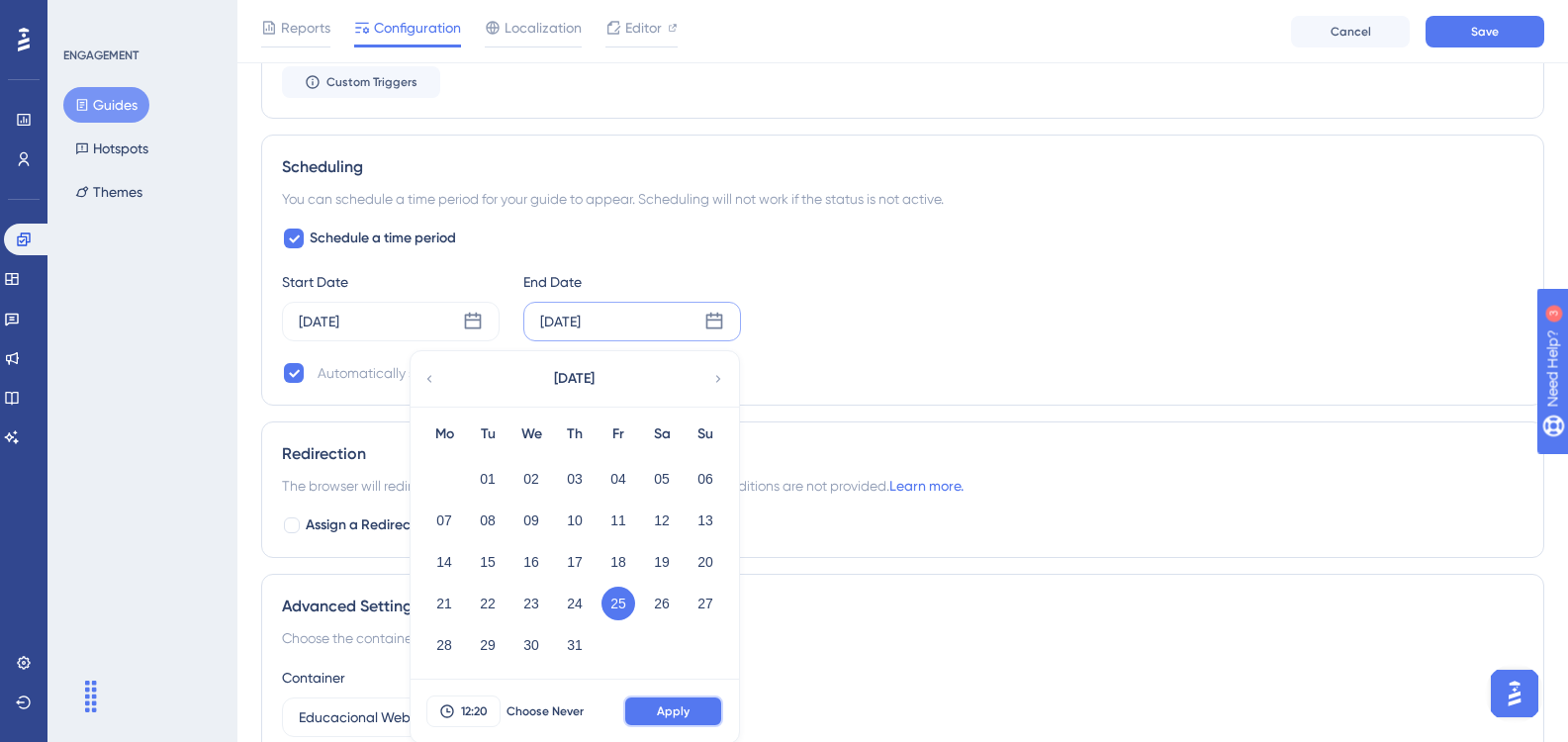 click on "Apply" at bounding box center (673, 711) 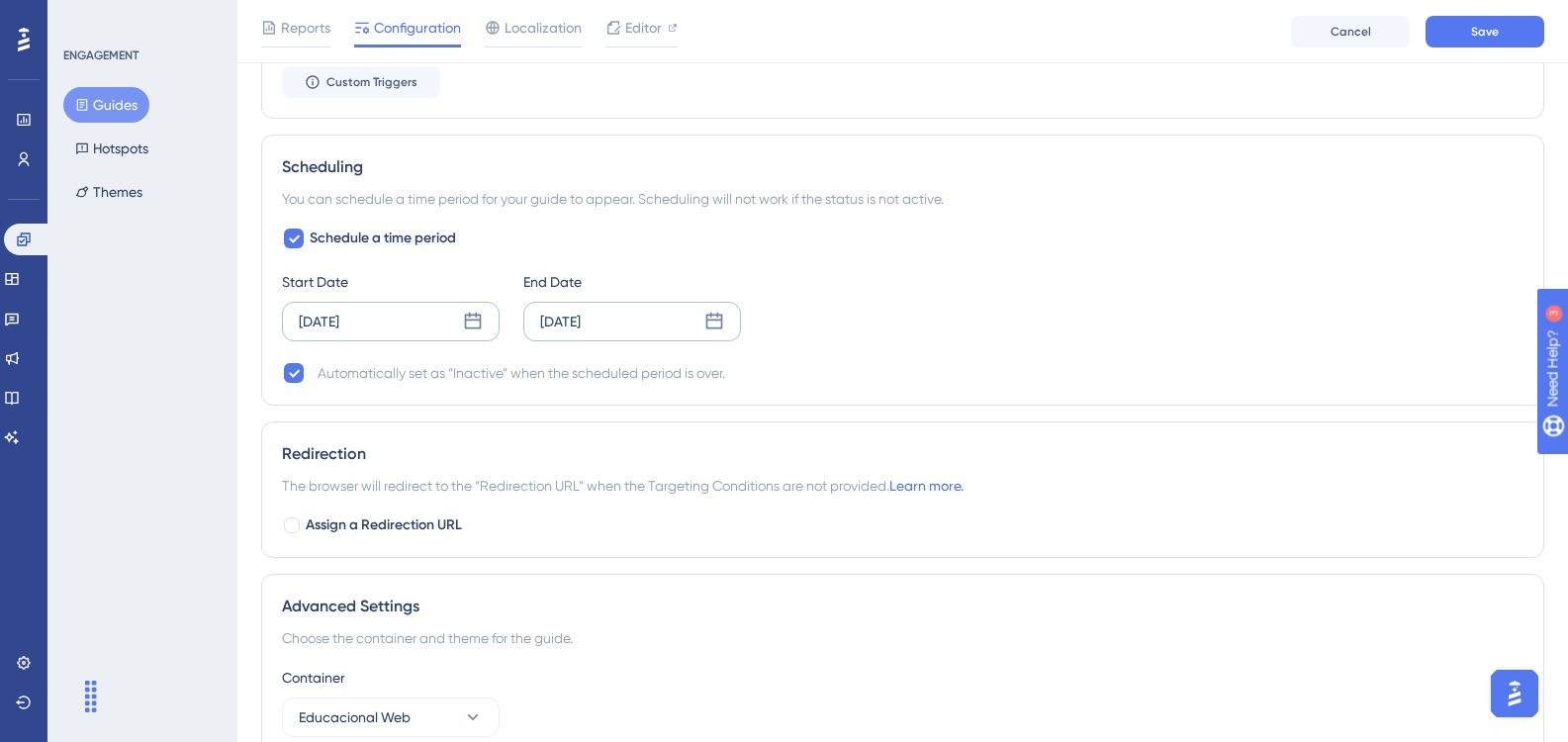 click 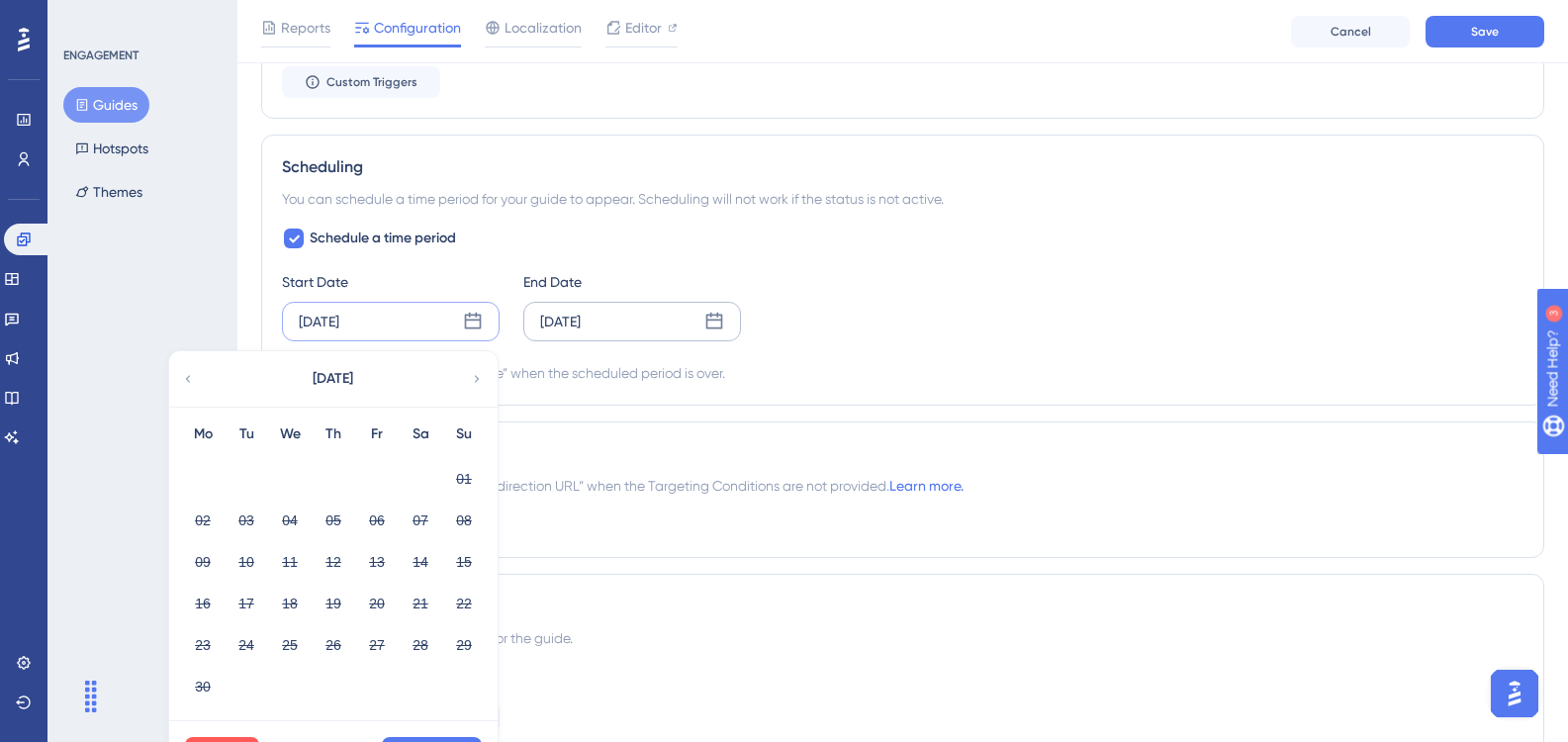 click on "June 2025" at bounding box center [332, 379] 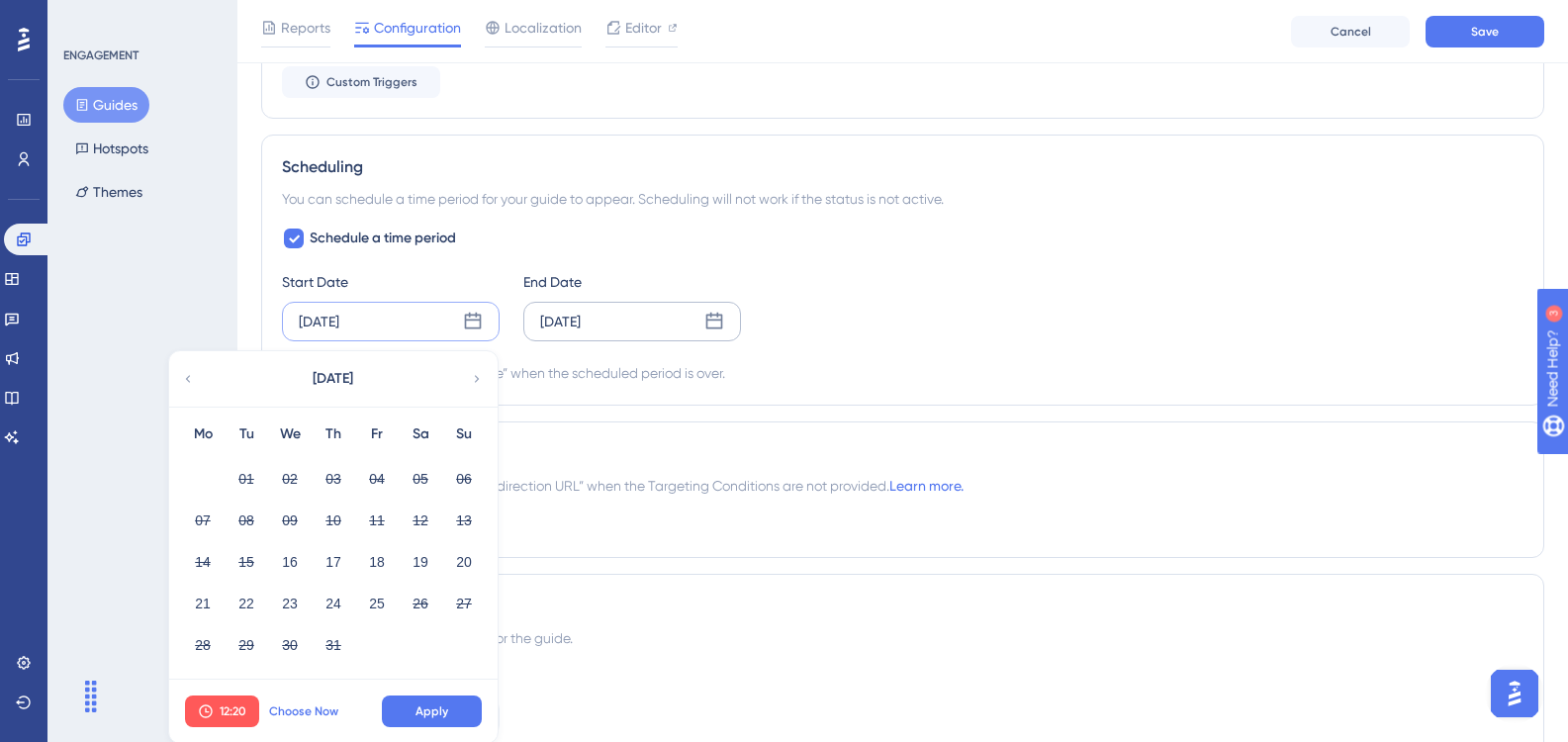 click on "Choose Now" at bounding box center [304, 711] 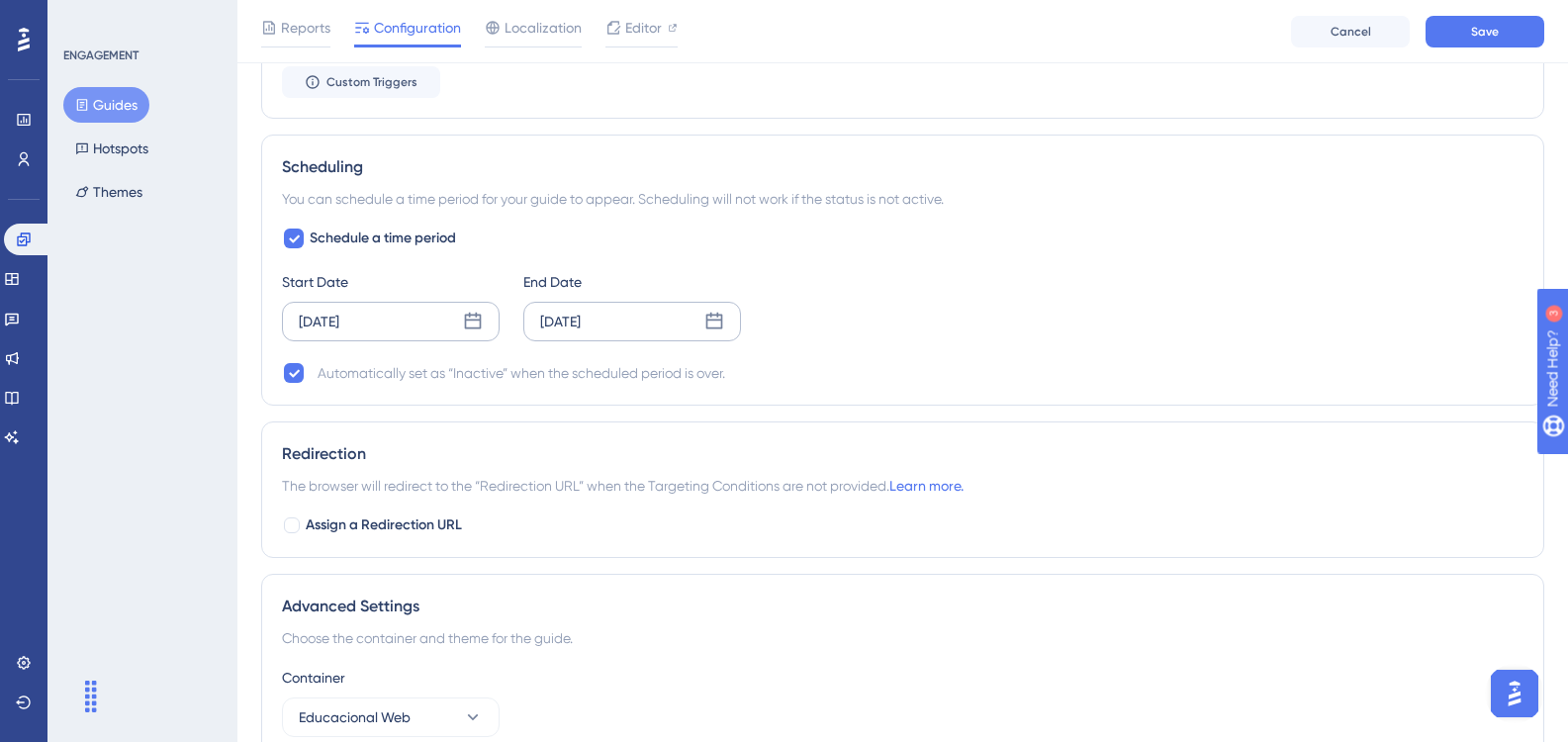 click on "Schedule a time period Start Date Jul 16 2025 End Date Jul 25 2025 Automatically set as “Inactive” when the scheduled period is over." at bounding box center (902, 306) 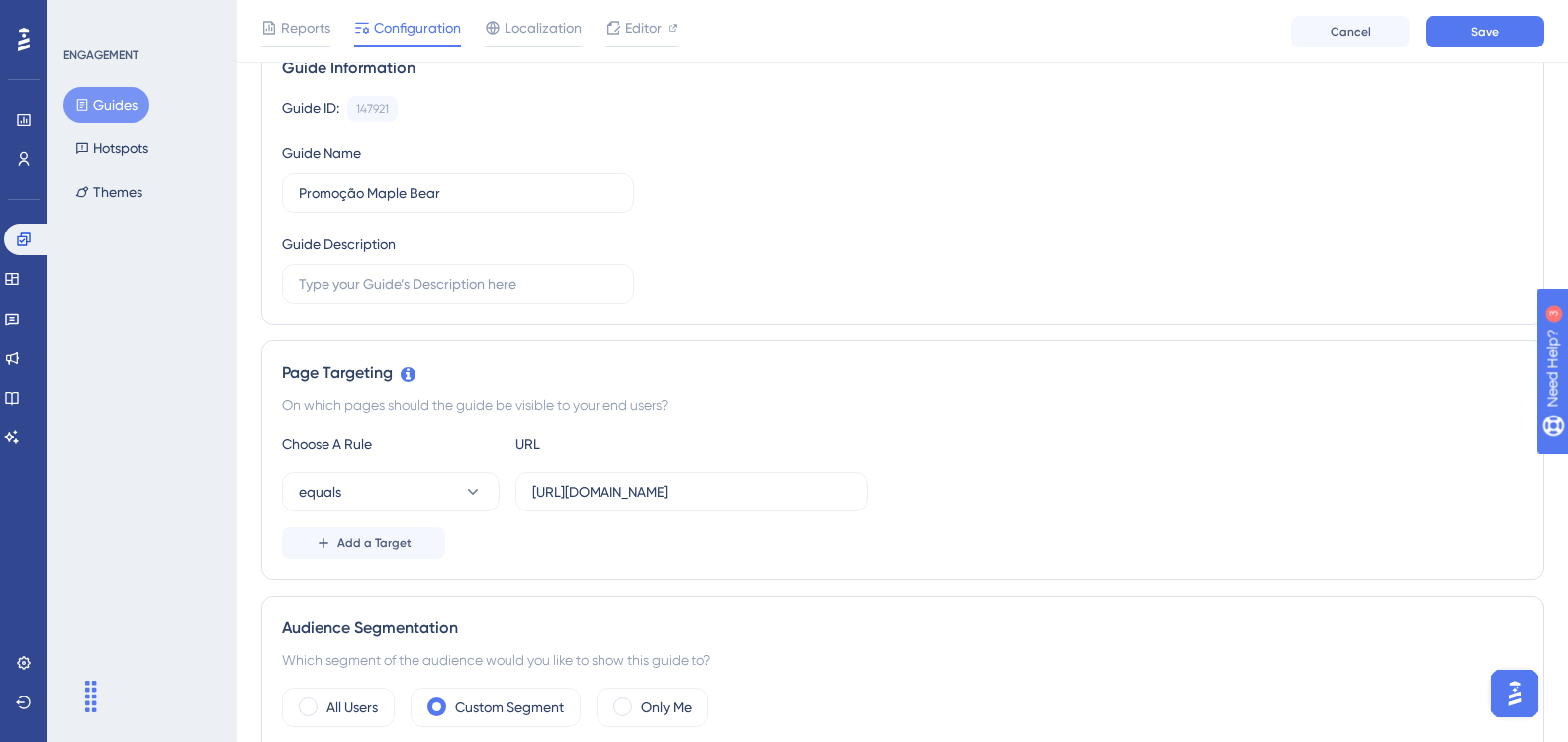 scroll, scrollTop: 0, scrollLeft: 0, axis: both 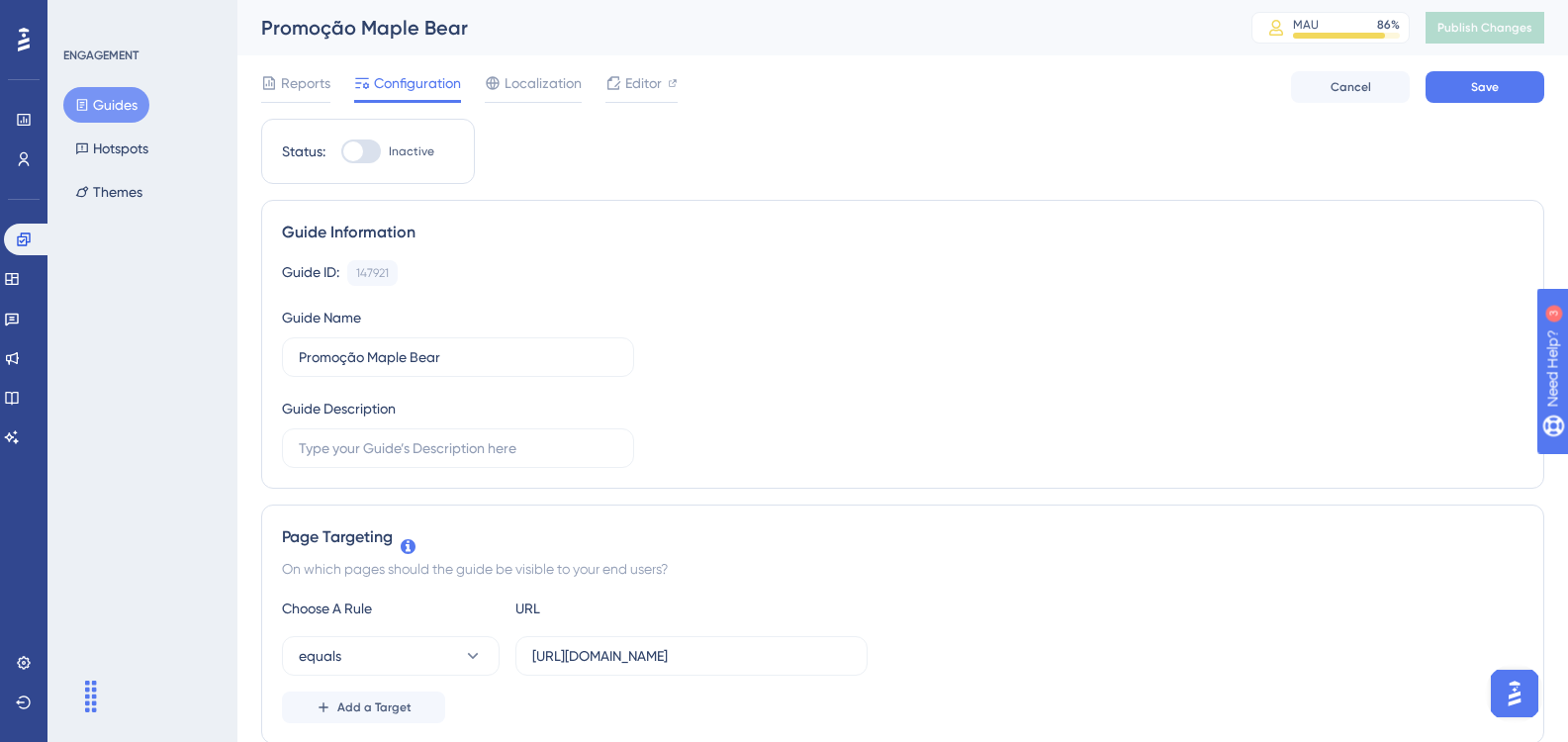 drag, startPoint x: 369, startPoint y: 154, endPoint x: 421, endPoint y: 154, distance: 52 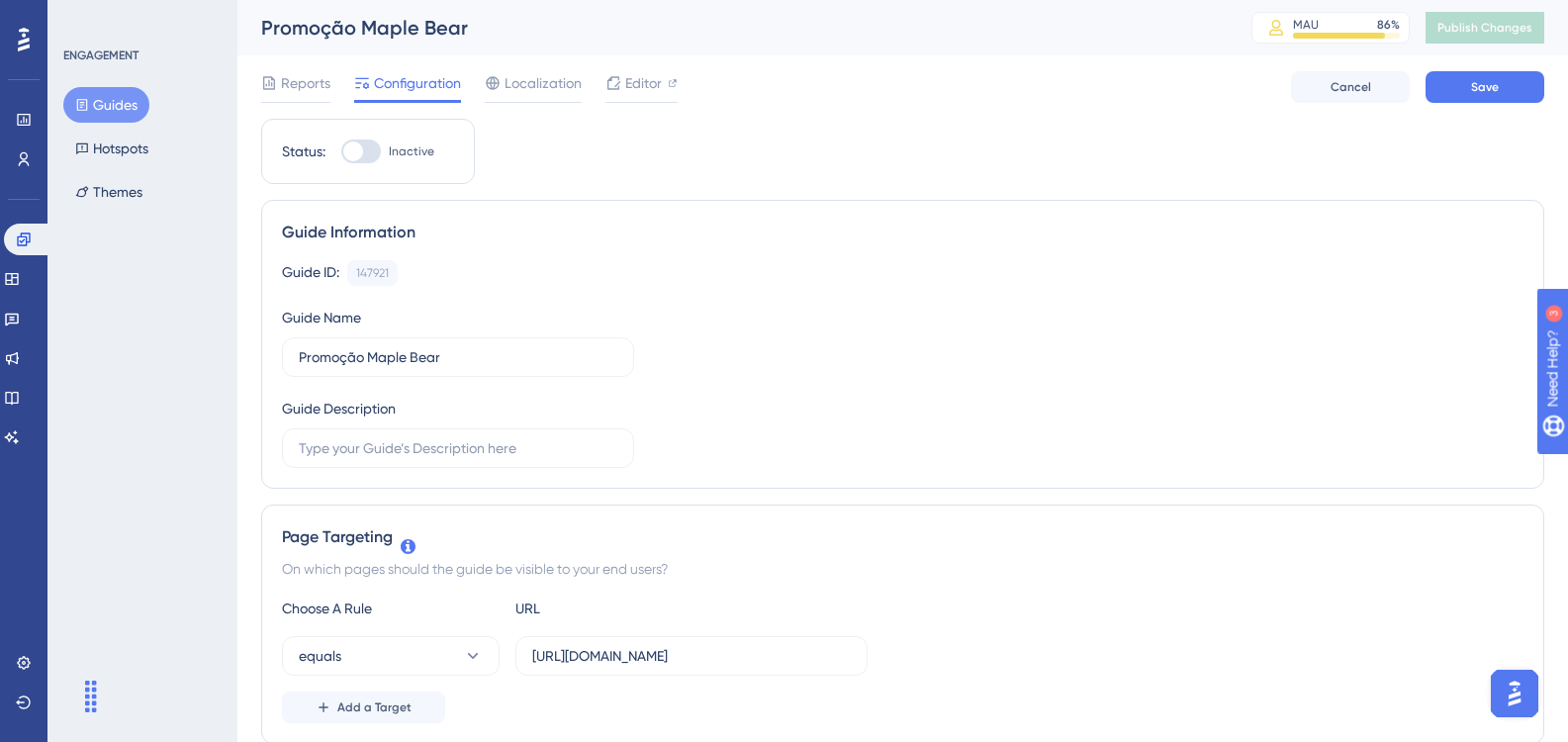 checkbox on "true" 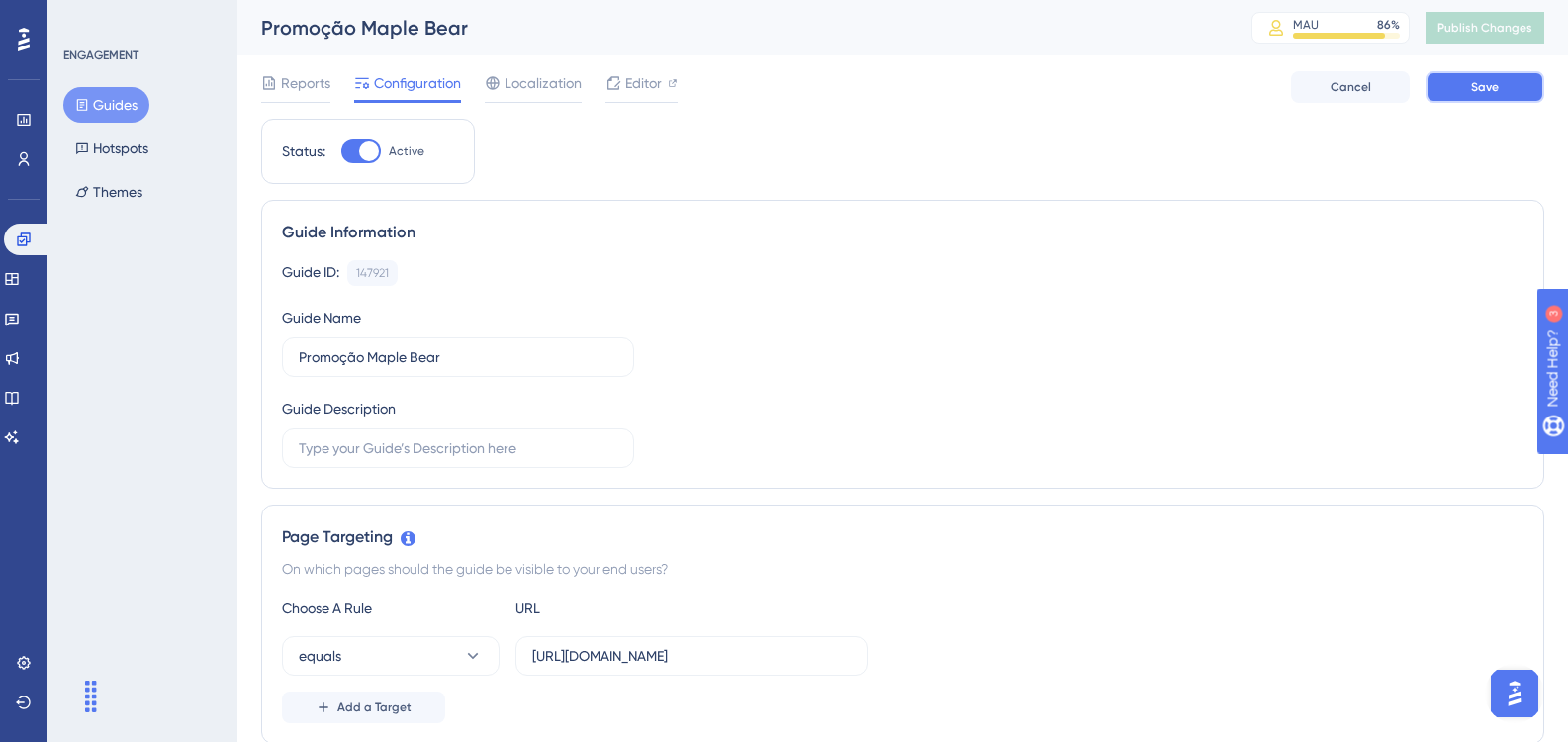 click on "Save" at bounding box center [1485, 87] 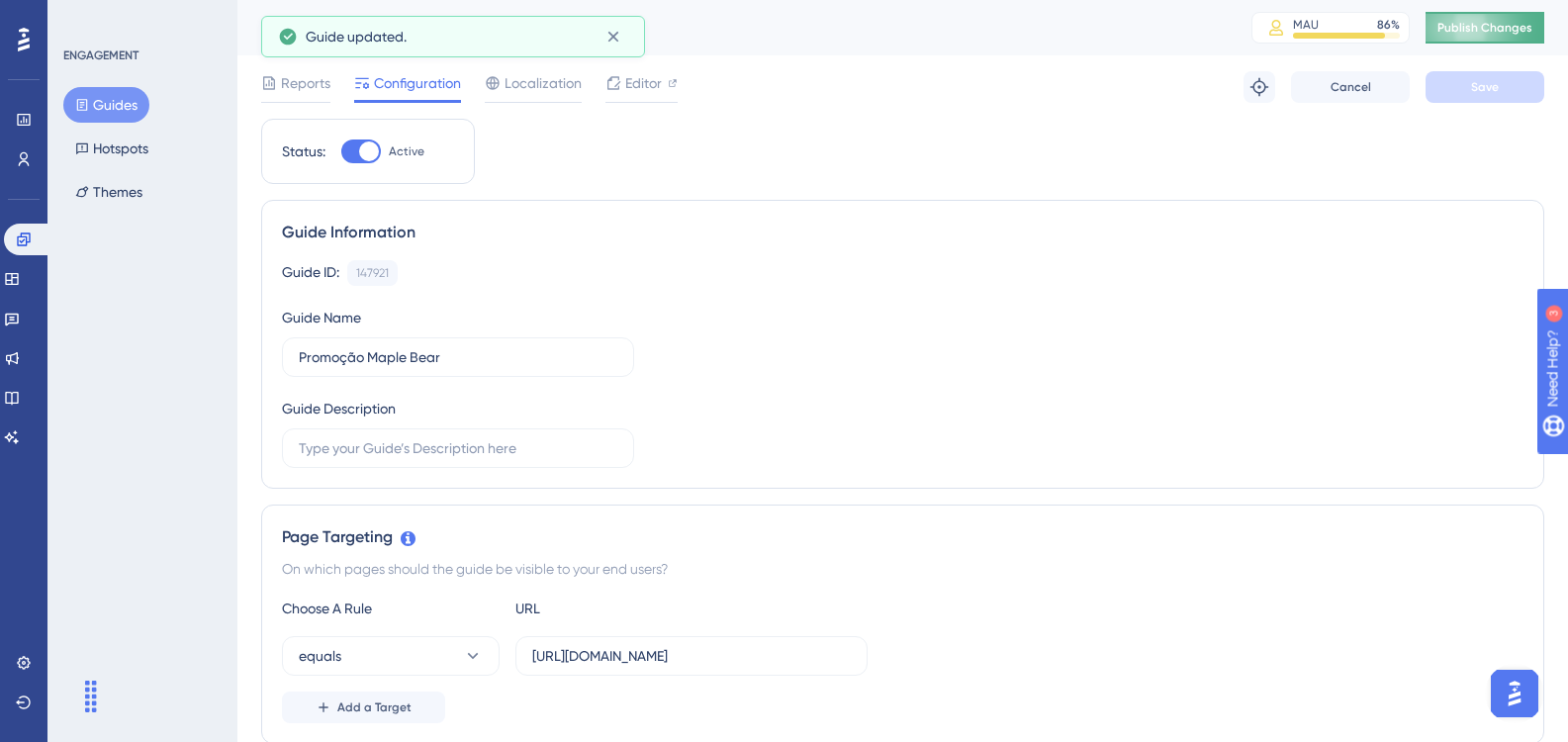 click on "Publish Changes" at bounding box center [1485, 28] 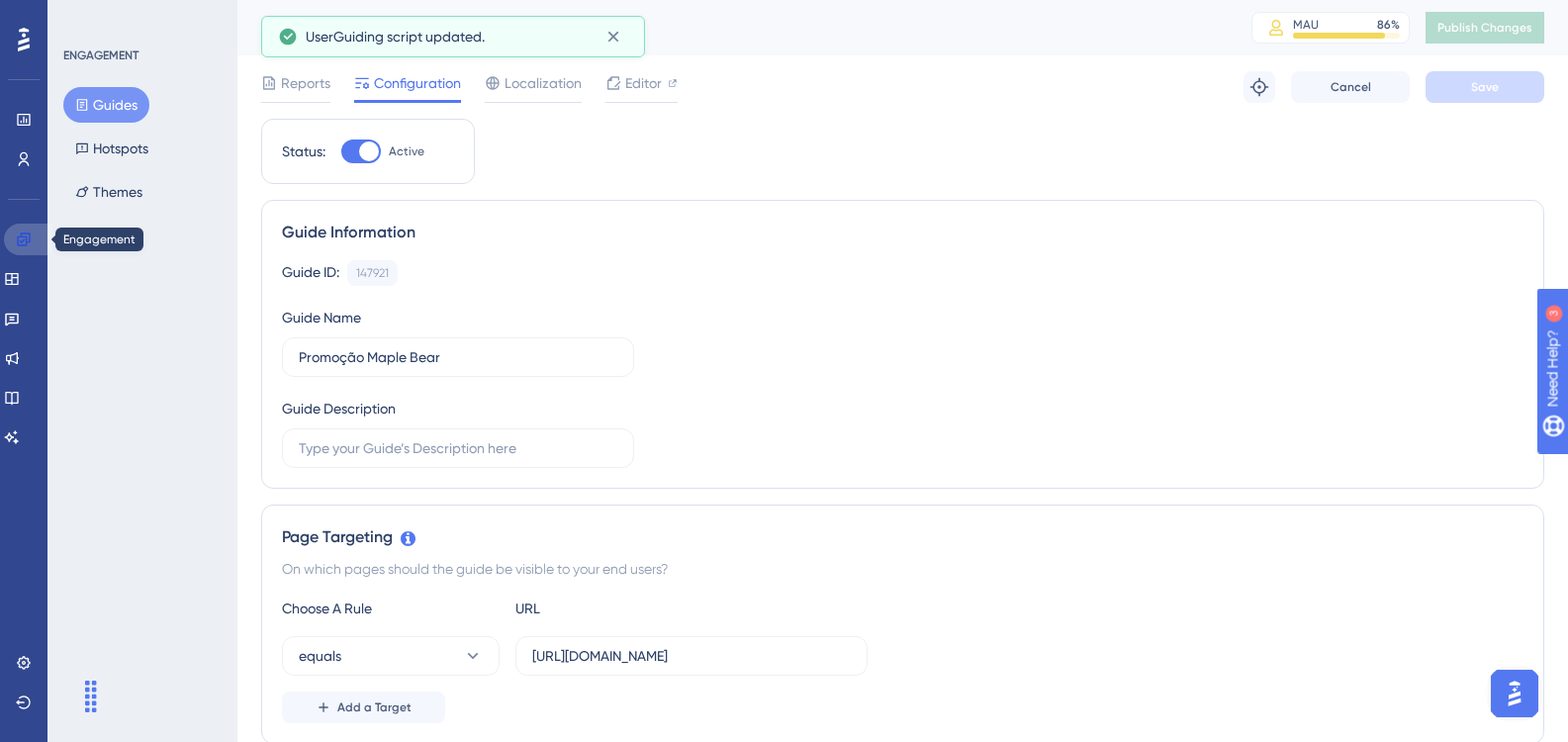 click at bounding box center (28, 239) 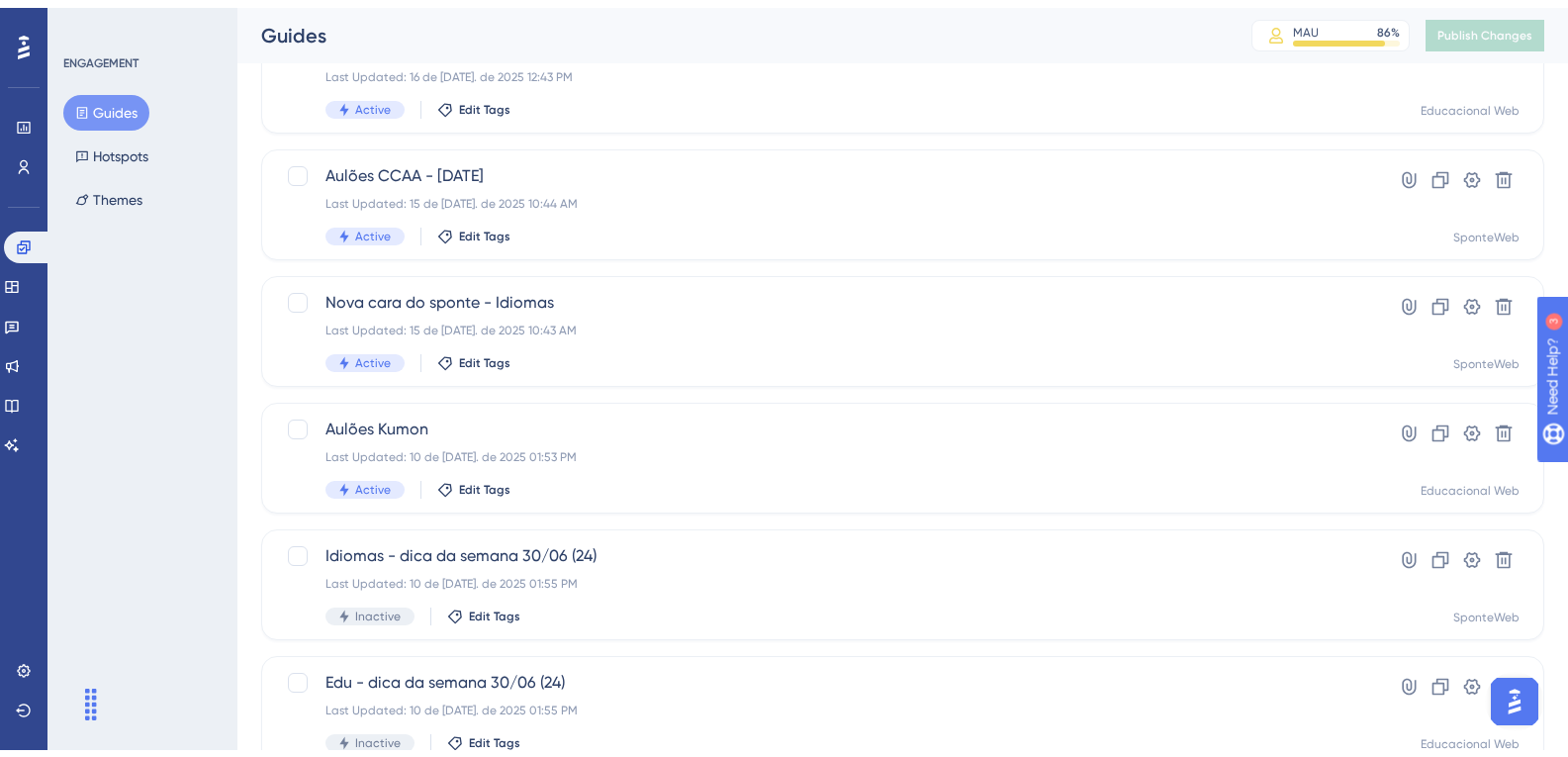 scroll, scrollTop: 297, scrollLeft: 0, axis: vertical 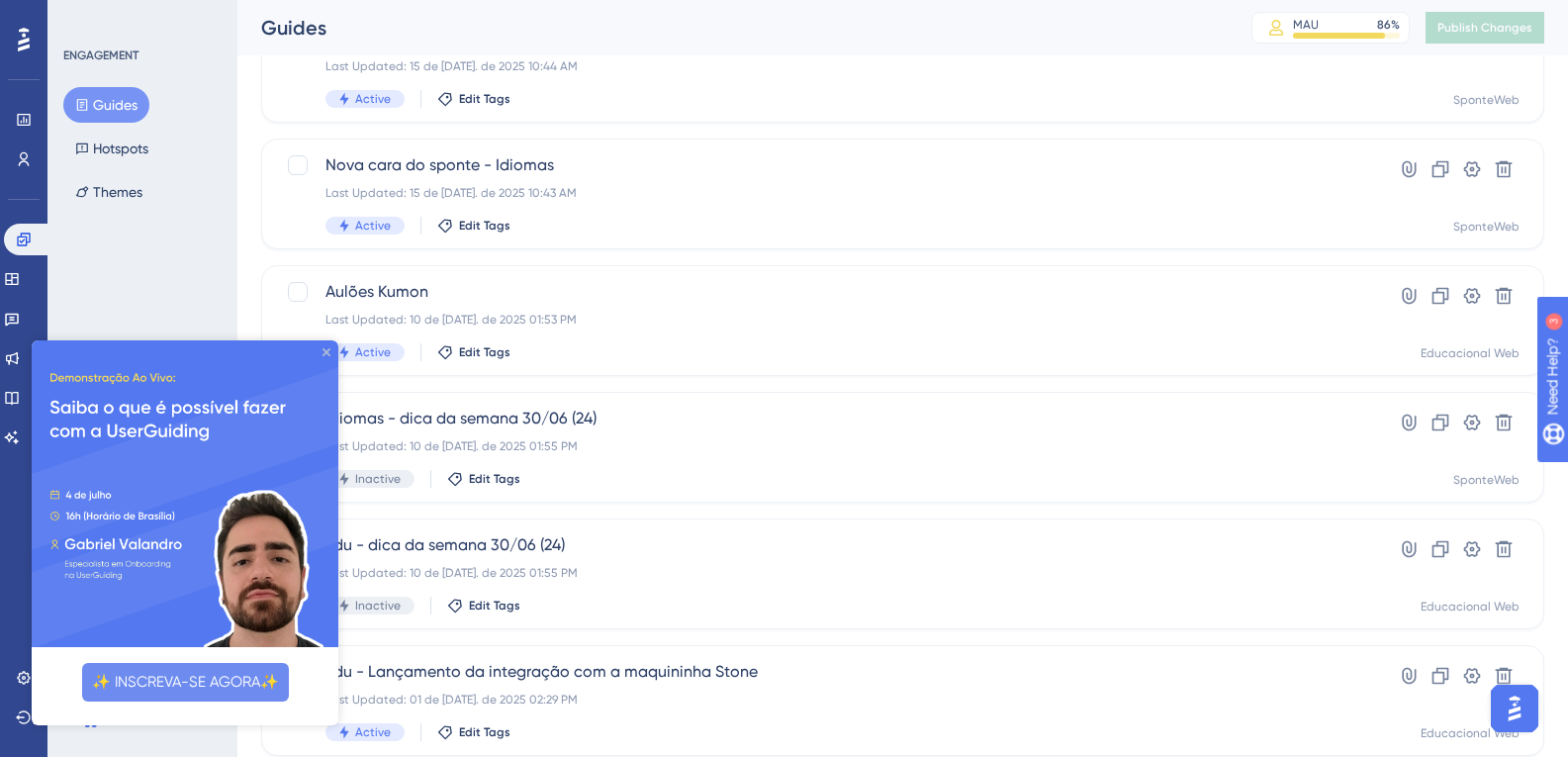 click 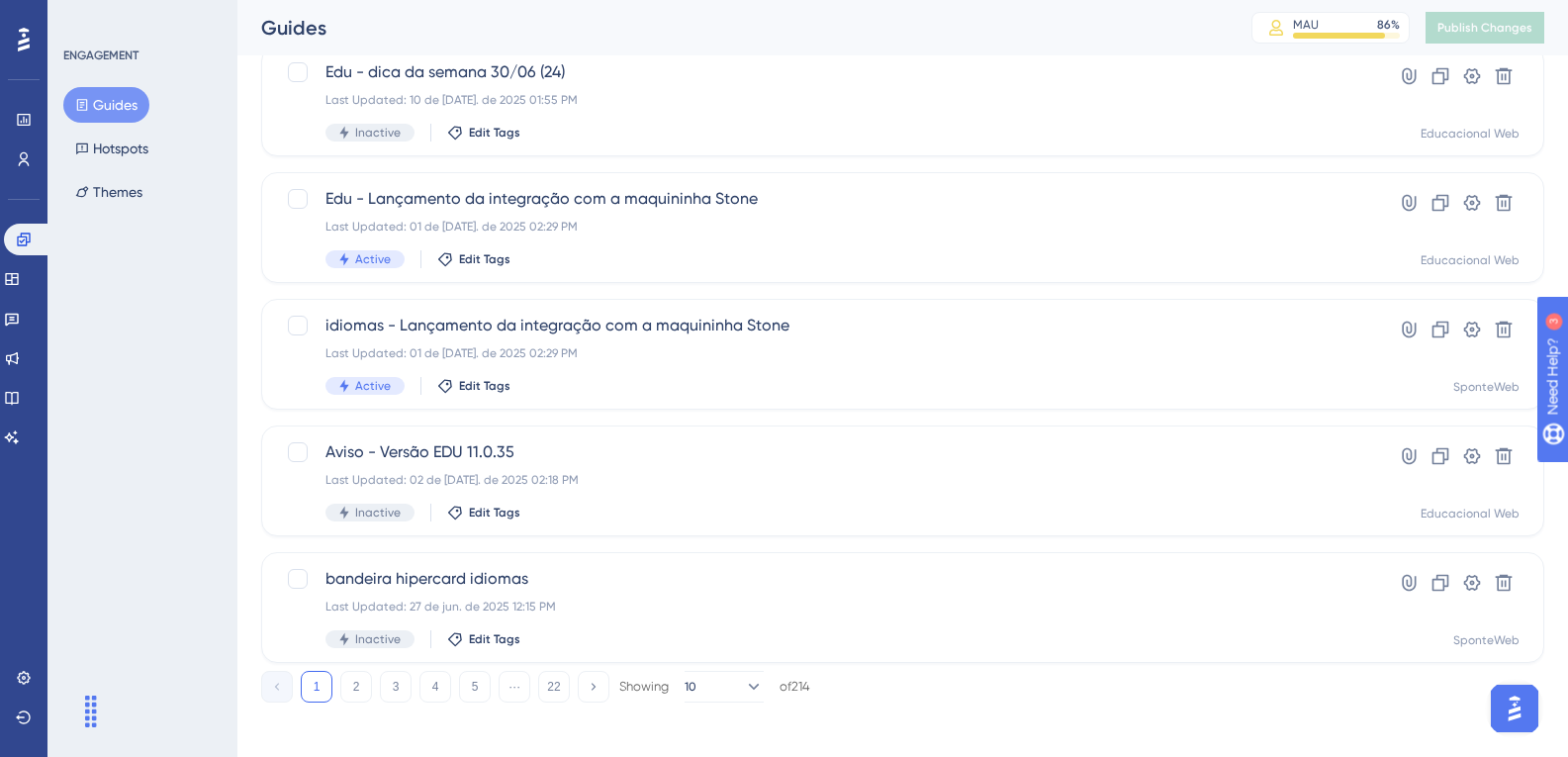 scroll, scrollTop: 779, scrollLeft: 0, axis: vertical 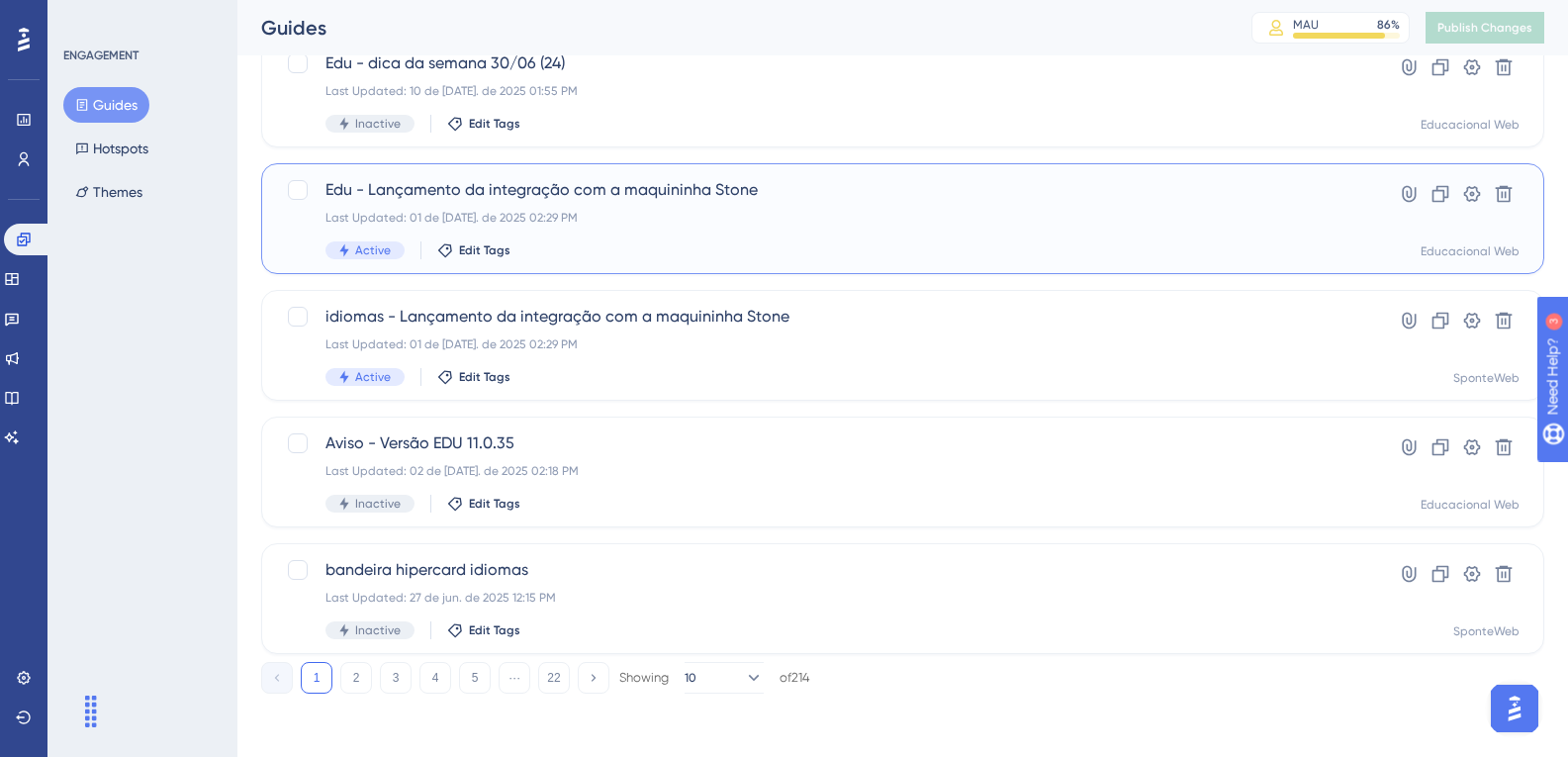 click on "Edu - Lançamento da integração com a maquininha Stone Last Updated: 01 de jul. de 2025 02:29 PM Active Edit Tags" at bounding box center [823, 219] 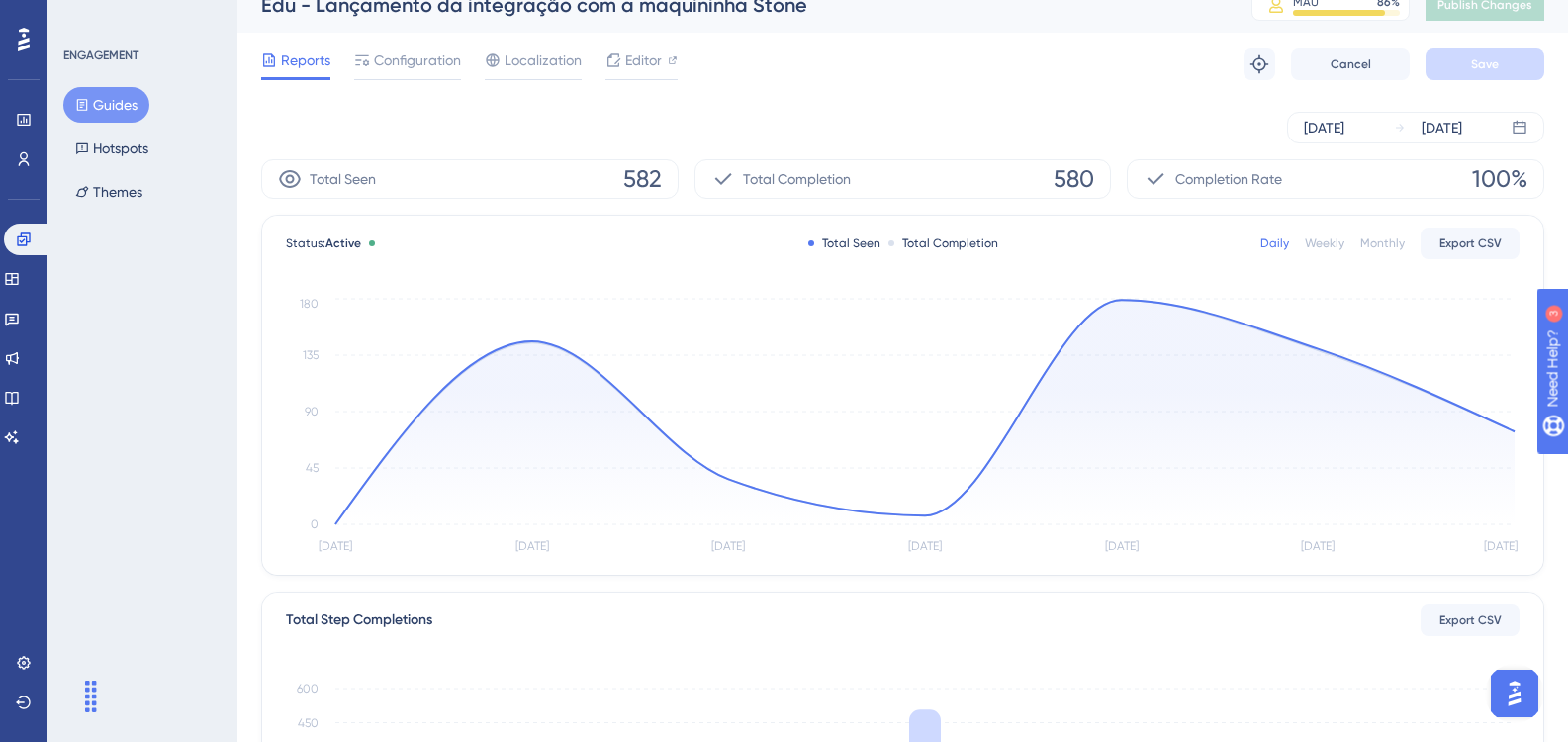 scroll, scrollTop: 0, scrollLeft: 0, axis: both 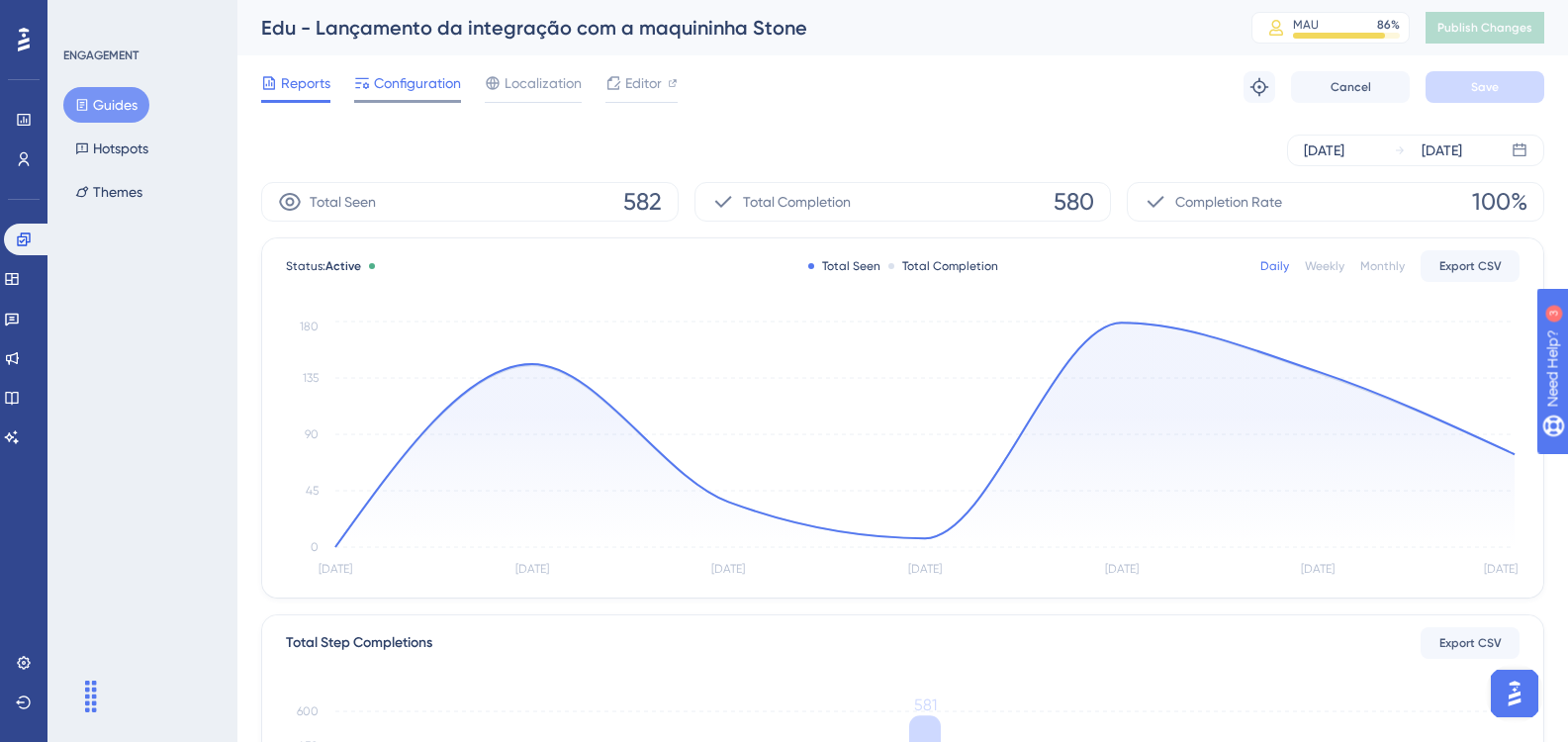 click on "Configuration" at bounding box center [417, 83] 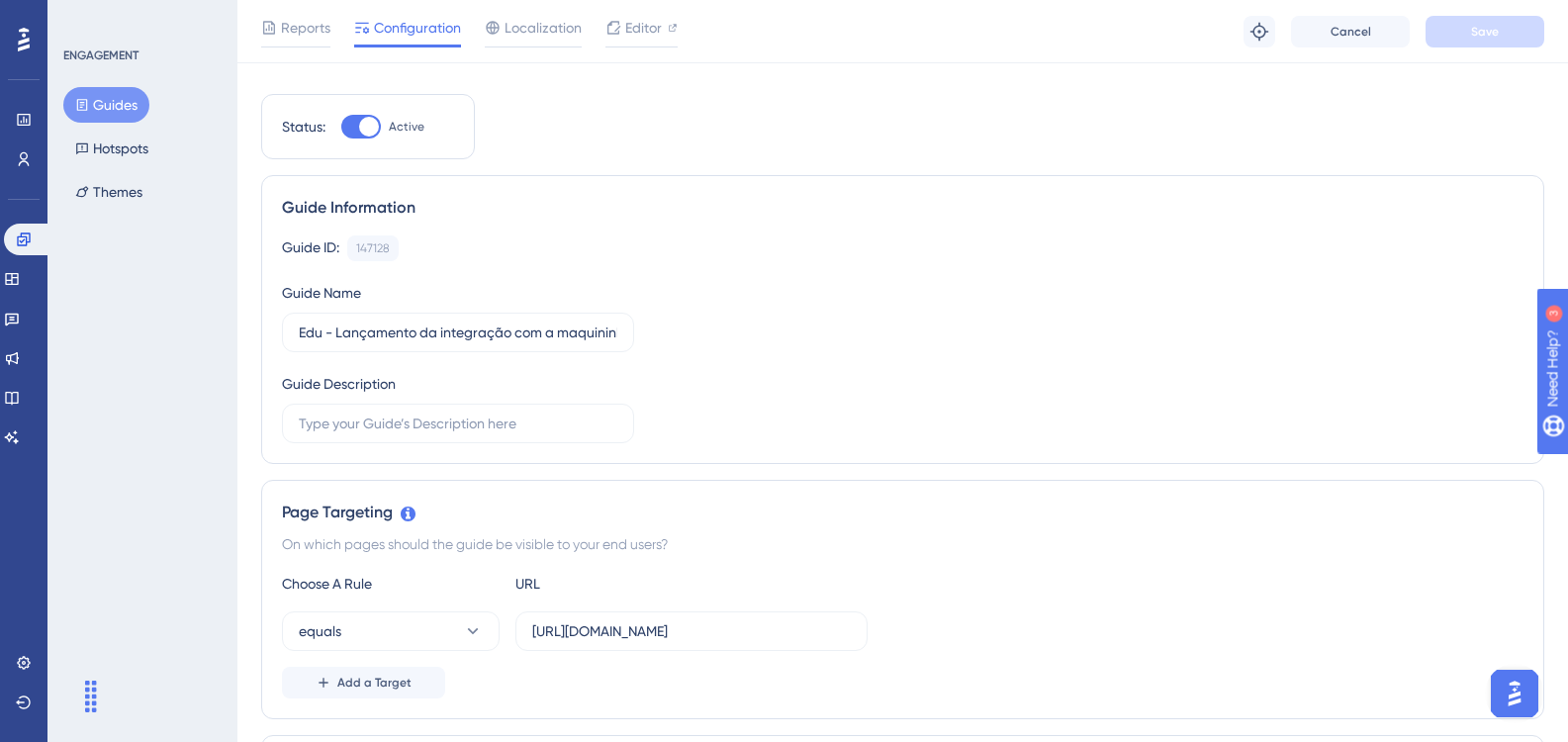 scroll, scrollTop: 0, scrollLeft: 0, axis: both 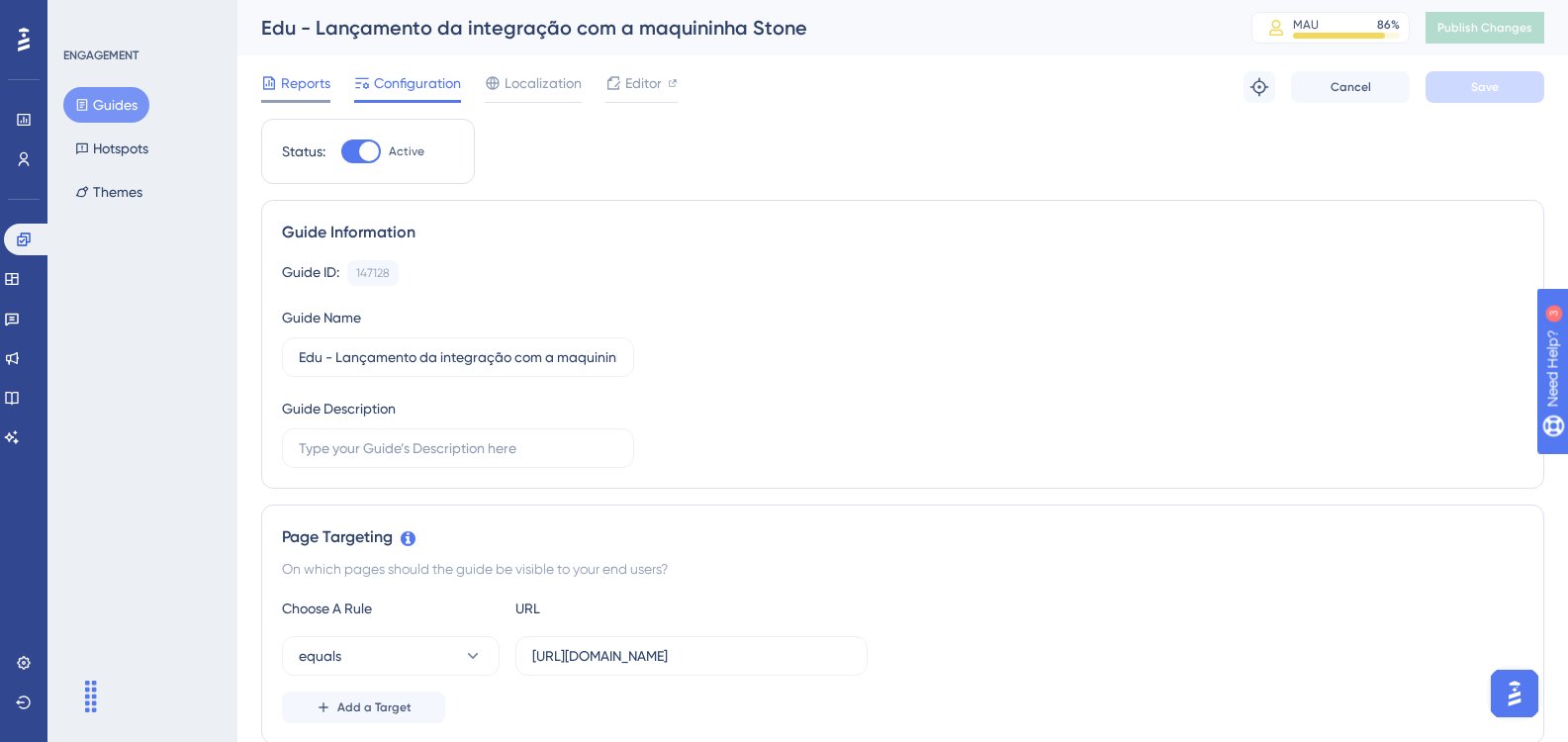 click on "Reports" at bounding box center (306, 83) 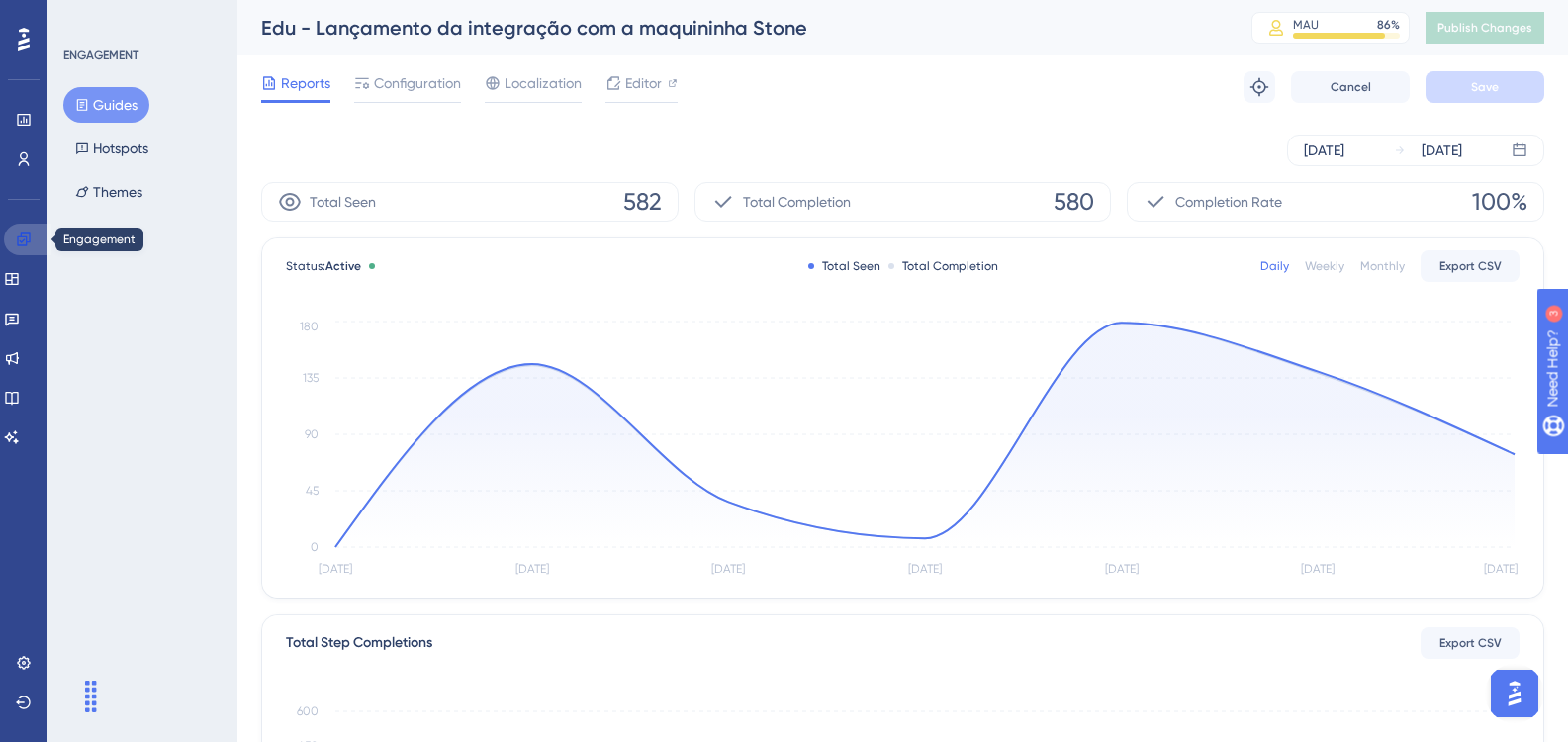 click 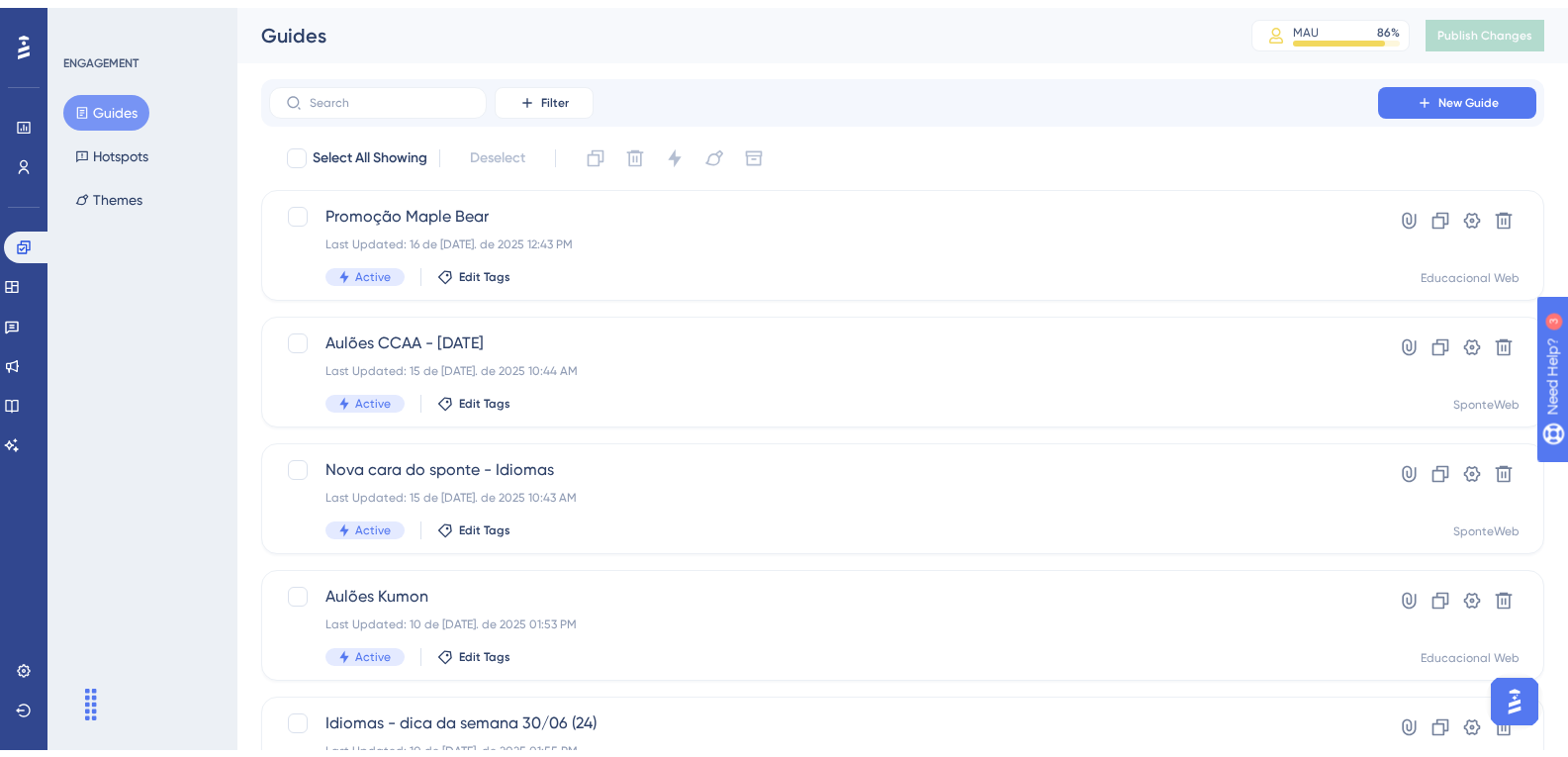 scroll, scrollTop: 495, scrollLeft: 0, axis: vertical 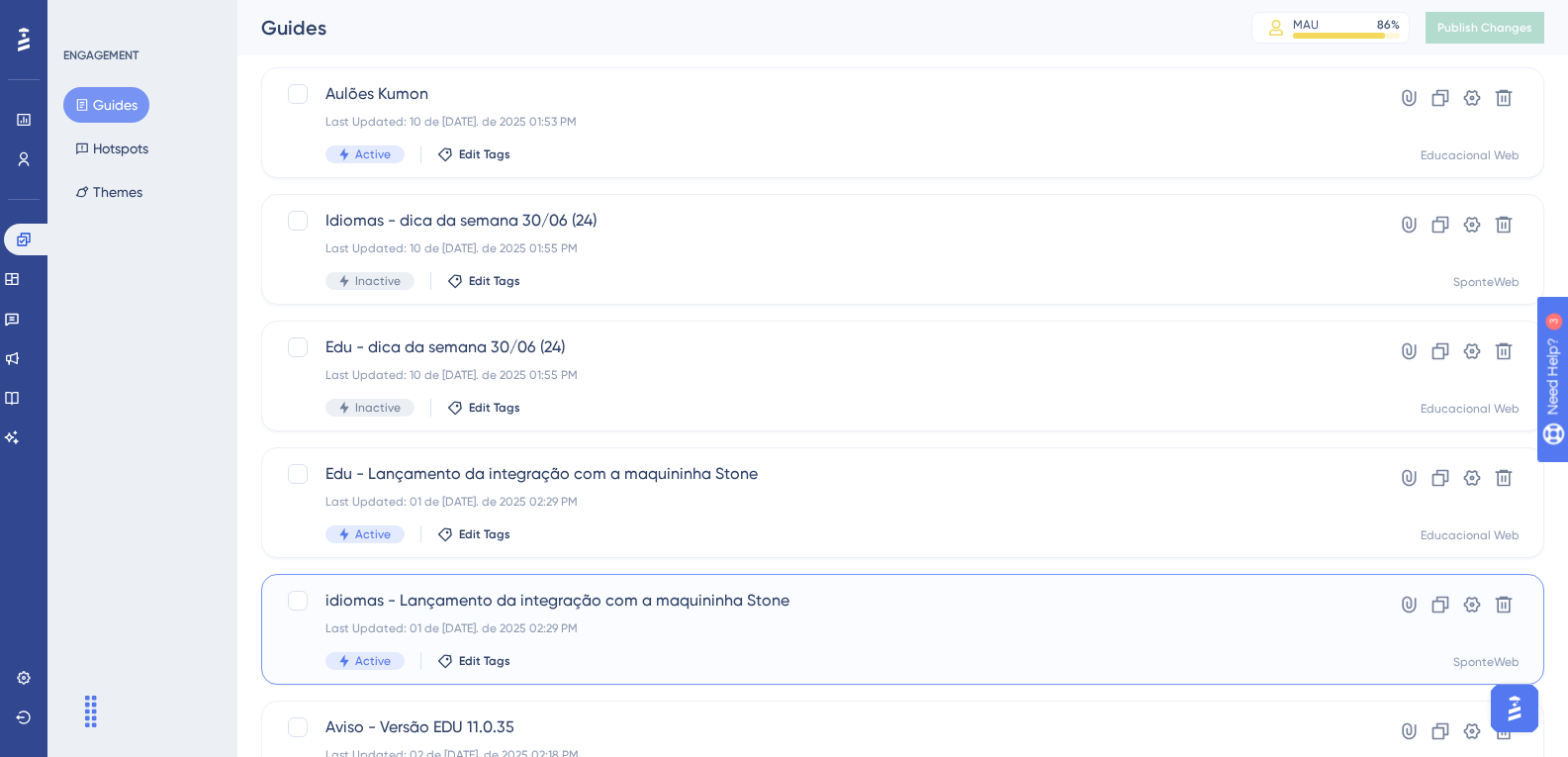 click on "idiomas - Lançamento da integração com a maquininha Stone Last Updated: 01 de jul. de 2025 02:29 PM Active Edit Tags" at bounding box center [823, 629] 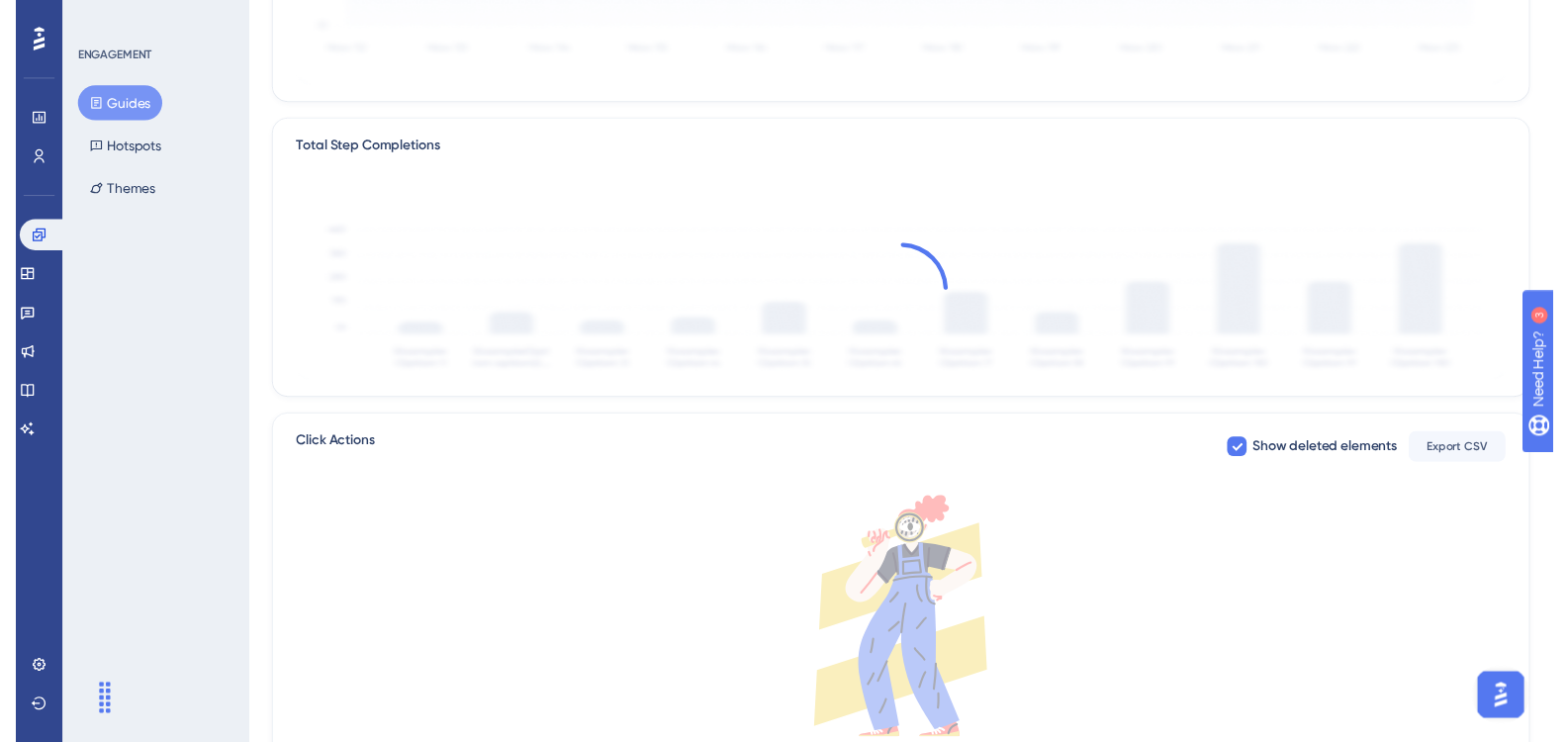scroll, scrollTop: 0, scrollLeft: 0, axis: both 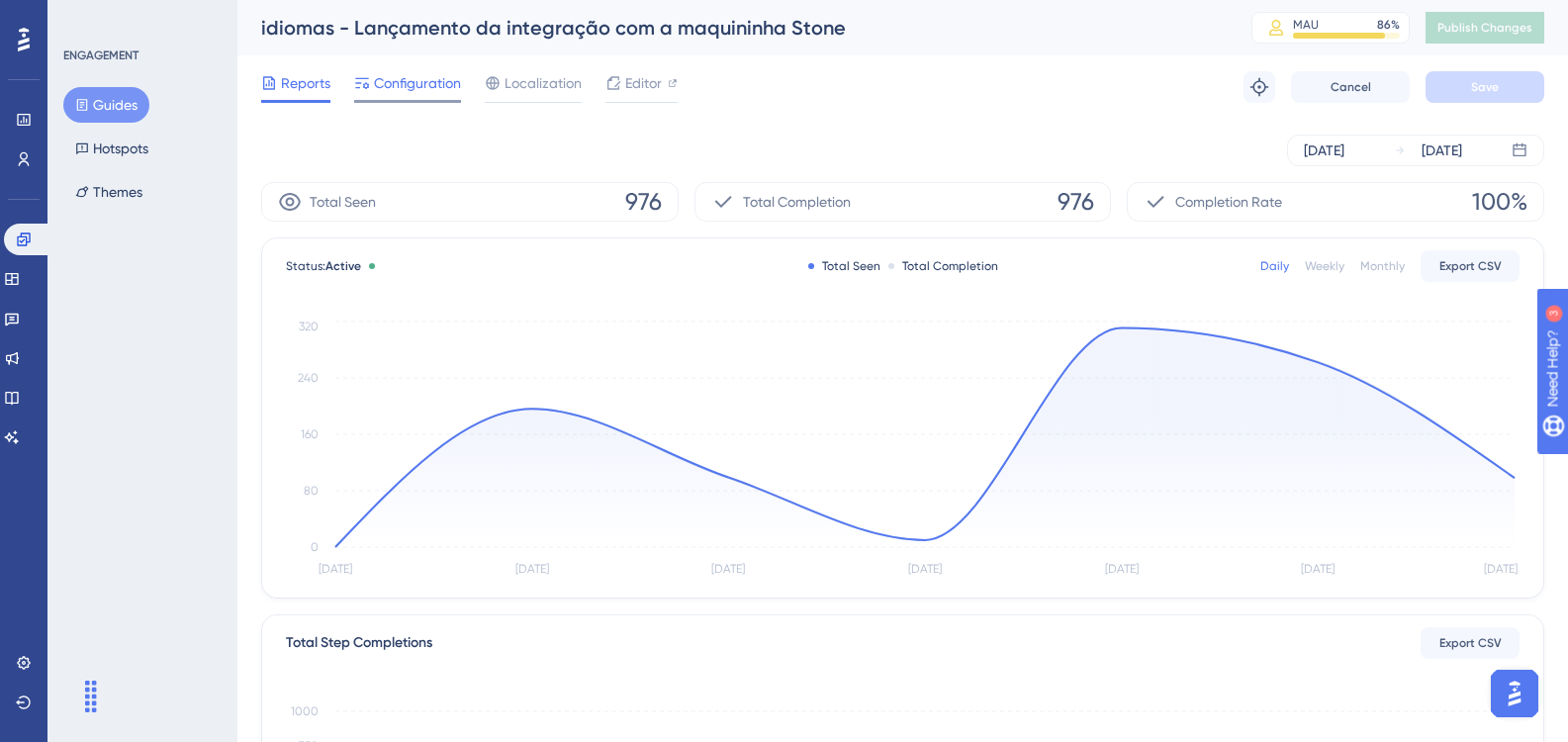click at bounding box center (408, 101) 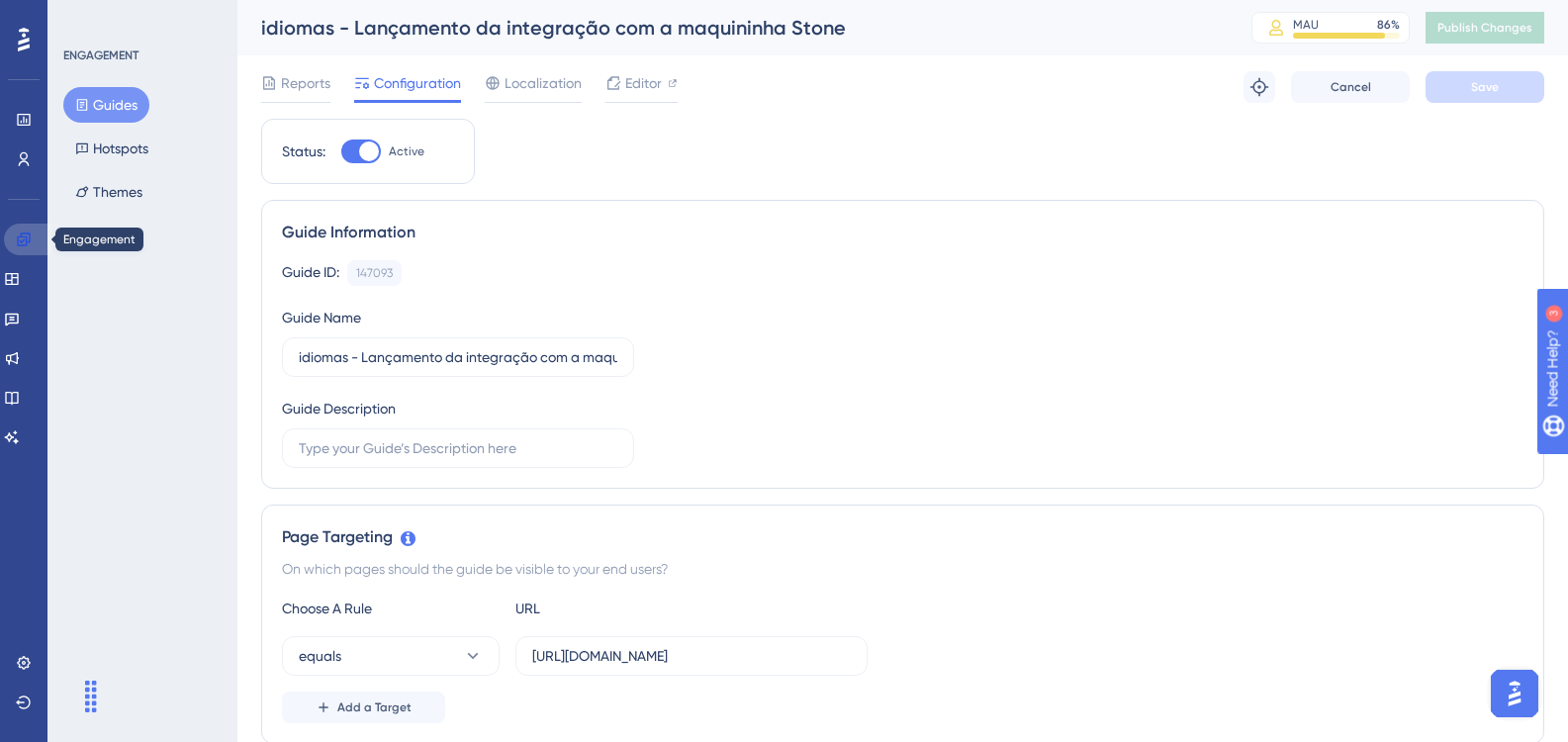 click at bounding box center (28, 239) 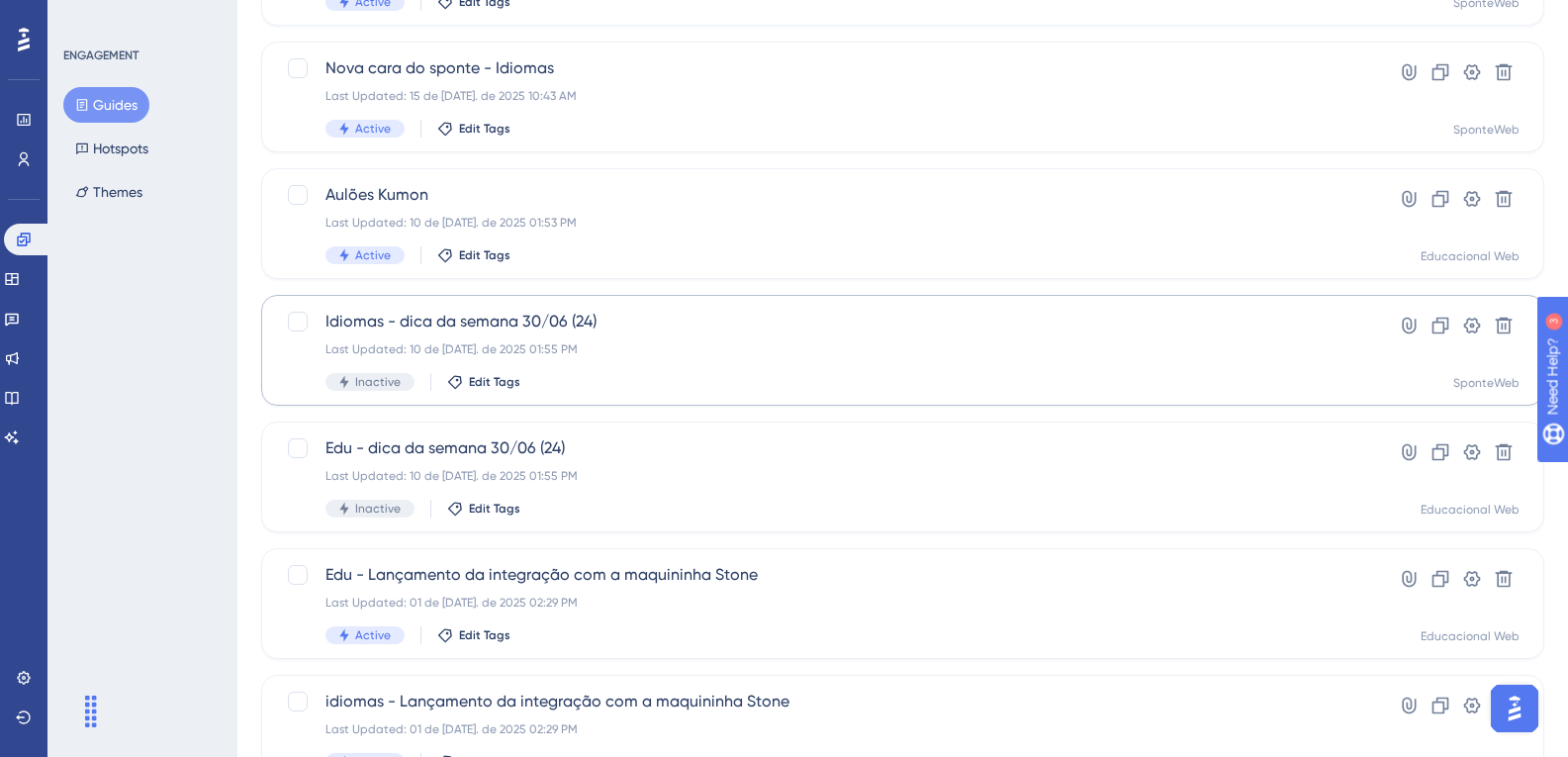 scroll, scrollTop: 495, scrollLeft: 0, axis: vertical 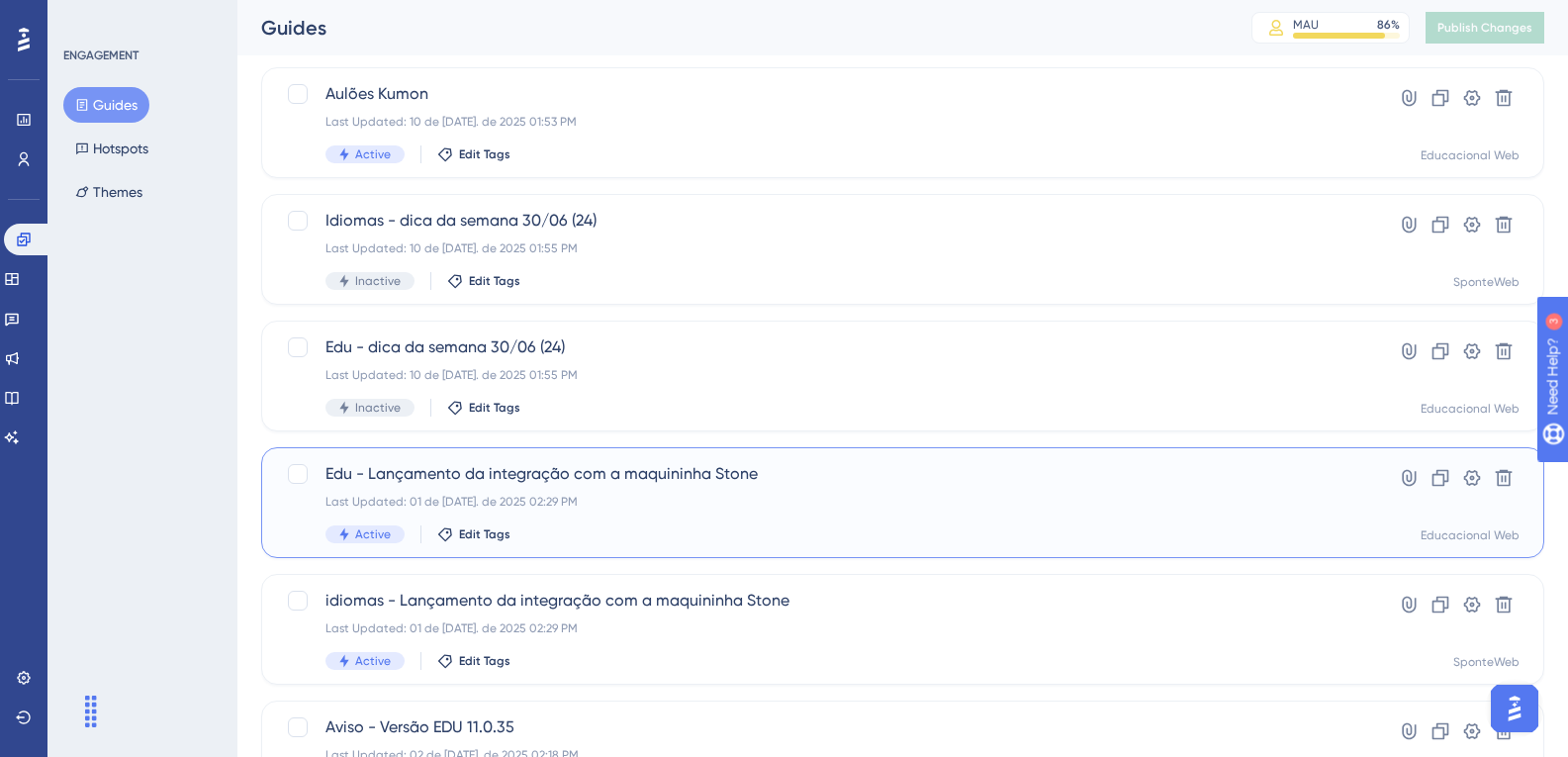 click on "Edu - Lançamento da integração com a maquininha Stone Last Updated: 01 de jul. de 2025 02:29 PM Active Edit Tags" at bounding box center (823, 503) 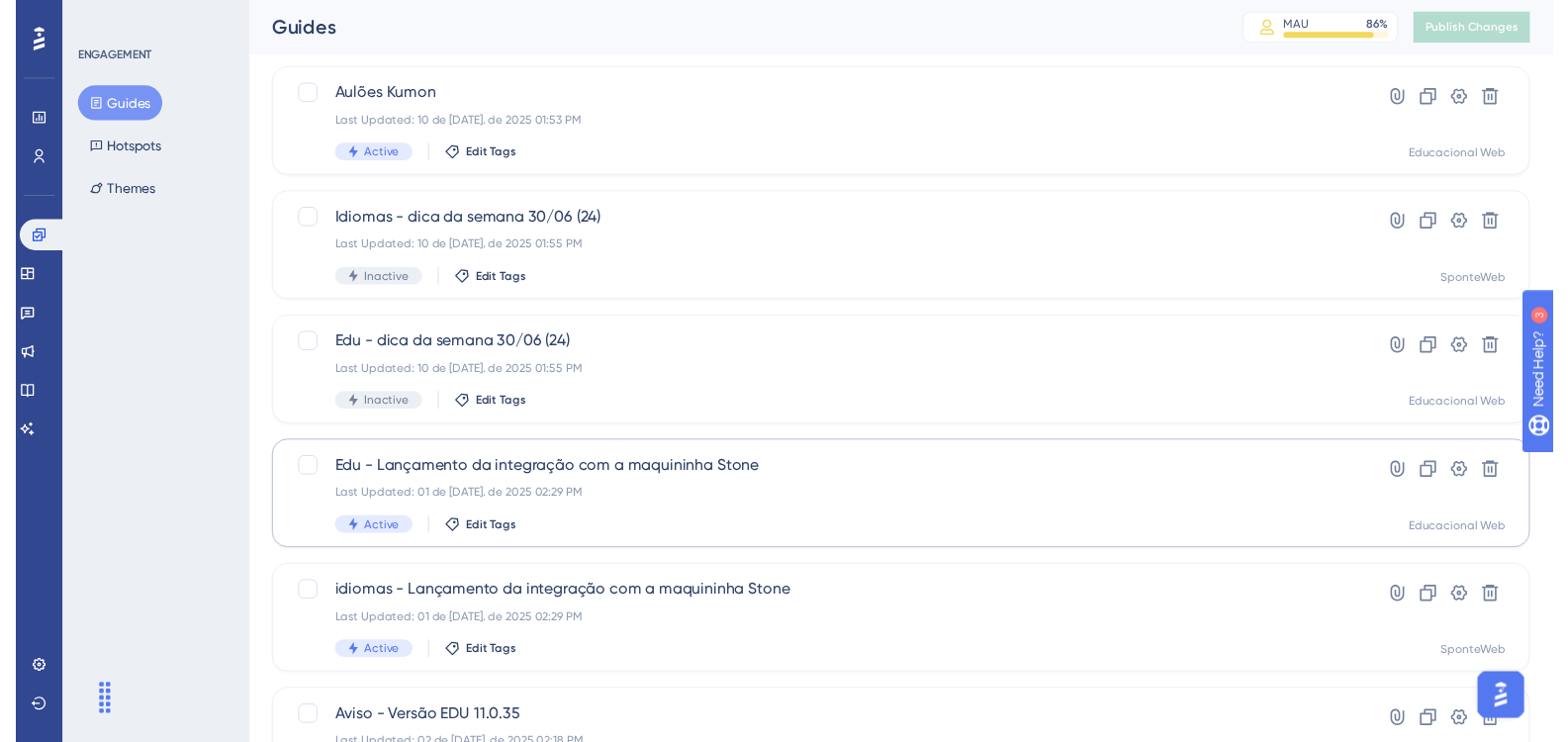 scroll, scrollTop: 0, scrollLeft: 0, axis: both 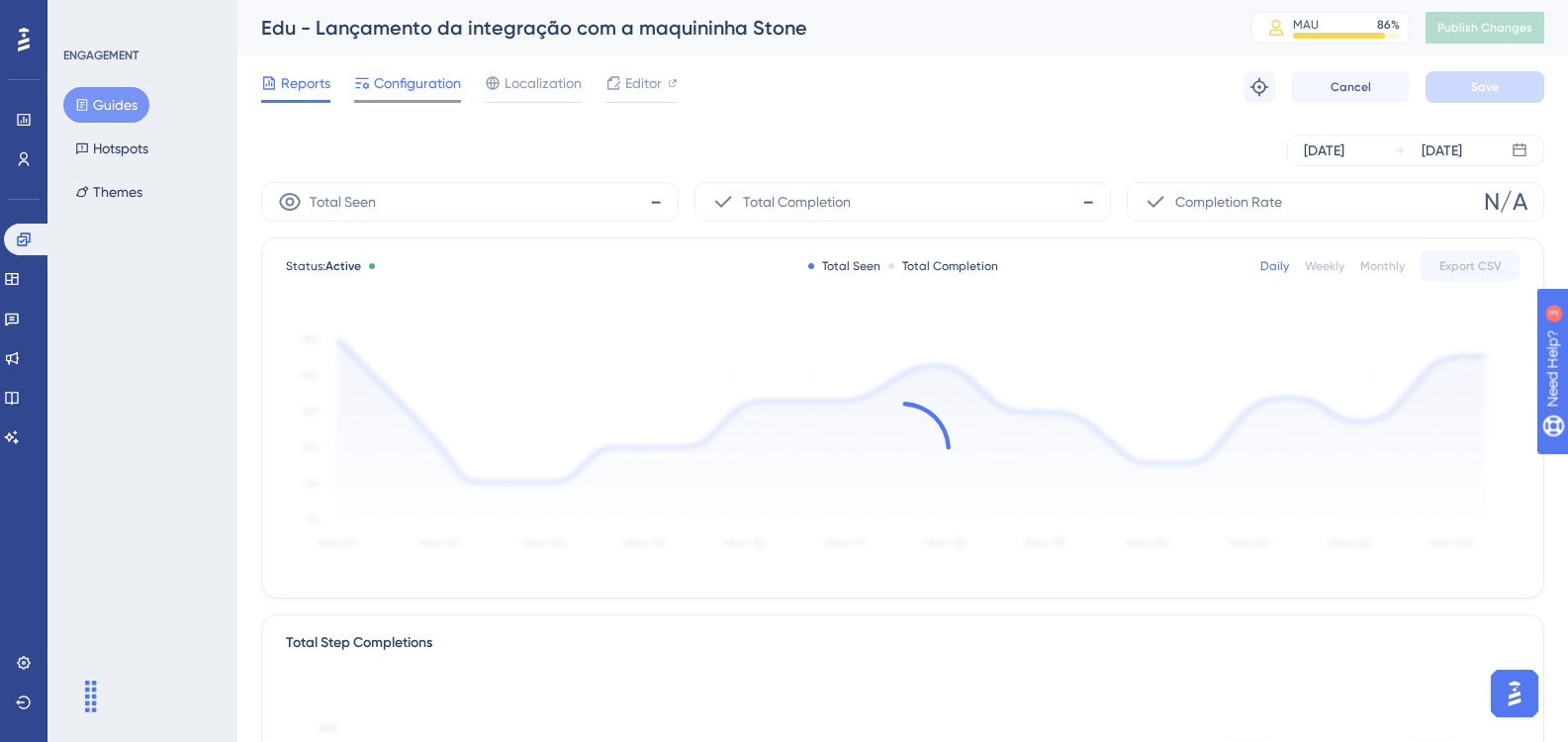 click on "Configuration" at bounding box center [417, 83] 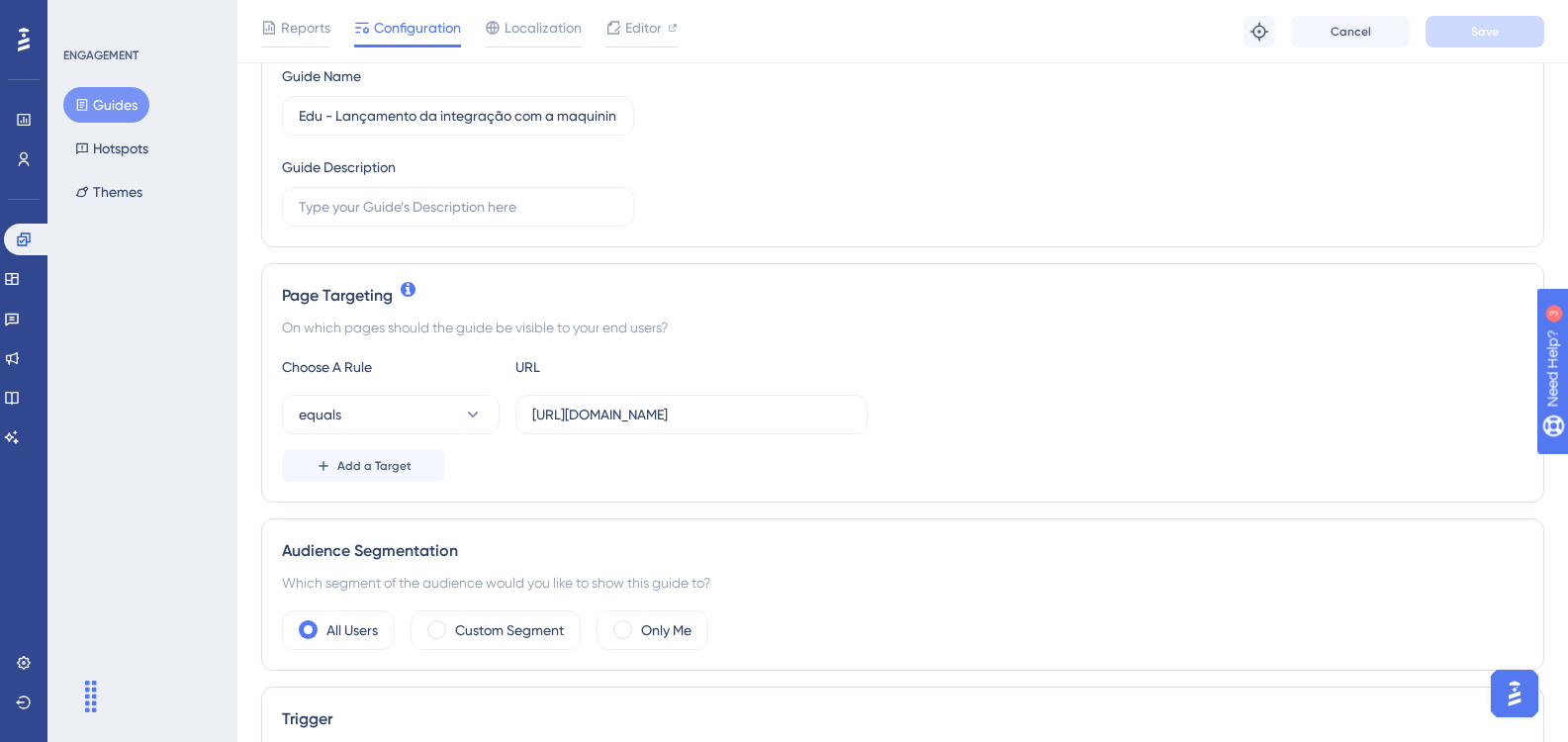 scroll, scrollTop: 297, scrollLeft: 0, axis: vertical 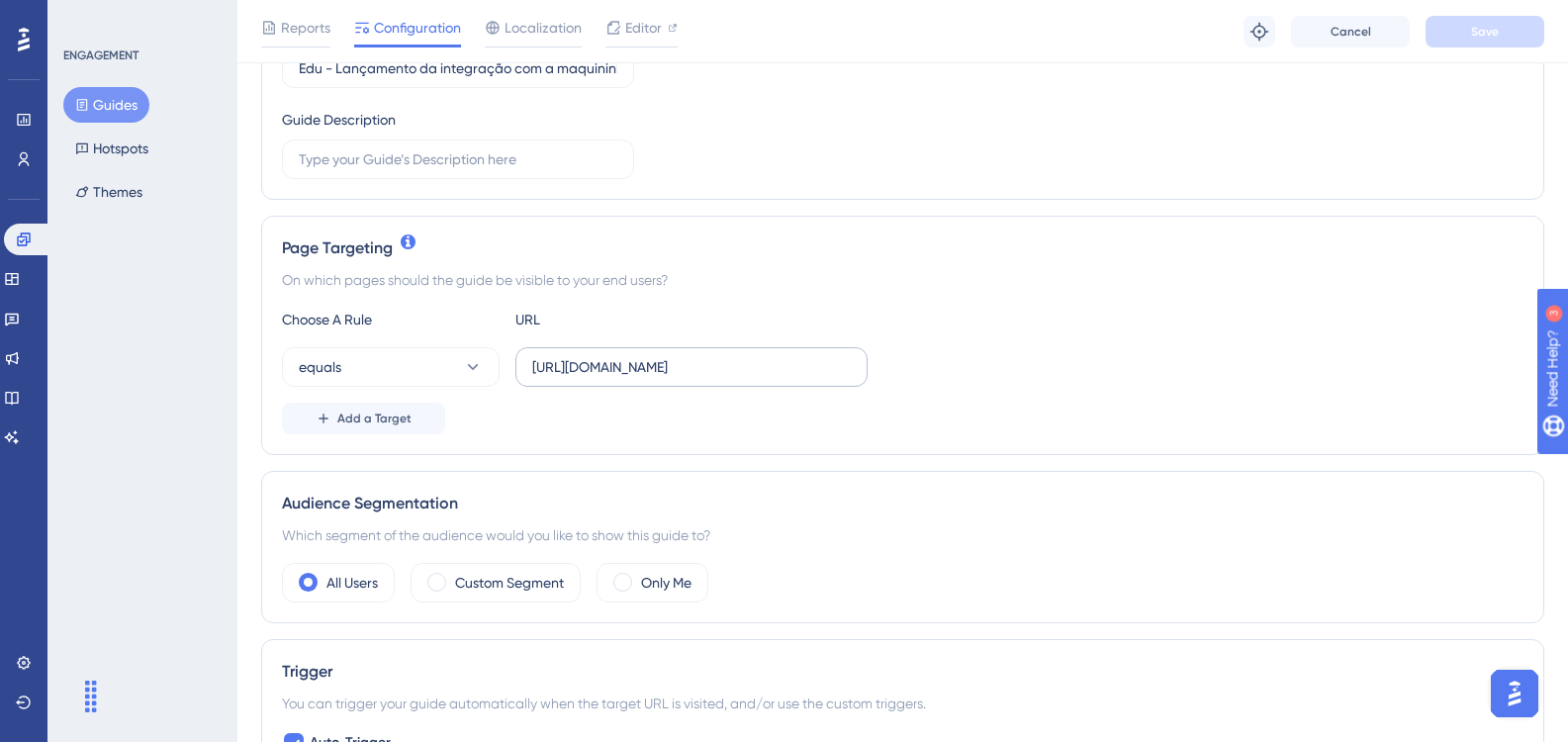 click on "https://www.sponteeducacional.net.br/Home.aspx" at bounding box center (692, 367) 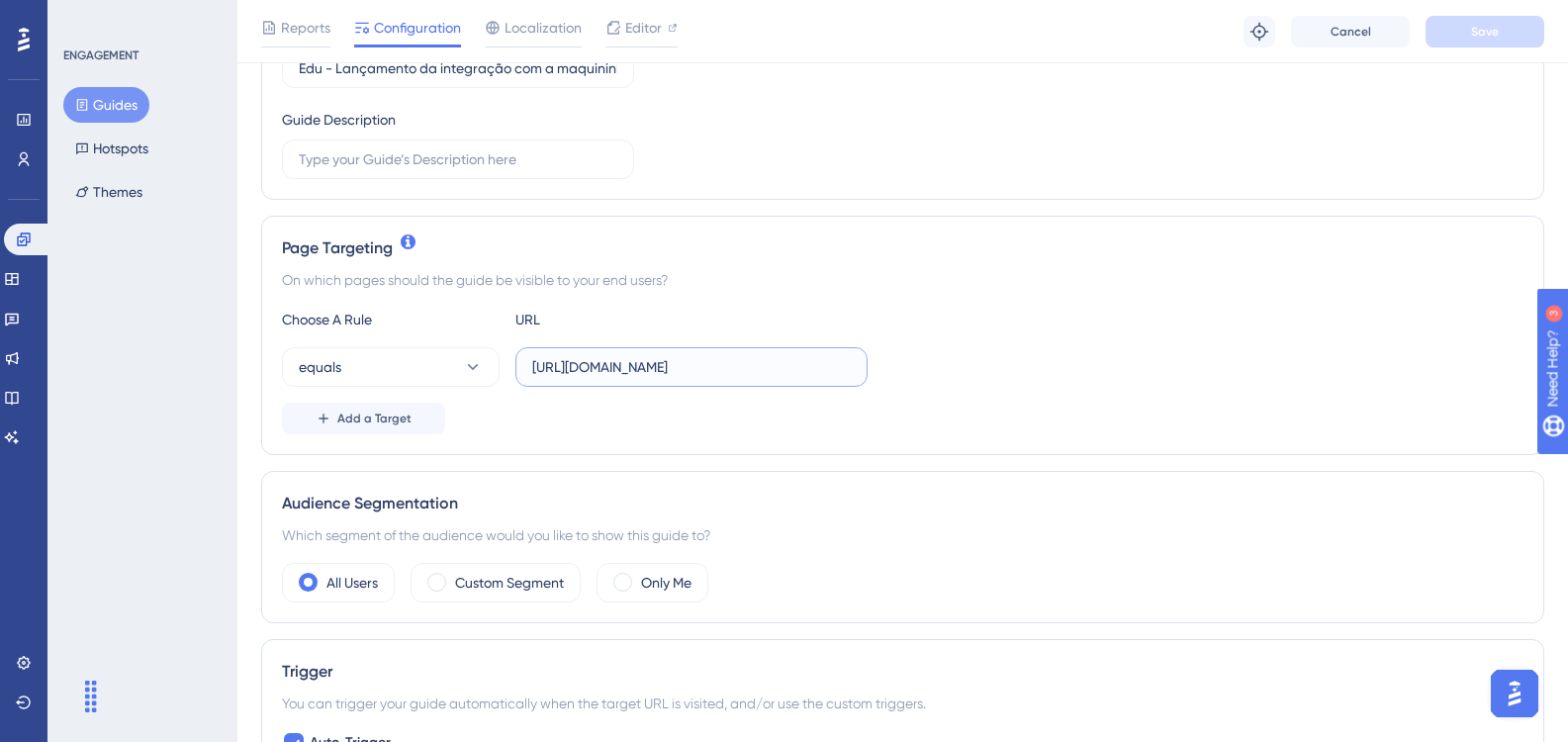 click on "https://www.sponteeducacional.net.br/Home.aspx" at bounding box center (692, 367) 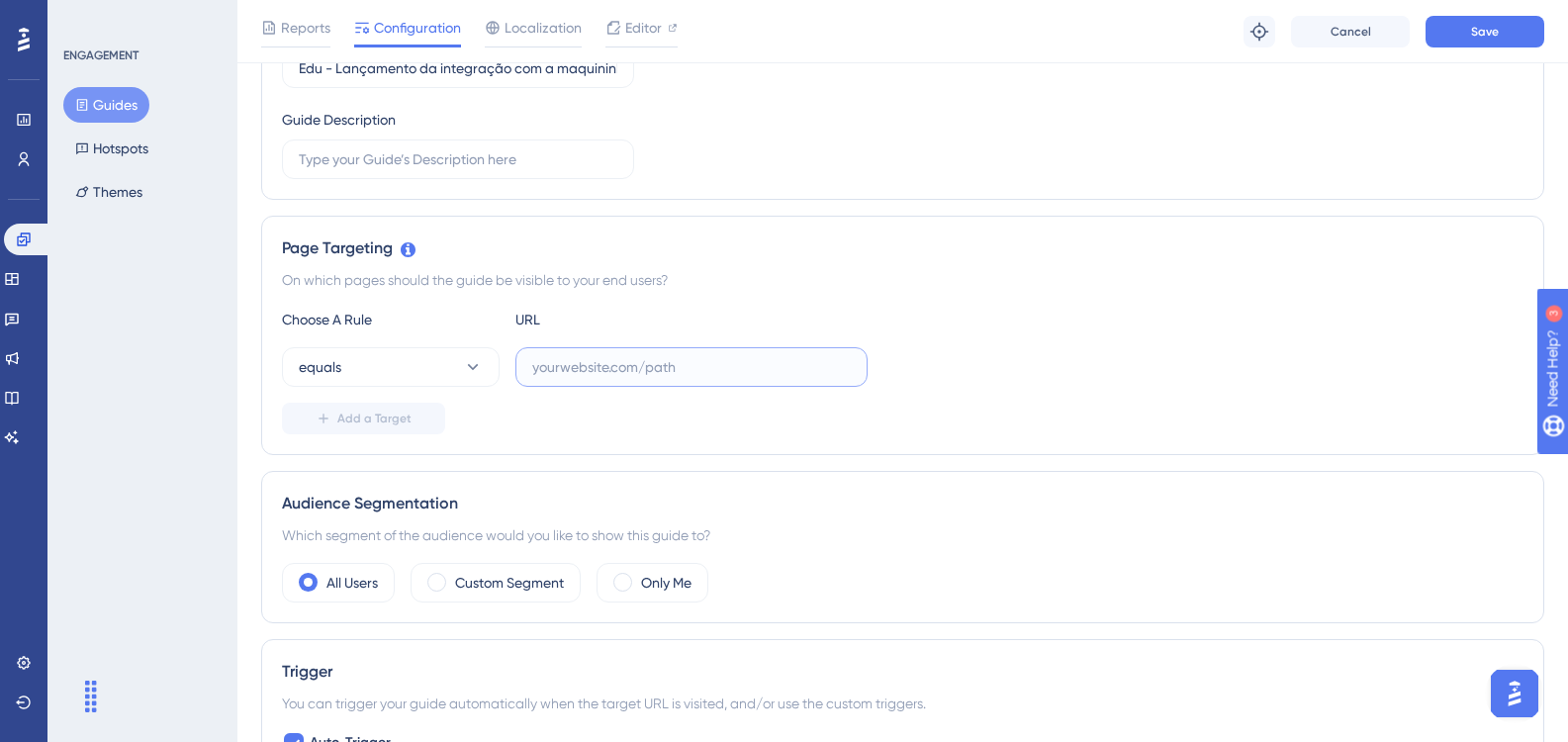 scroll, scrollTop: 0, scrollLeft: 0, axis: both 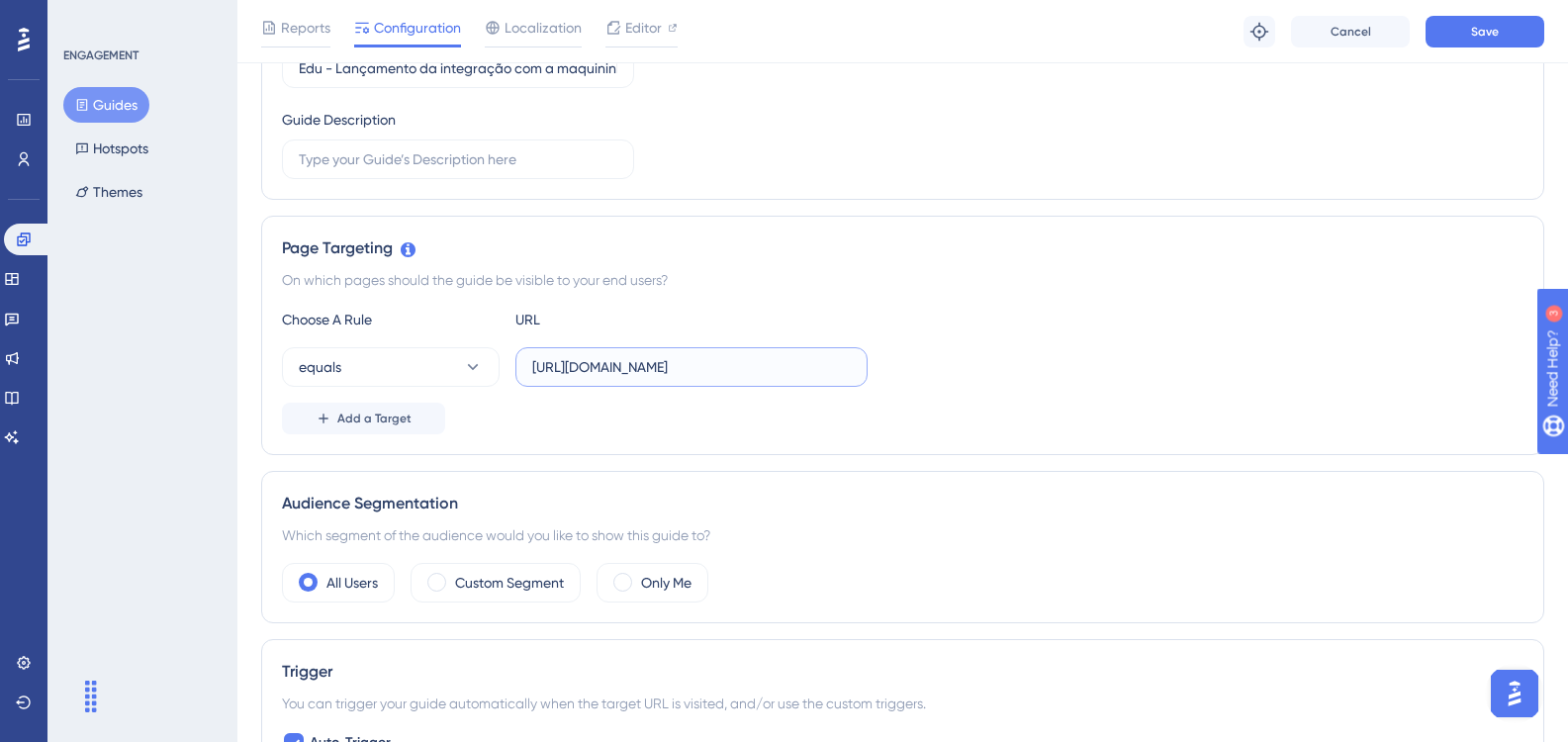 type on "https://www.sponteeducacional.net.br/SPDiretor/Central.aspx" 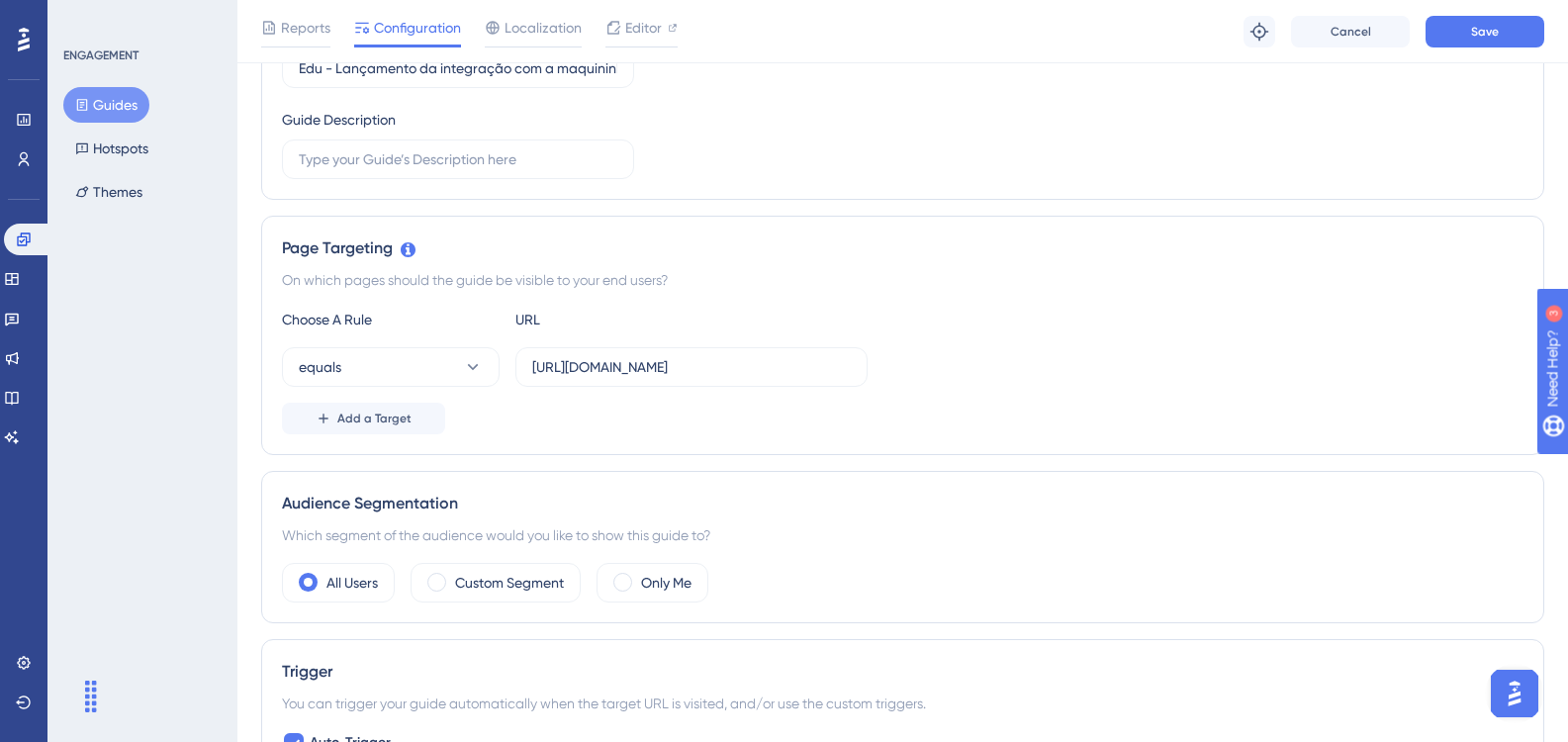 click on "Add a Target" at bounding box center [902, 418] 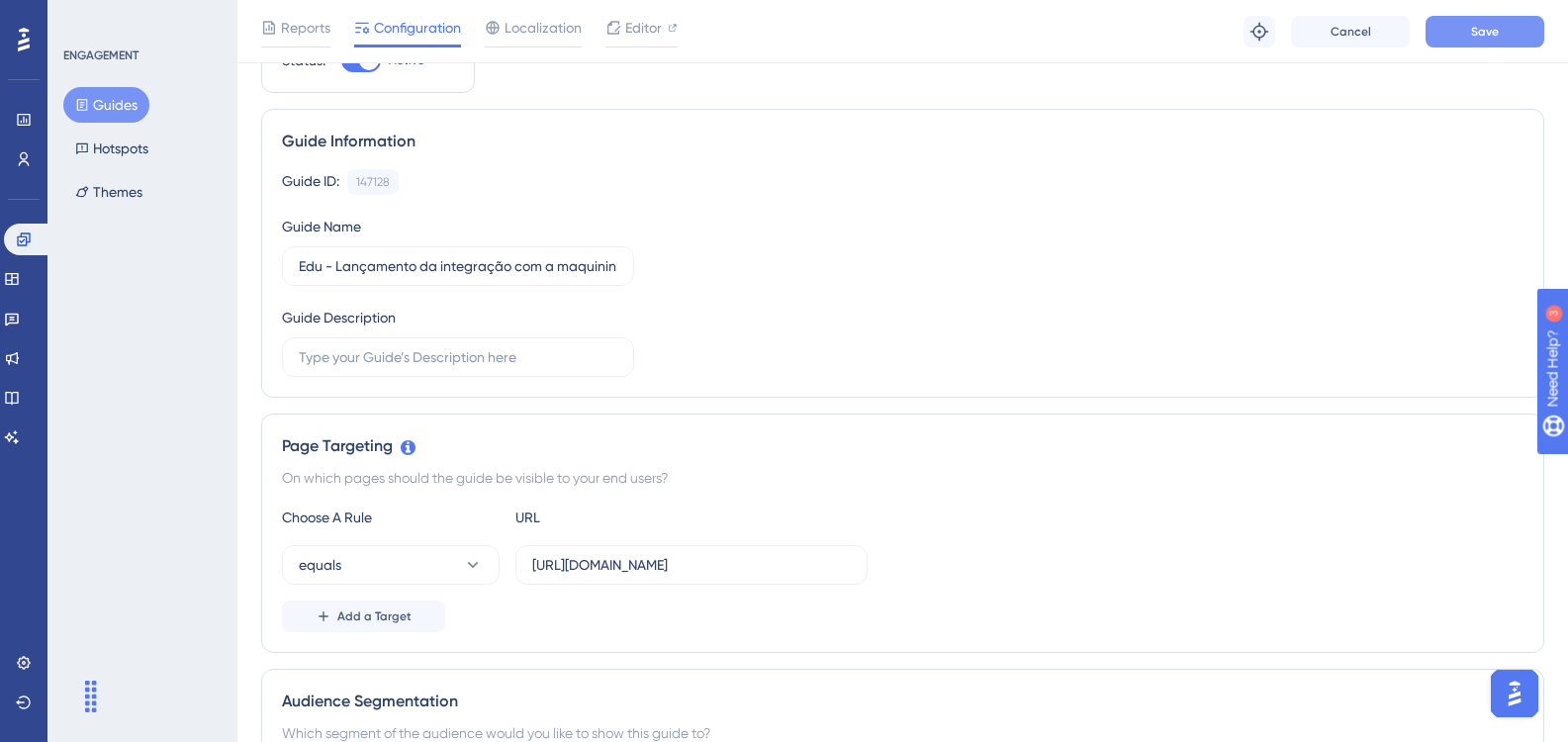 scroll, scrollTop: 0, scrollLeft: 0, axis: both 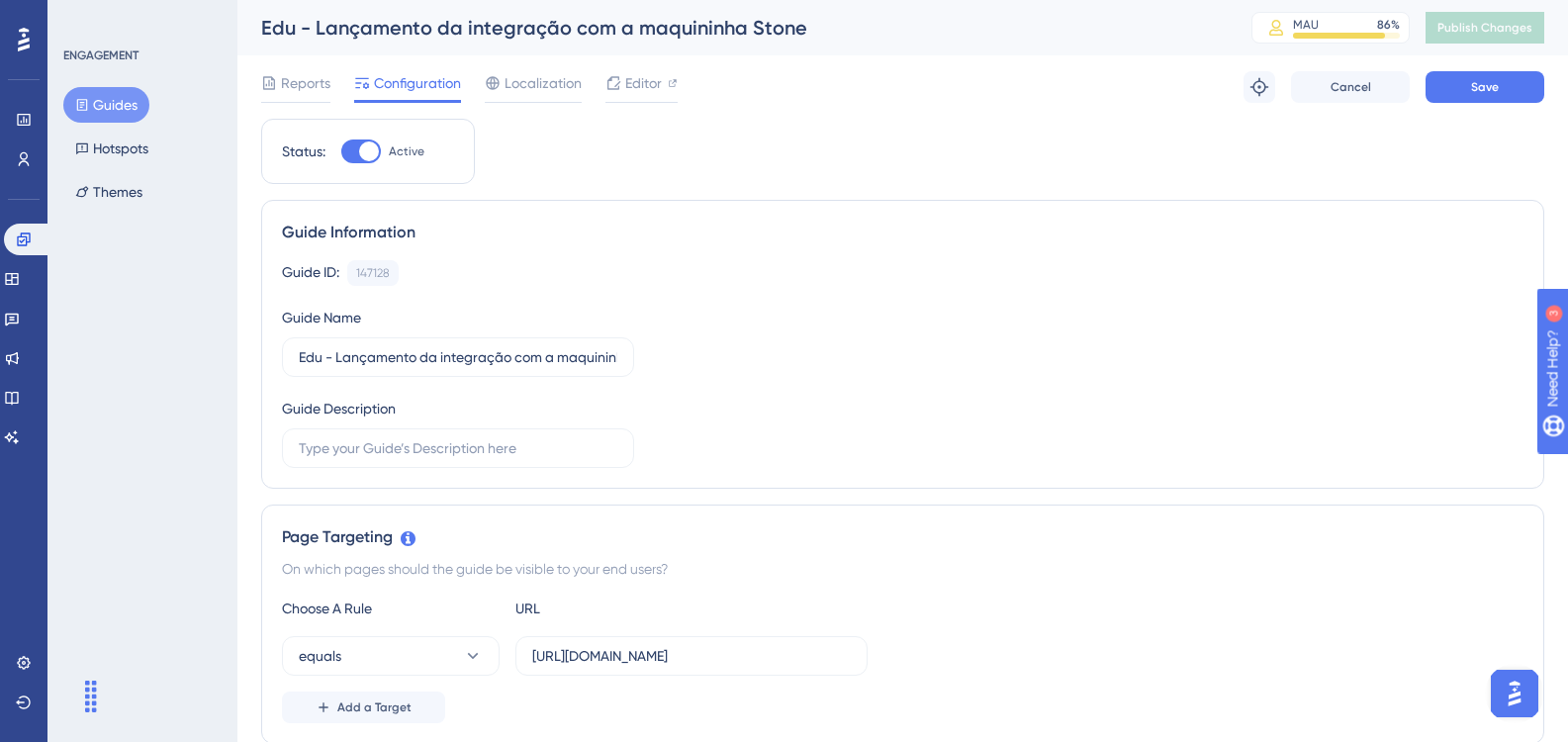 click on "Reports Configuration Localization Editor Troubleshoot Cancel Save" at bounding box center (902, 87) 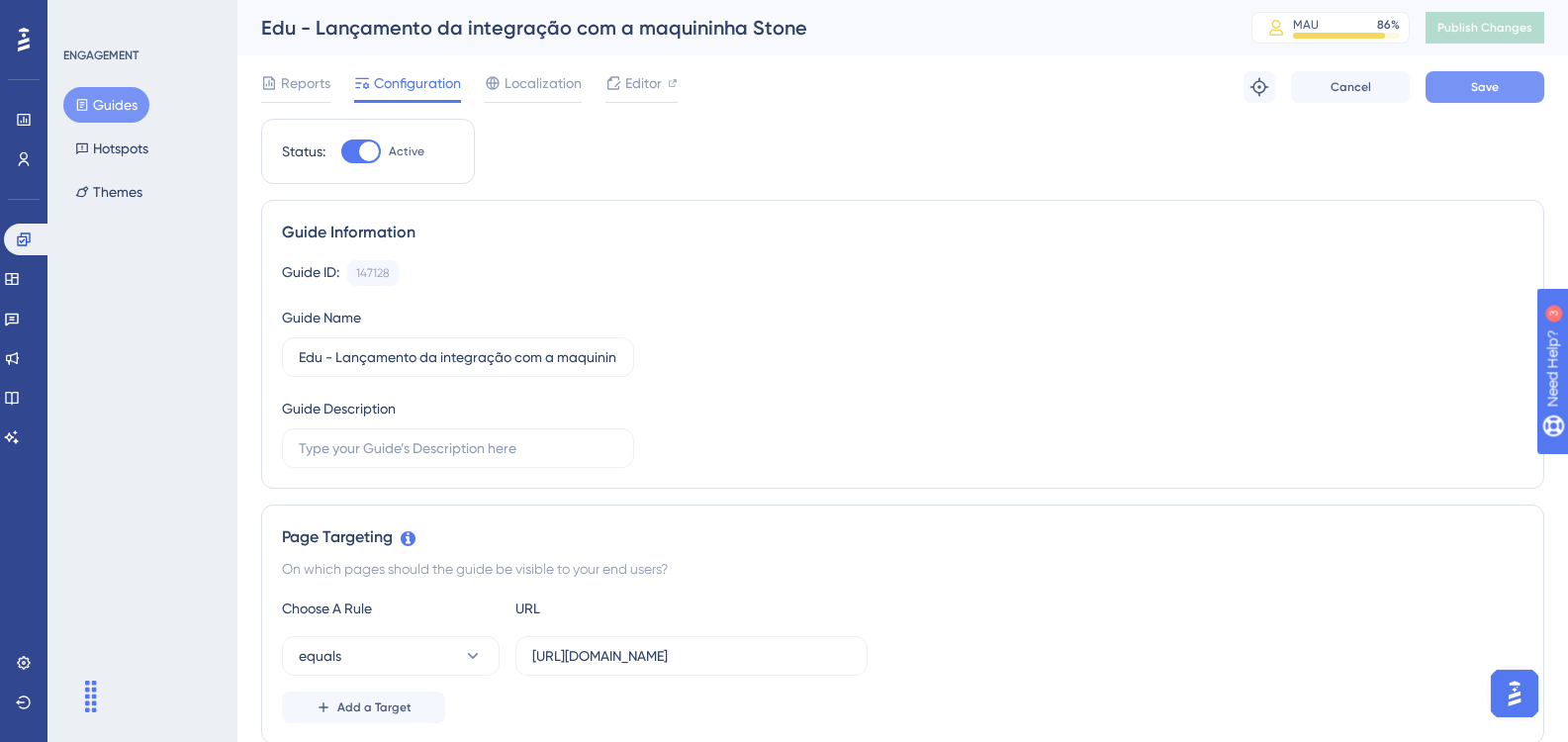click on "Save" at bounding box center [1485, 87] 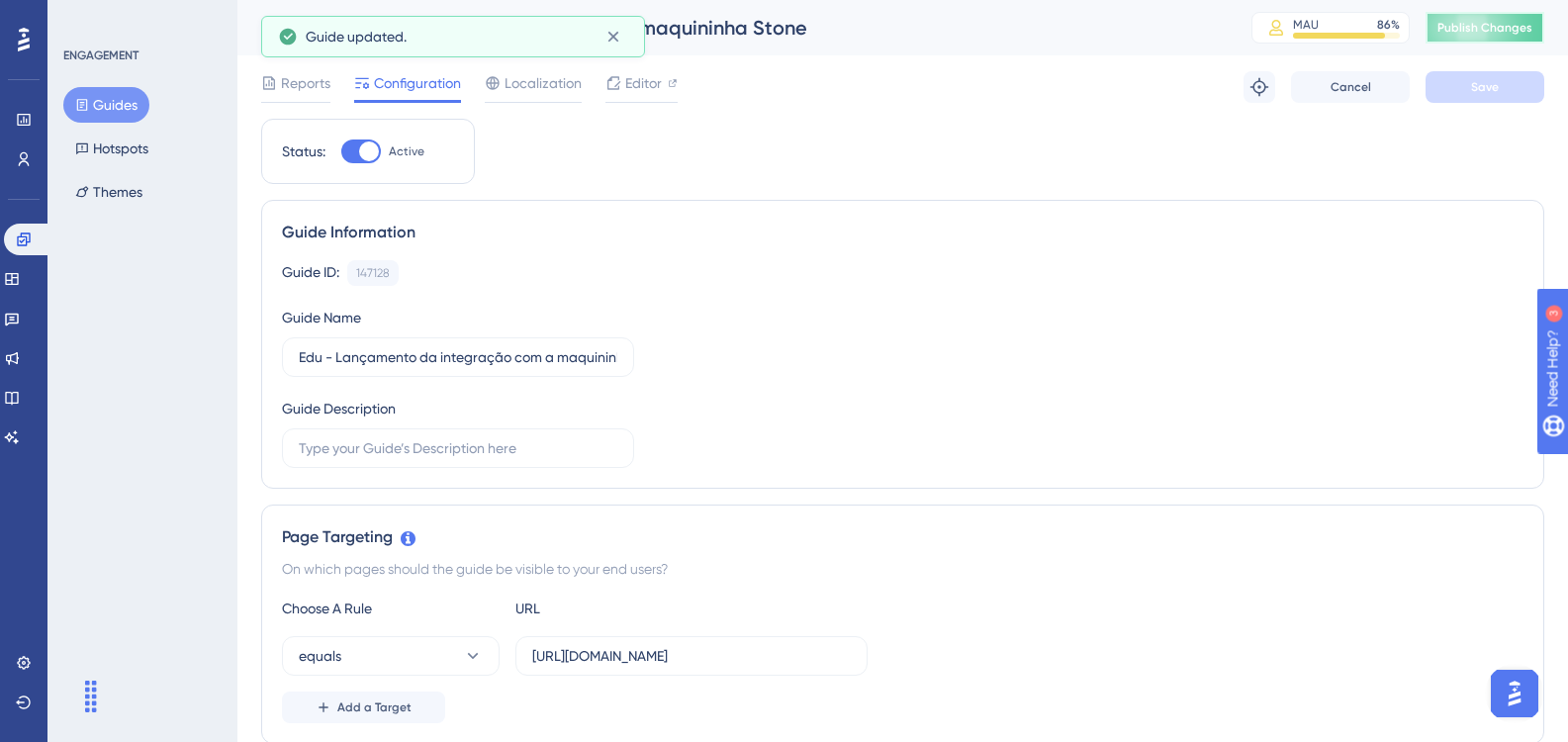 click on "Publish Changes" at bounding box center (1485, 28) 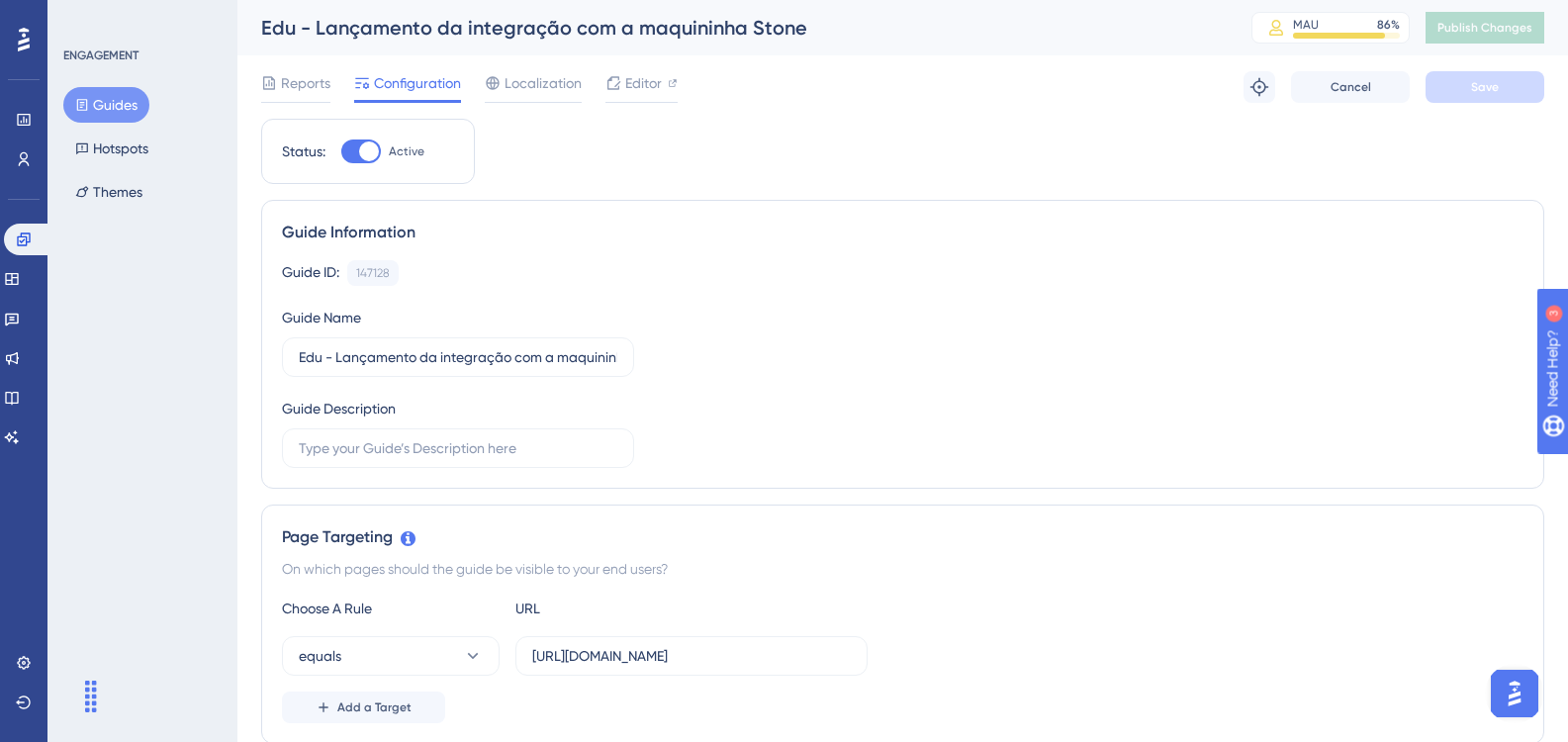 click on "ENGAGEMENT Guides Hotspots Themes" at bounding box center [142, 371] 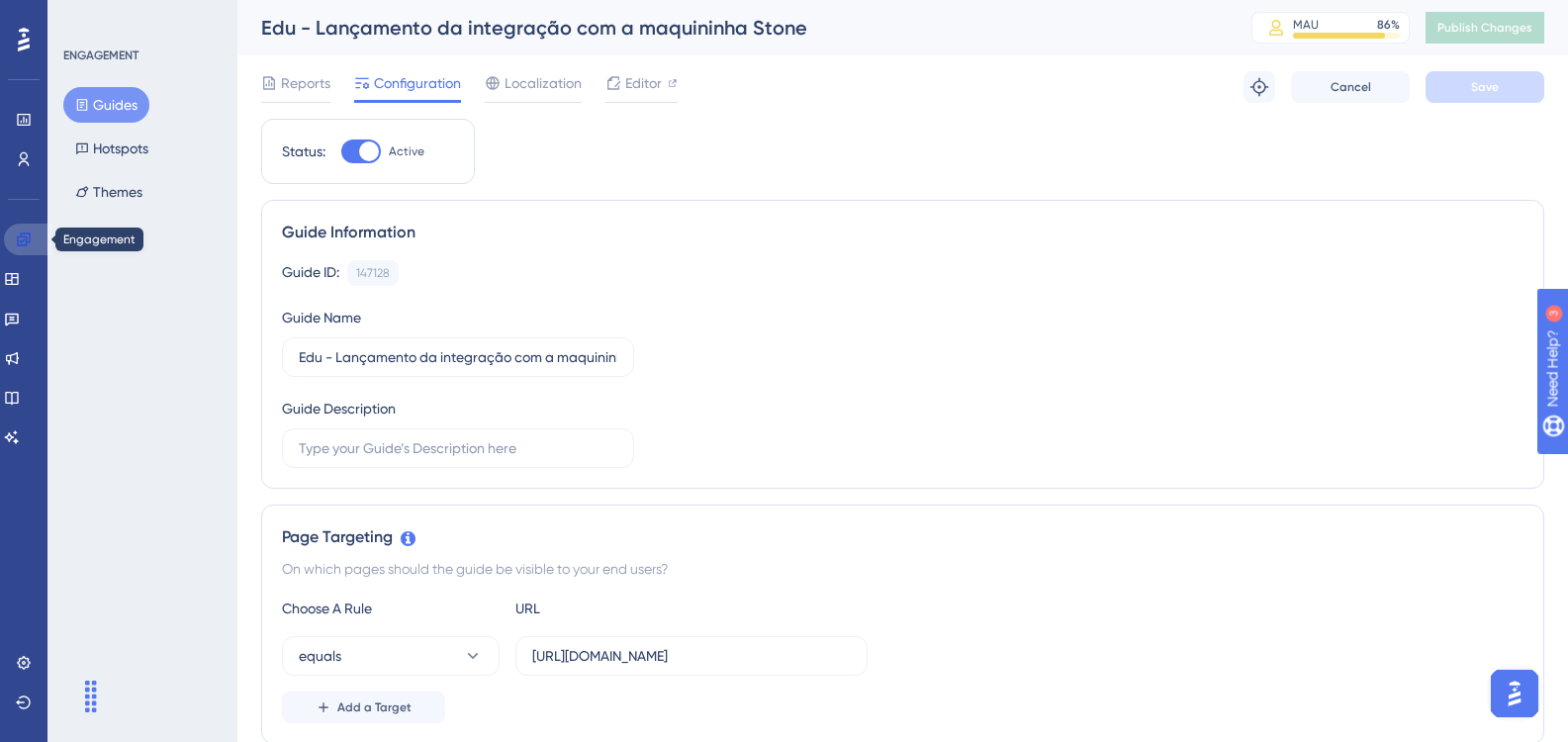 click at bounding box center (28, 239) 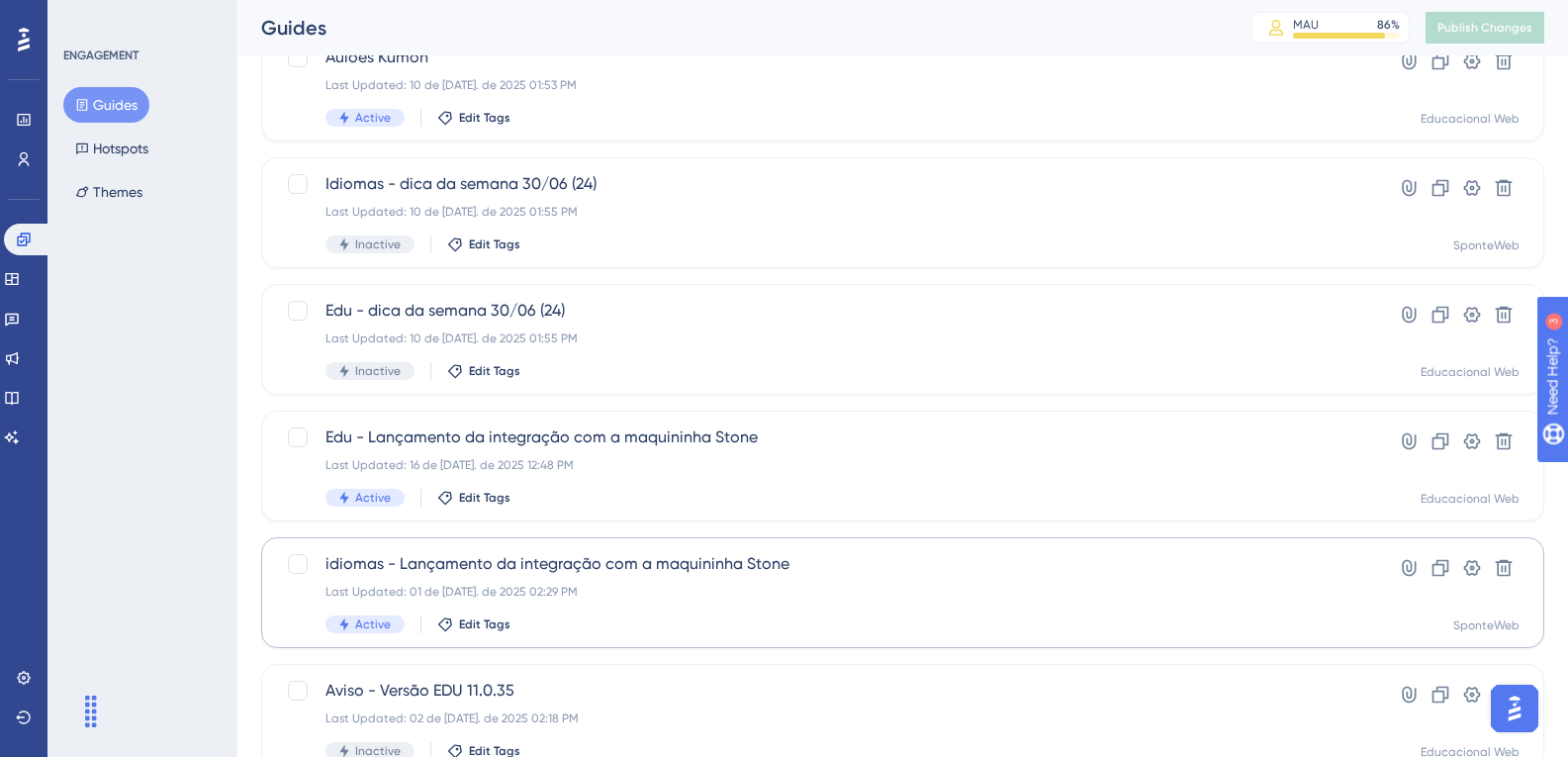 scroll, scrollTop: 594, scrollLeft: 0, axis: vertical 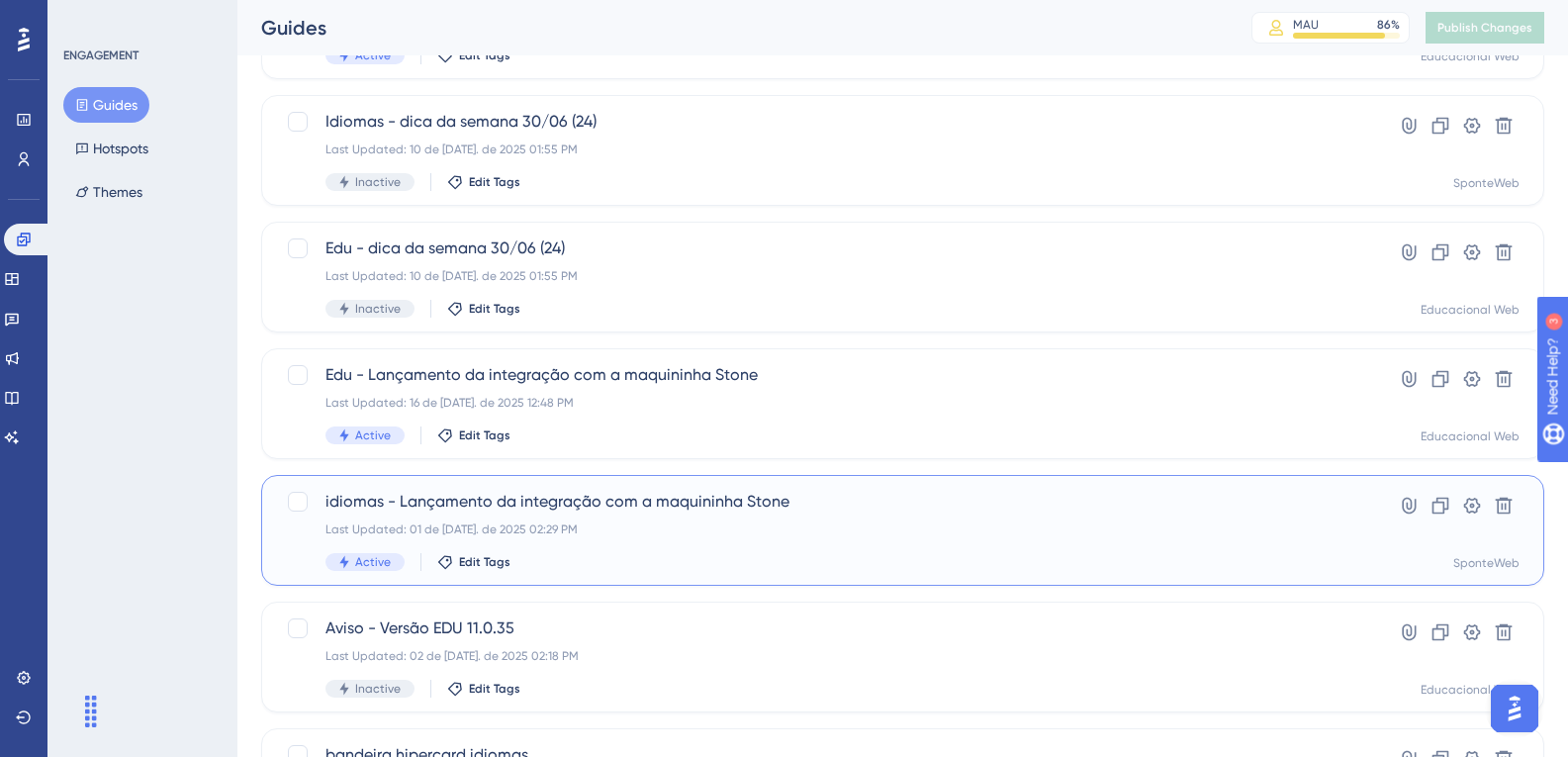 click on "Last Updated: 01 de [DATE]. de 2025 02:29 PM" at bounding box center [823, 529] 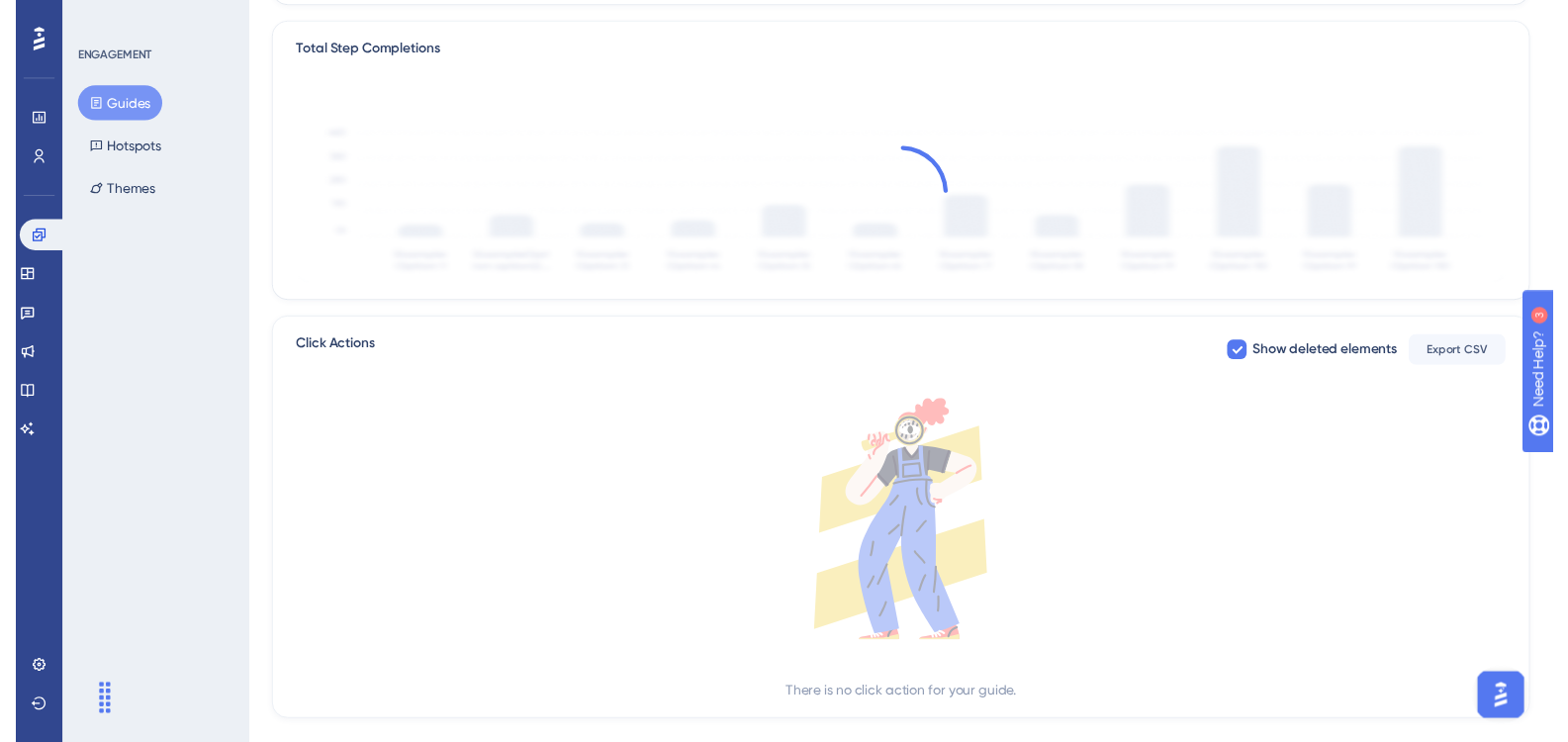 scroll, scrollTop: 0, scrollLeft: 0, axis: both 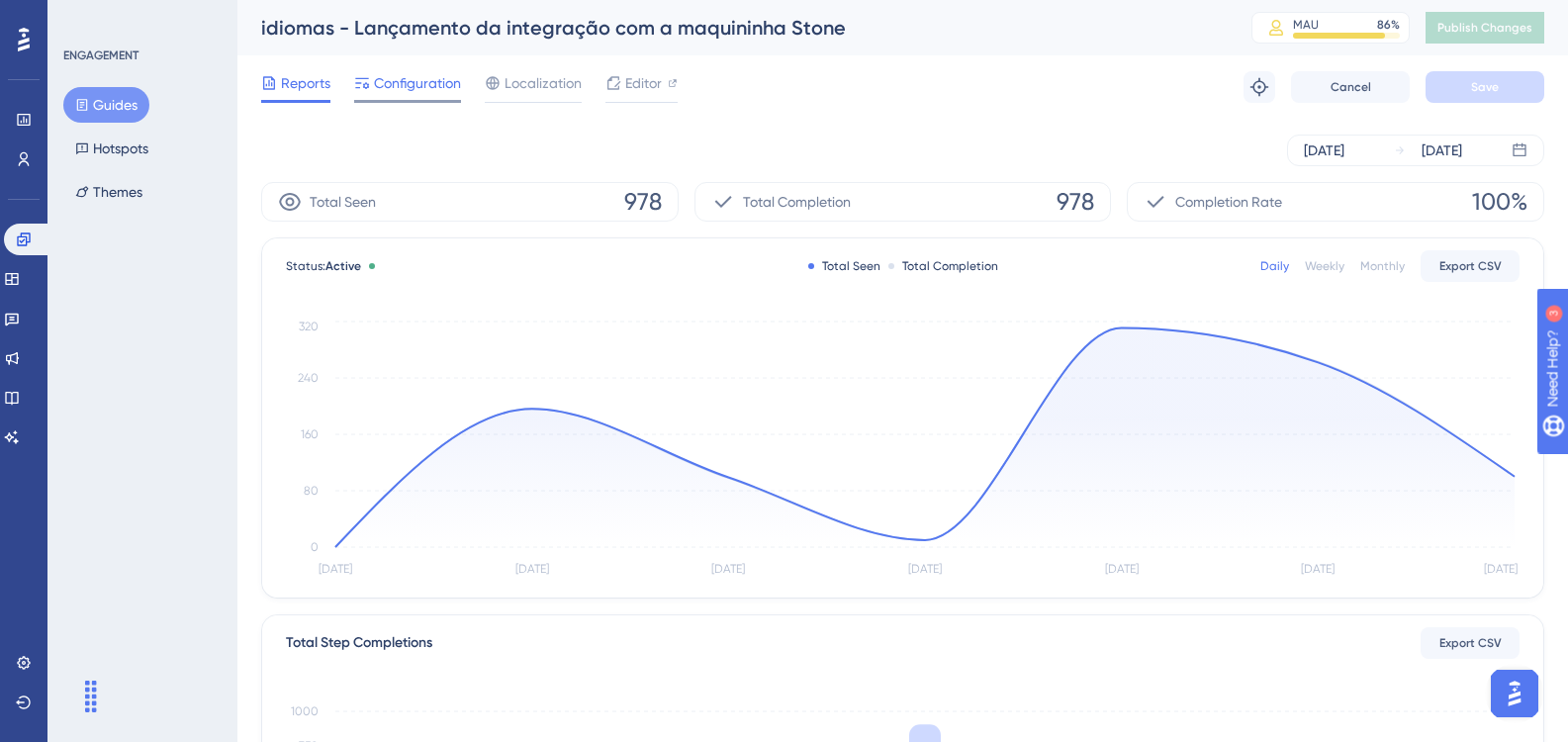 click on "Configuration" at bounding box center [417, 83] 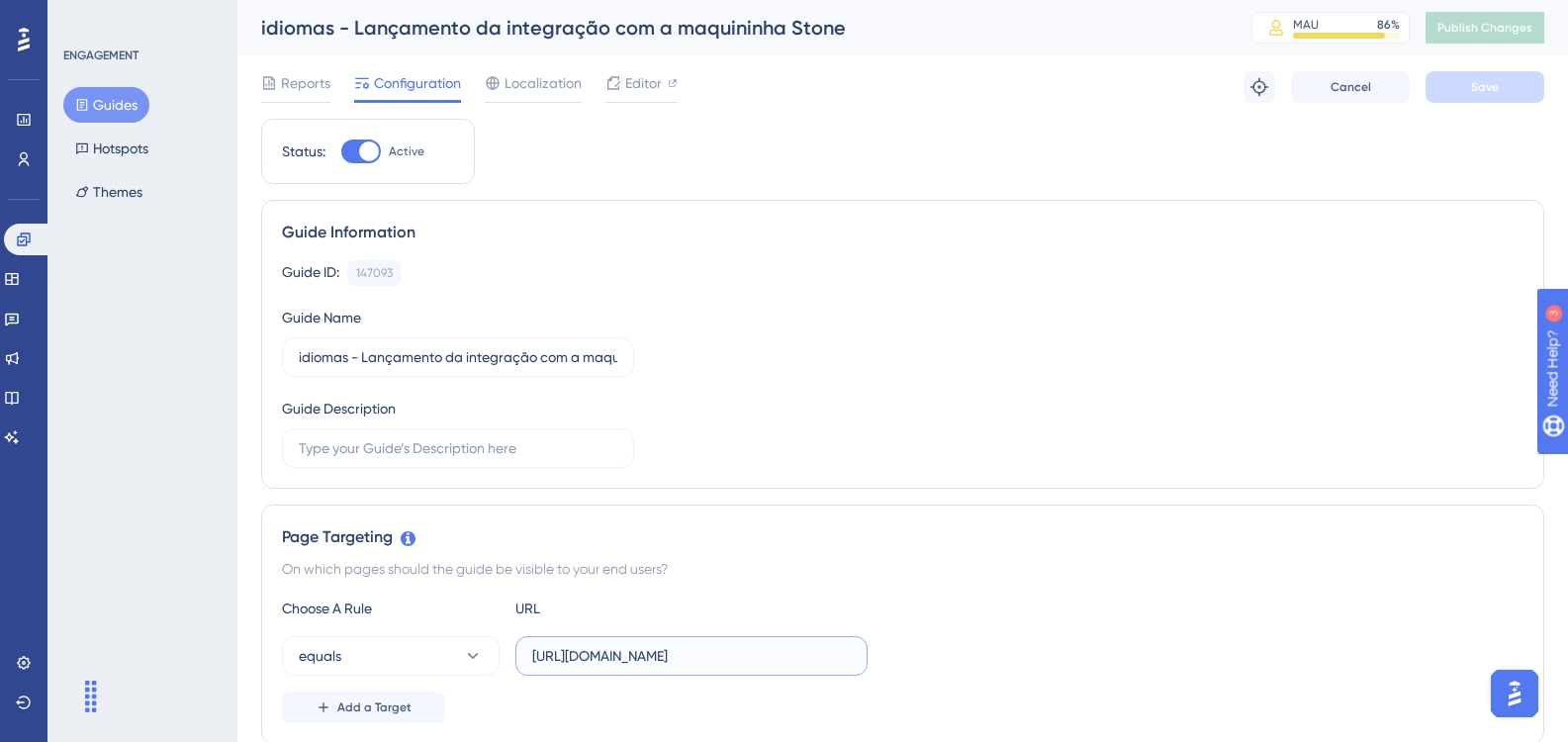 drag, startPoint x: 618, startPoint y: 658, endPoint x: 854, endPoint y: 665, distance: 236.10379 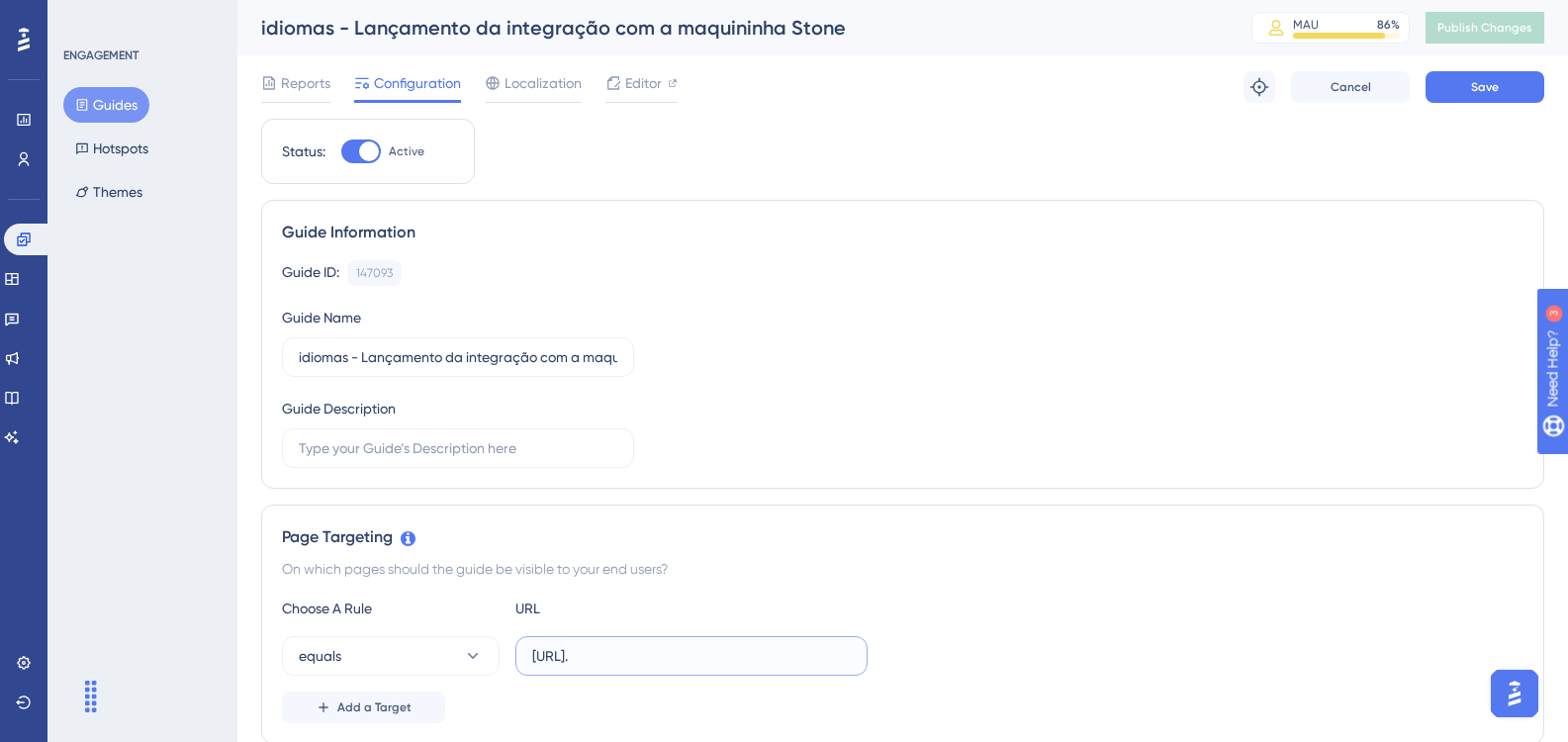 paste on "sponteweb.com.br/SPDiretor/AntigaCentral.aspx" 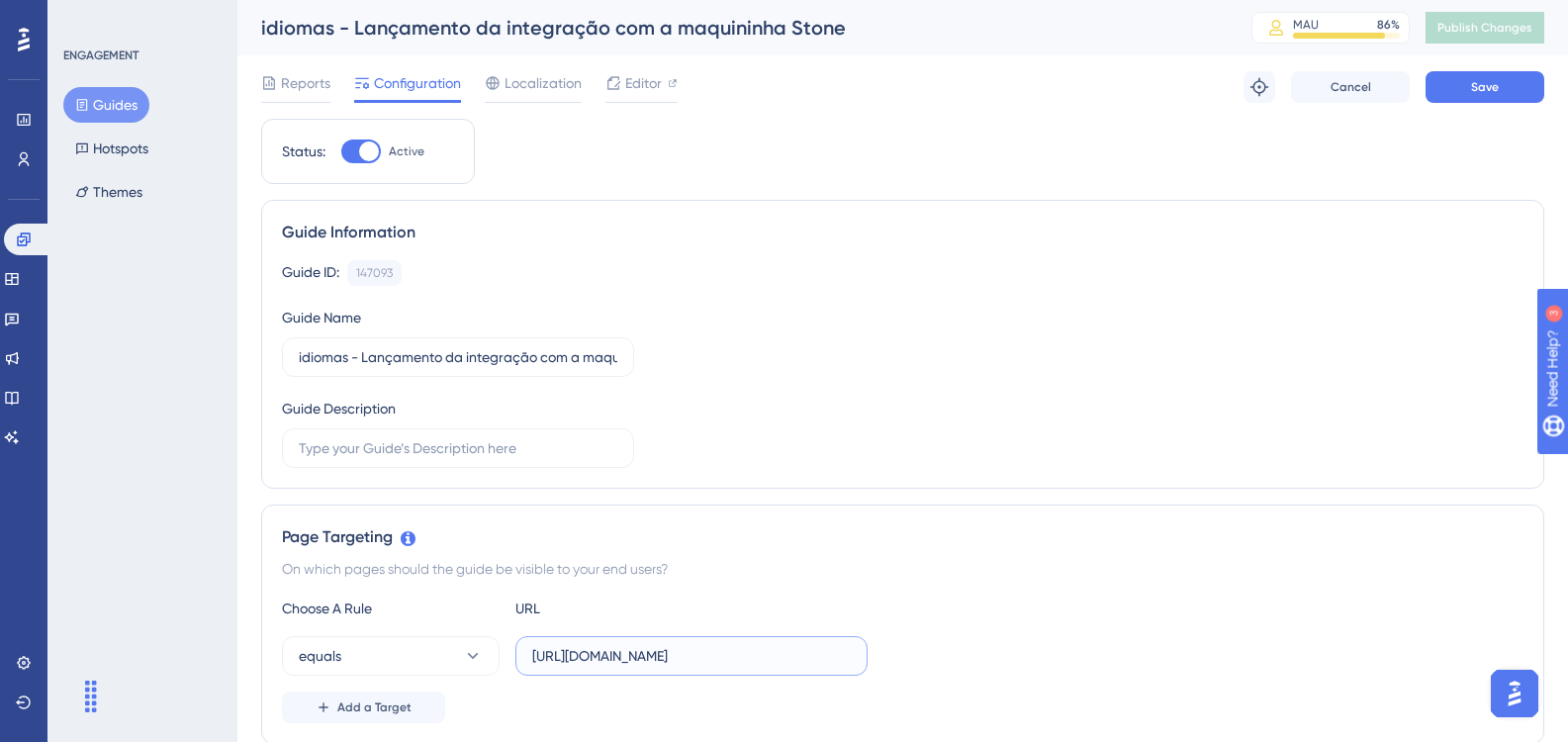 scroll, scrollTop: 0, scrollLeft: 0, axis: both 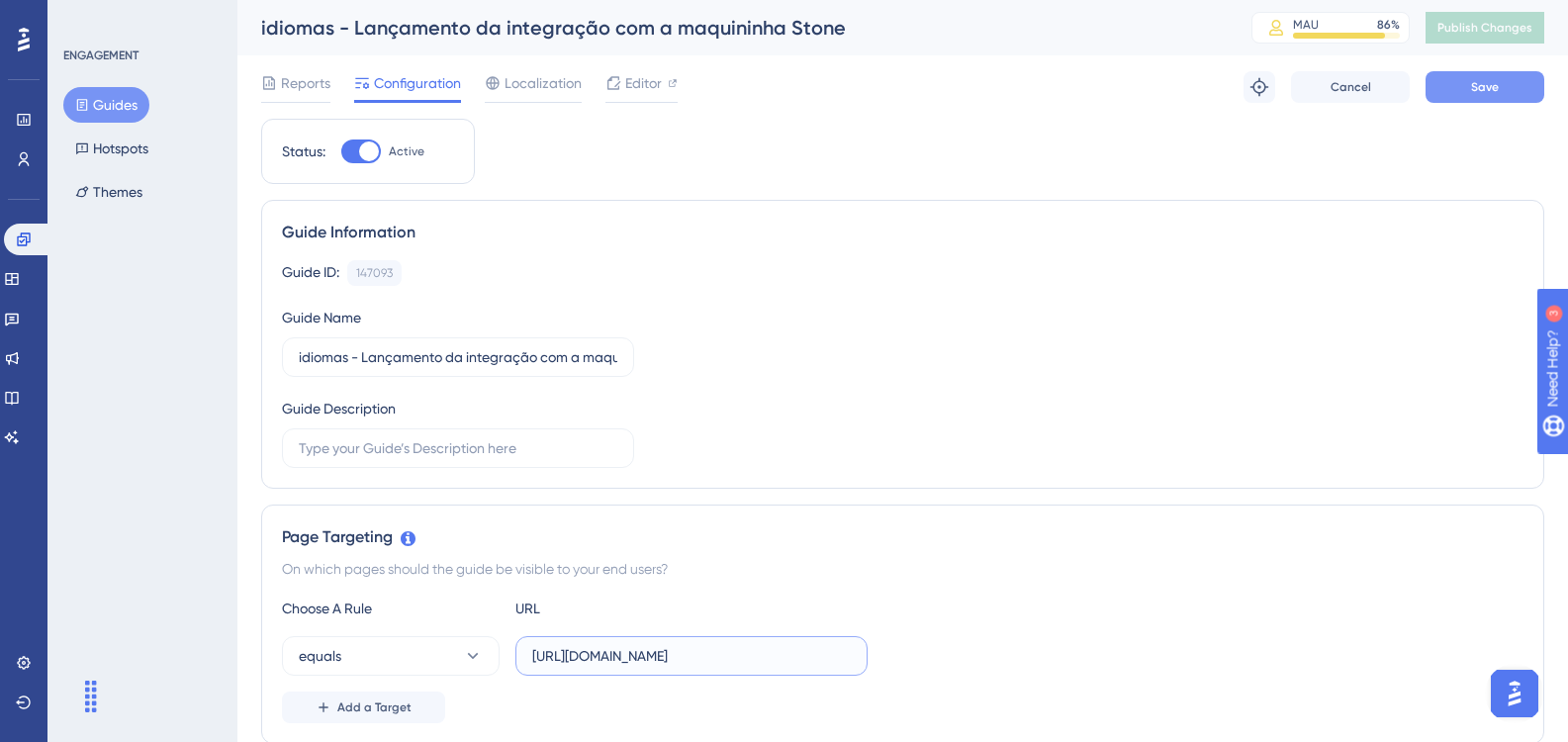 type on "https://www.sponteweb.com.br/SPDiretor/AntigaCentral.aspx" 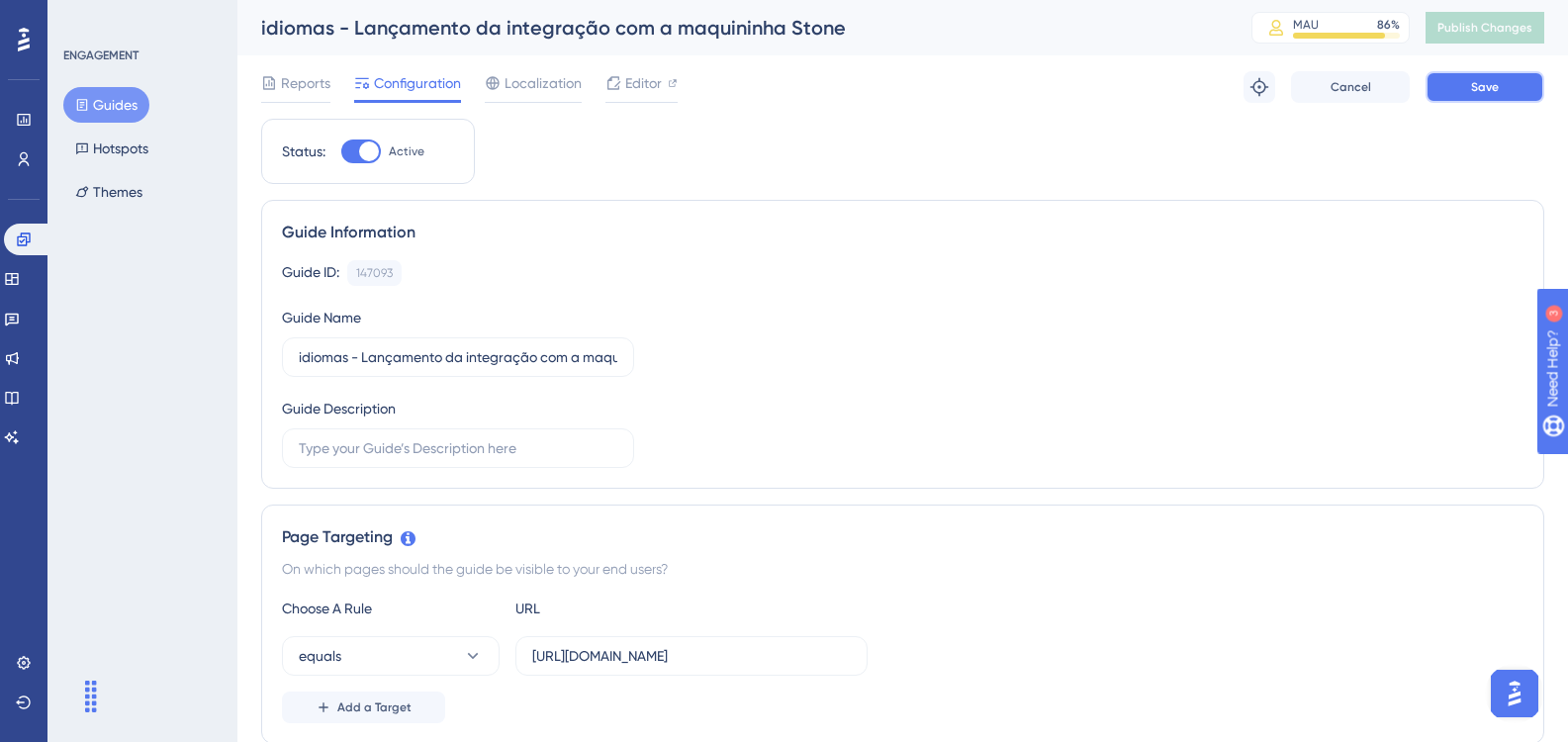 click on "Save" at bounding box center [1485, 87] 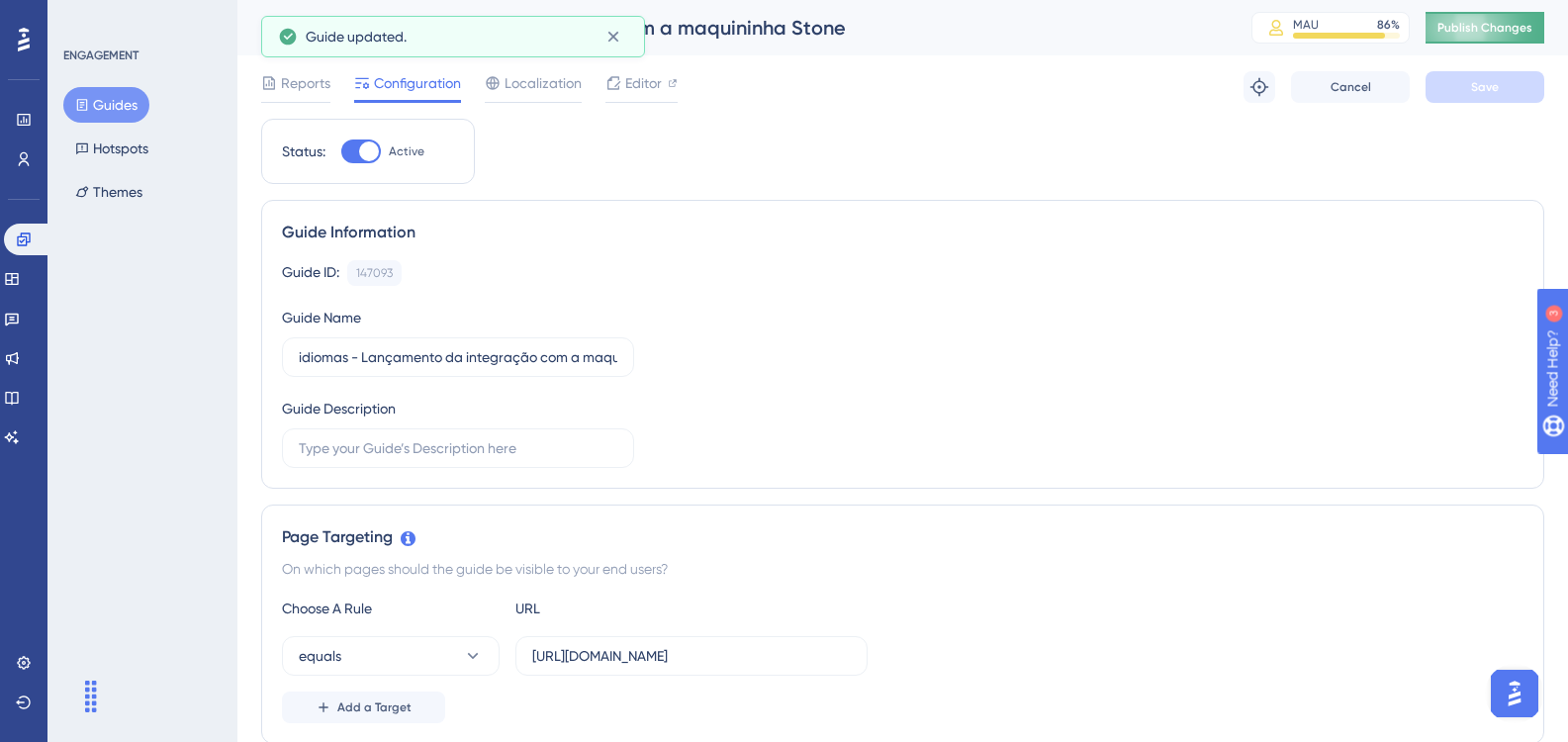 click on "Publish Changes" at bounding box center [1485, 28] 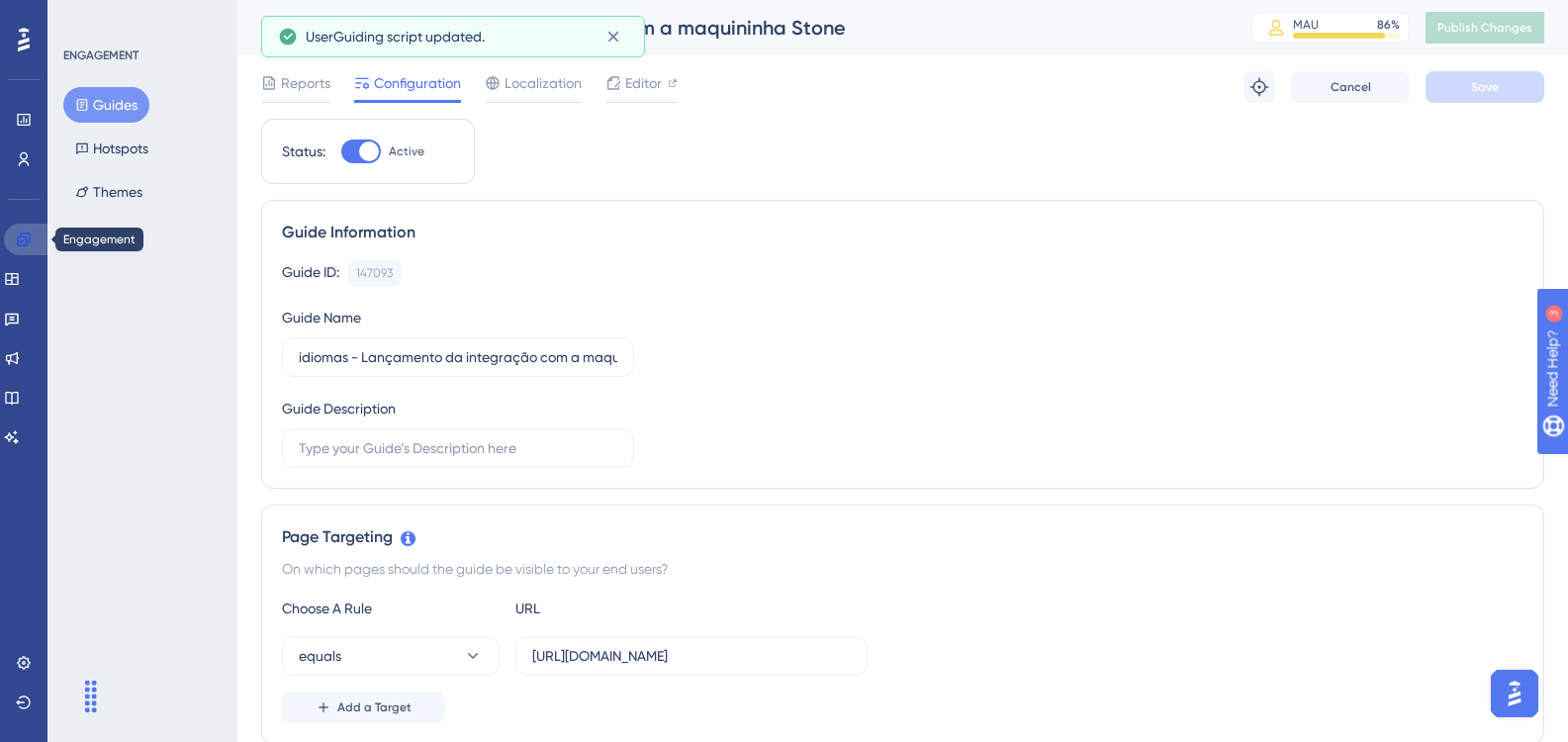 click 